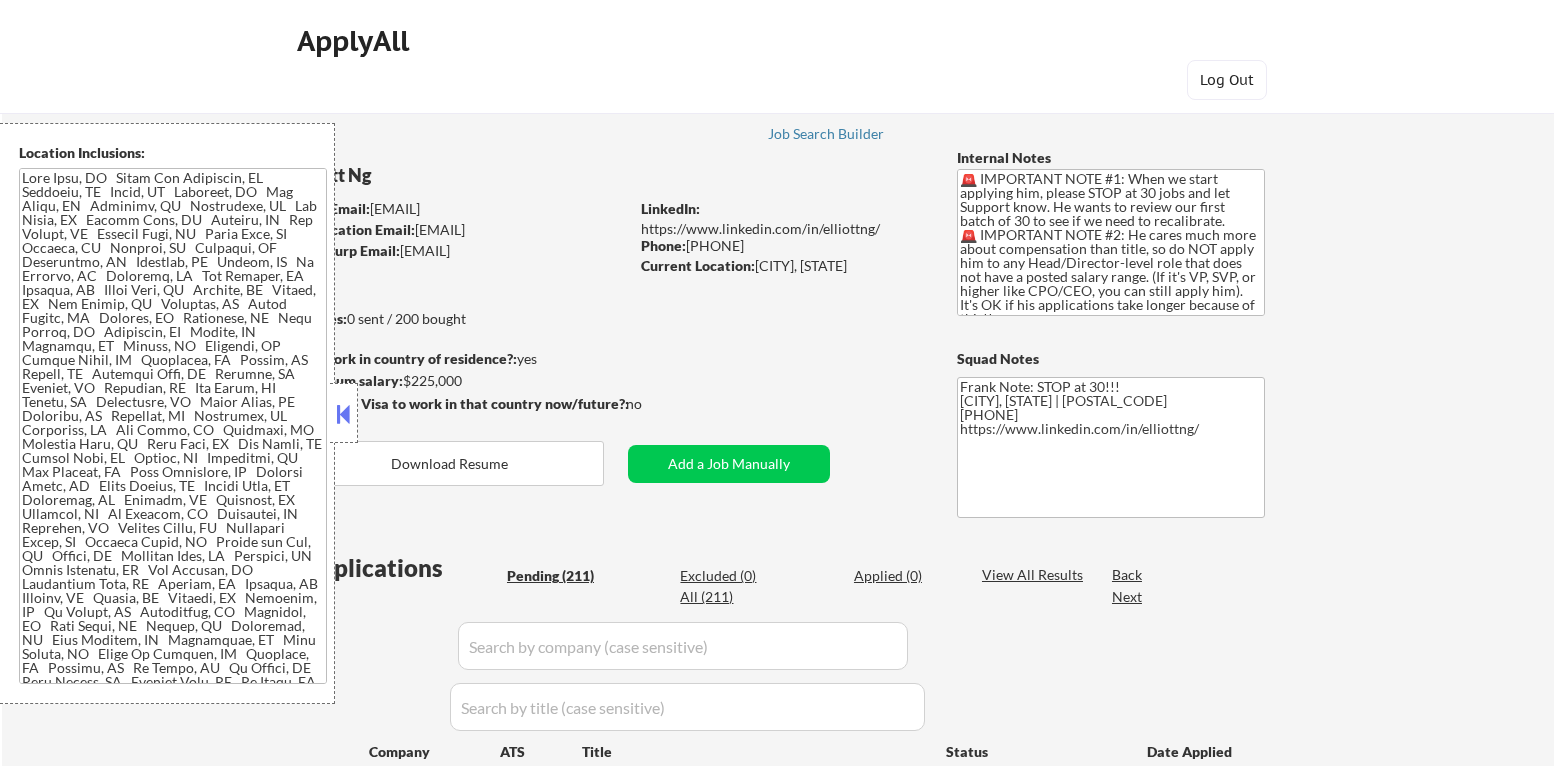 scroll, scrollTop: 0, scrollLeft: 0, axis: both 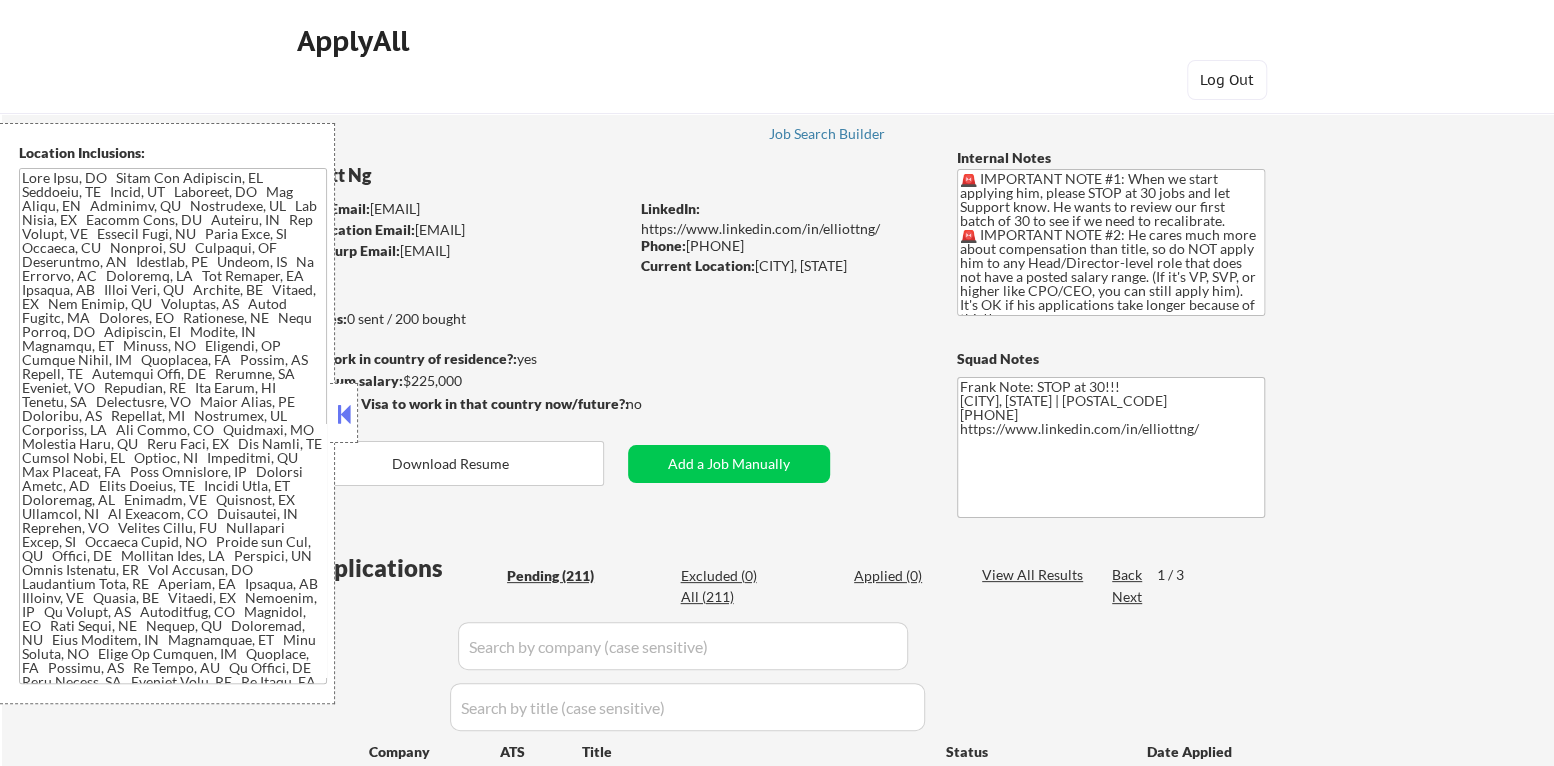 select on ""pending"" 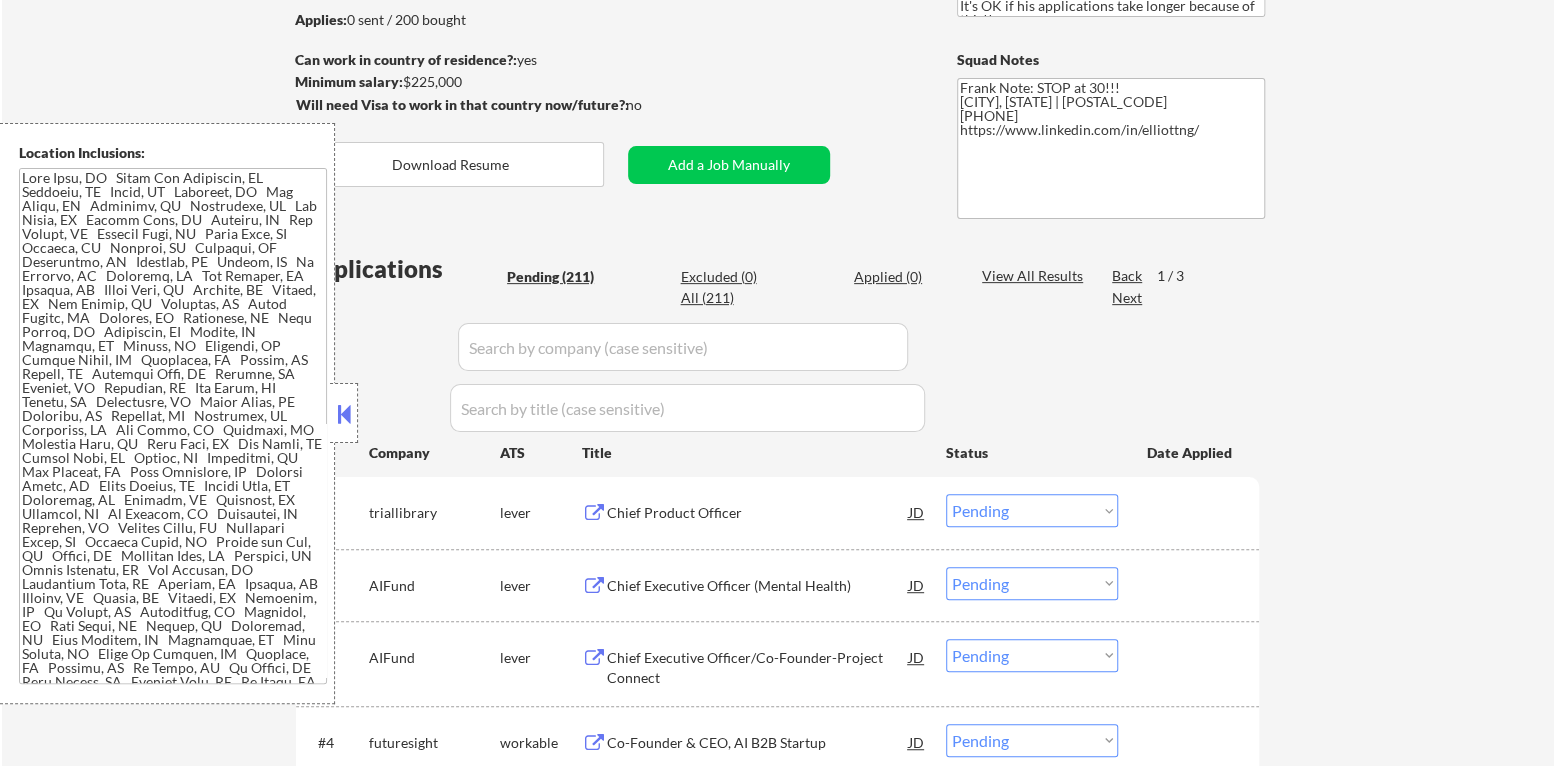 click at bounding box center (344, 414) 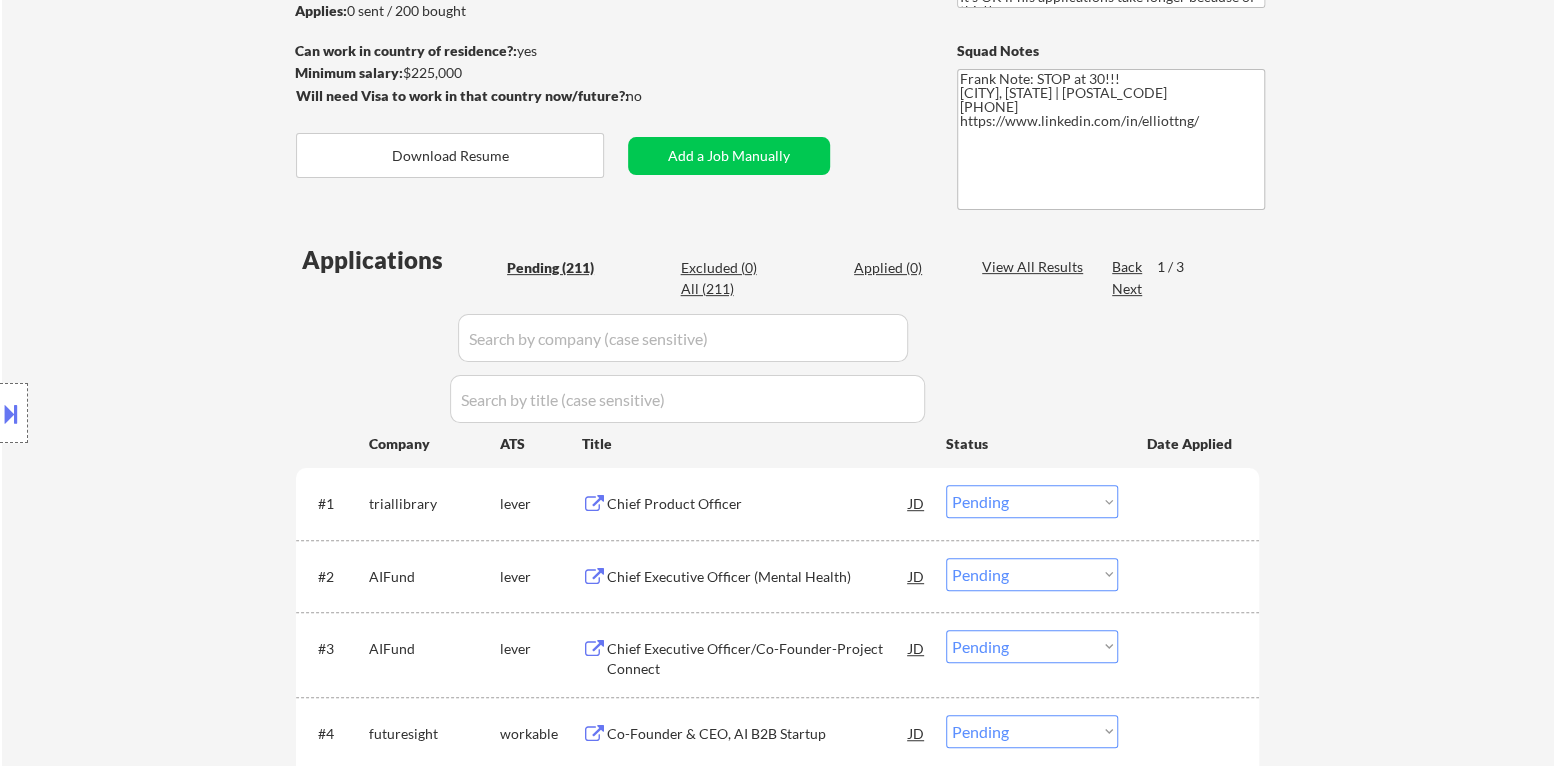 scroll, scrollTop: 399, scrollLeft: 0, axis: vertical 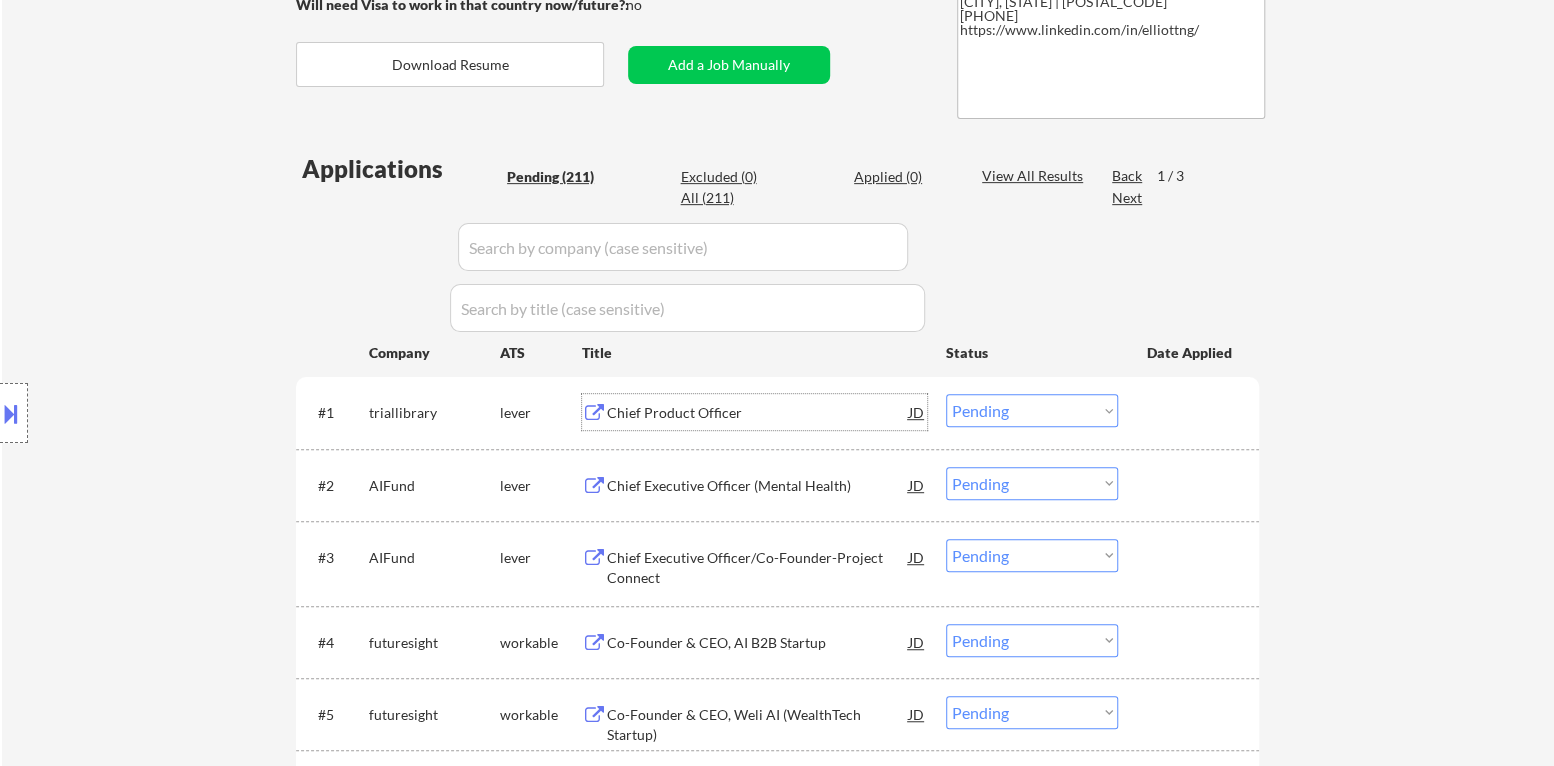 click on "Chief Product Officer" at bounding box center (758, 413) 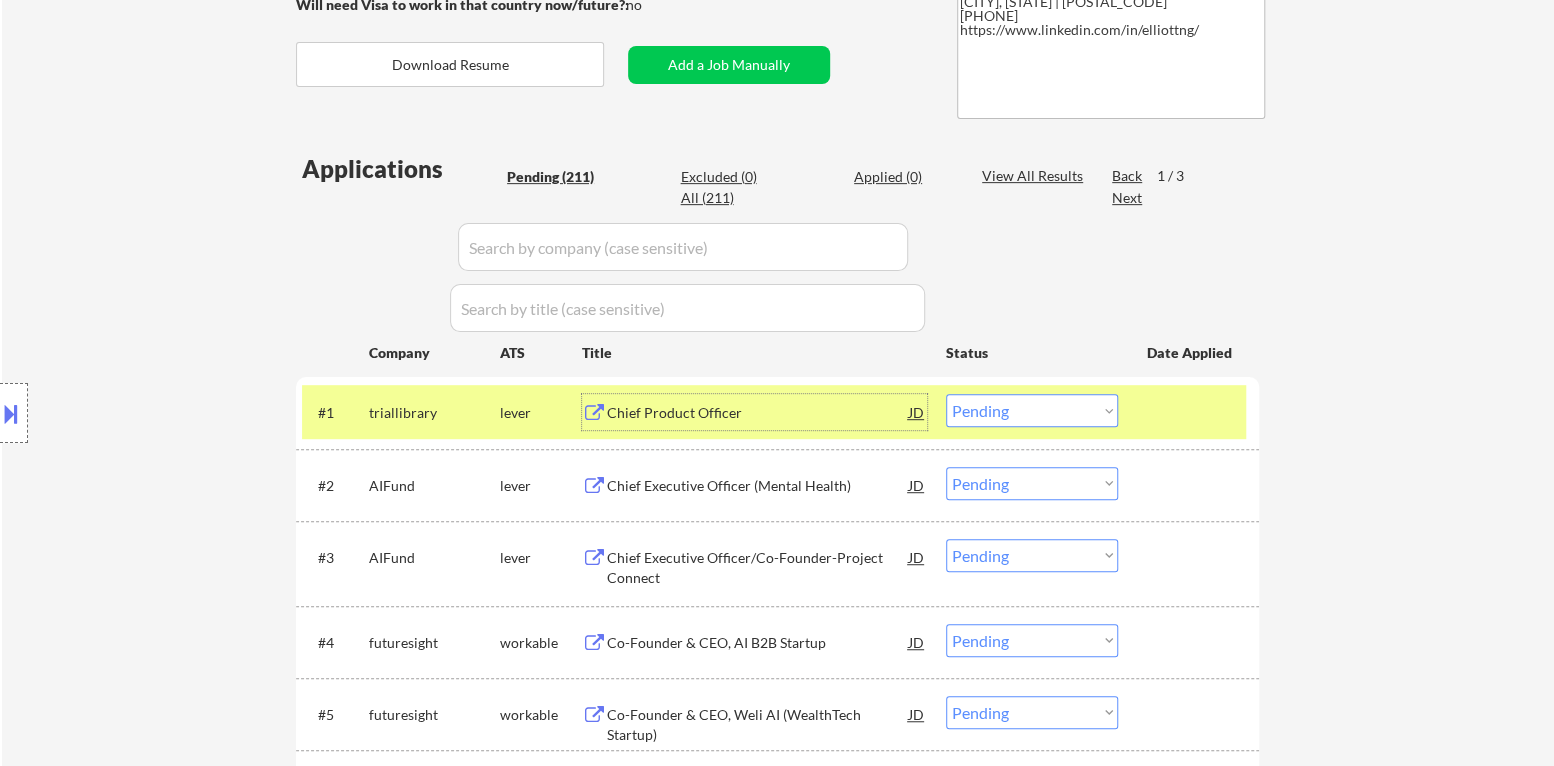 click on "Chief Product Officer" at bounding box center [758, 413] 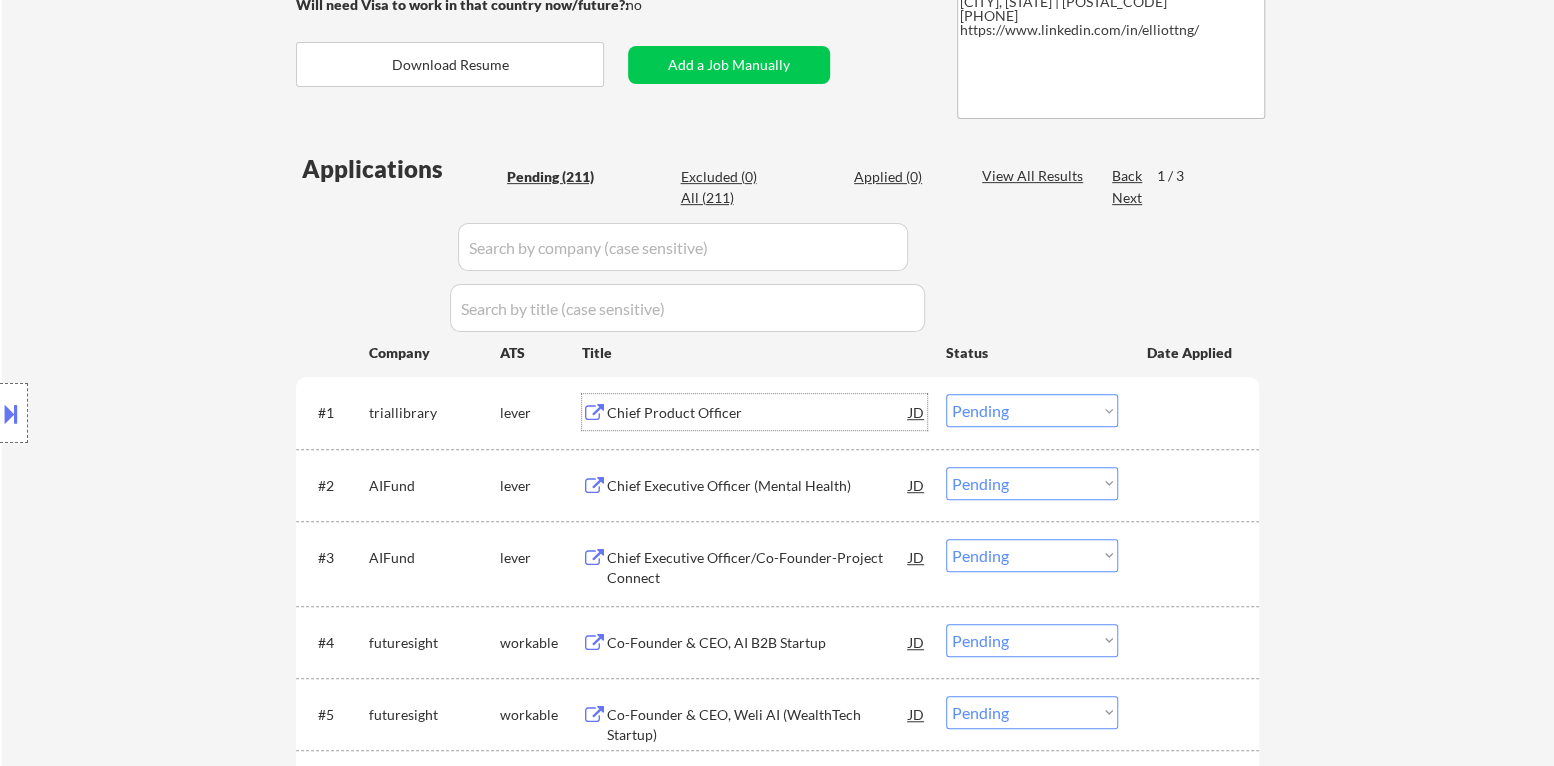 click on "Location Inclusions:" at bounding box center (179, 413) 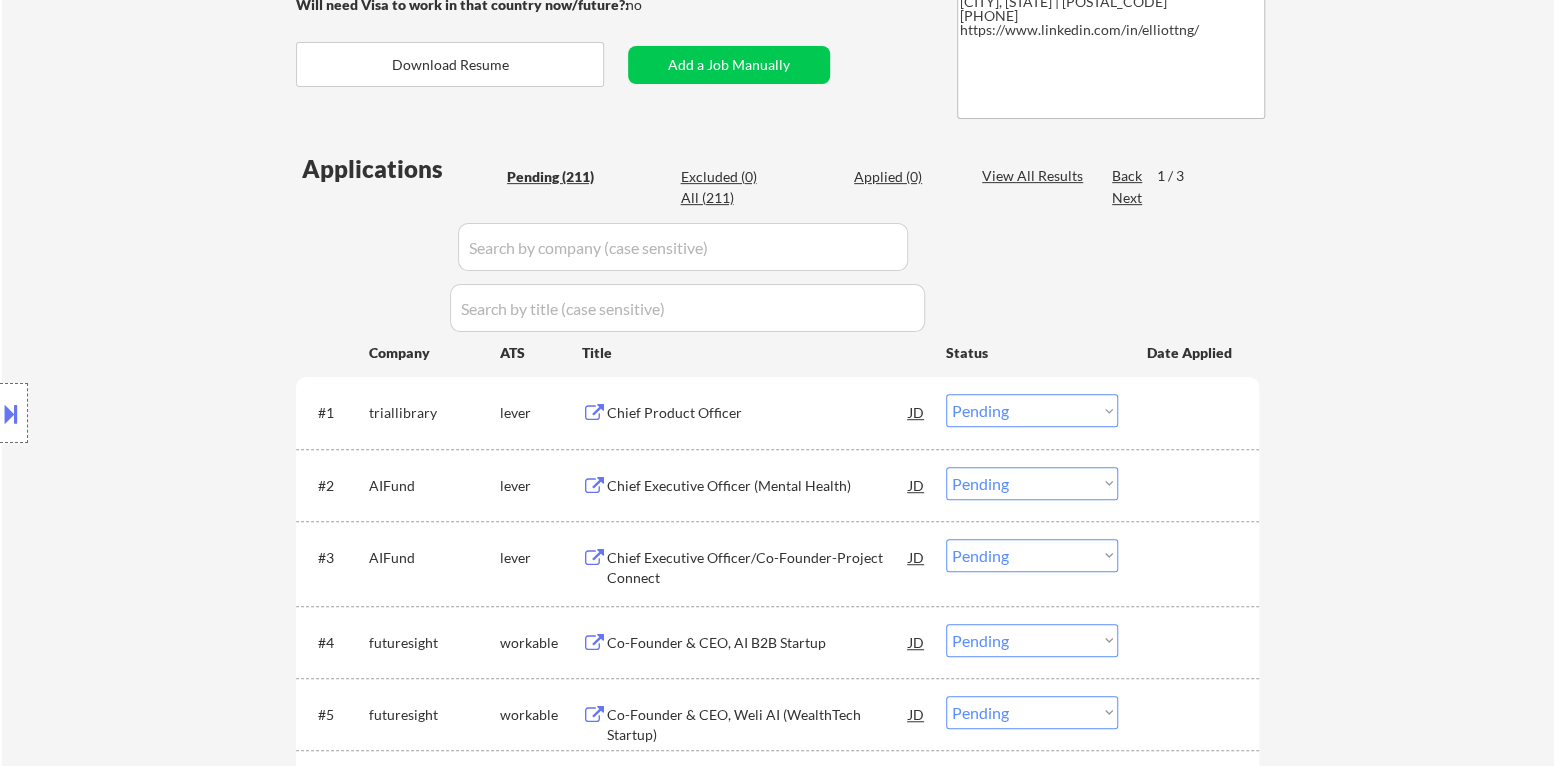 click at bounding box center (11, 413) 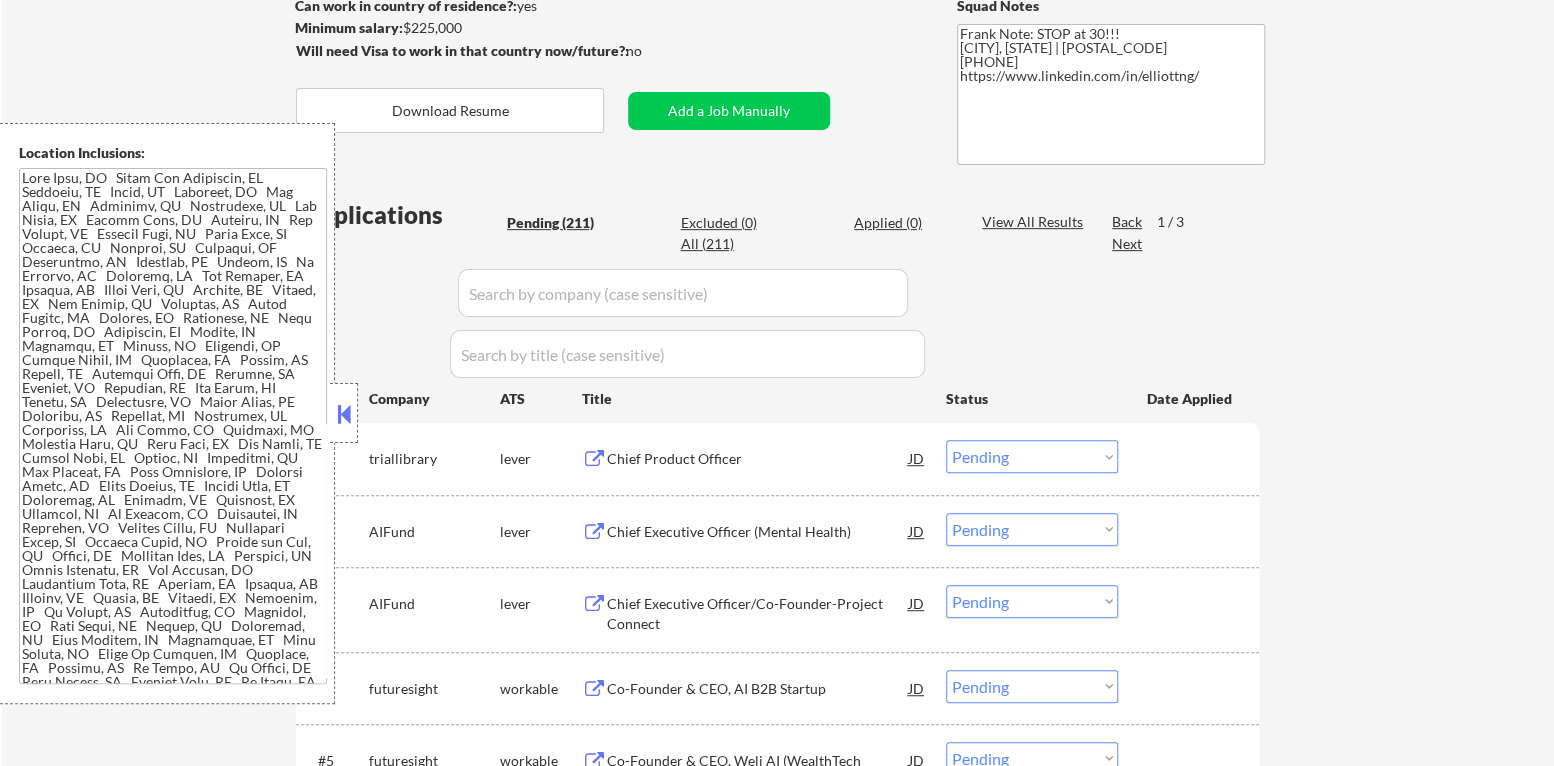 scroll, scrollTop: 299, scrollLeft: 0, axis: vertical 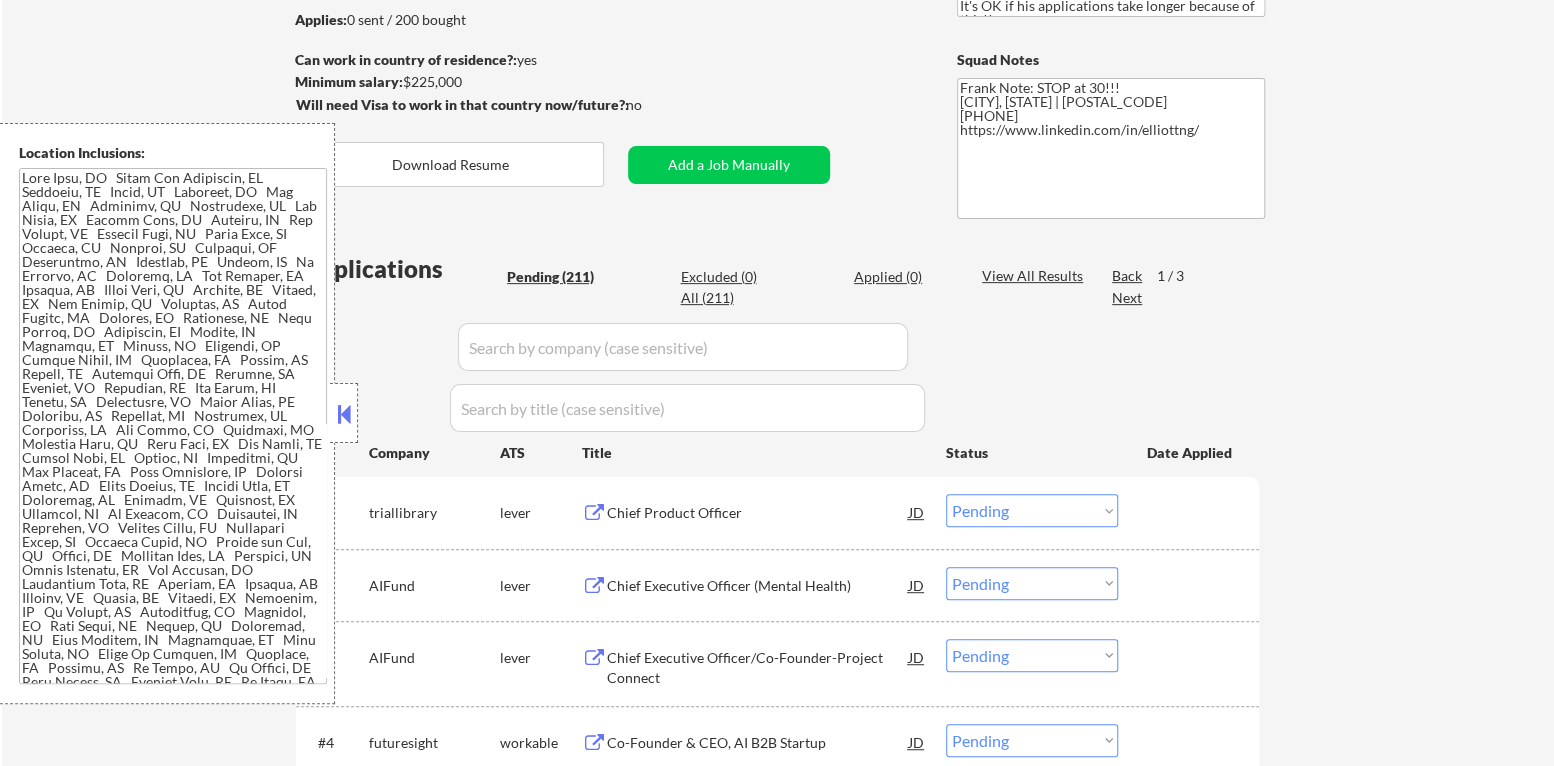 click at bounding box center [344, 414] 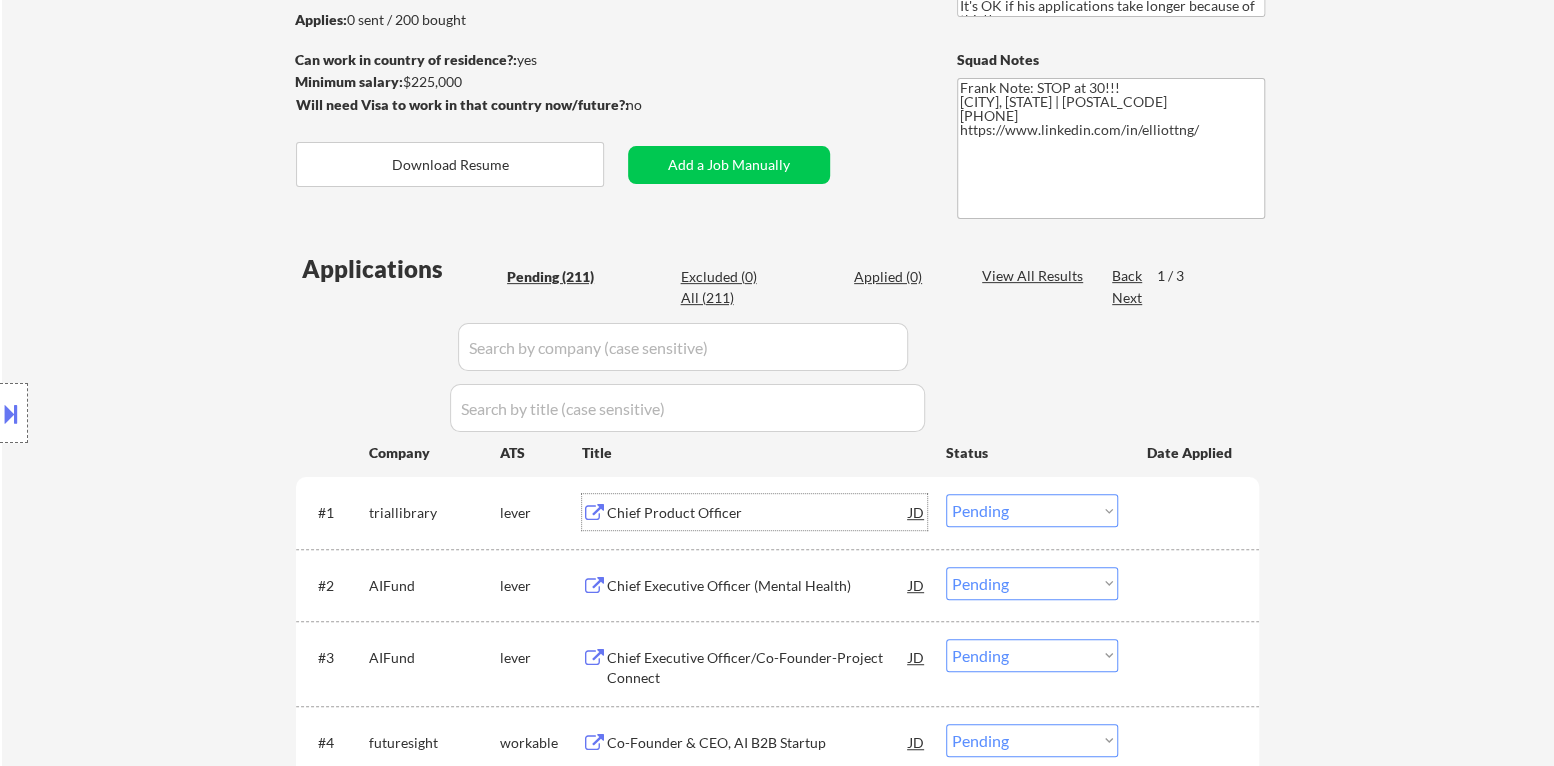 click on "Chief Product Officer" at bounding box center (758, 513) 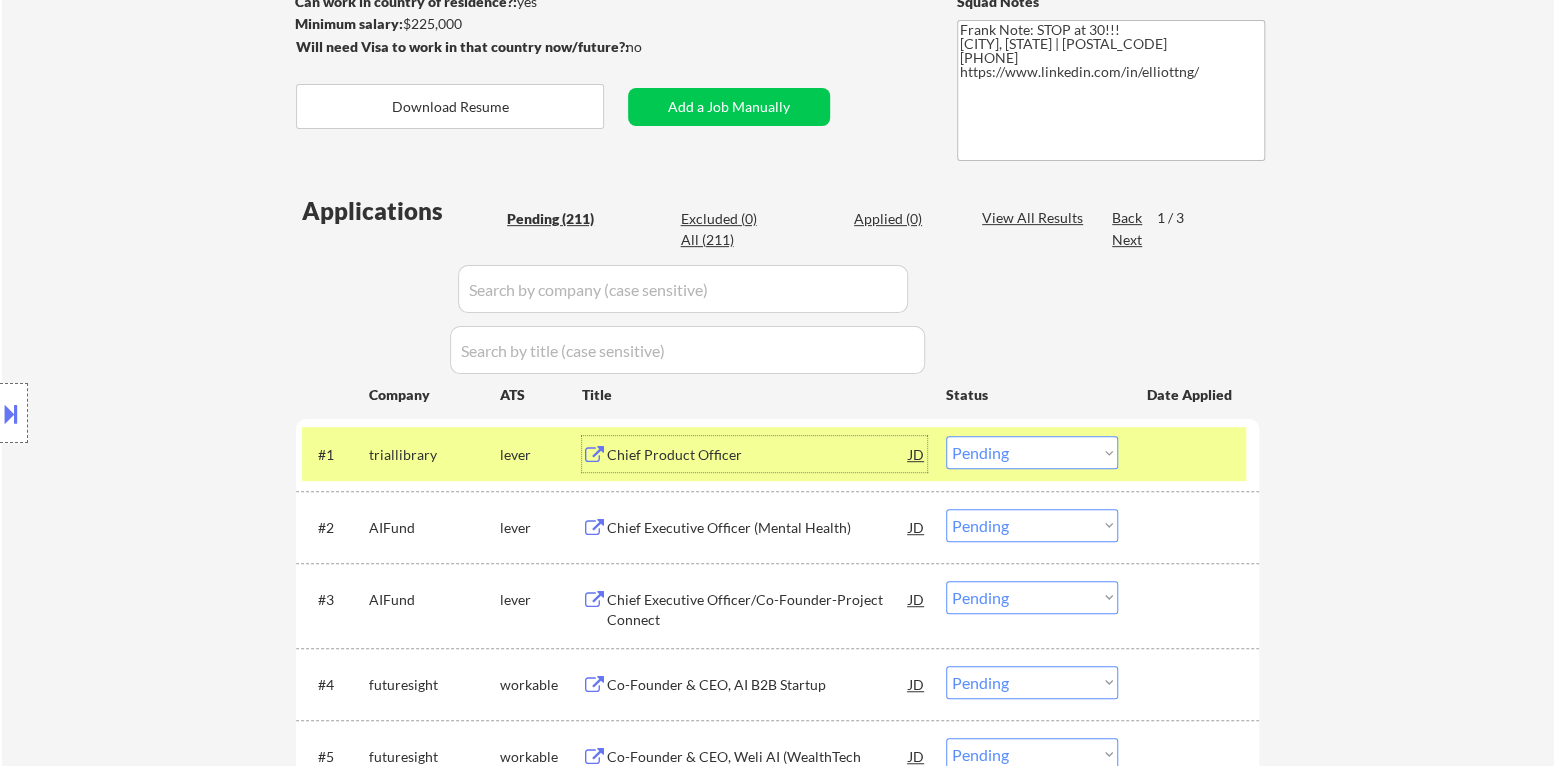 scroll, scrollTop: 399, scrollLeft: 0, axis: vertical 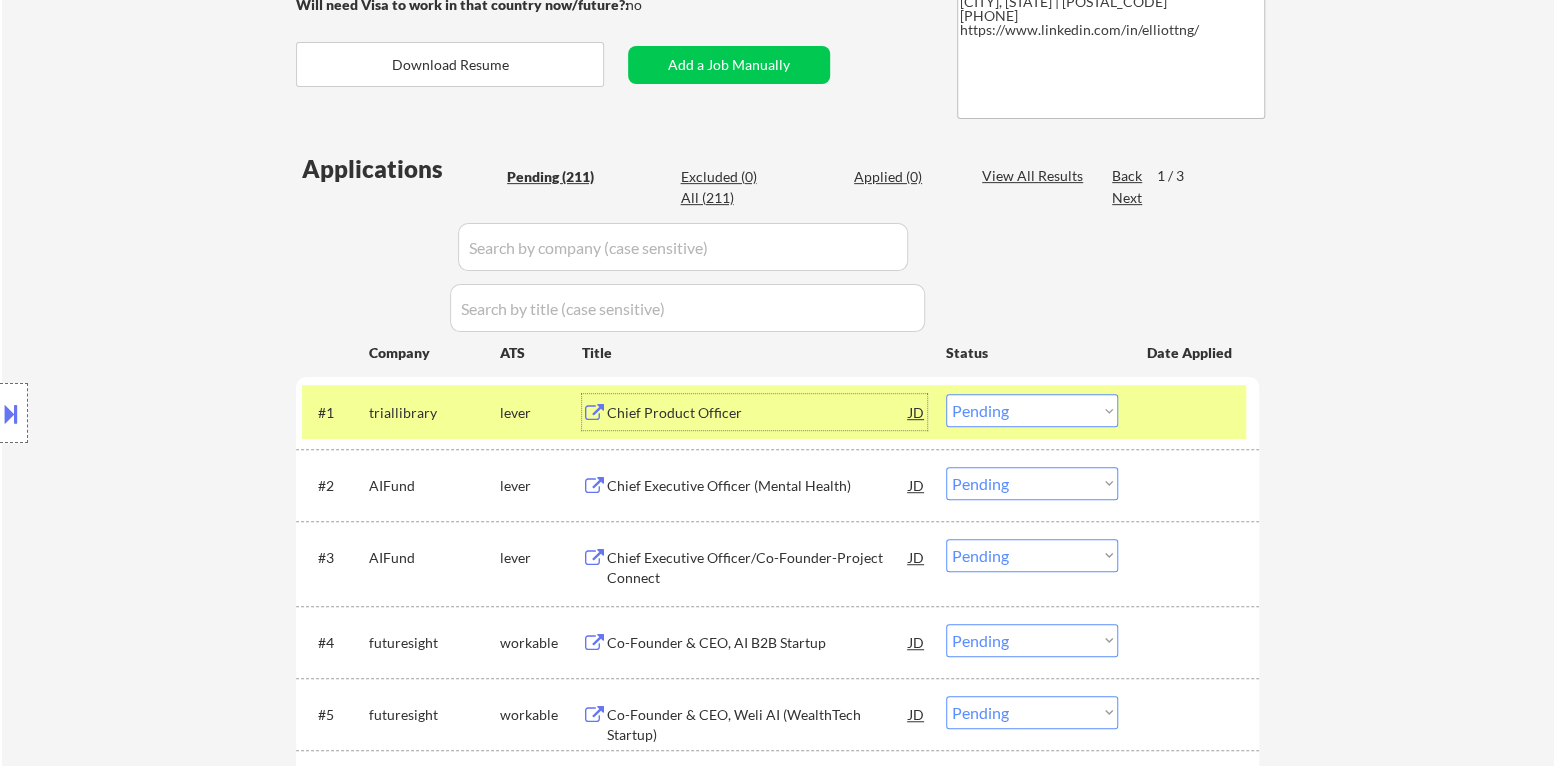 click on "Choose an option... Pending Applied Excluded (Questions) Excluded (Expired) Excluded (Location) Excluded (Bad Match) Excluded (Blocklist) Excluded (Salary) Excluded (Other)" at bounding box center (1032, 410) 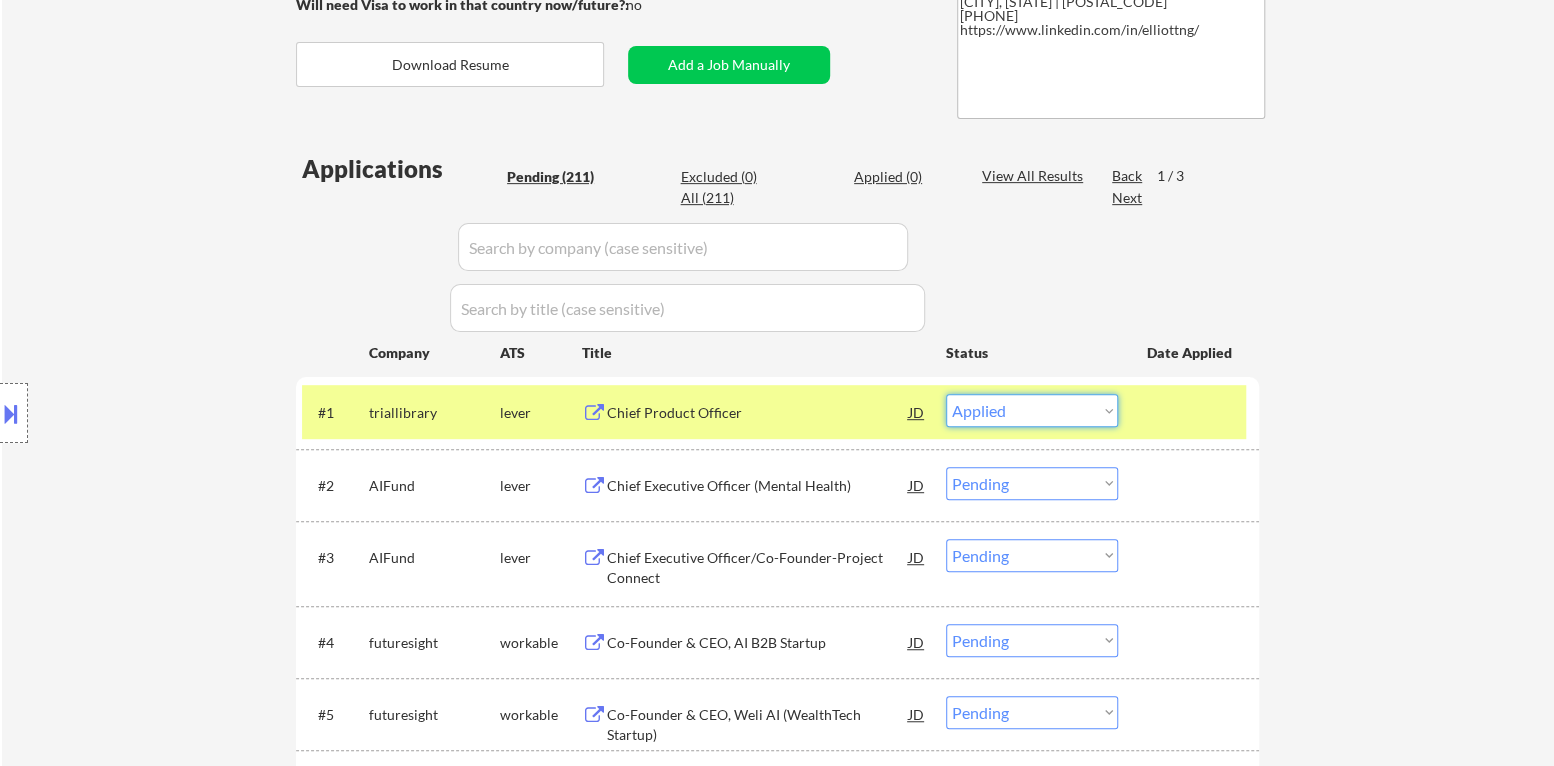 click on "Choose an option... Pending Applied Excluded (Questions) Excluded (Expired) Excluded (Location) Excluded (Bad Match) Excluded (Blocklist) Excluded (Salary) Excluded (Other)" at bounding box center (1032, 410) 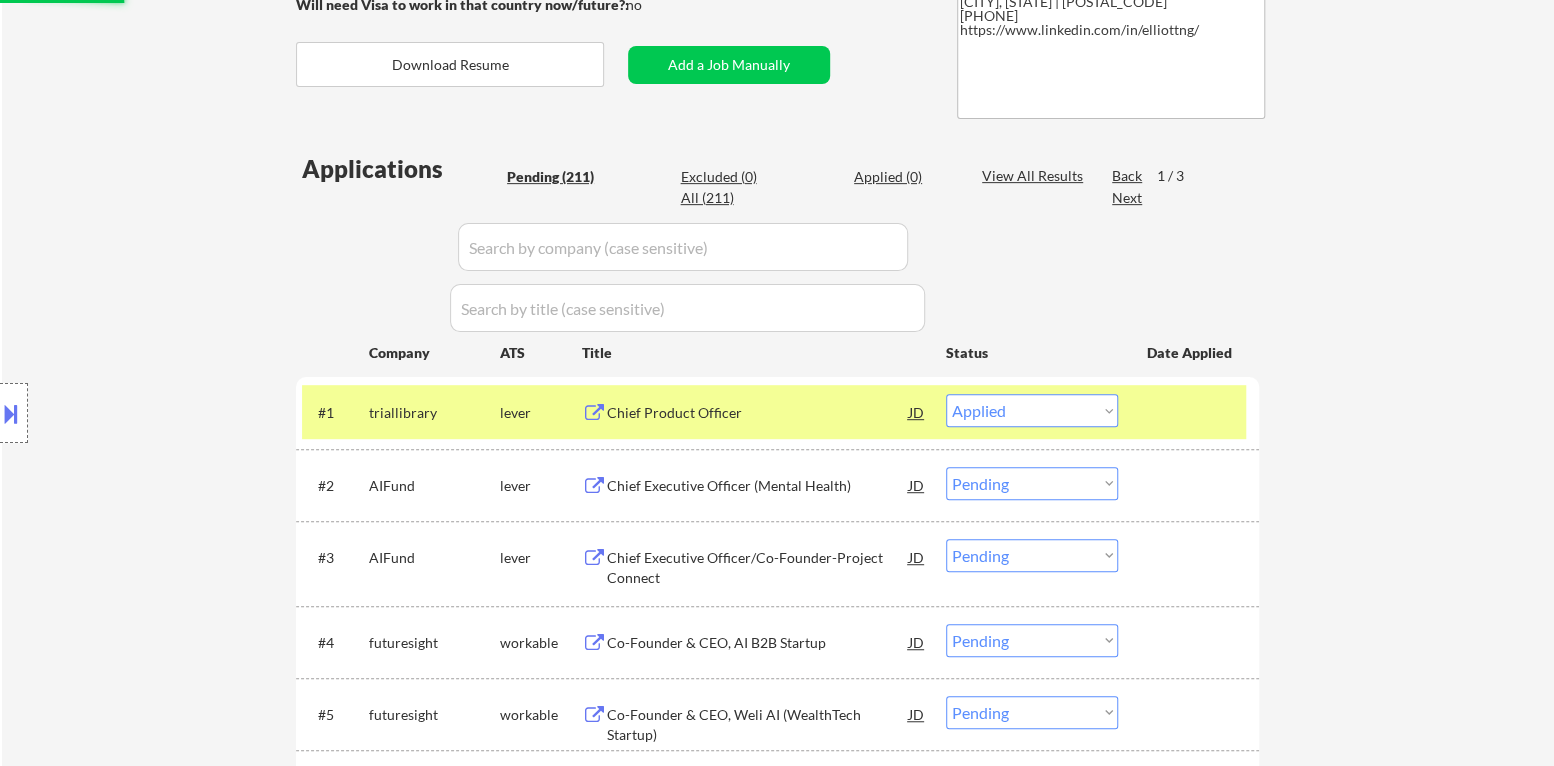 click on "#1 triallibrary lever Chief Product Officer JD Choose an option... Pending Applied Excluded (Questions) Excluded (Expired) Excluded (Location) Excluded (Bad Match) Excluded (Blocklist) Excluded (Salary) Excluded (Other)" at bounding box center [774, 412] 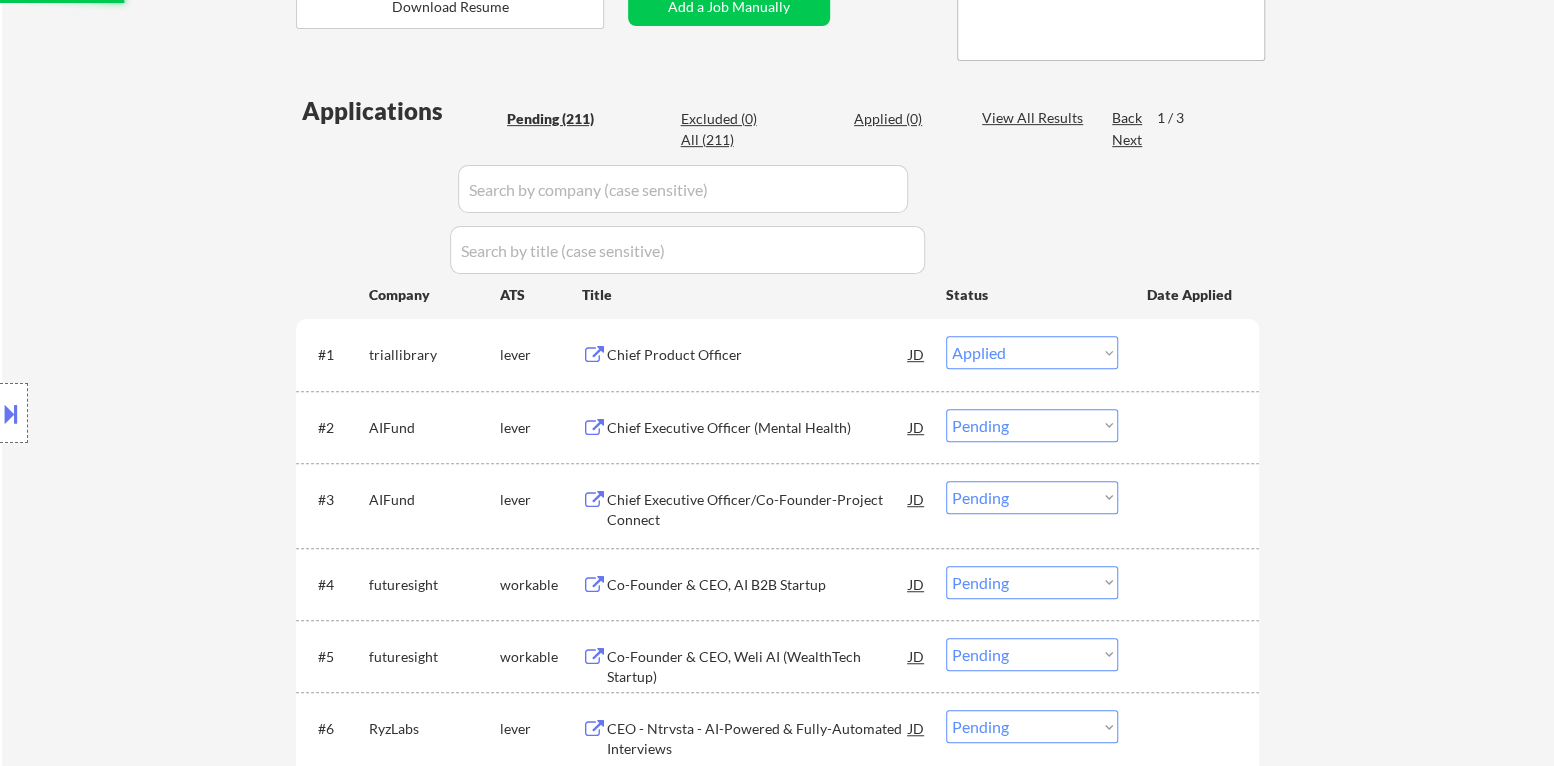 scroll, scrollTop: 499, scrollLeft: 0, axis: vertical 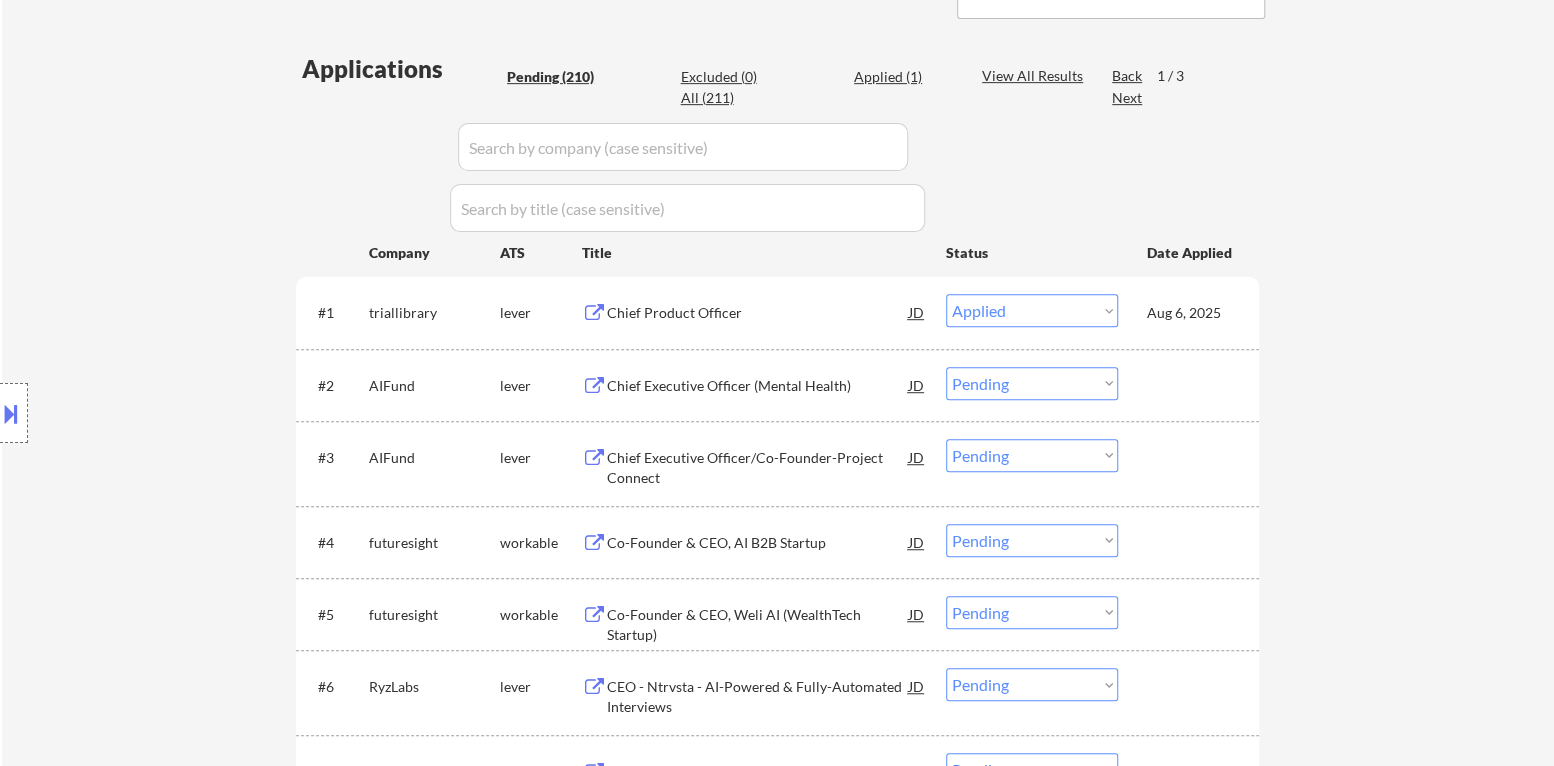 select on ""pending"" 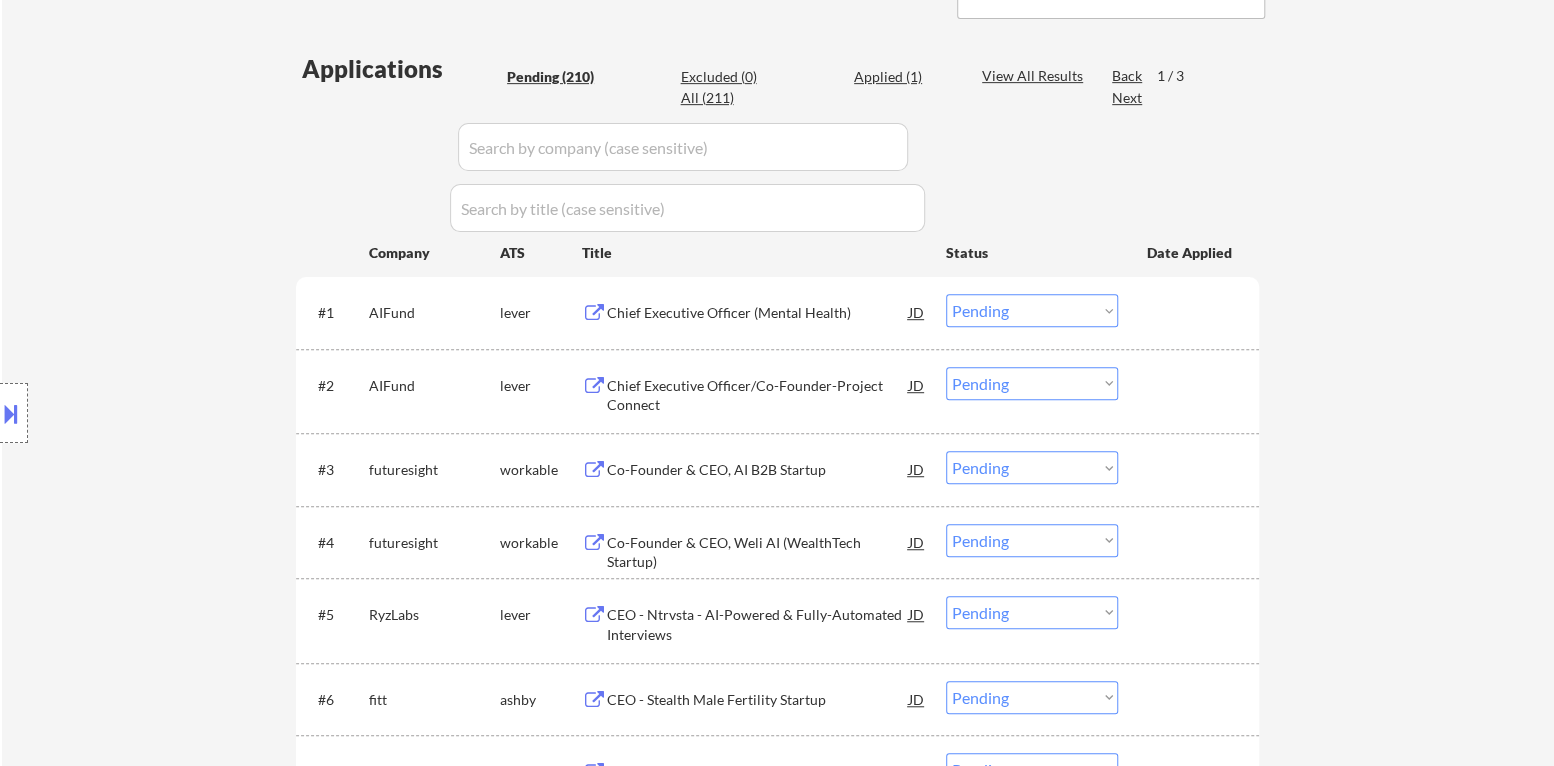 click on "Chief Executive Officer/Co-Founder-Project Connect" at bounding box center (758, 395) 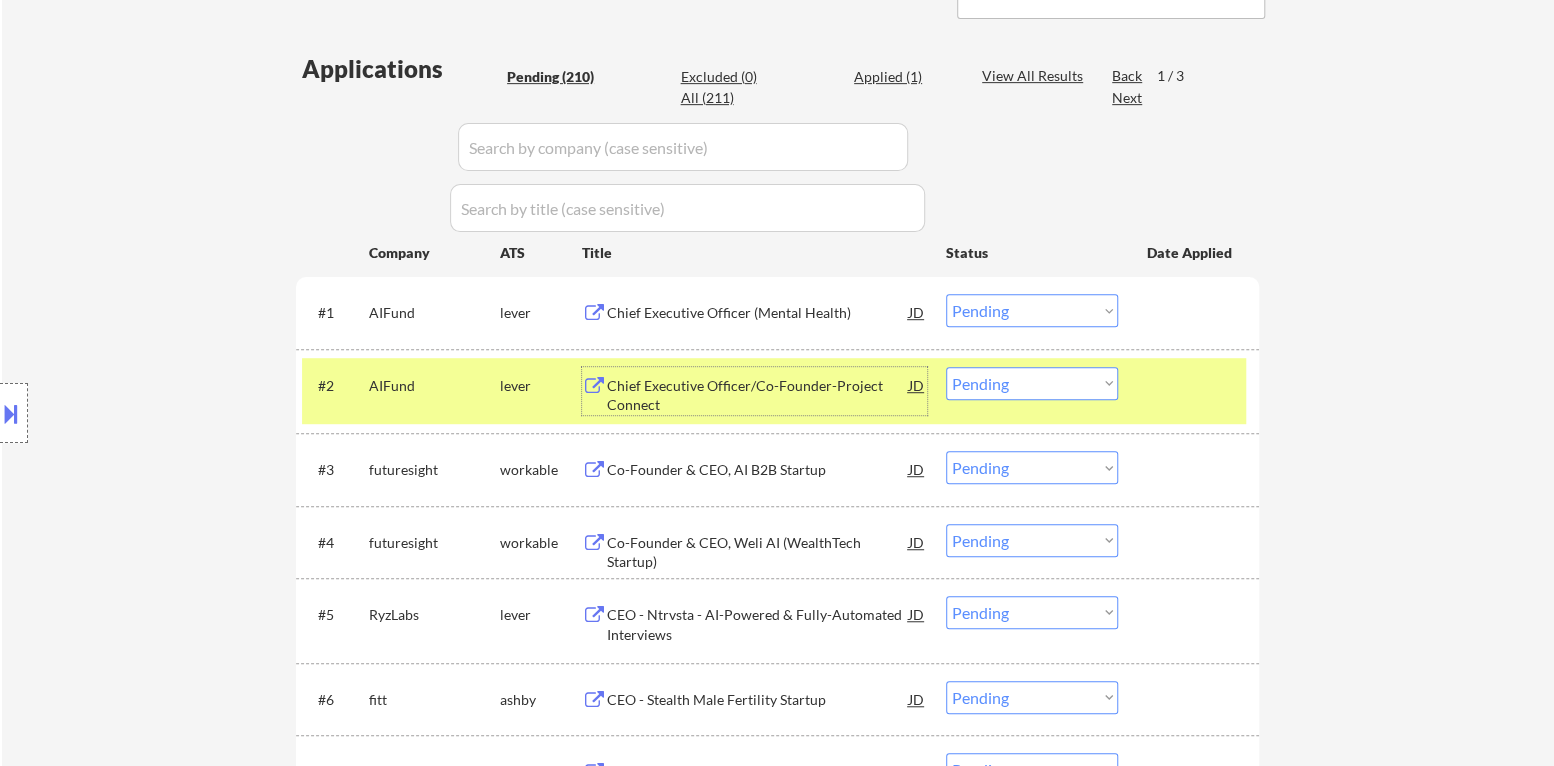 click on "Choose an option... Pending Applied Excluded (Questions) Excluded (Expired) Excluded (Location) Excluded (Bad Match) Excluded (Blocklist) Excluded (Salary) Excluded (Other)" at bounding box center [1032, 383] 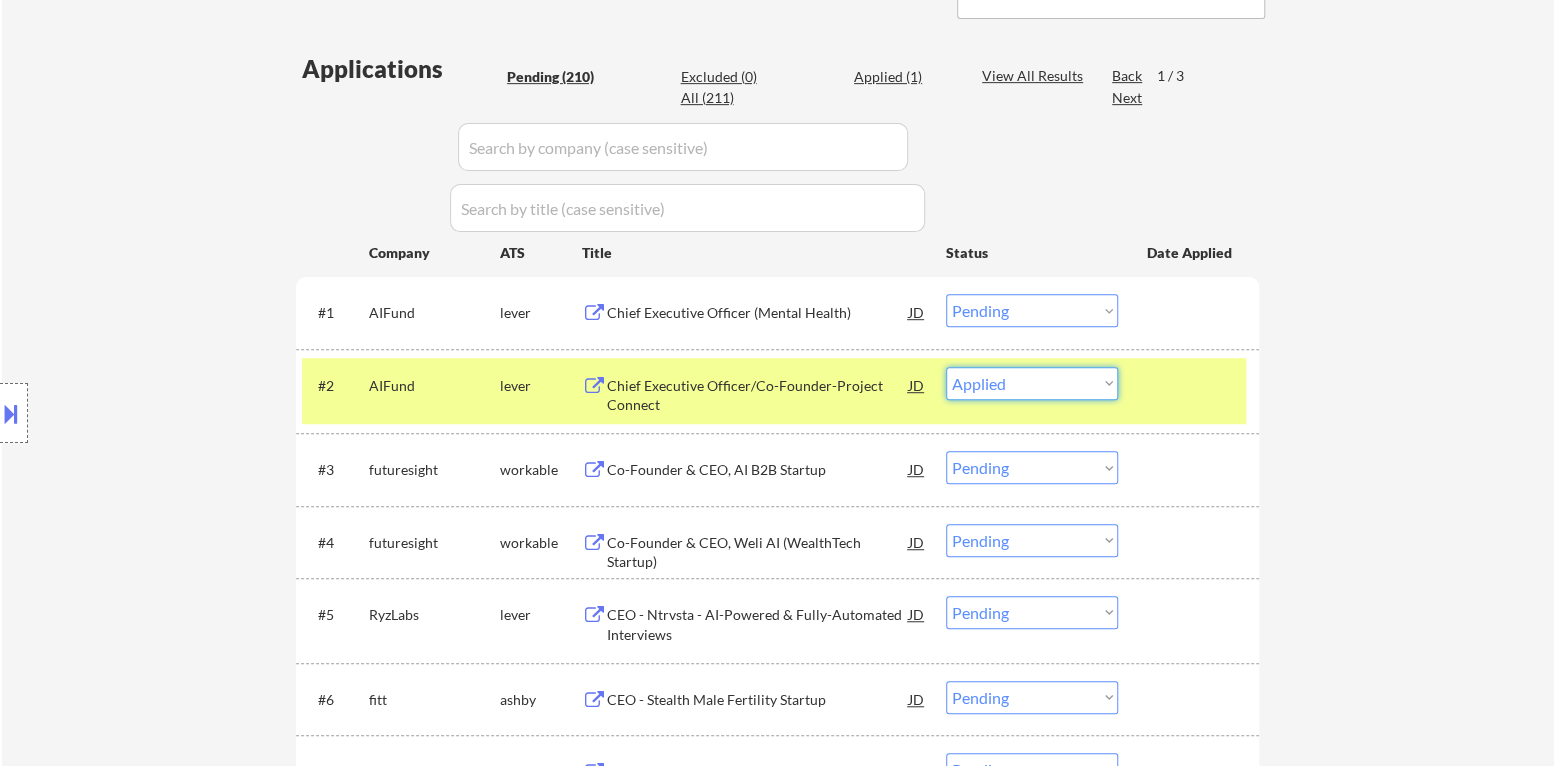 click on "Choose an option... Pending Applied Excluded (Questions) Excluded (Expired) Excluded (Location) Excluded (Bad Match) Excluded (Blocklist) Excluded (Salary) Excluded (Other)" at bounding box center (1032, 383) 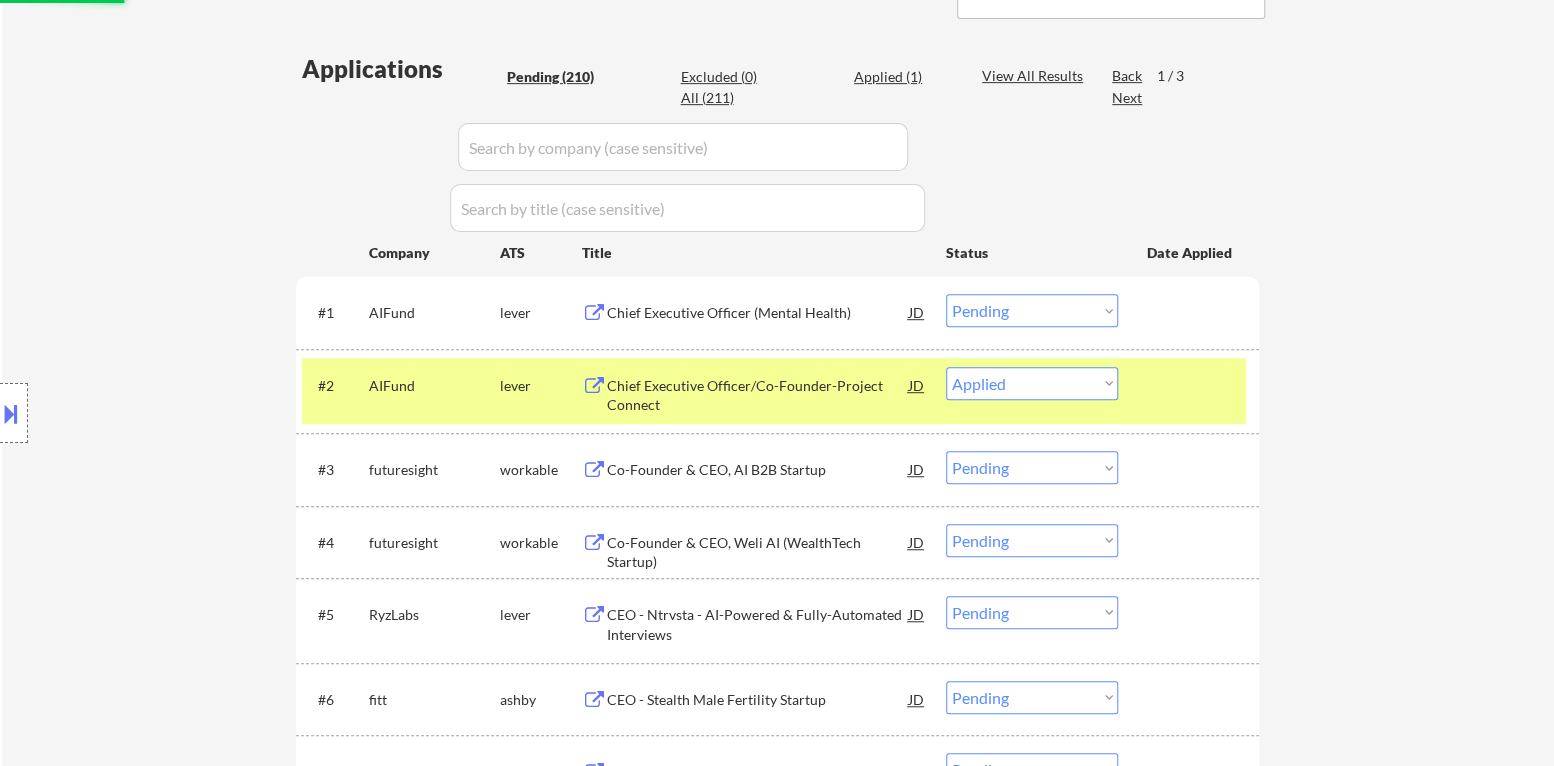 click at bounding box center (1191, 385) 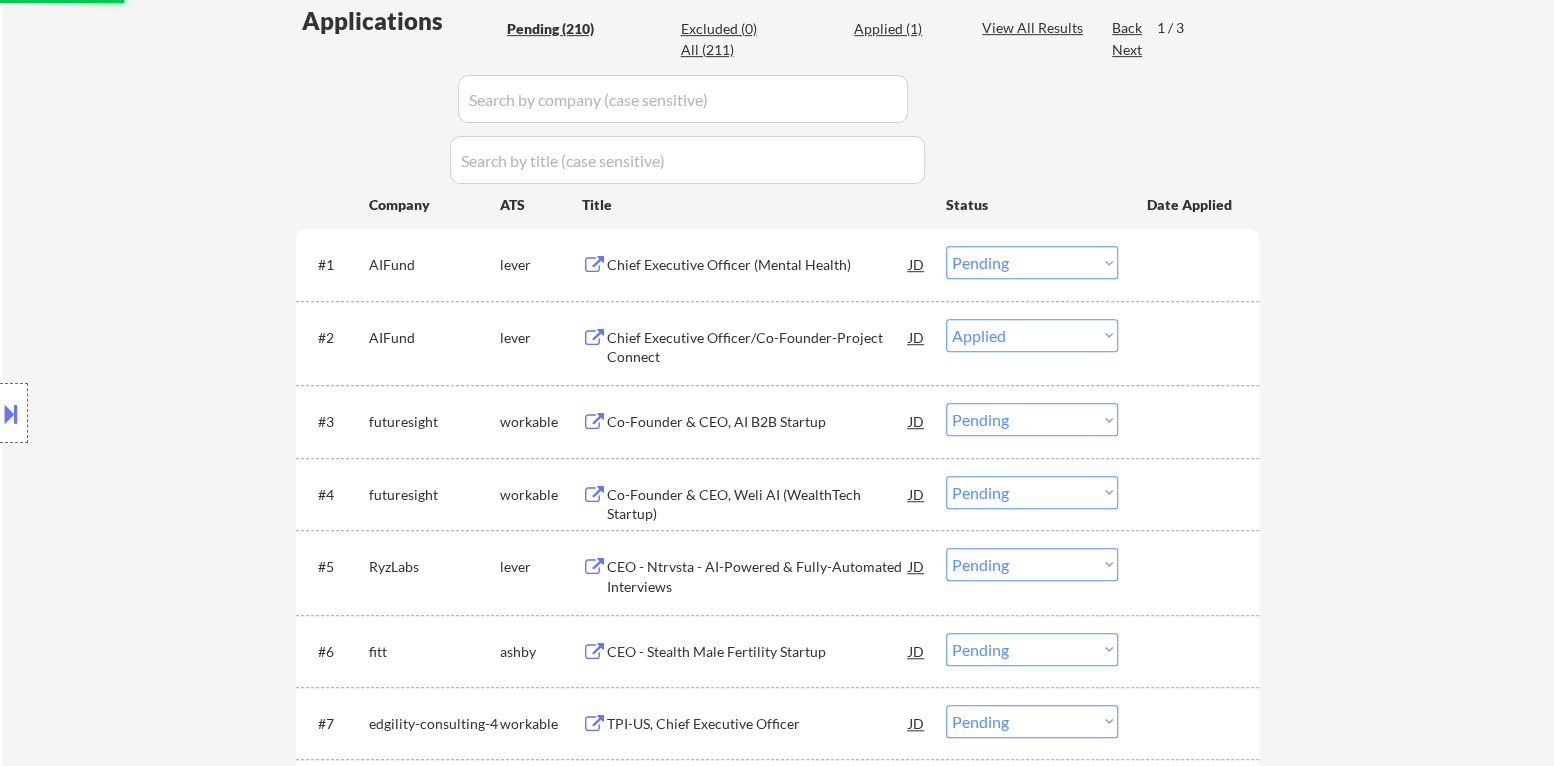 scroll, scrollTop: 600, scrollLeft: 0, axis: vertical 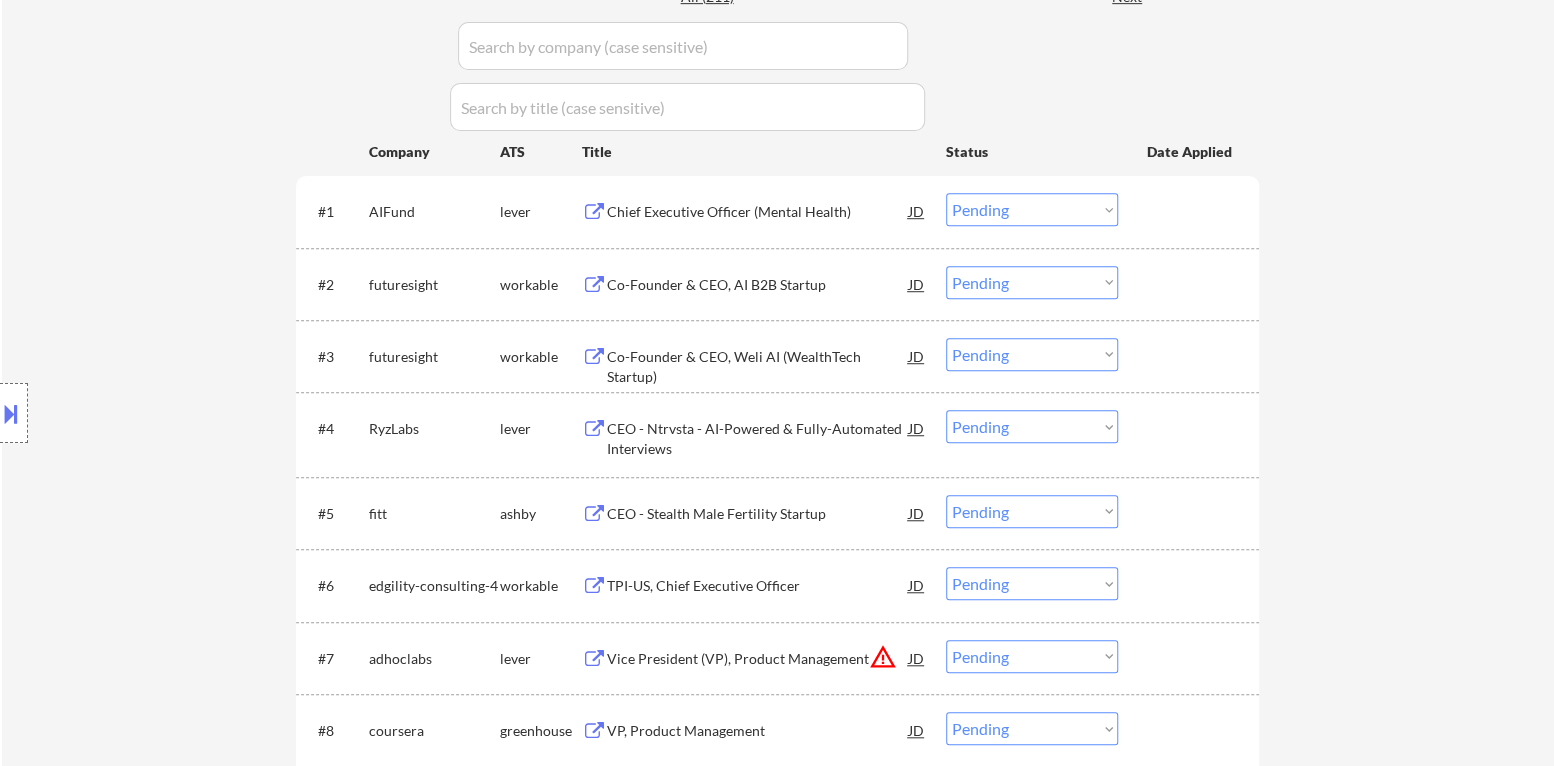 click on "Co-Founder & CEO, AI B2B Startup" at bounding box center [758, 285] 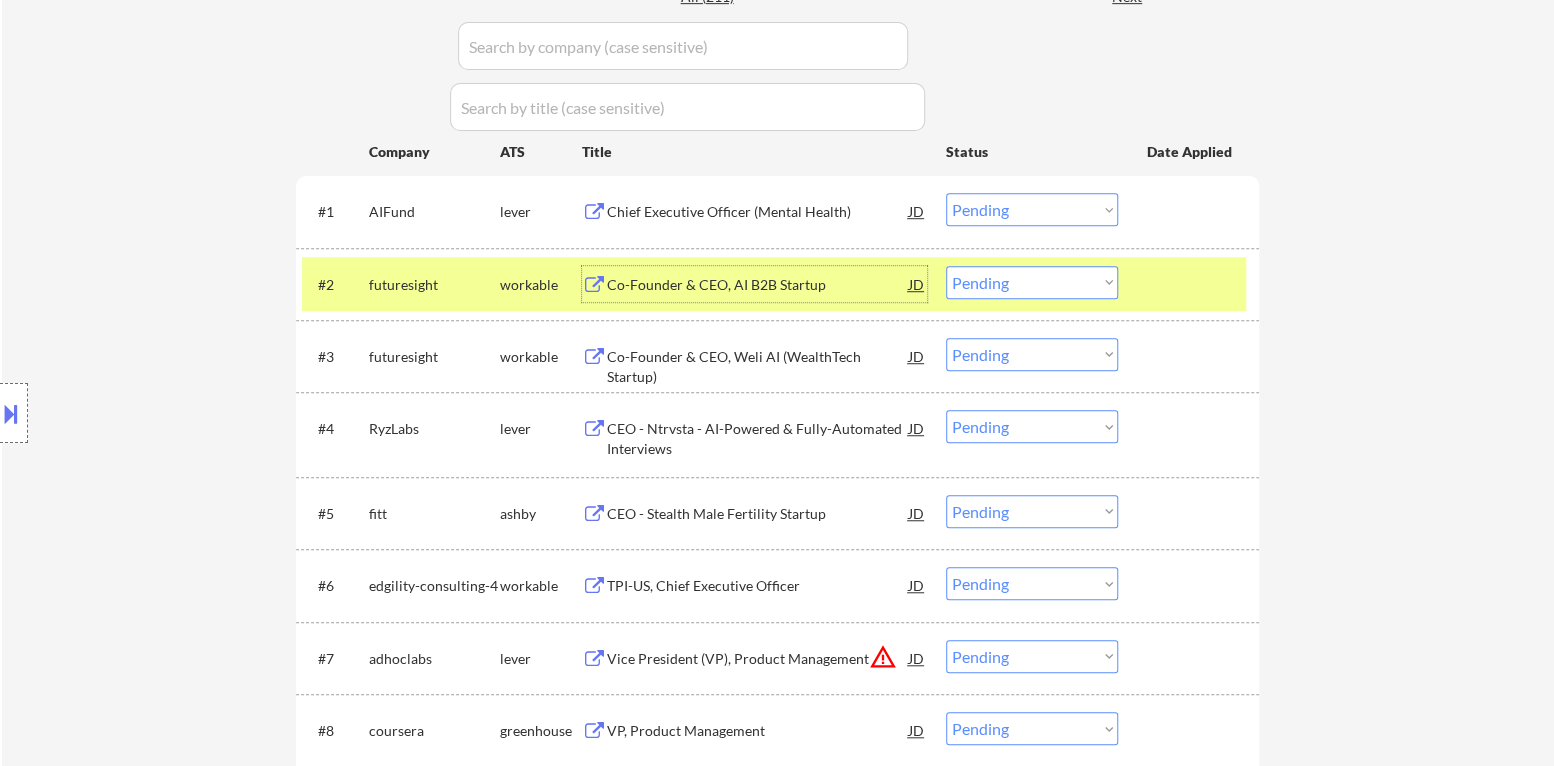 drag, startPoint x: 1041, startPoint y: 279, endPoint x: 1045, endPoint y: 294, distance: 15.524175 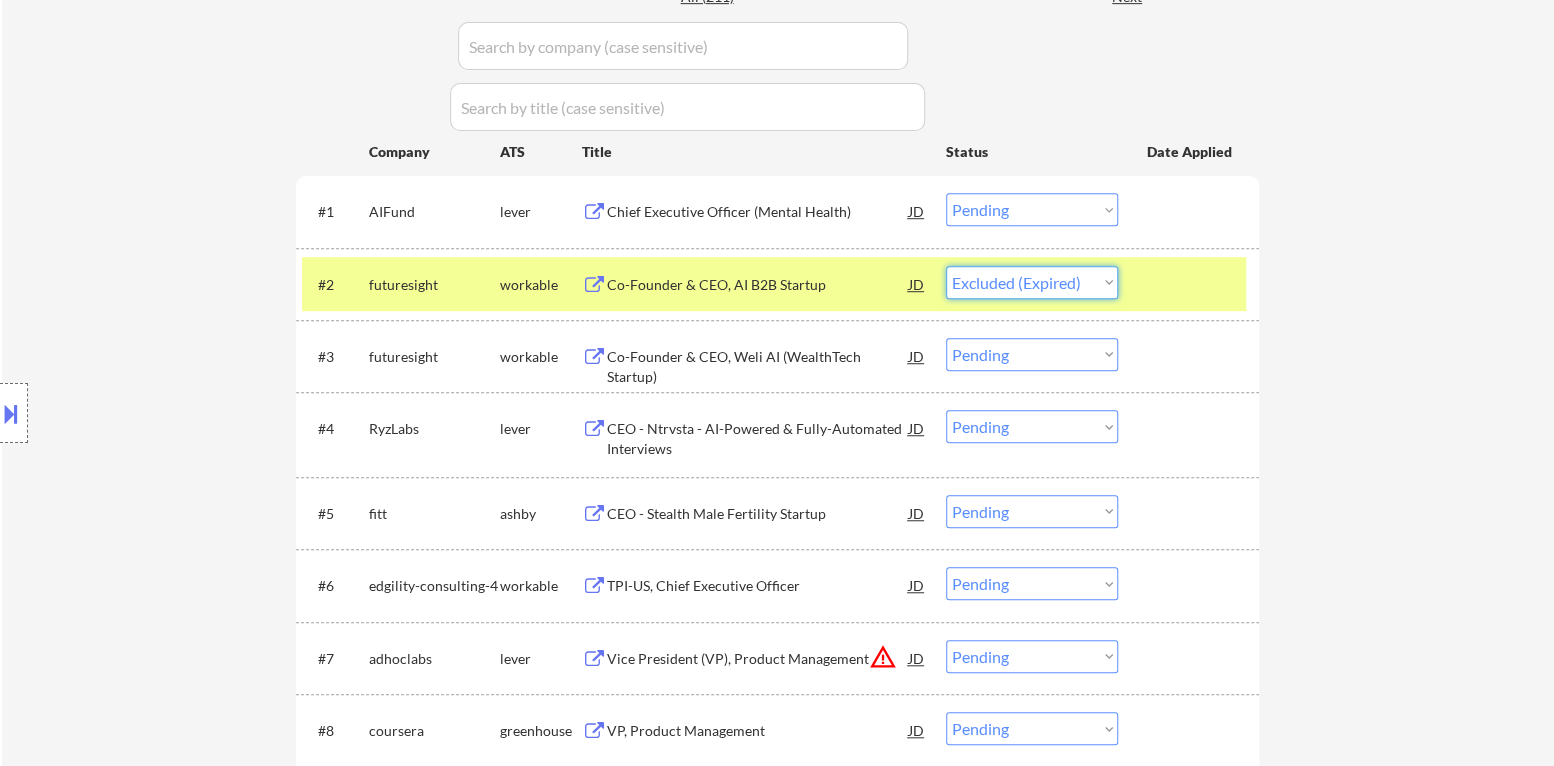 click on "Choose an option... Pending Applied Excluded (Questions) Excluded (Expired) Excluded (Location) Excluded (Bad Match) Excluded (Blocklist) Excluded (Salary) Excluded (Other)" at bounding box center (1032, 282) 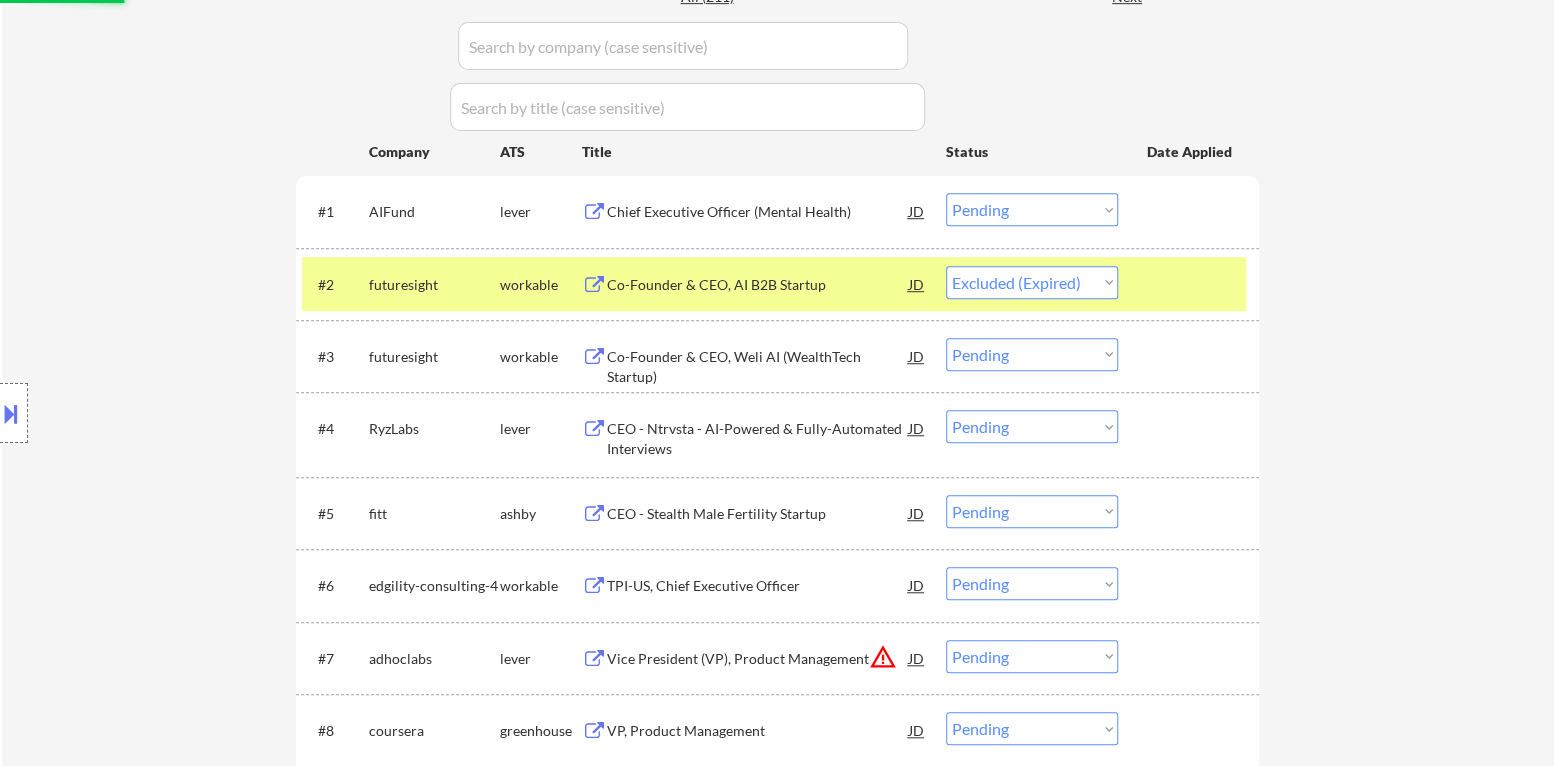 click at bounding box center [1191, 284] 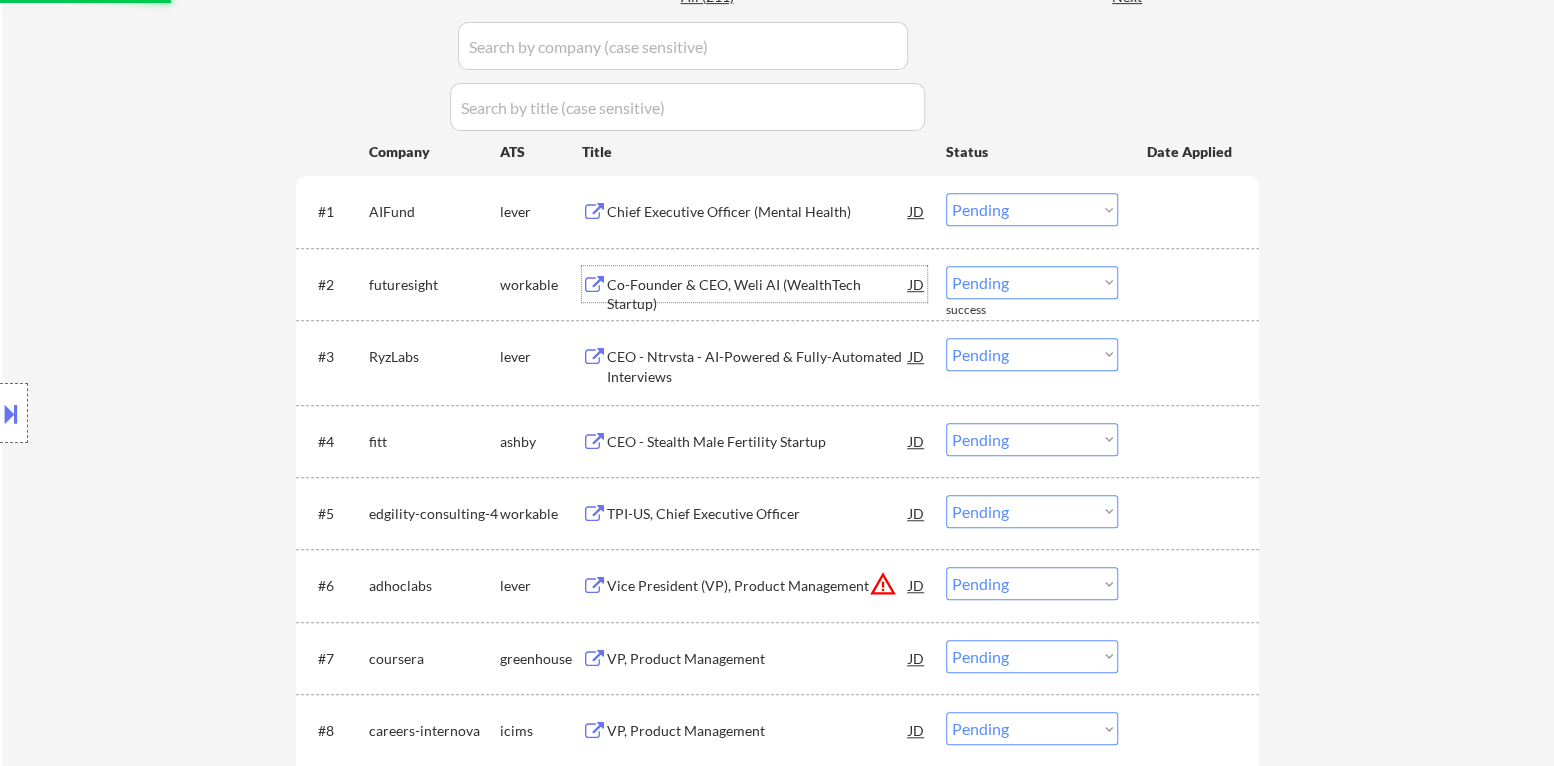 click on "Co-Founder & CEO, Weli AI (WealthTech Startup)" at bounding box center [758, 294] 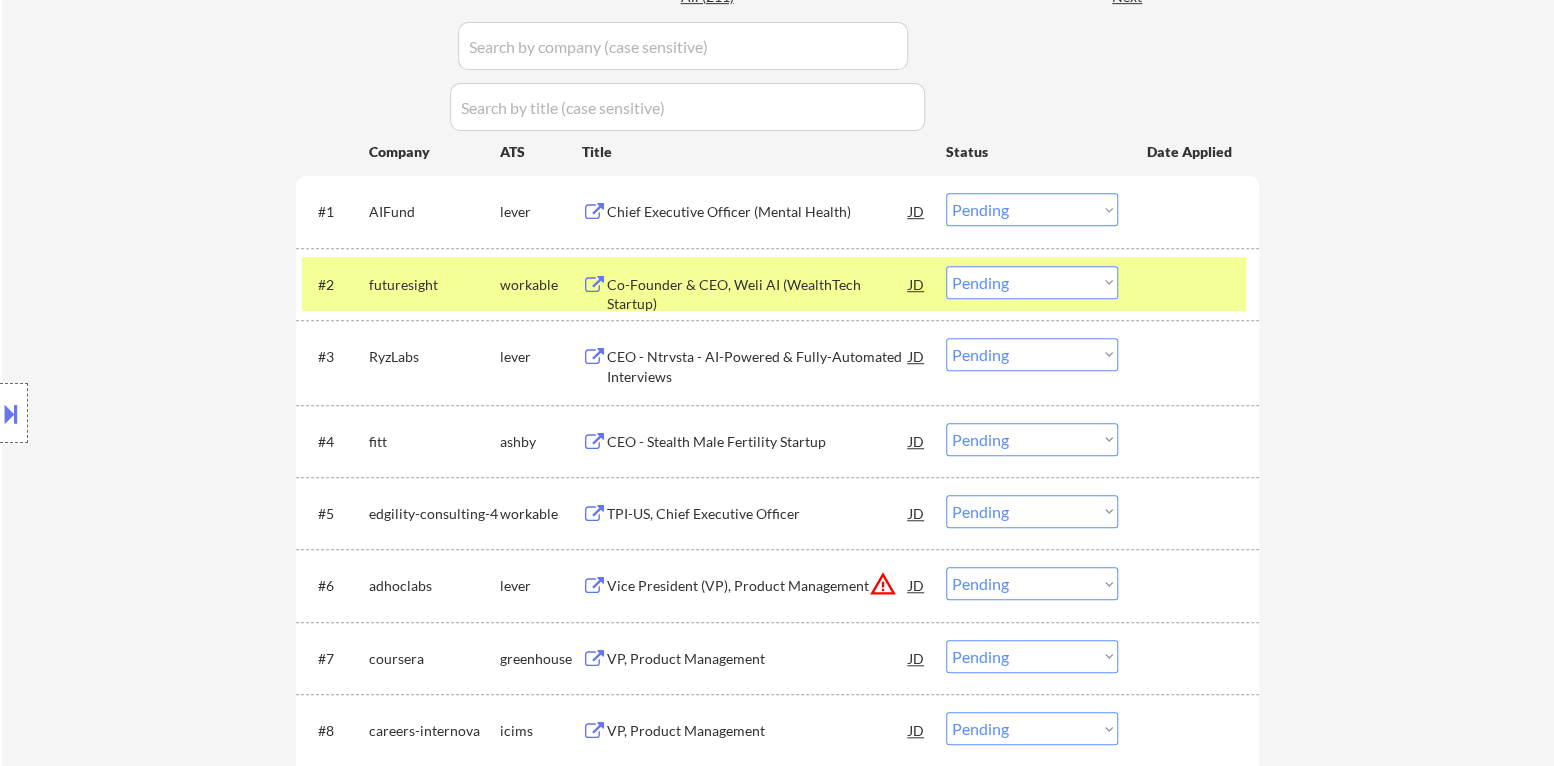 drag, startPoint x: 1071, startPoint y: 281, endPoint x: 1075, endPoint y: 293, distance: 12.649111 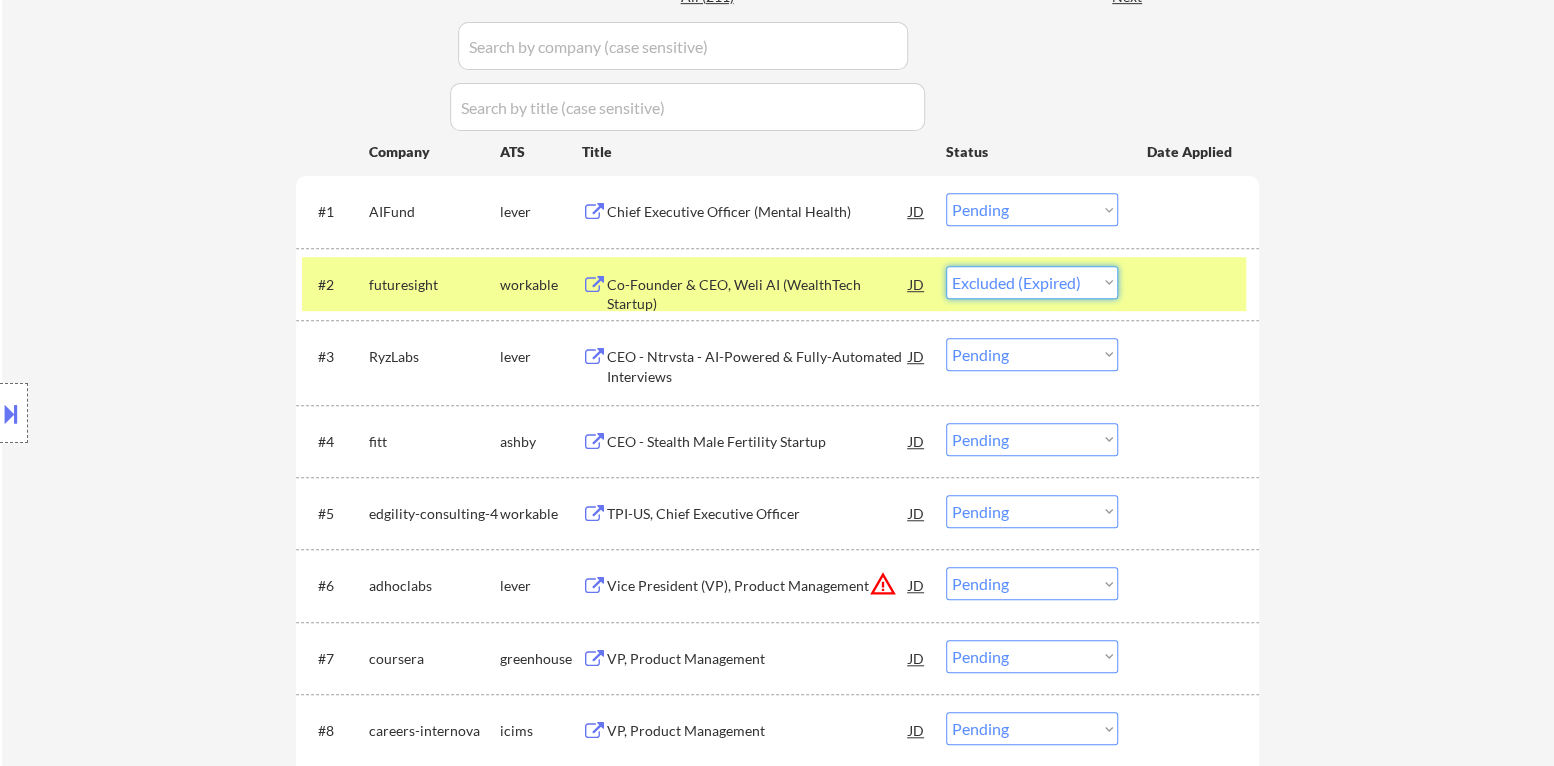 click on "Choose an option... Pending Applied Excluded (Questions) Excluded (Expired) Excluded (Location) Excluded (Bad Match) Excluded (Blocklist) Excluded (Salary) Excluded (Other)" at bounding box center (1032, 282) 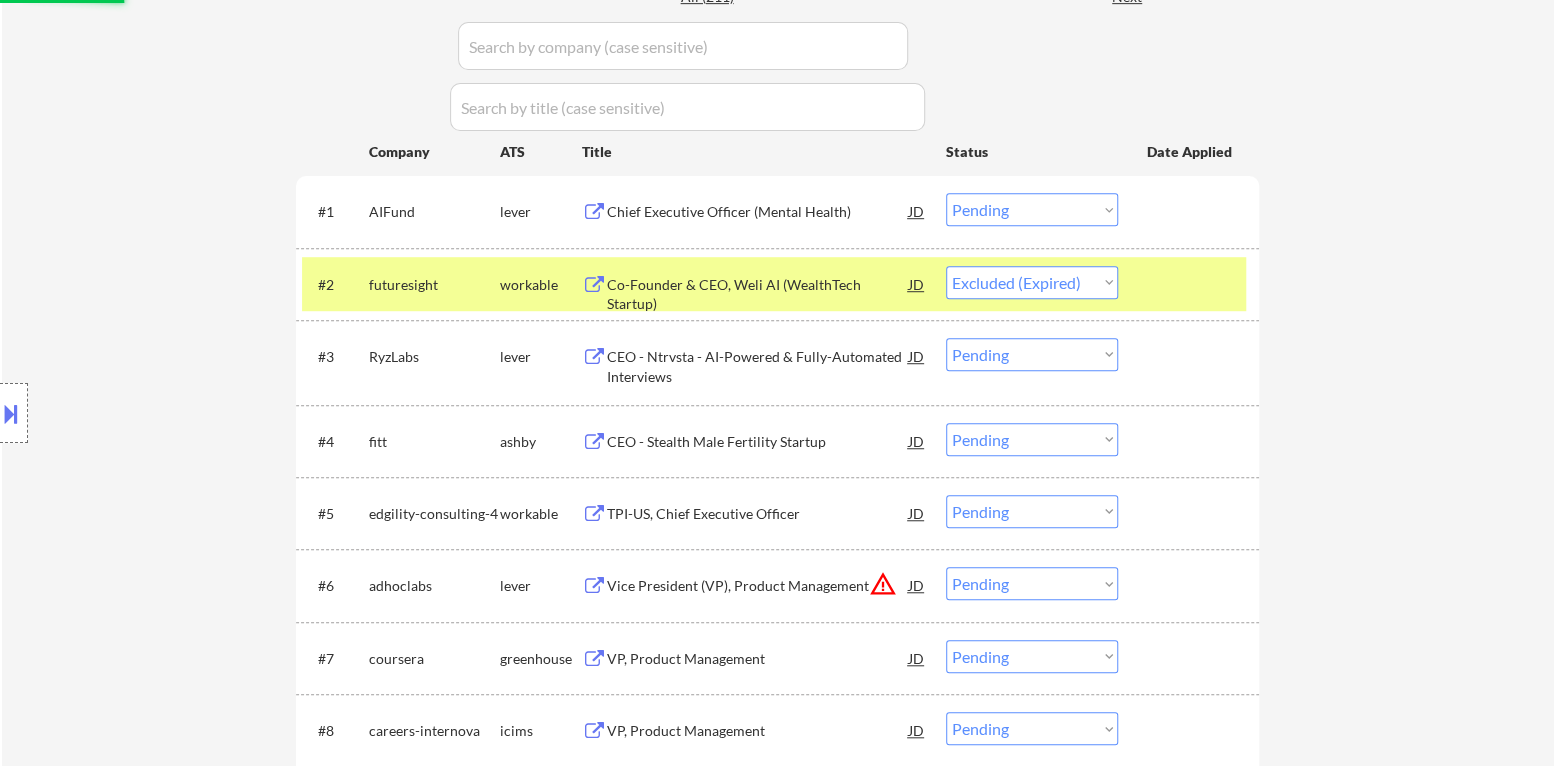 click at bounding box center [1191, 284] 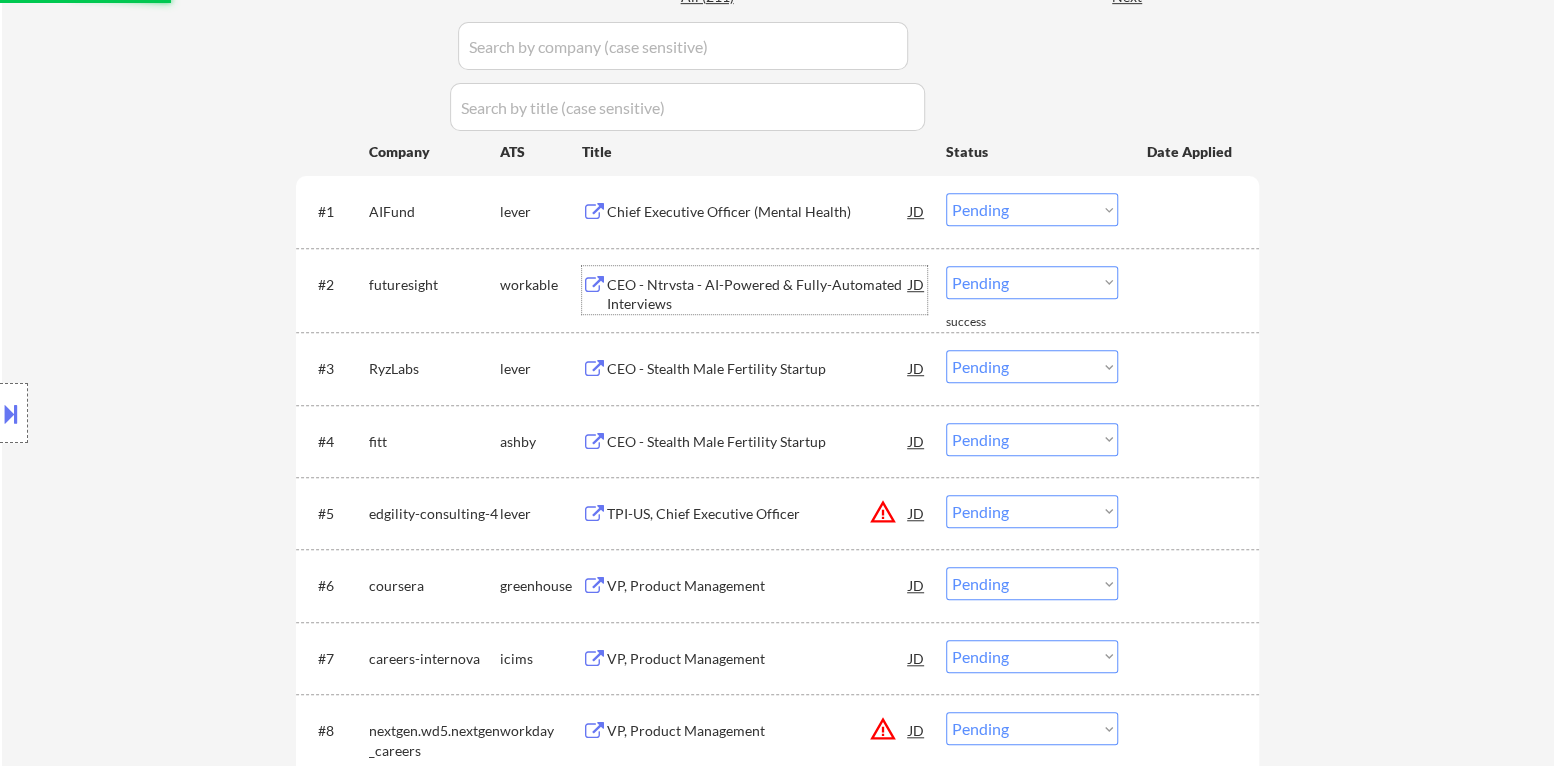 click on "CEO - Ntrvsta - AI-Powered & Fully-Automated Interviews" at bounding box center (758, 294) 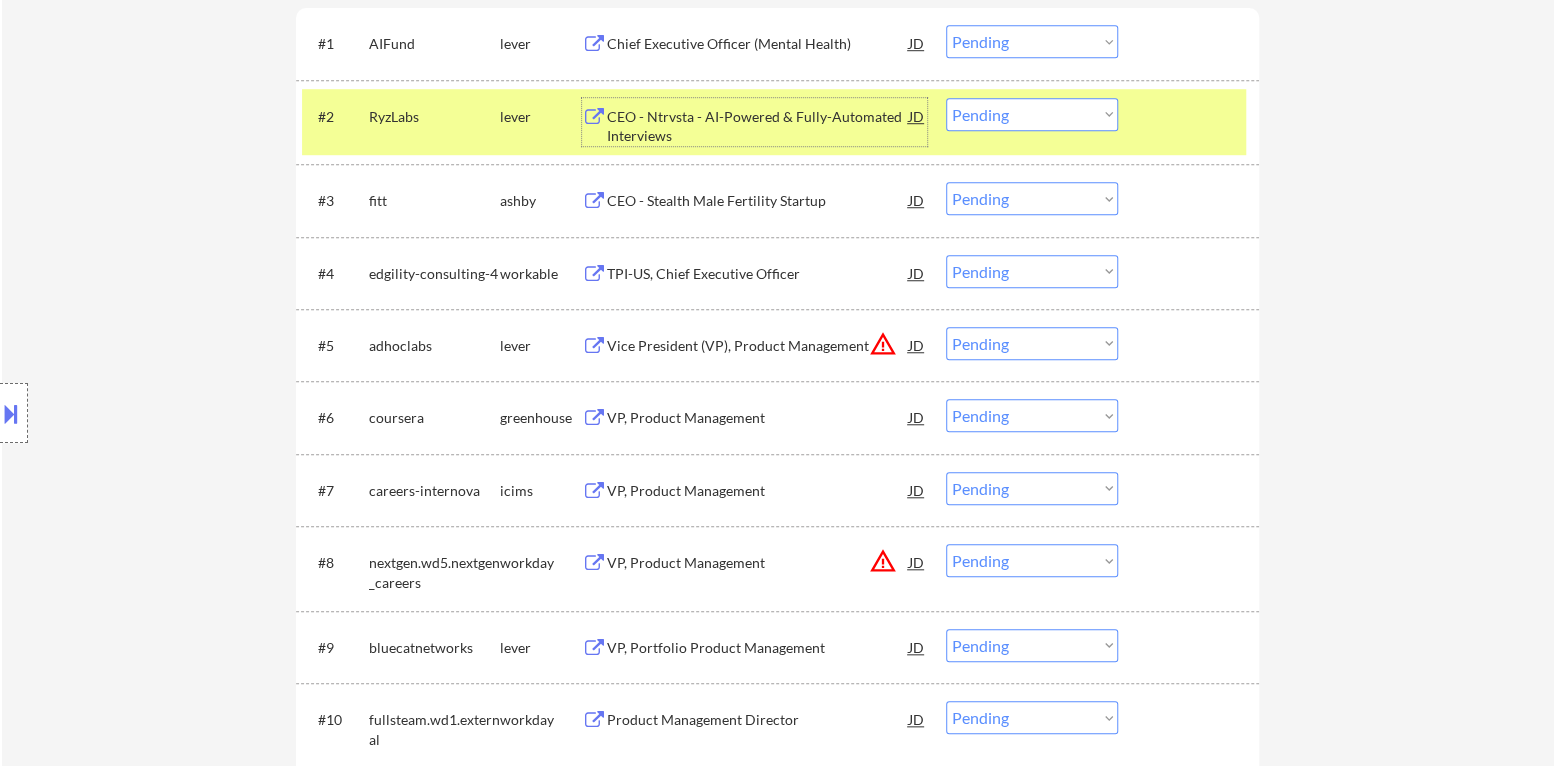 scroll, scrollTop: 800, scrollLeft: 0, axis: vertical 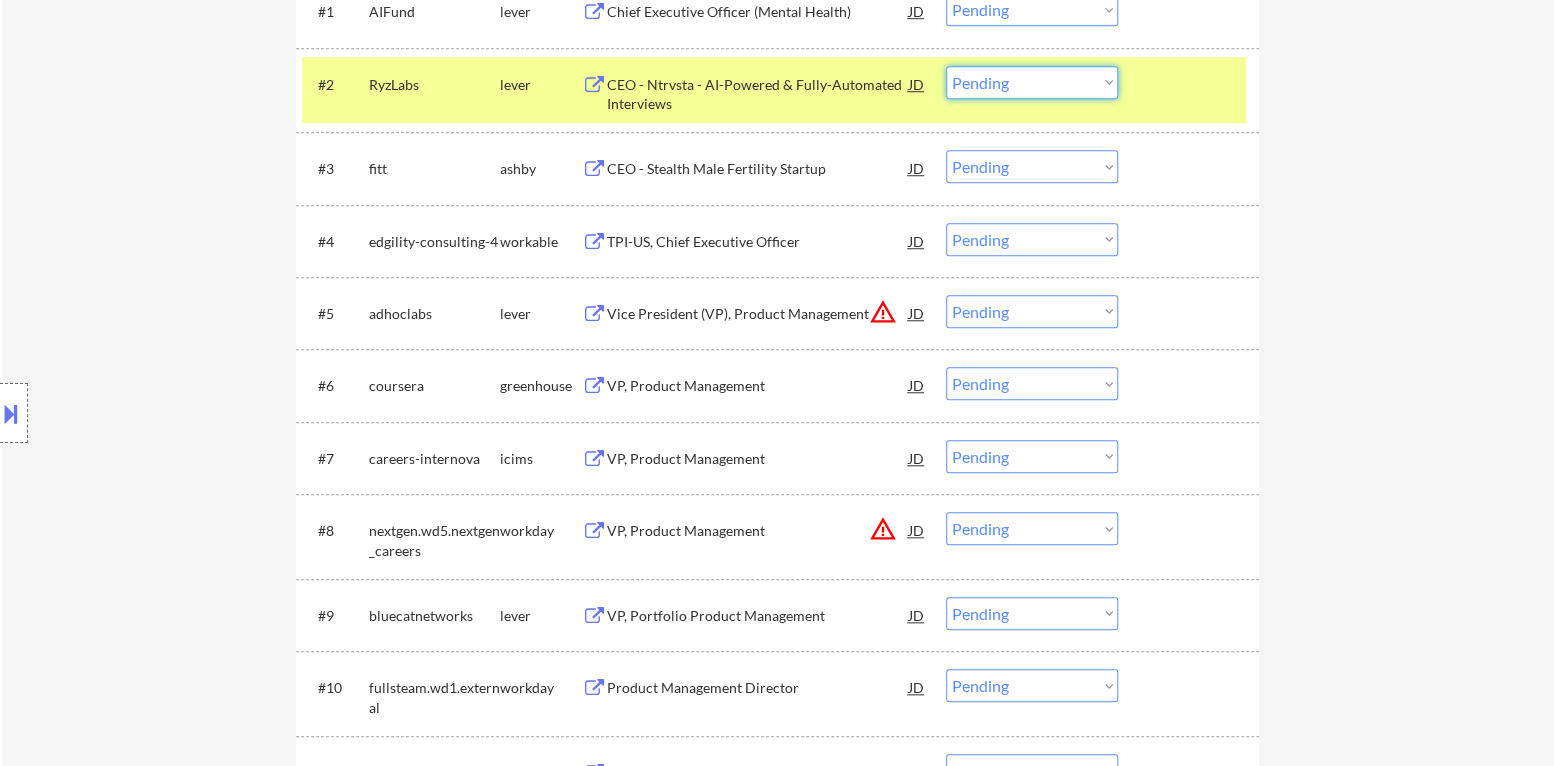 click on "Choose an option... Pending Applied Excluded (Questions) Excluded (Expired) Excluded (Location) Excluded (Bad Match) Excluded (Blocklist) Excluded (Salary) Excluded (Other)" at bounding box center (1032, 82) 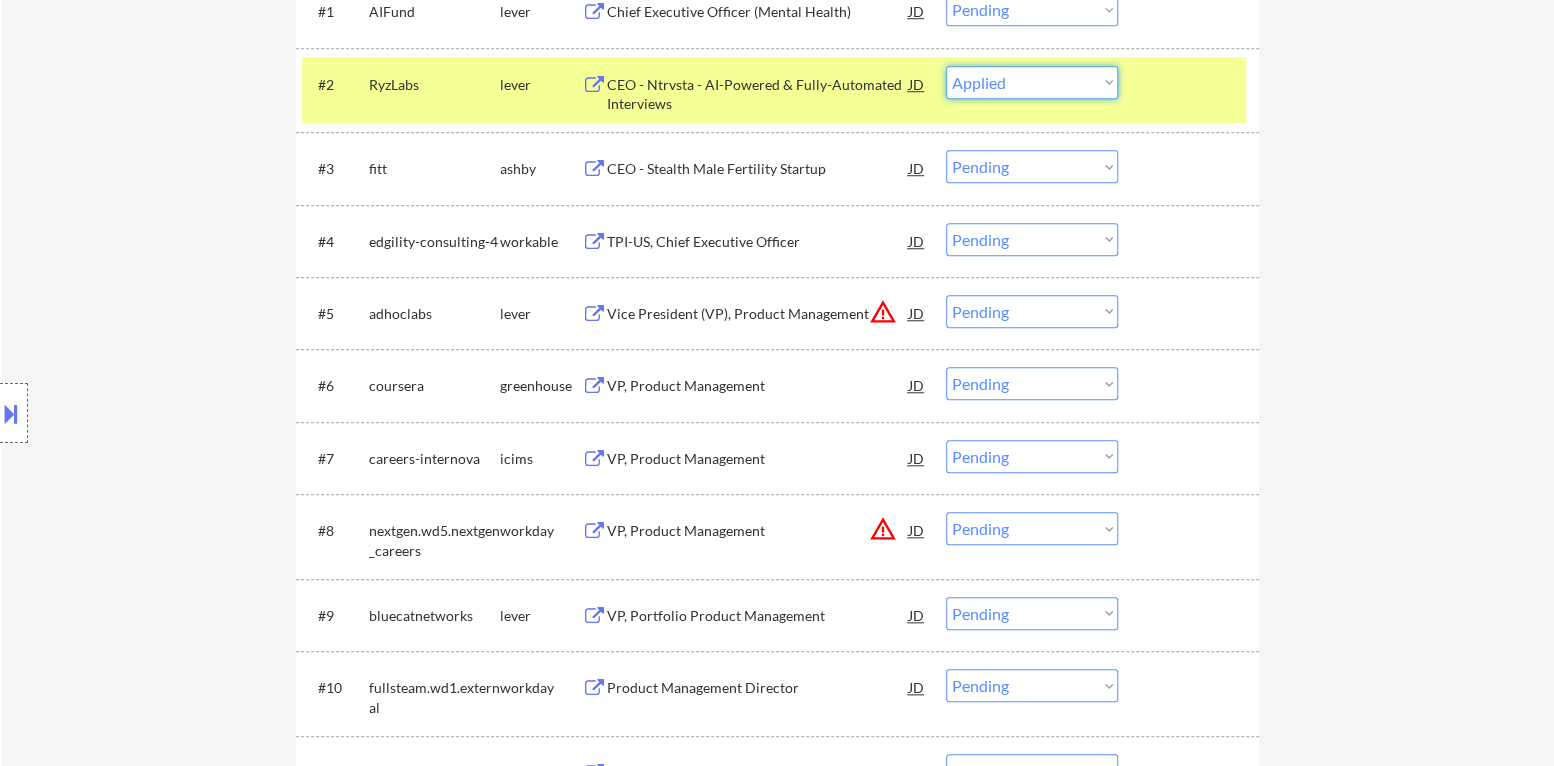 click on "Choose an option... Pending Applied Excluded (Questions) Excluded (Expired) Excluded (Location) Excluded (Bad Match) Excluded (Blocklist) Excluded (Salary) Excluded (Other)" at bounding box center [1032, 82] 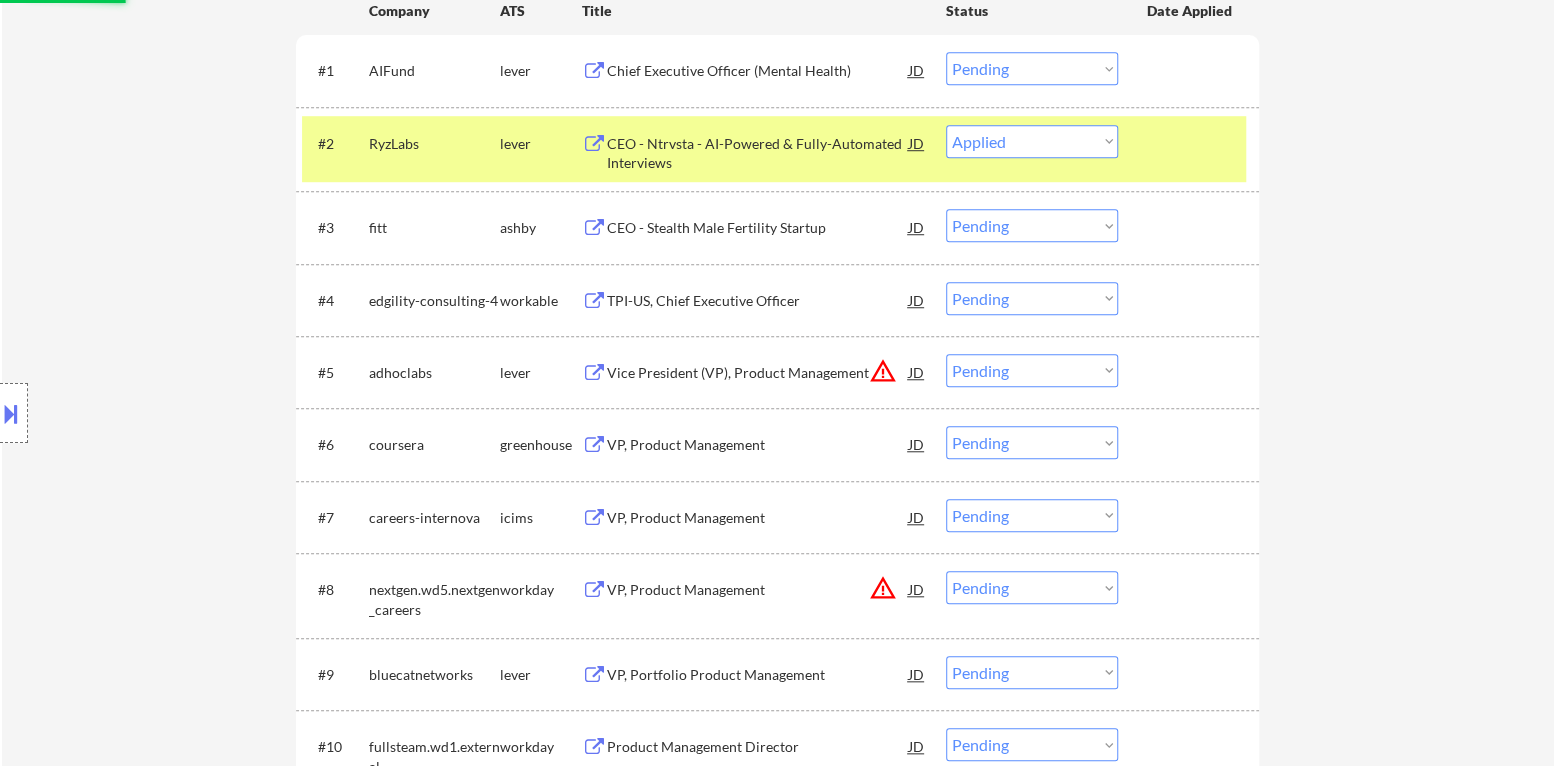 scroll, scrollTop: 700, scrollLeft: 0, axis: vertical 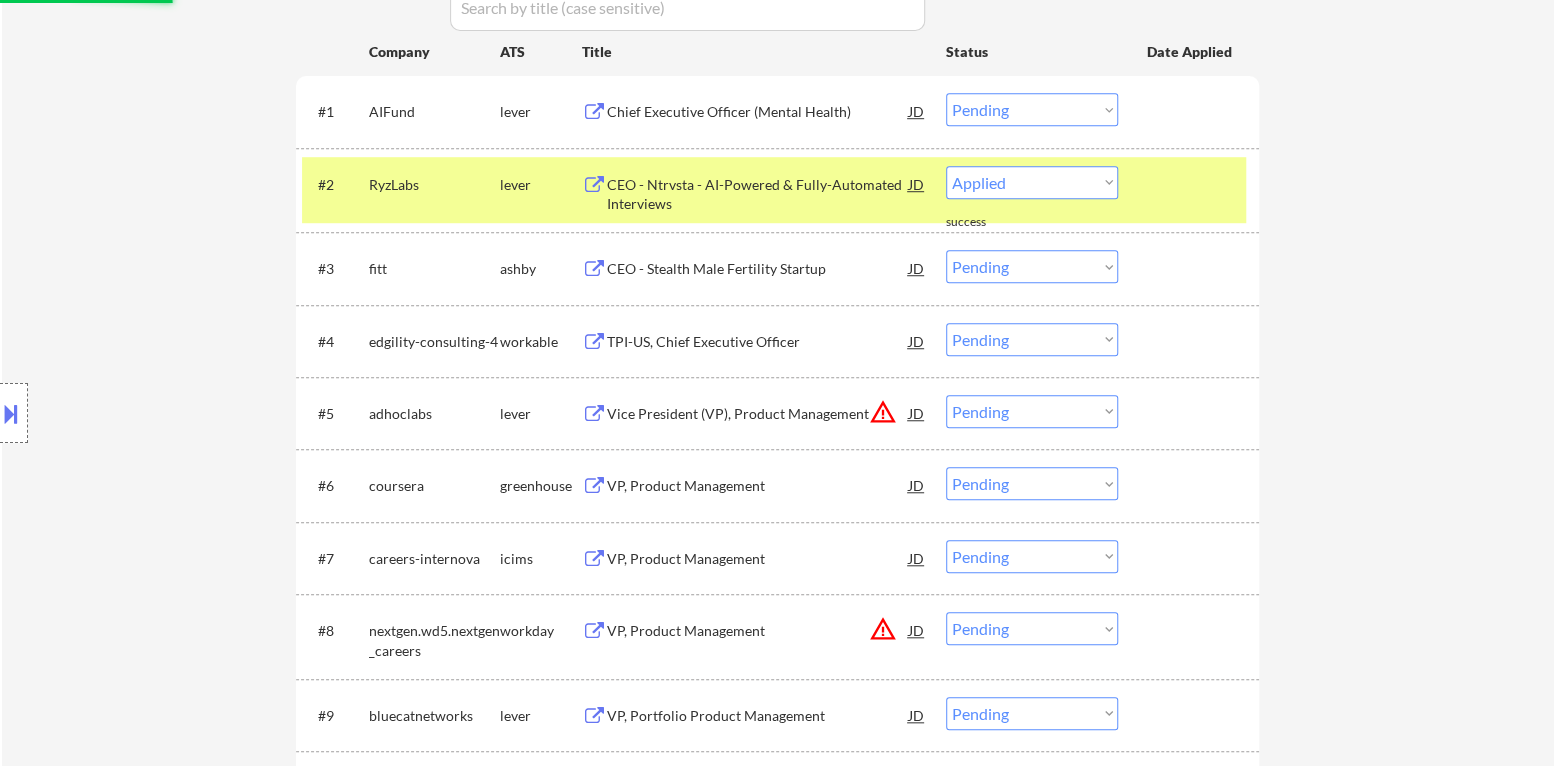 select on ""pending"" 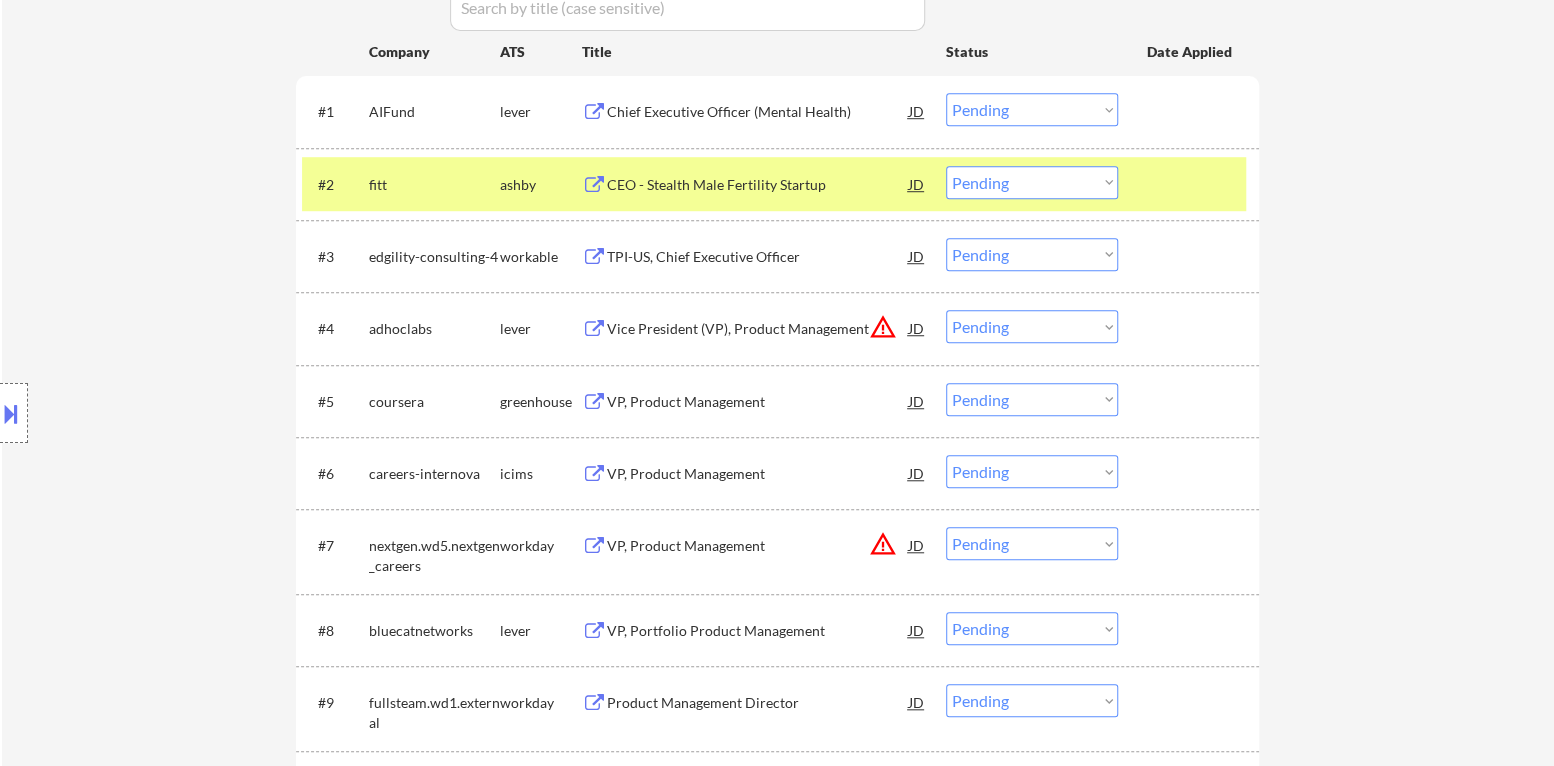 click at bounding box center (1191, 184) 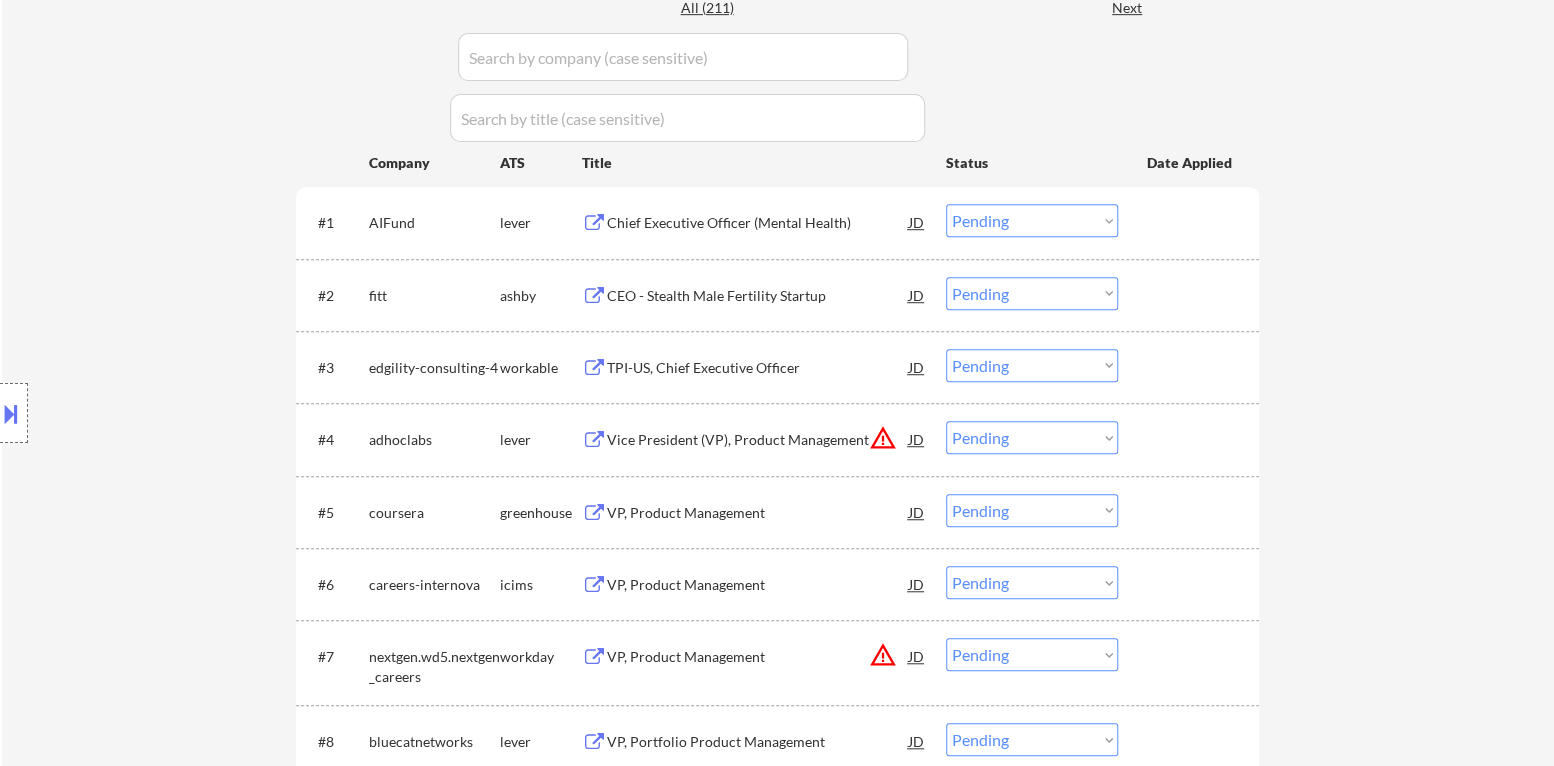 scroll, scrollTop: 600, scrollLeft: 0, axis: vertical 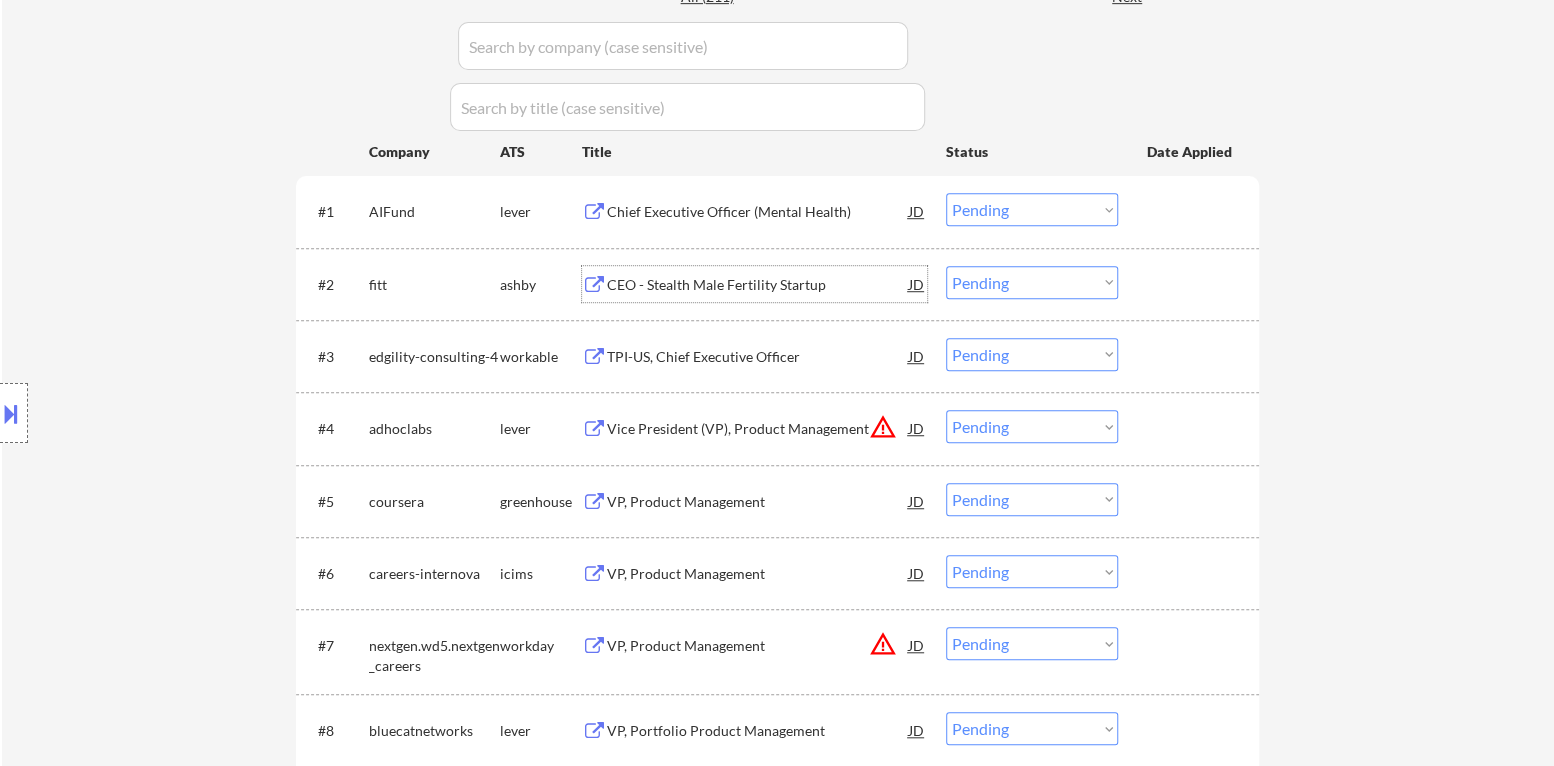 click on "CEO - Stealth Male Fertility Startup" at bounding box center (758, 285) 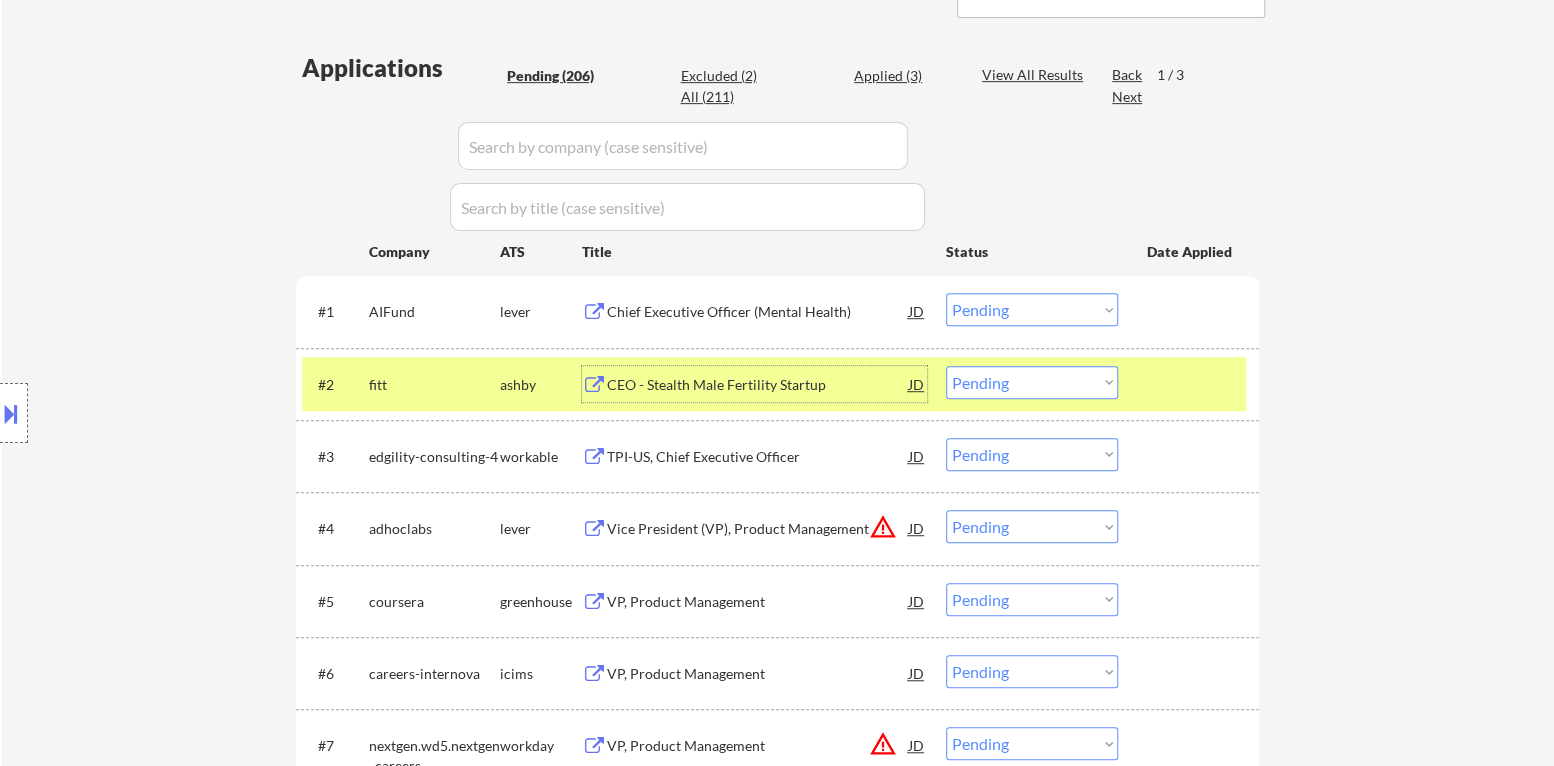 scroll, scrollTop: 499, scrollLeft: 0, axis: vertical 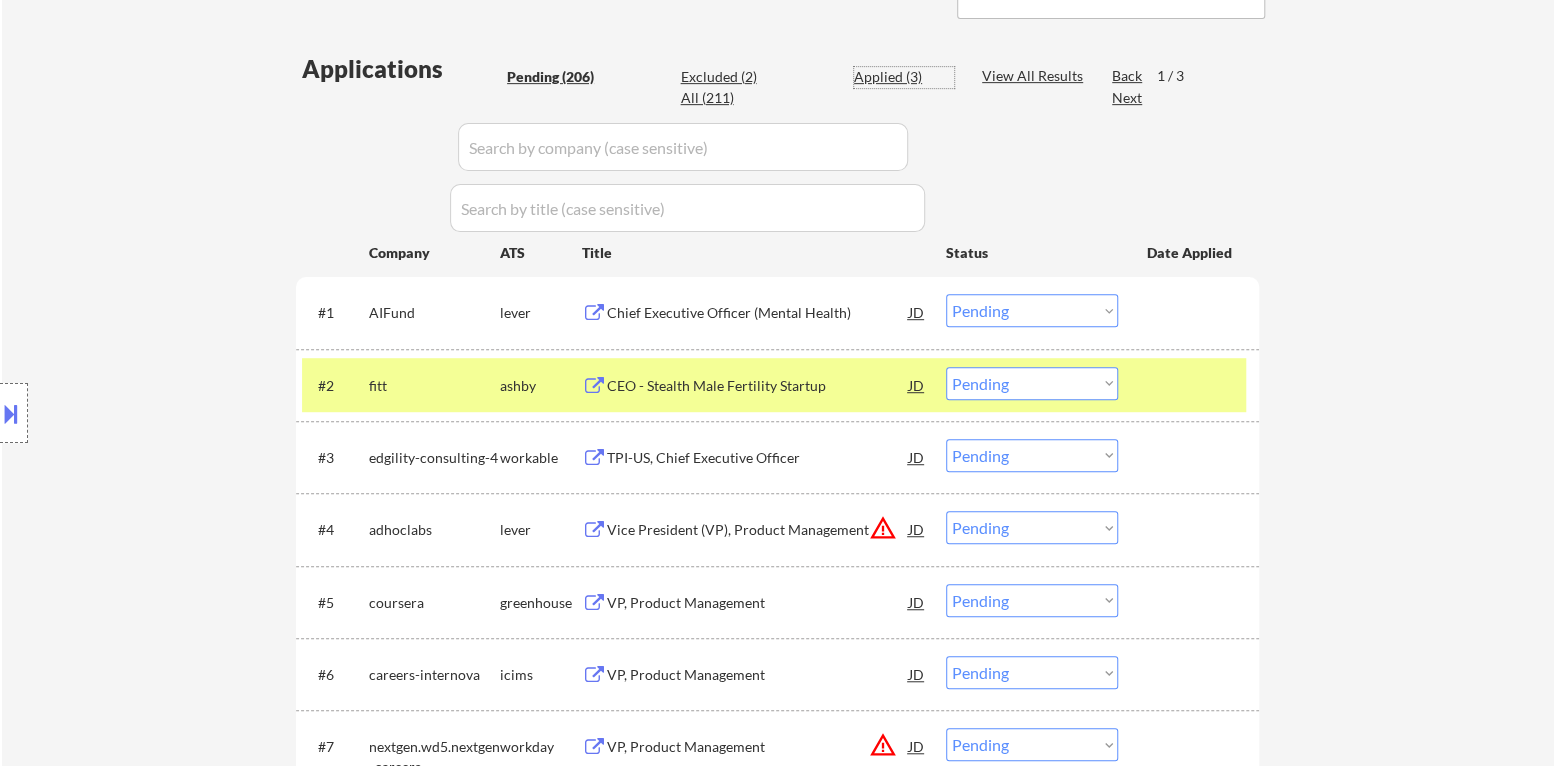 click on "Applied (3)" at bounding box center [904, 77] 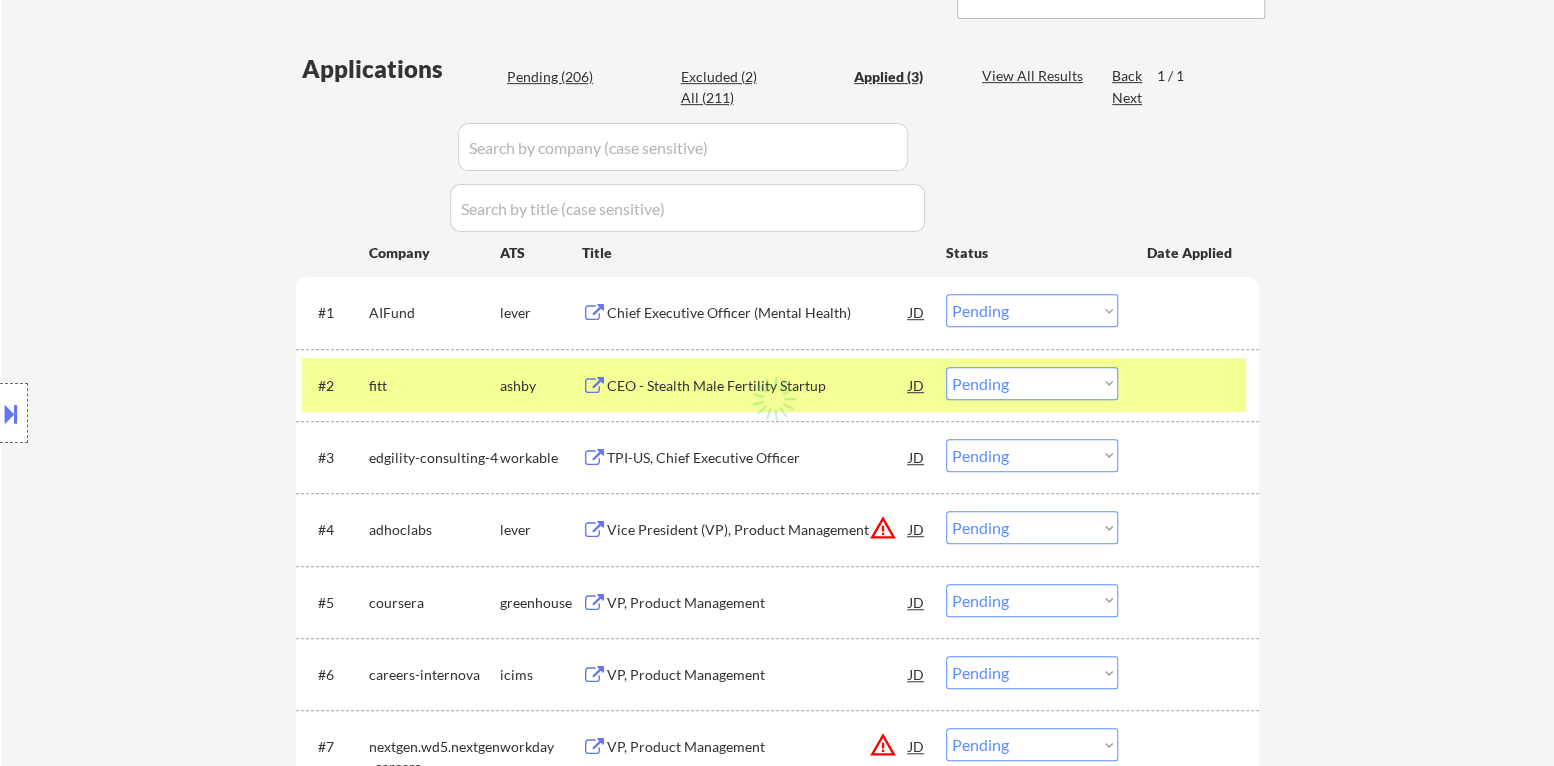 select on ""applied"" 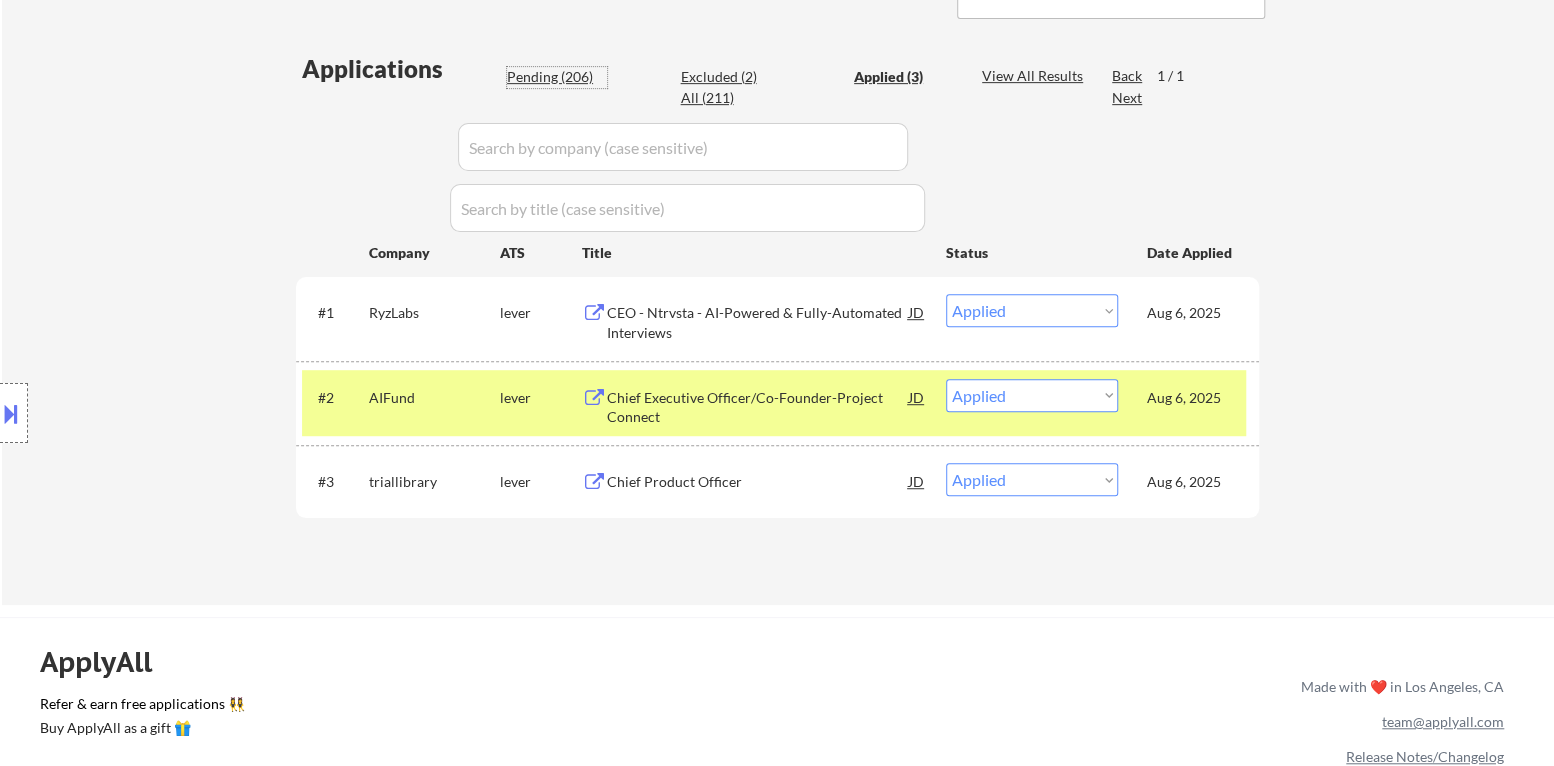 click on "Pending (206)" at bounding box center [557, 77] 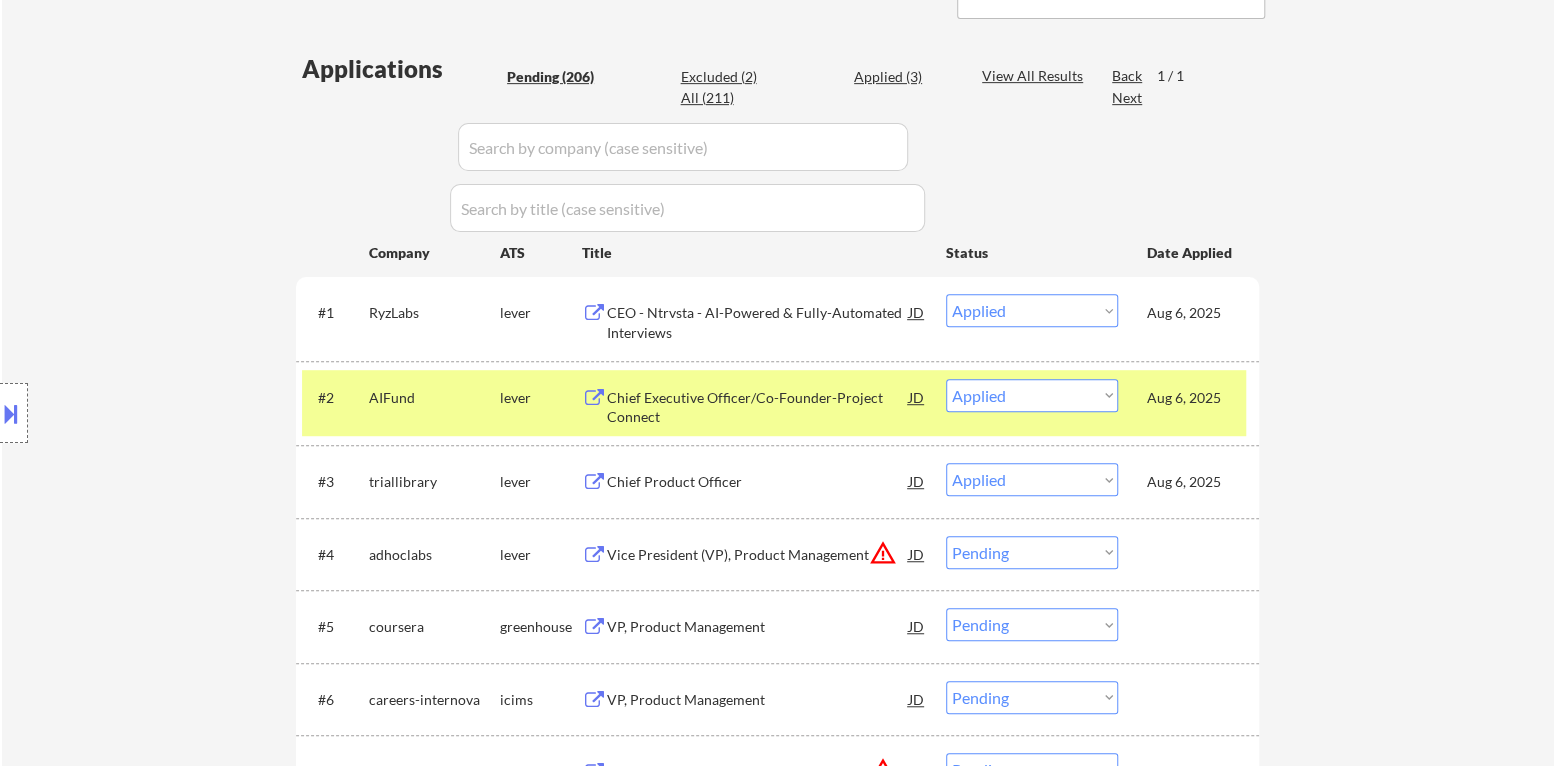 select on ""pending"" 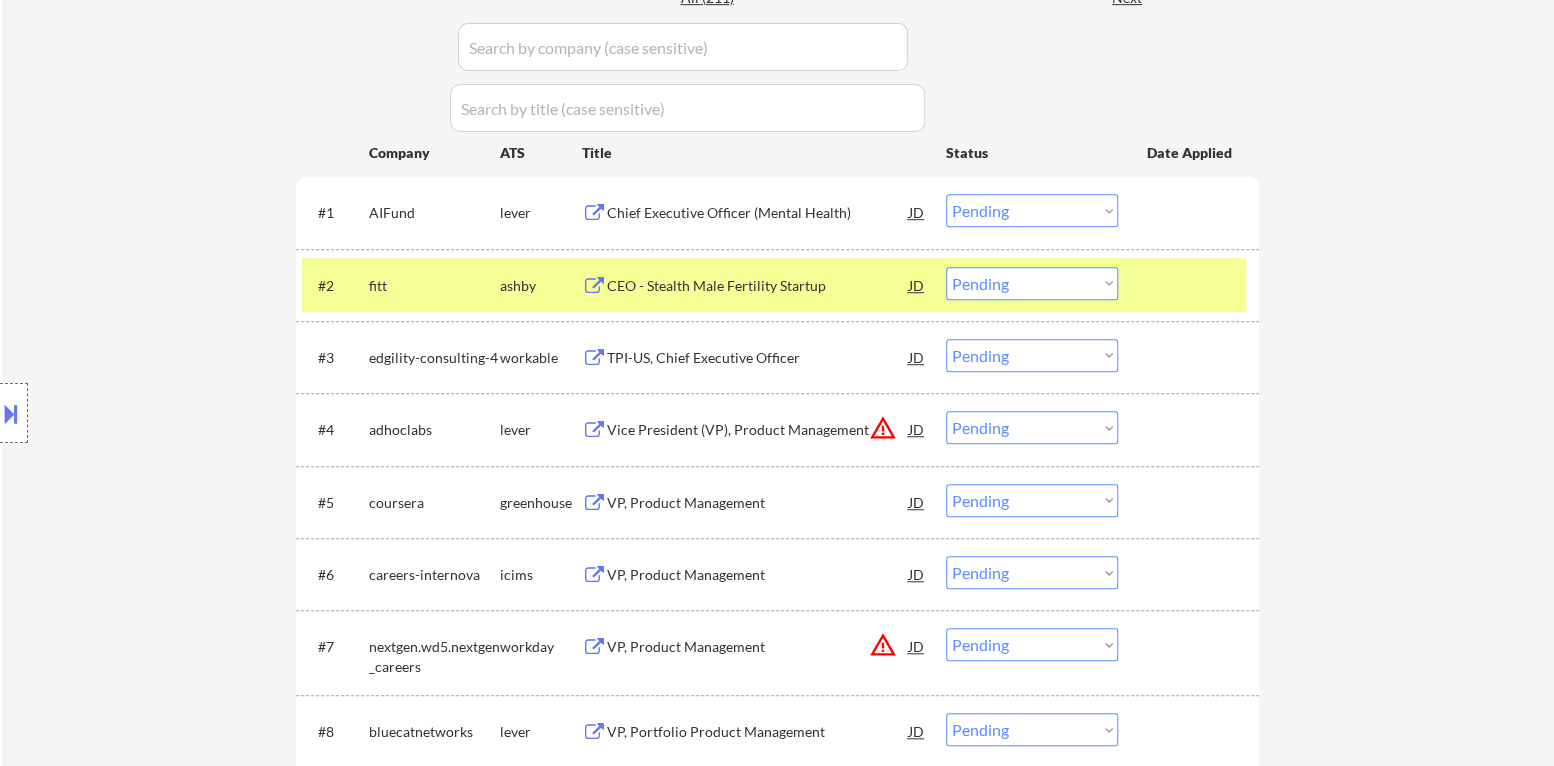 scroll, scrollTop: 600, scrollLeft: 0, axis: vertical 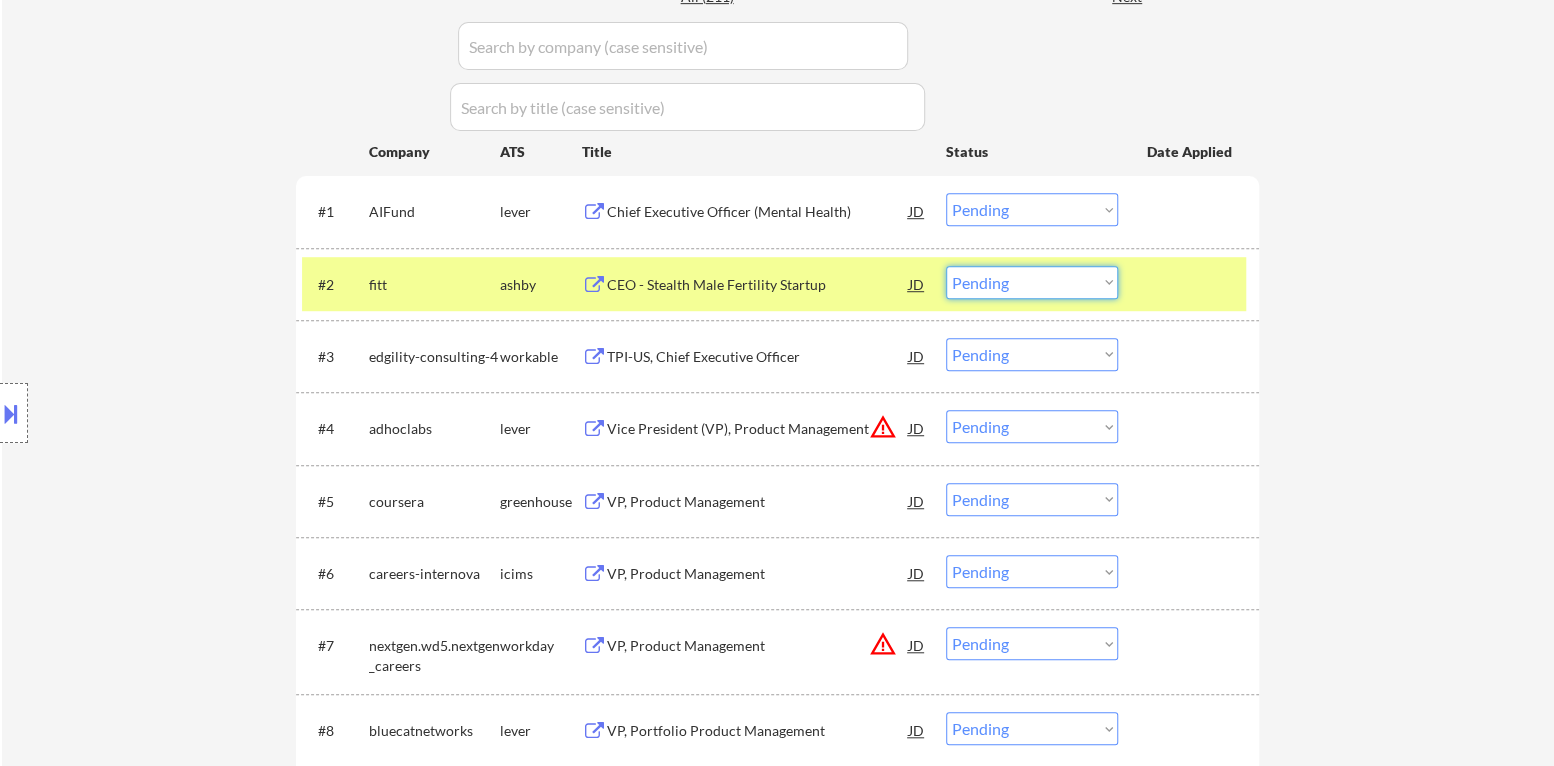 click on "Choose an option... Pending Applied Excluded (Questions) Excluded (Expired) Excluded (Location) Excluded (Bad Match) Excluded (Blocklist) Excluded (Salary) Excluded (Other)" at bounding box center (1032, 282) 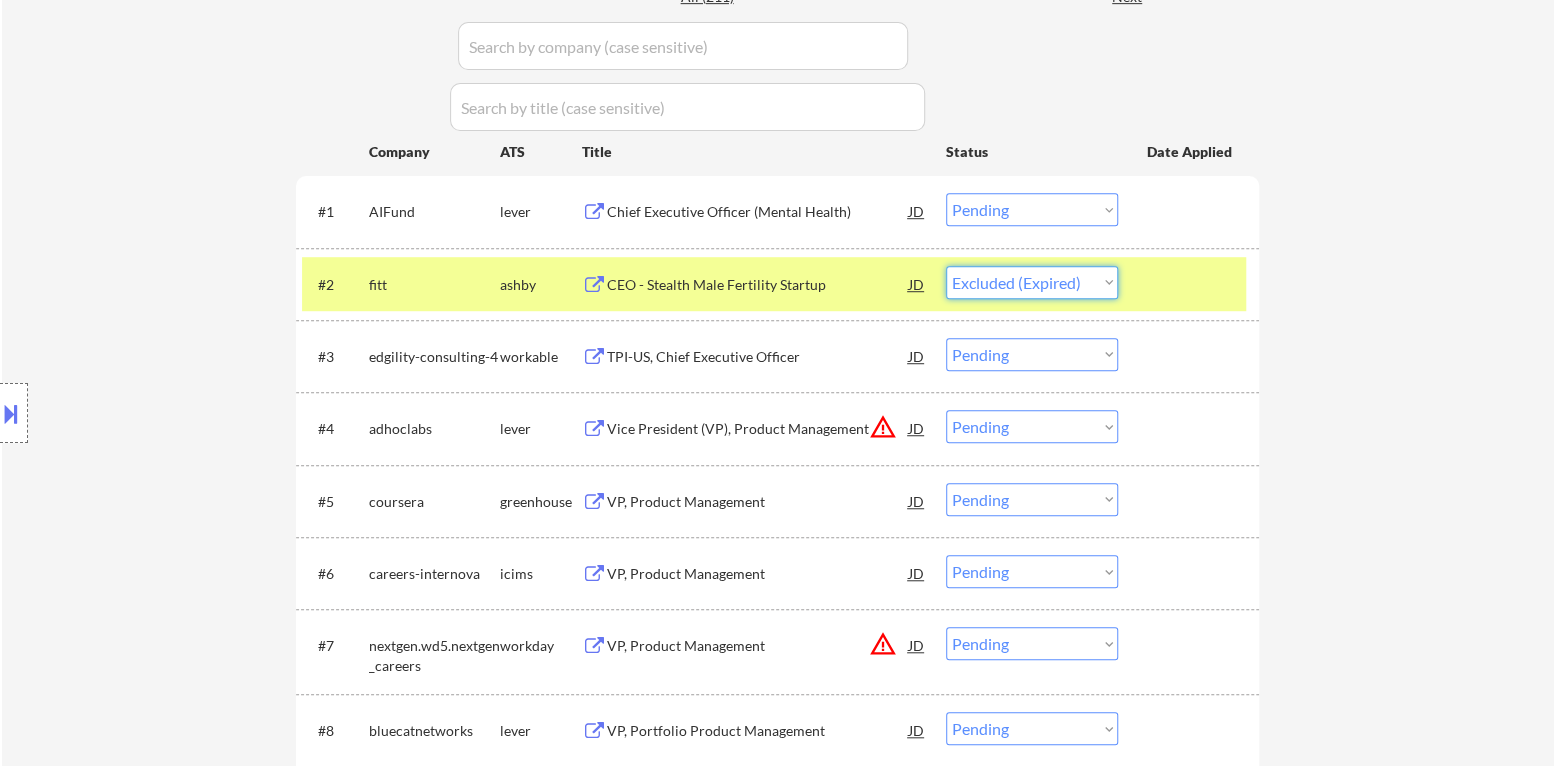 click on "Choose an option... Pending Applied Excluded (Questions) Excluded (Expired) Excluded (Location) Excluded (Bad Match) Excluded (Blocklist) Excluded (Salary) Excluded (Other)" at bounding box center [1032, 282] 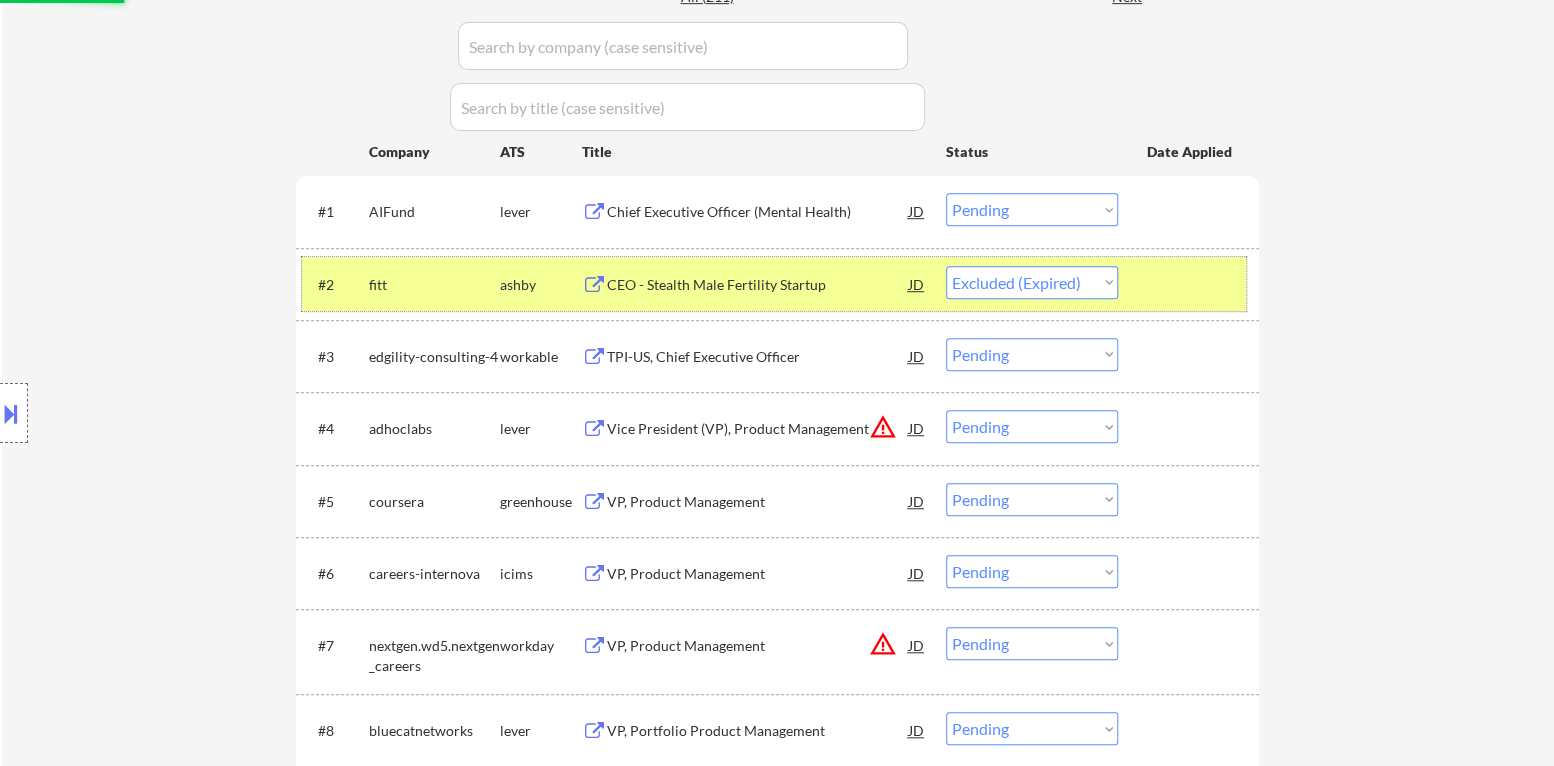 click at bounding box center (1191, 284) 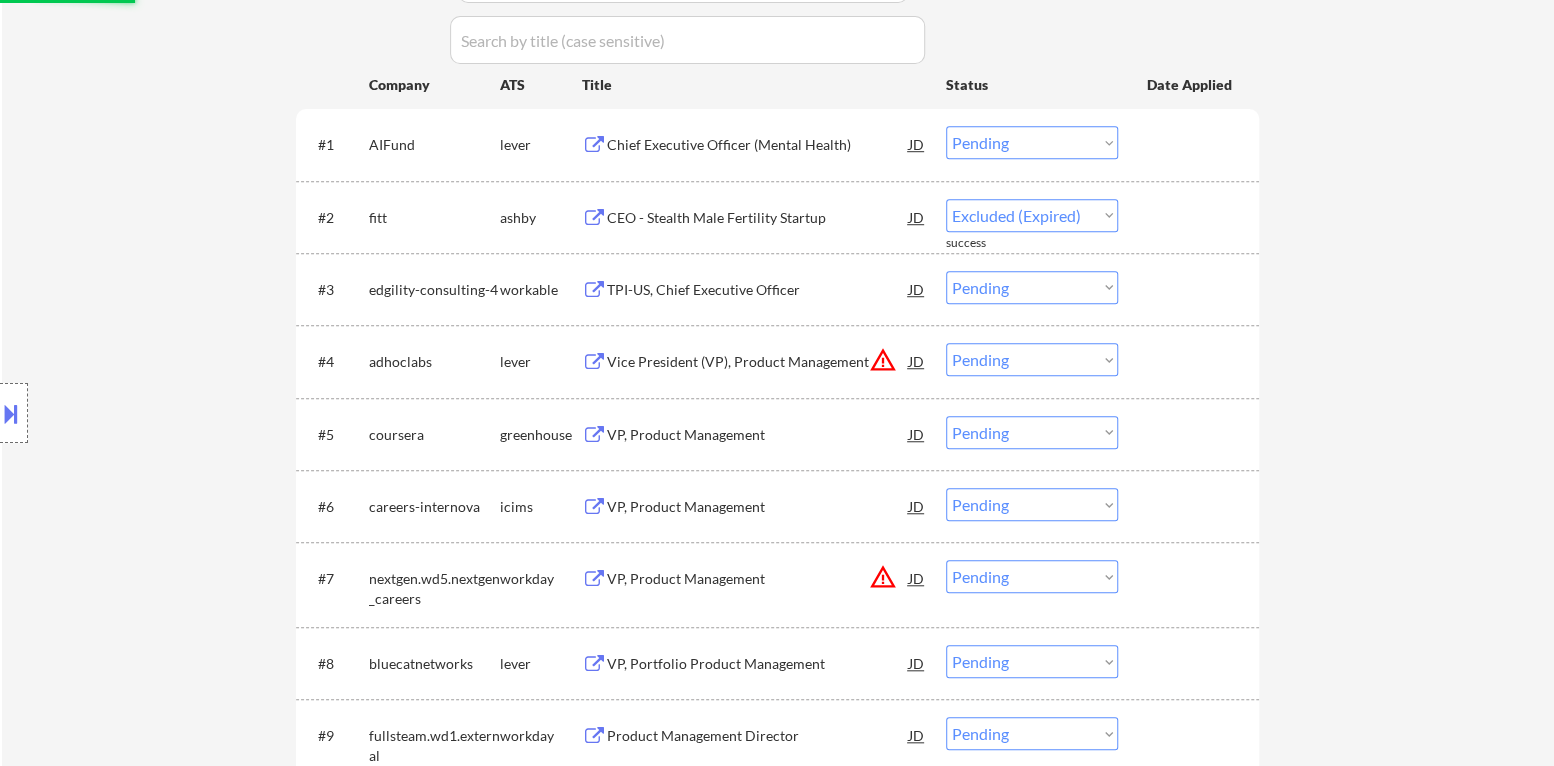 scroll, scrollTop: 700, scrollLeft: 0, axis: vertical 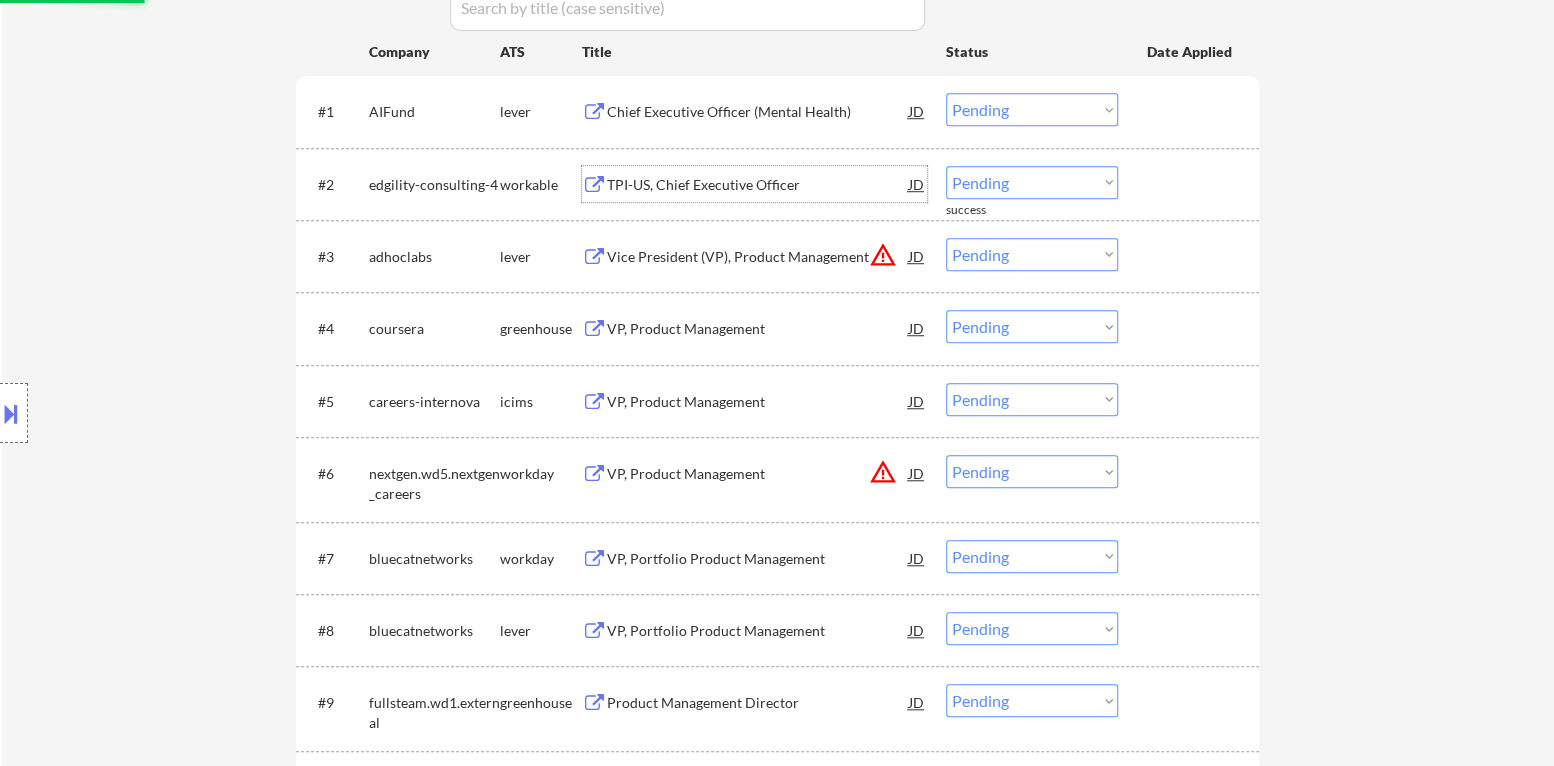 click on "TPI-US, Chief Executive Officer" at bounding box center (758, 185) 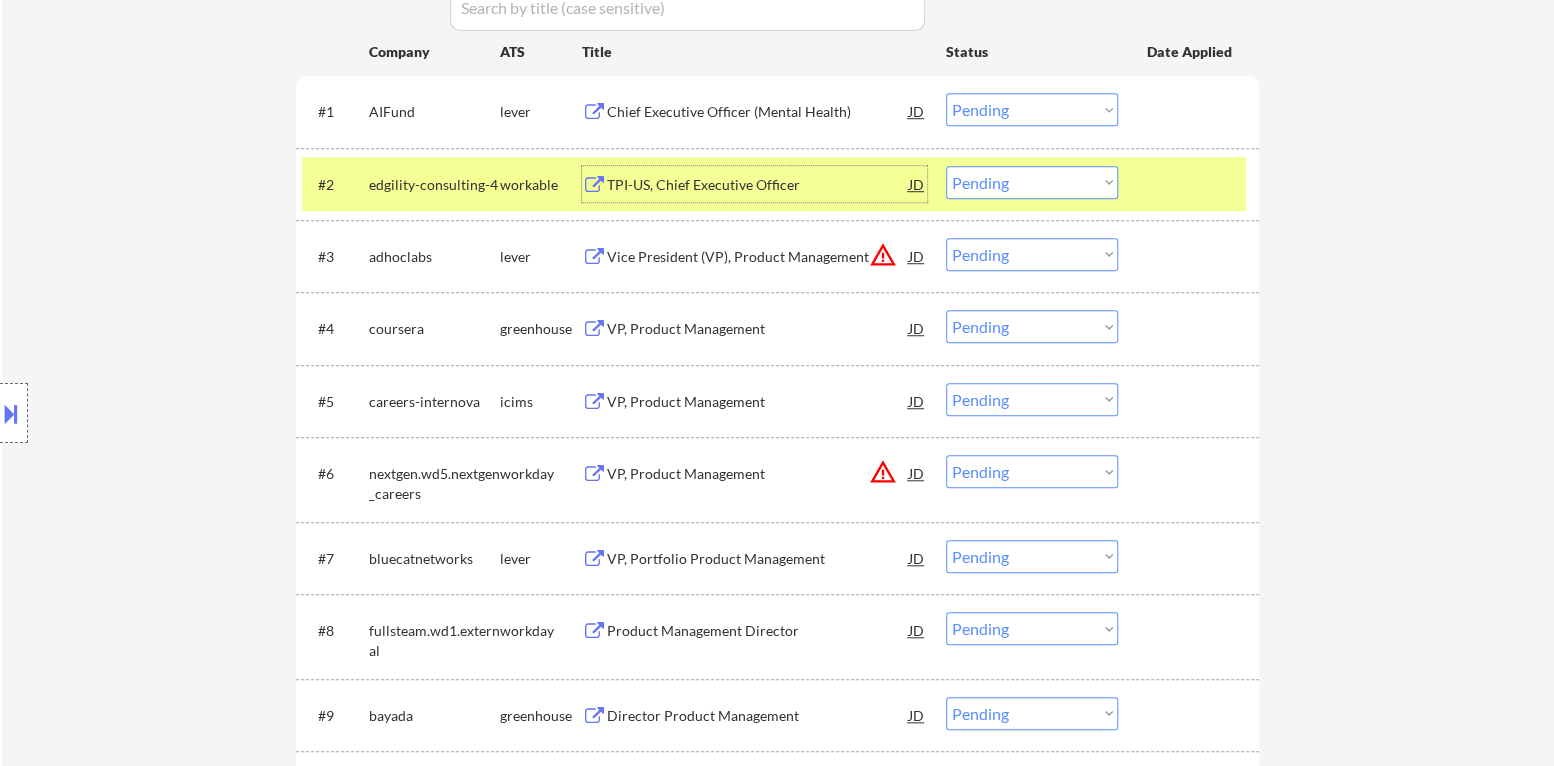 click on "Choose an option... Pending Applied Excluded (Questions) Excluded (Expired) Excluded (Location) Excluded (Bad Match) Excluded (Blocklist) Excluded (Salary) Excluded (Other)" at bounding box center [1032, 182] 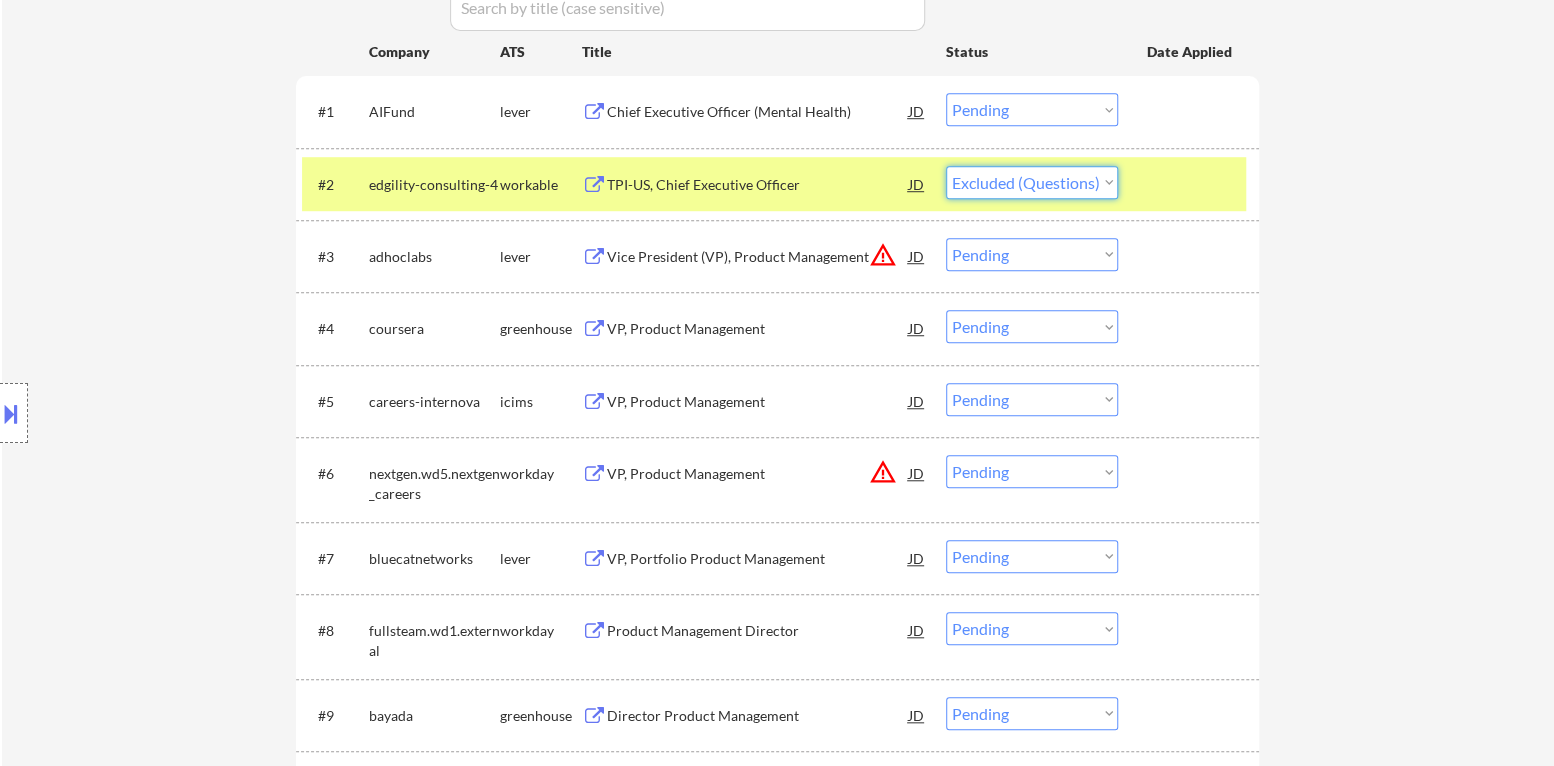 click on "Choose an option... Pending Applied Excluded (Questions) Excluded (Expired) Excluded (Location) Excluded (Bad Match) Excluded (Blocklist) Excluded (Salary) Excluded (Other)" at bounding box center (1032, 182) 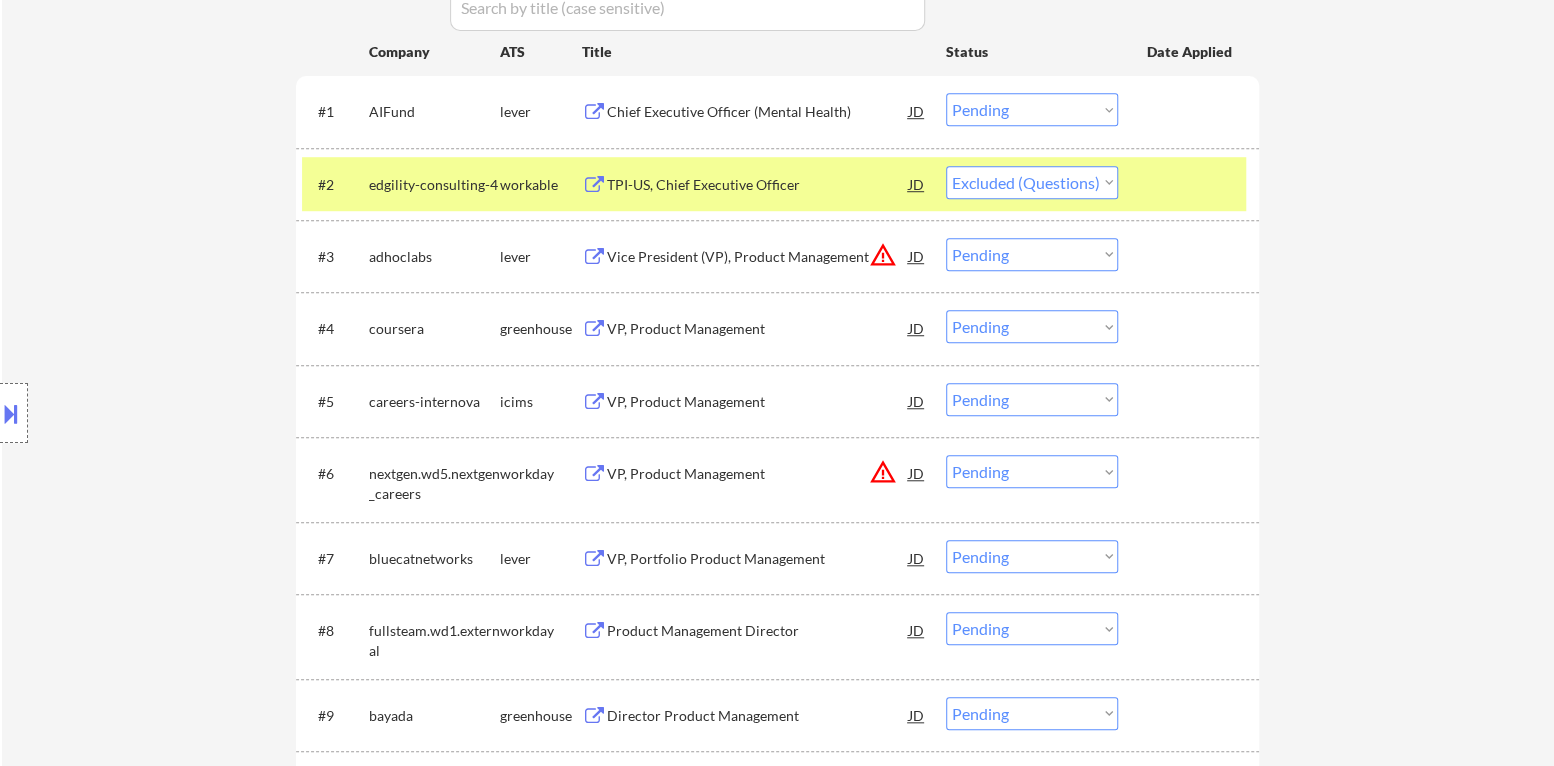 click at bounding box center [1191, 184] 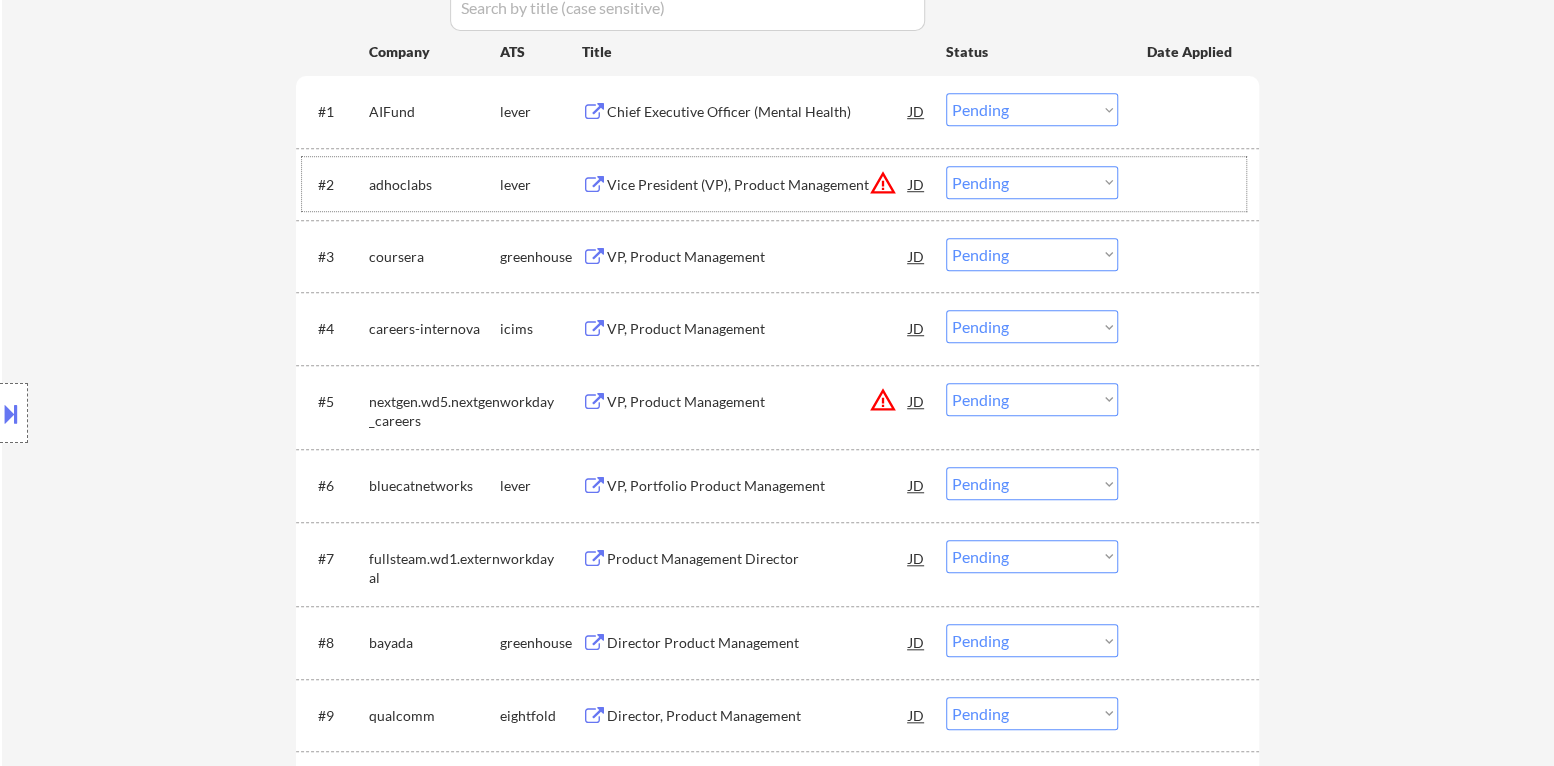 scroll, scrollTop: 600, scrollLeft: 0, axis: vertical 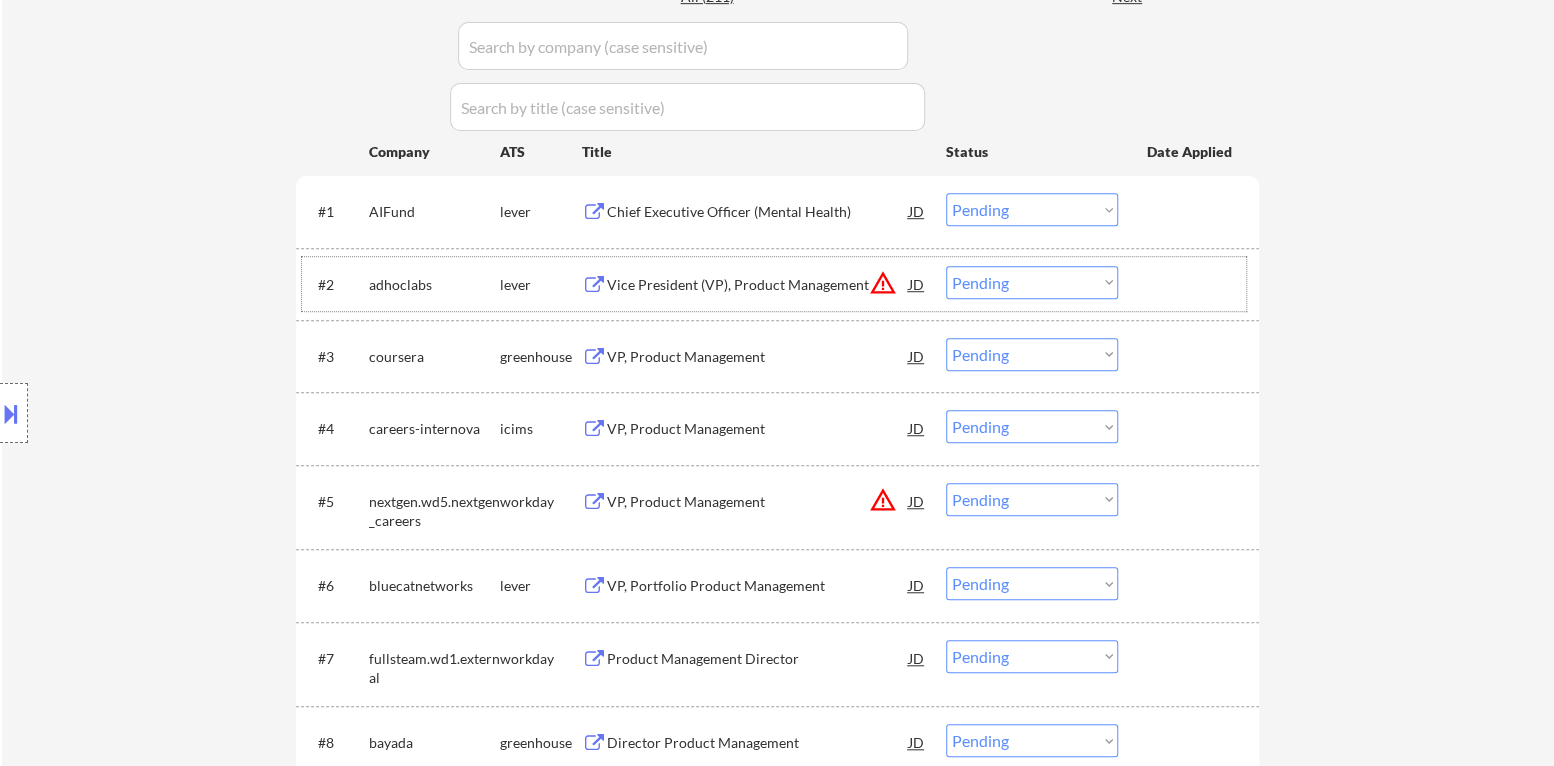 click on "warning_amber" at bounding box center [883, 283] 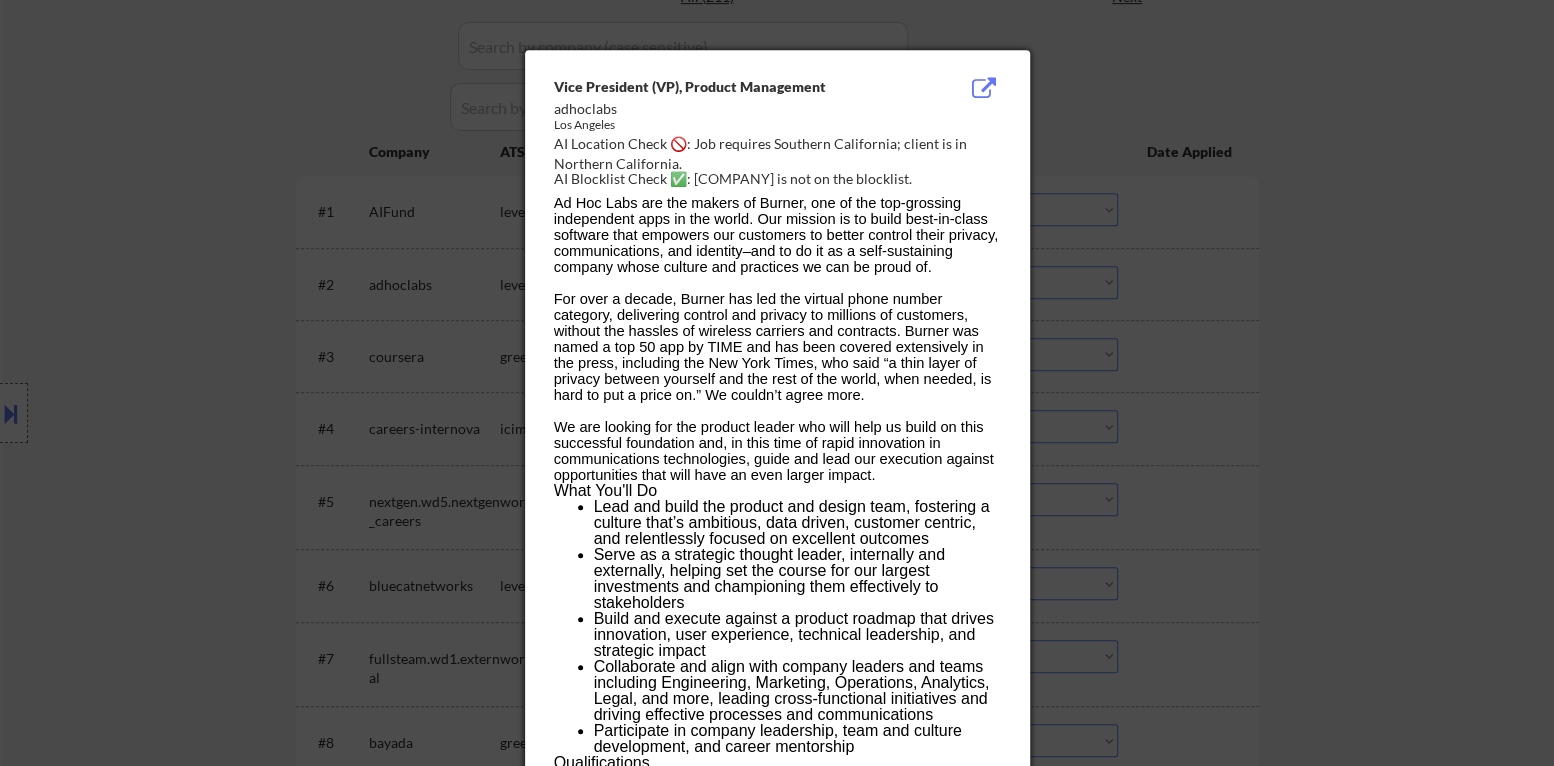 click at bounding box center [777, 383] 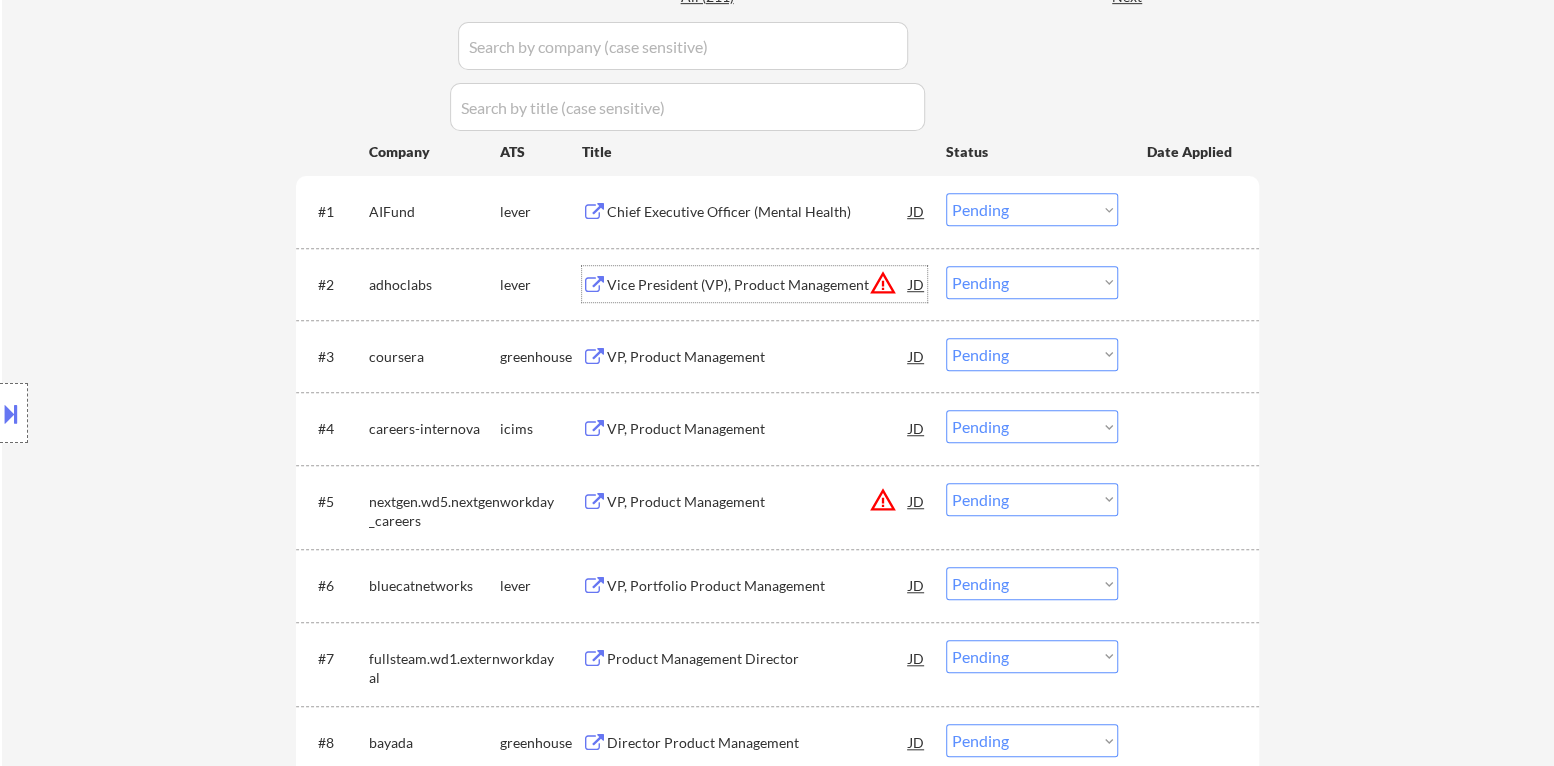 click on "Vice President (VP), Product Management" at bounding box center [758, 285] 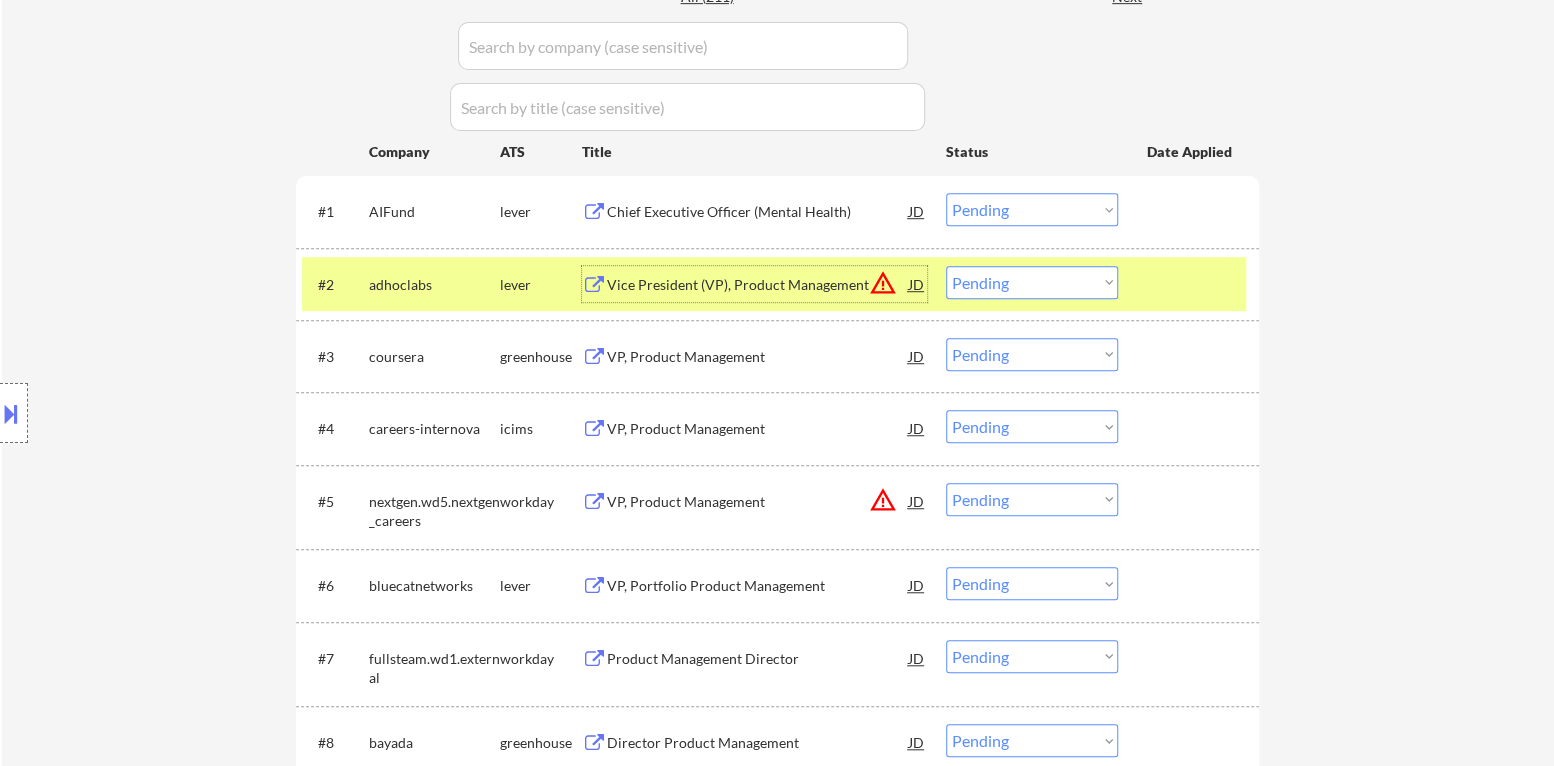 click at bounding box center [11, 413] 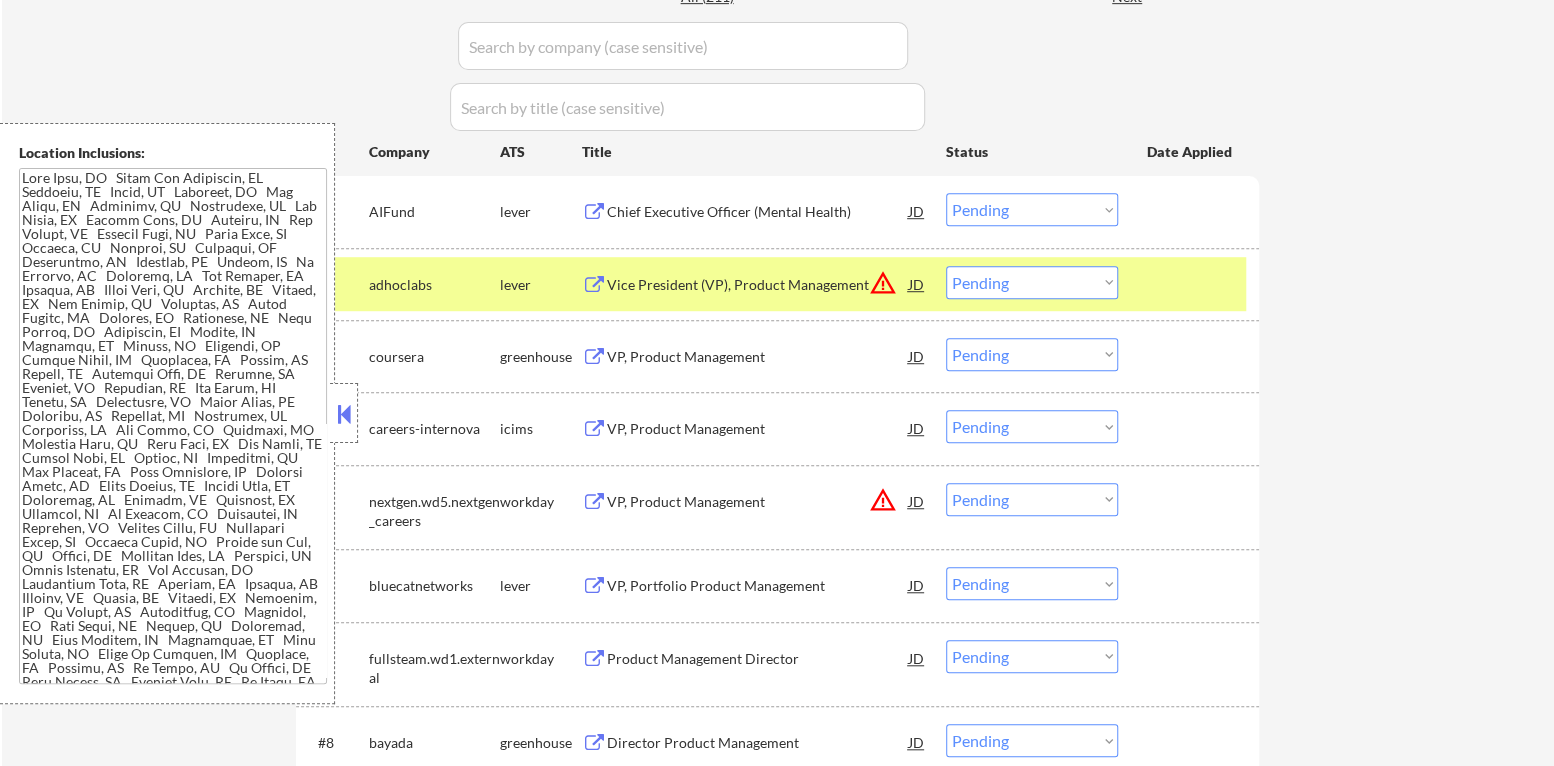 scroll, scrollTop: 8340, scrollLeft: 0, axis: vertical 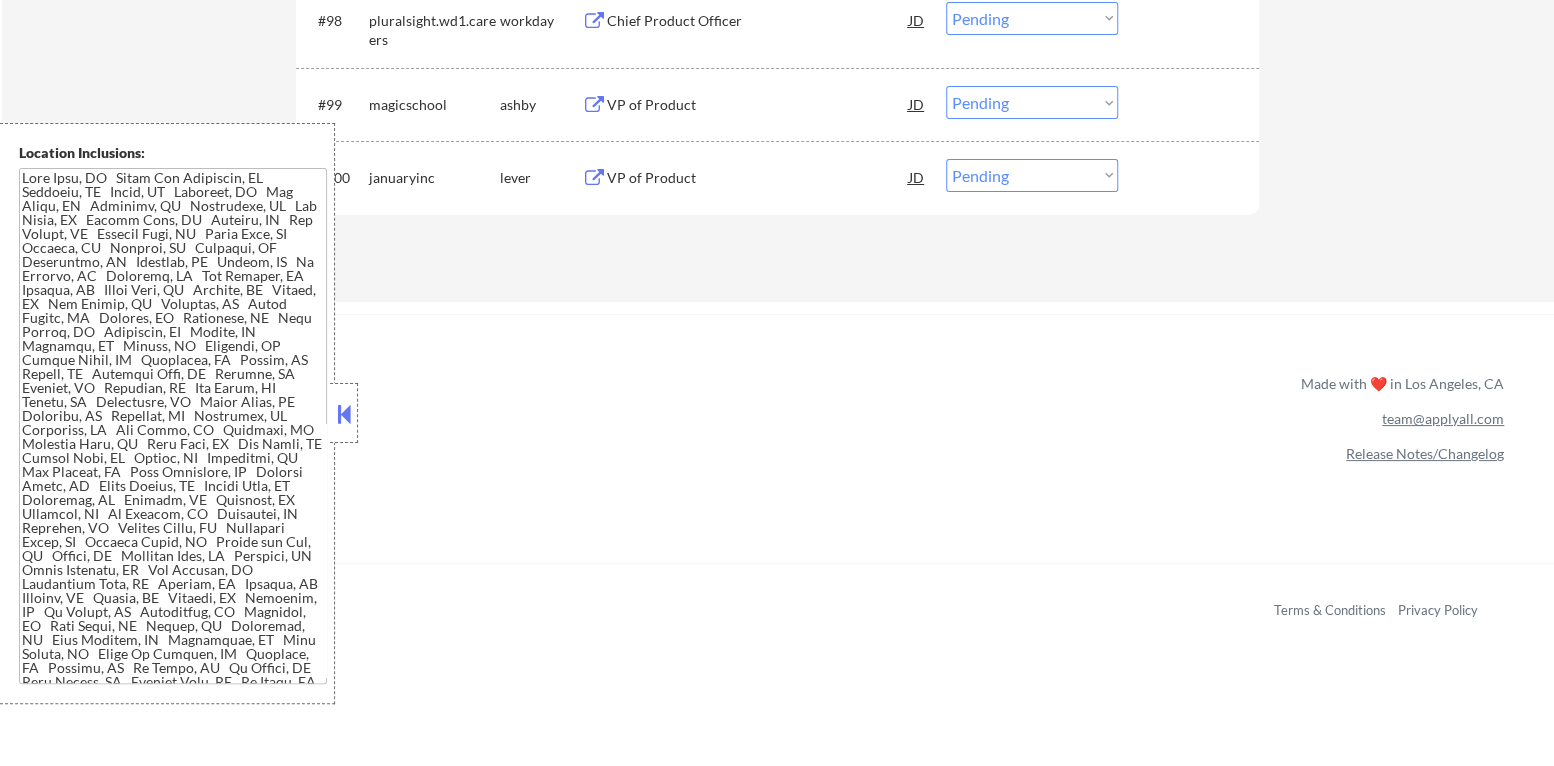 click at bounding box center (344, 414) 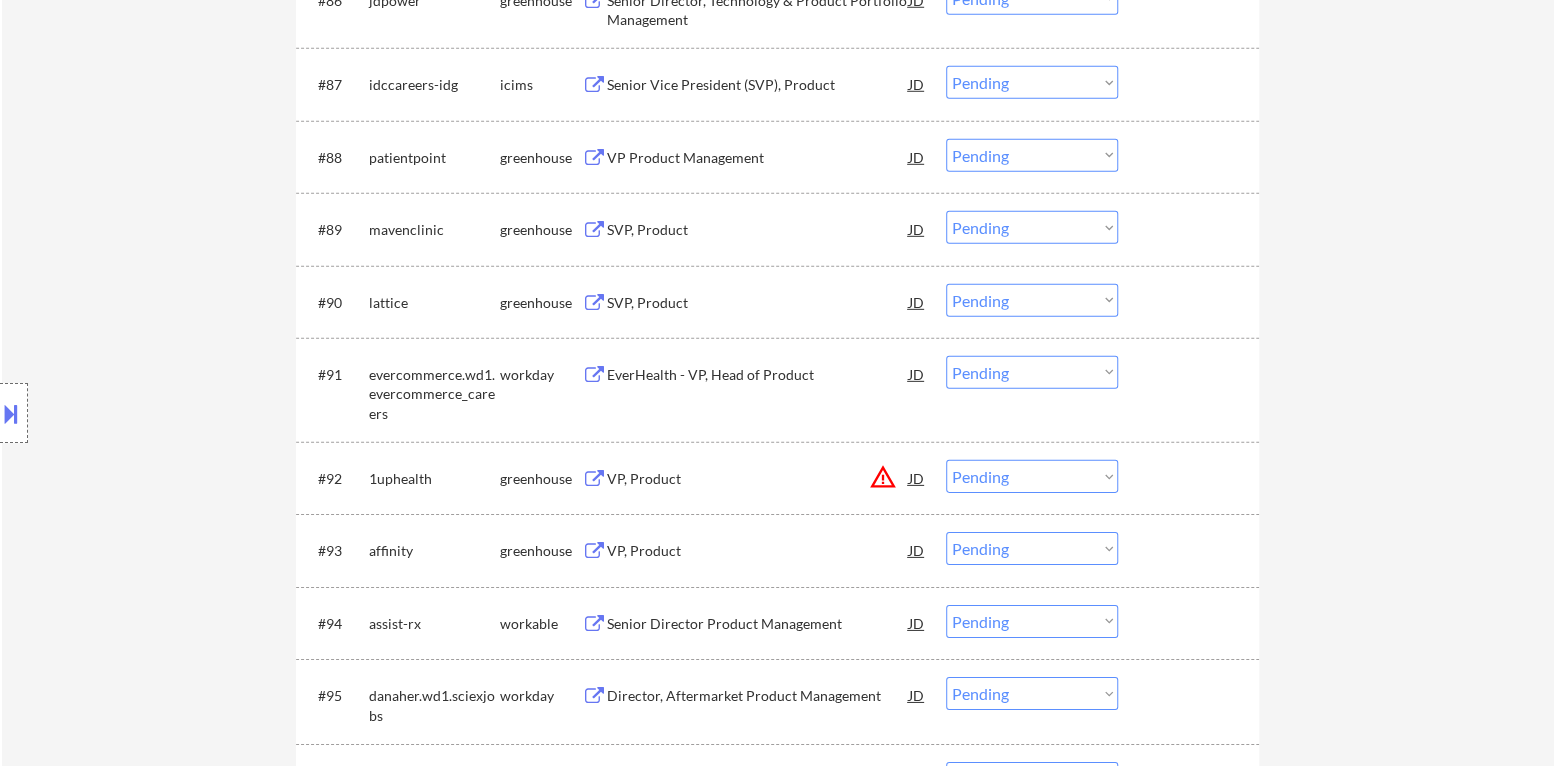scroll, scrollTop: 6839, scrollLeft: 0, axis: vertical 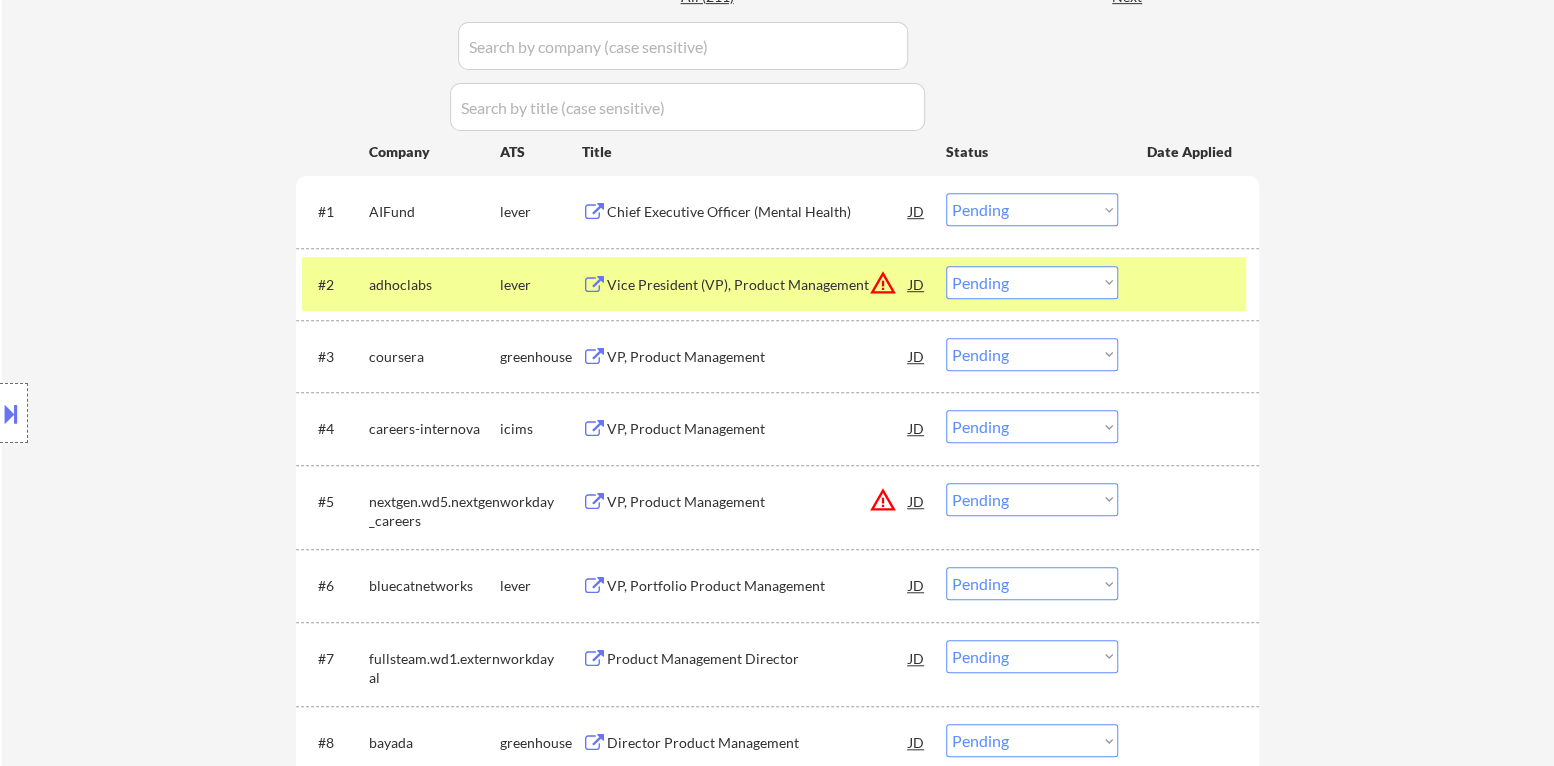 click on "warning_amber" at bounding box center [883, 283] 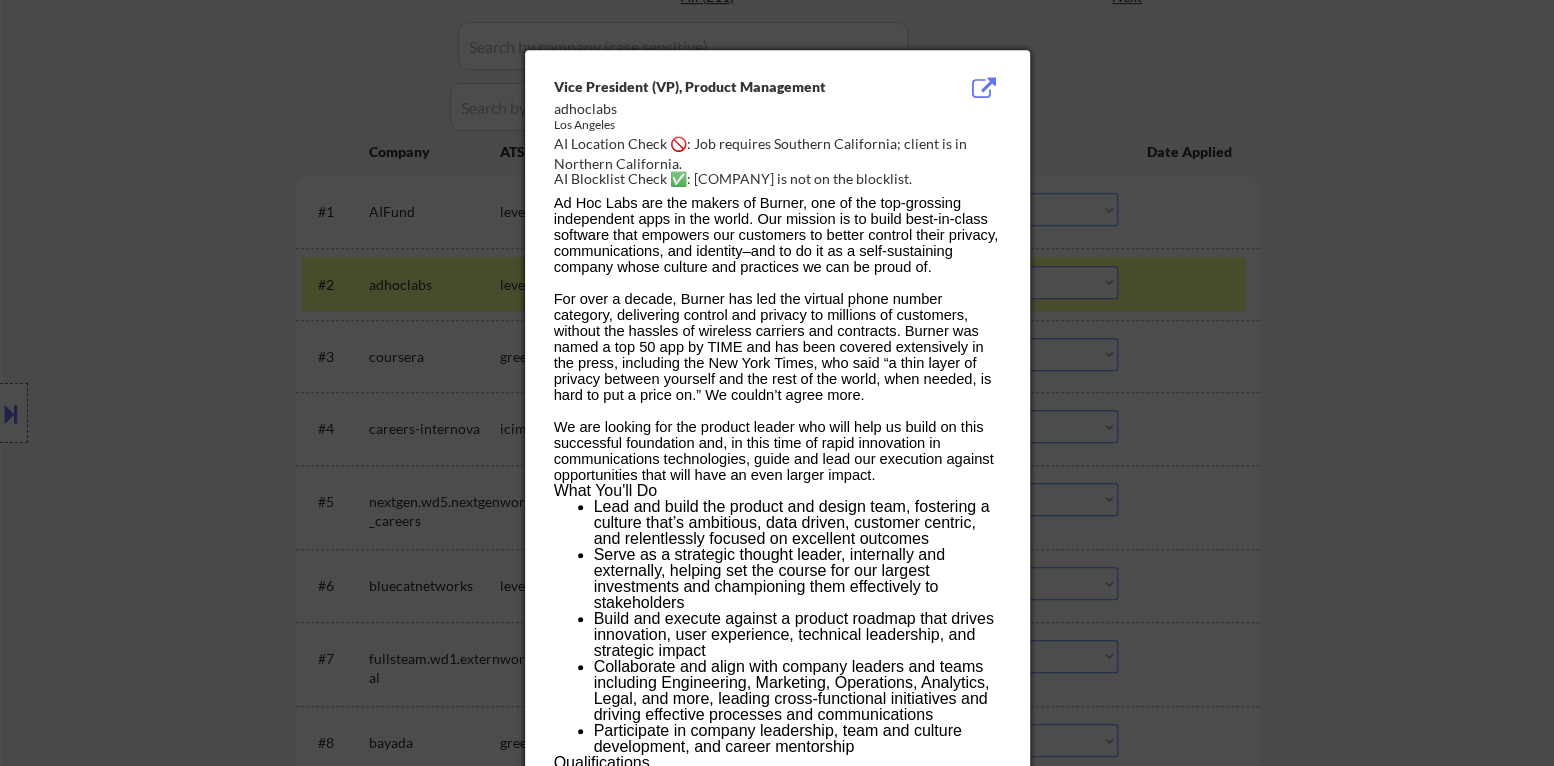 click at bounding box center (777, 383) 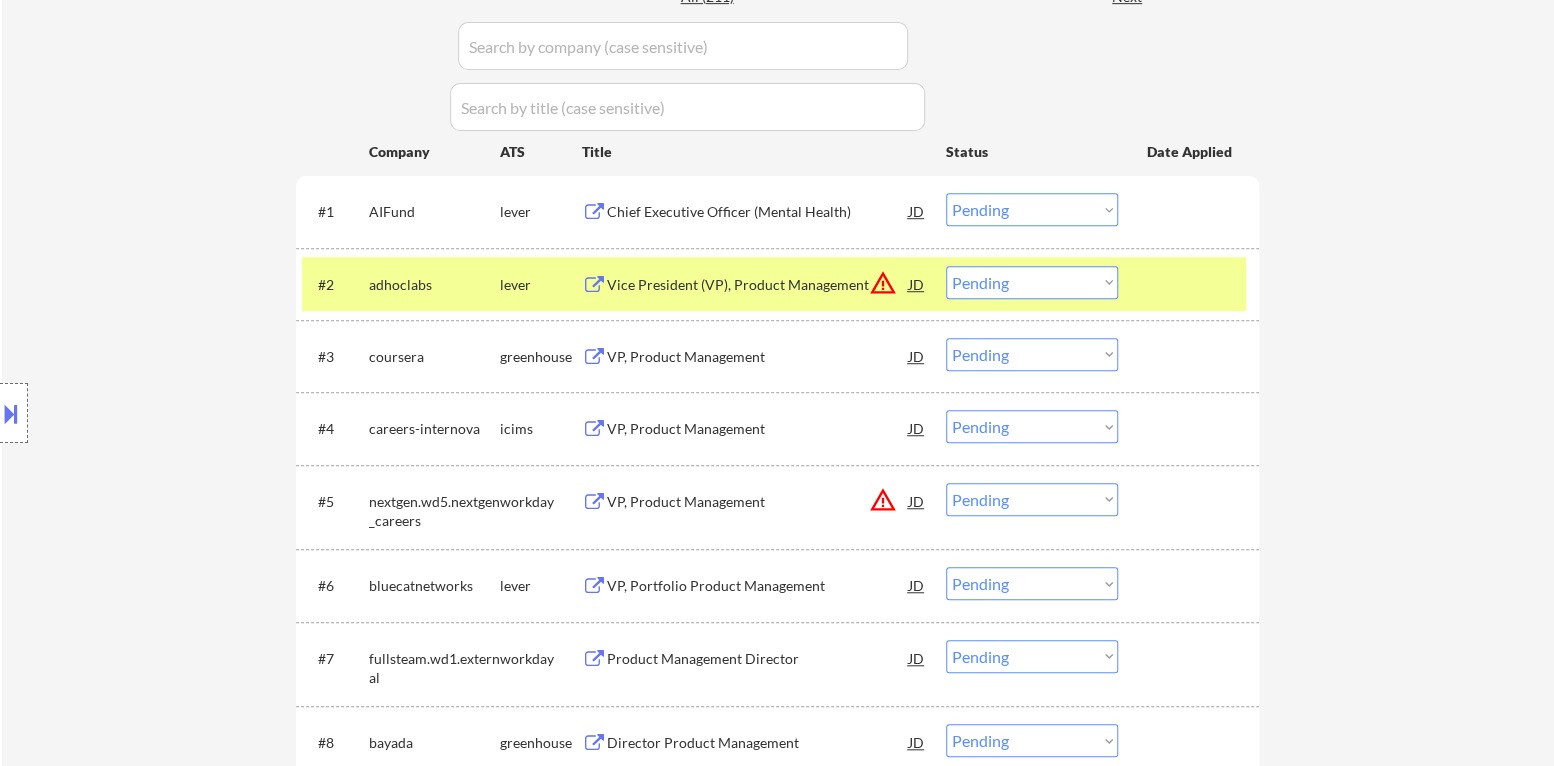click on "warning_amber" at bounding box center (883, 283) 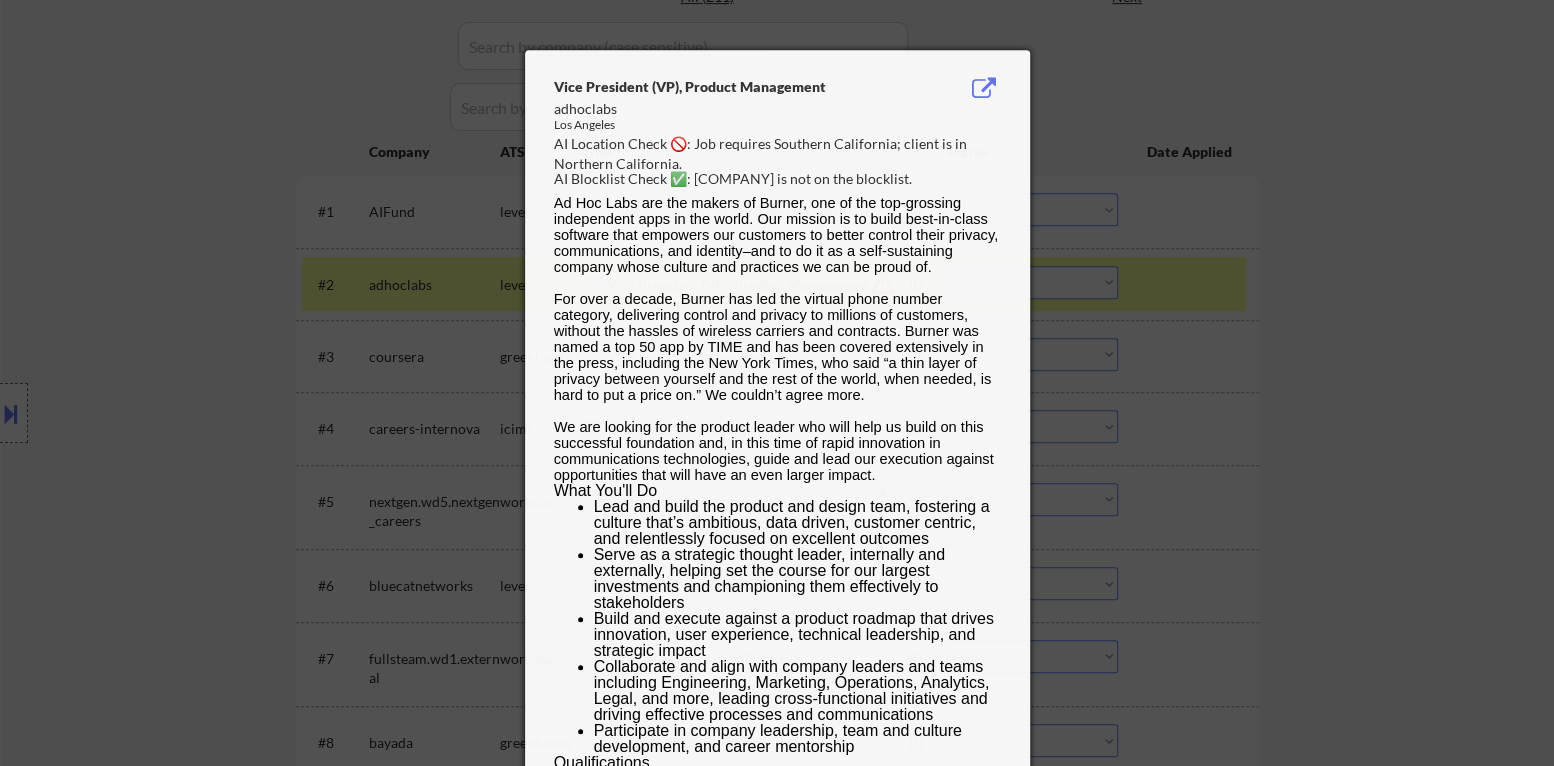 click at bounding box center [777, 383] 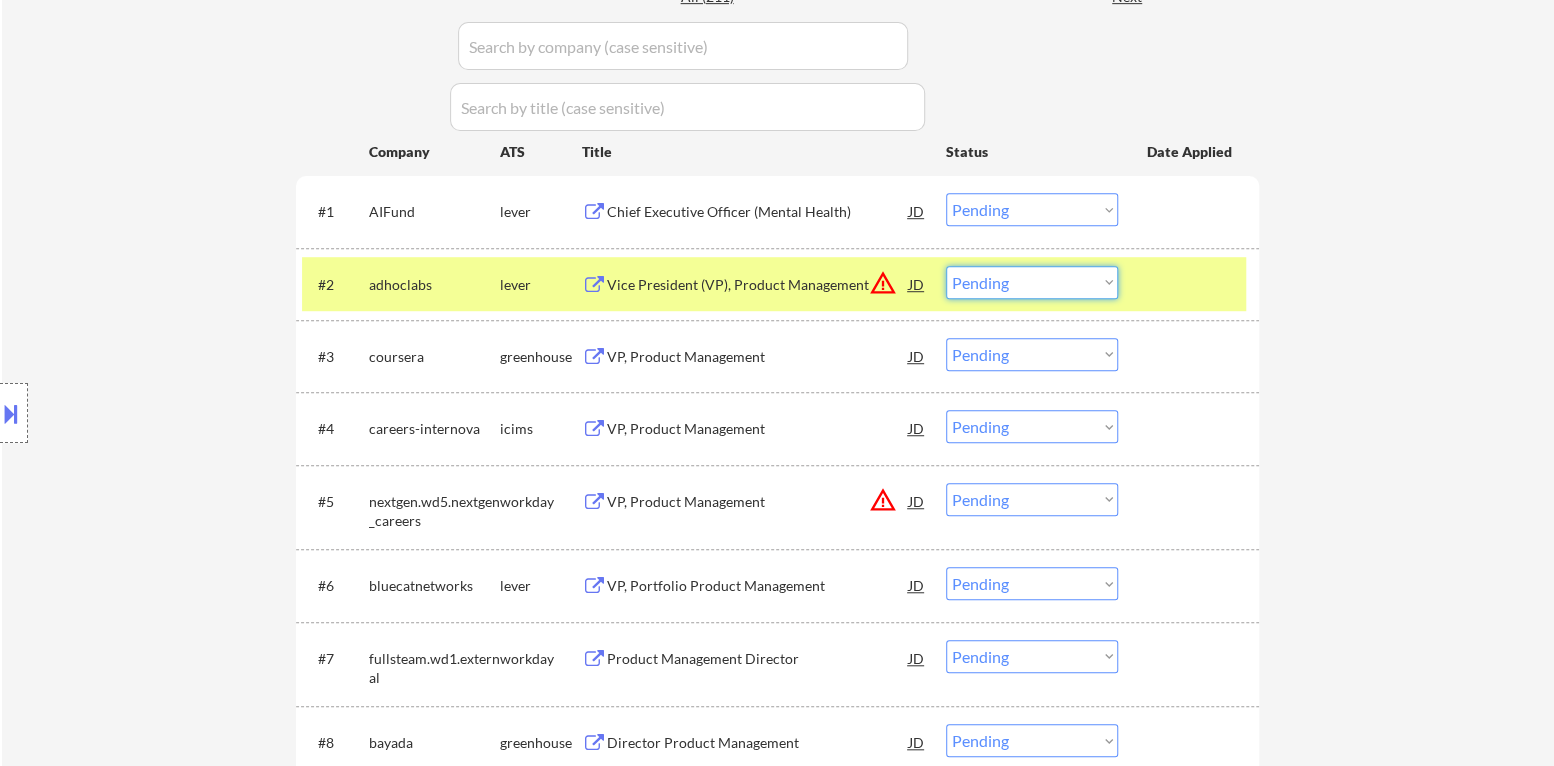 click on "Choose an option... Pending Applied Excluded (Questions) Excluded (Expired) Excluded (Location) Excluded (Bad Match) Excluded (Blocklist) Excluded (Salary) Excluded (Other)" at bounding box center [1032, 282] 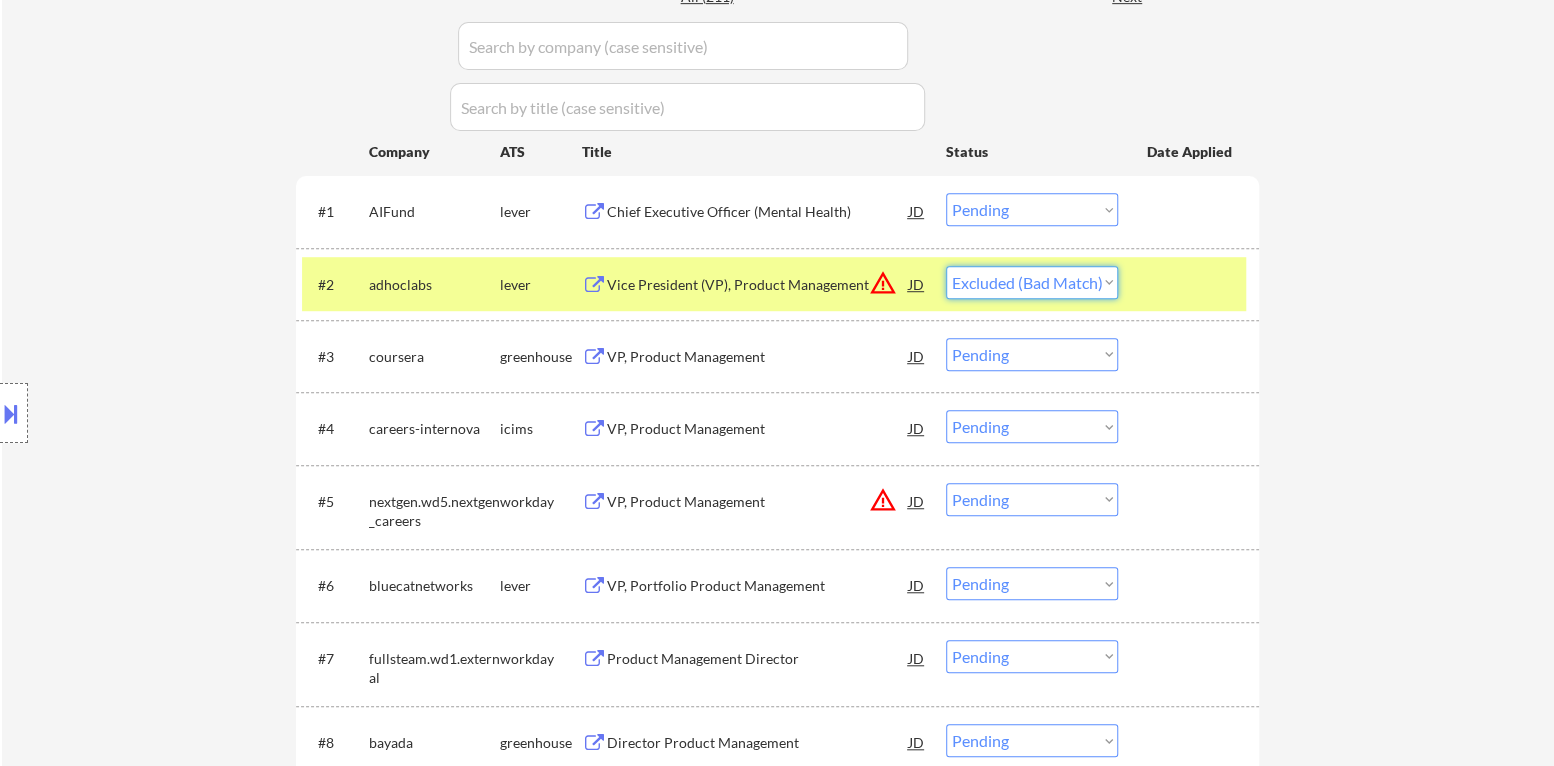 click on "Choose an option... Pending Applied Excluded (Questions) Excluded (Expired) Excluded (Location) Excluded (Bad Match) Excluded (Blocklist) Excluded (Salary) Excluded (Other)" at bounding box center [1032, 282] 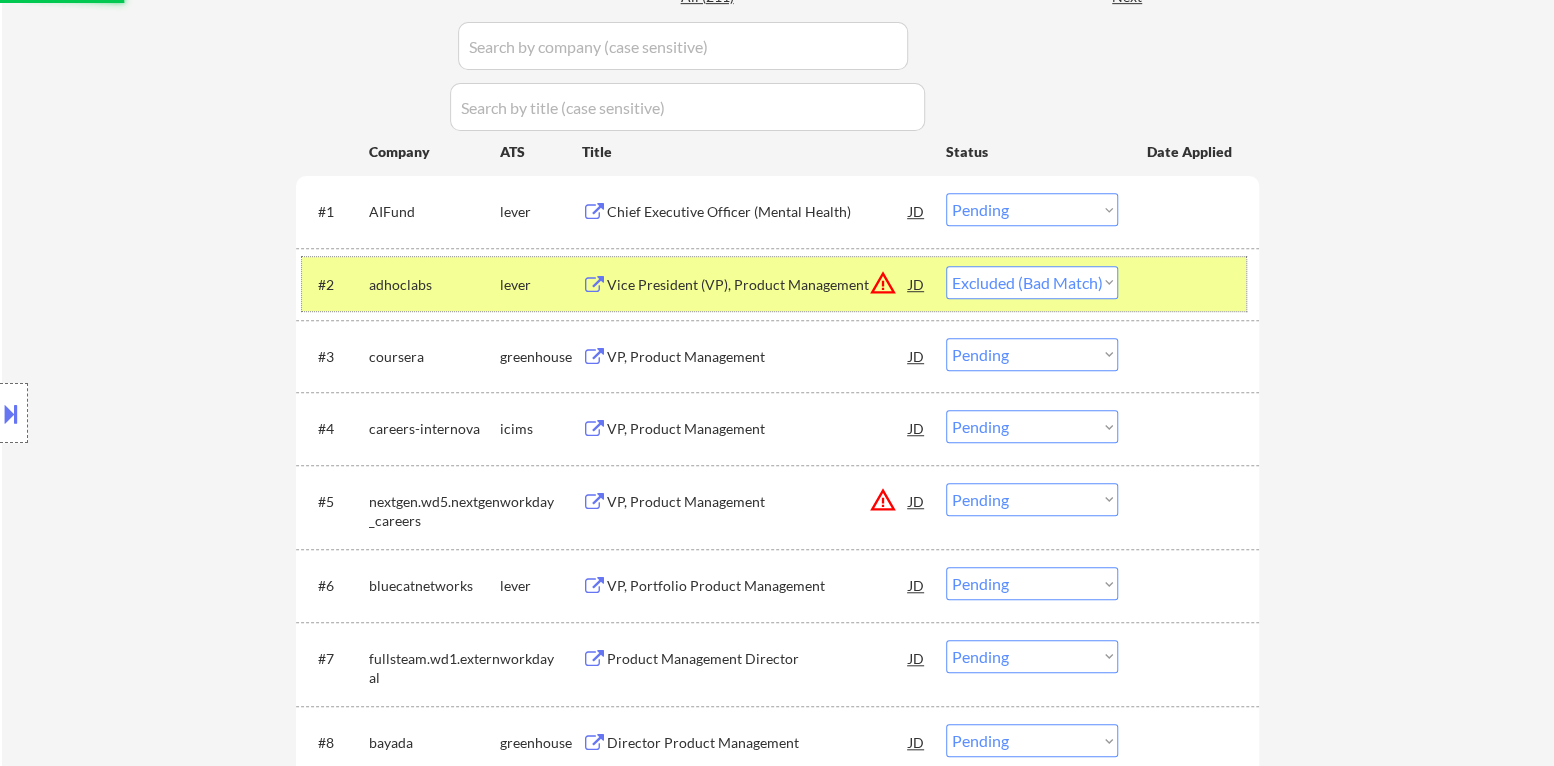 click at bounding box center (1191, 284) 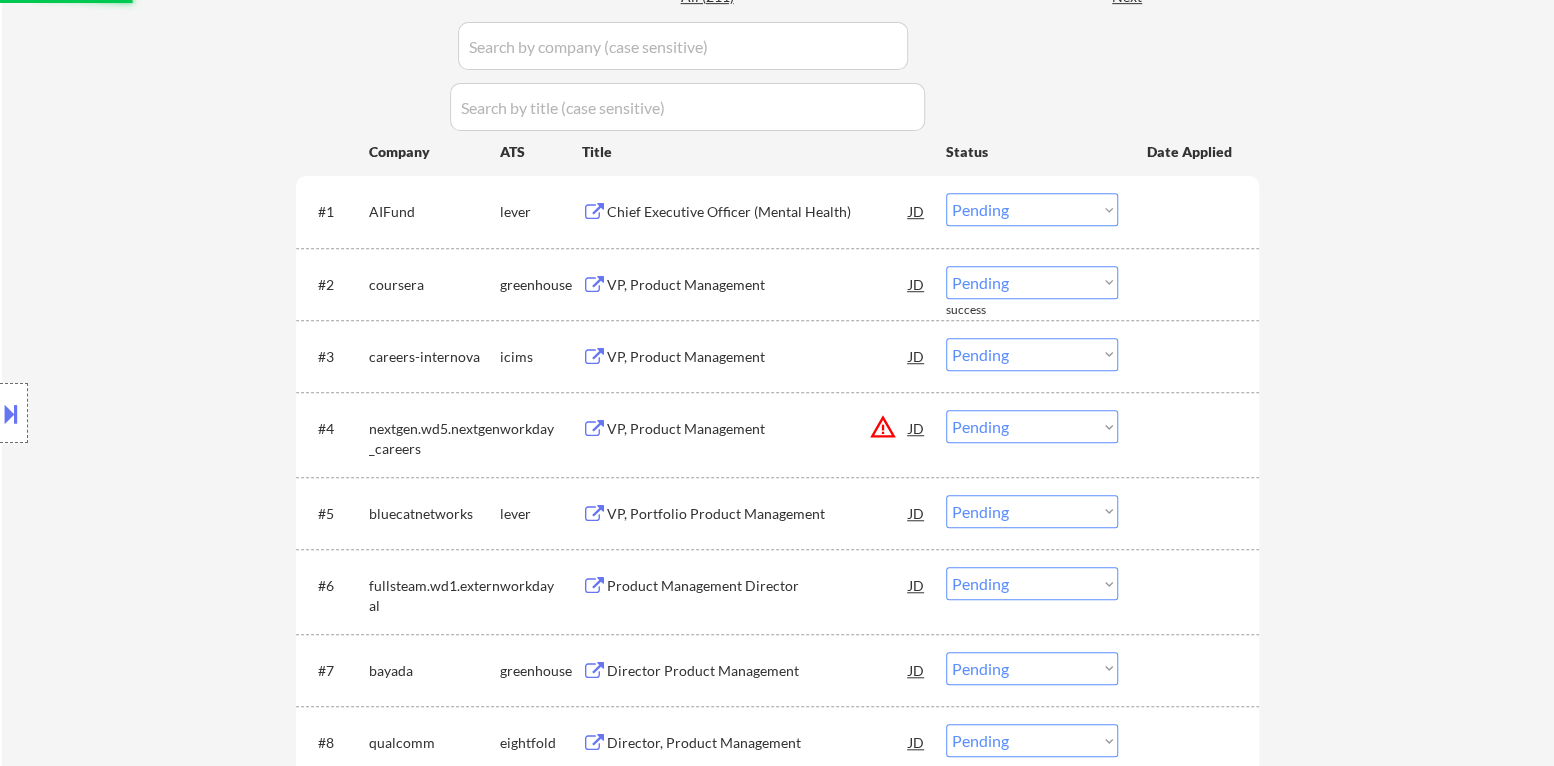 click on "VP, Product Management" at bounding box center [758, 285] 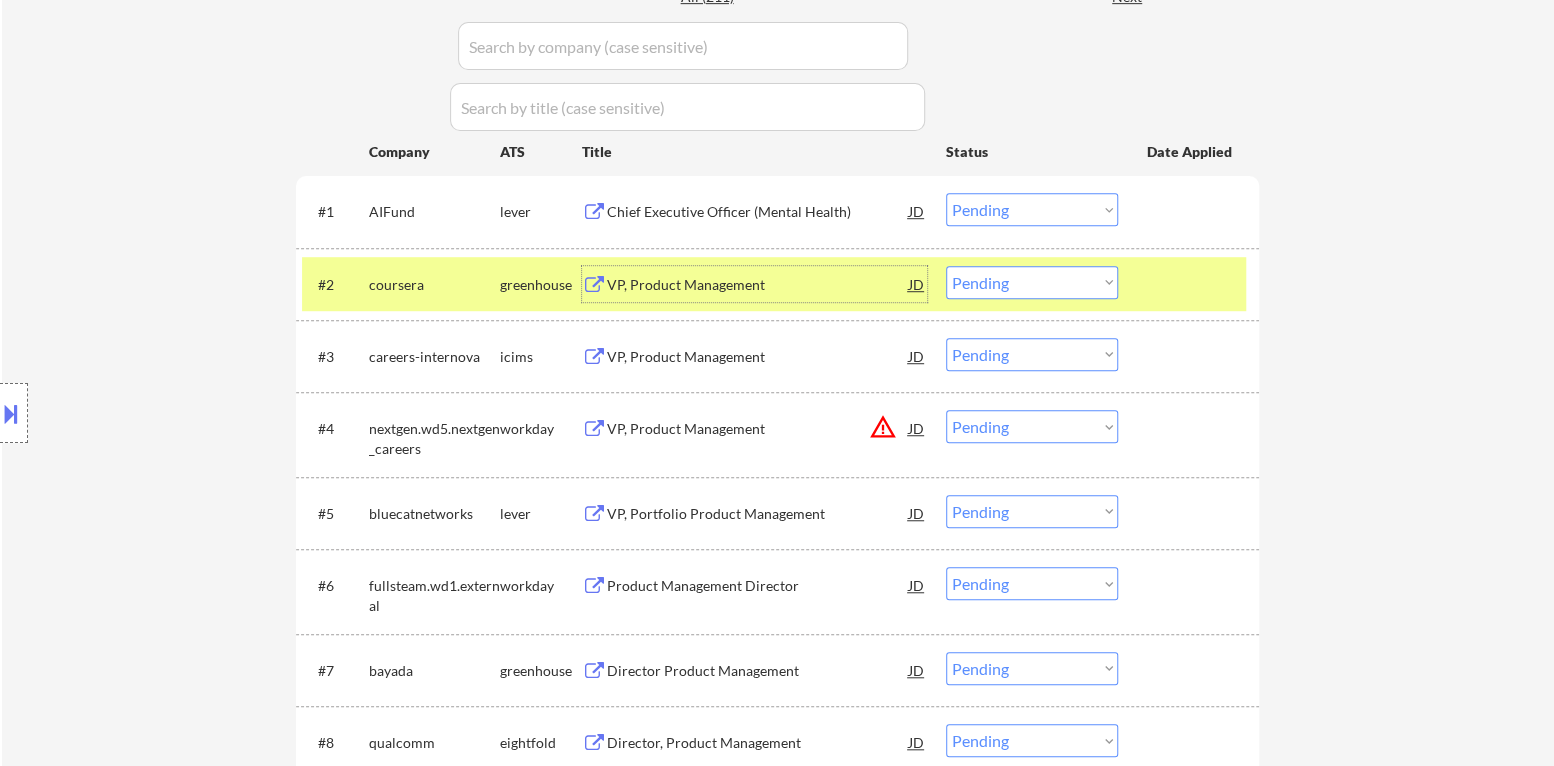 click on "Choose an option... Pending Applied Excluded (Questions) Excluded (Expired) Excluded (Location) Excluded (Bad Match) Excluded (Blocklist) Excluded (Salary) Excluded (Other)" at bounding box center (1032, 282) 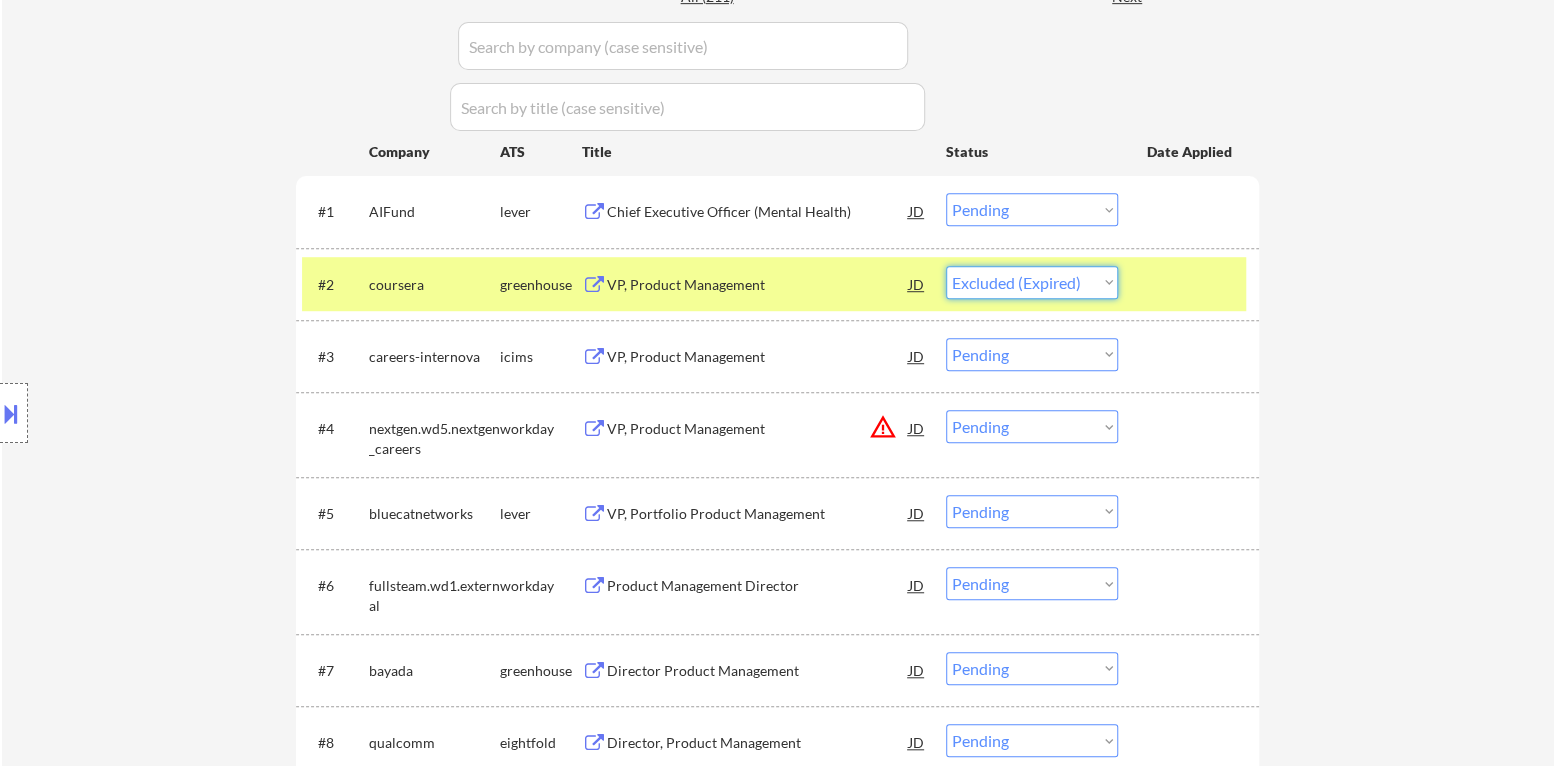 click on "Choose an option... Pending Applied Excluded (Questions) Excluded (Expired) Excluded (Location) Excluded (Bad Match) Excluded (Blocklist) Excluded (Salary) Excluded (Other)" at bounding box center (1032, 282) 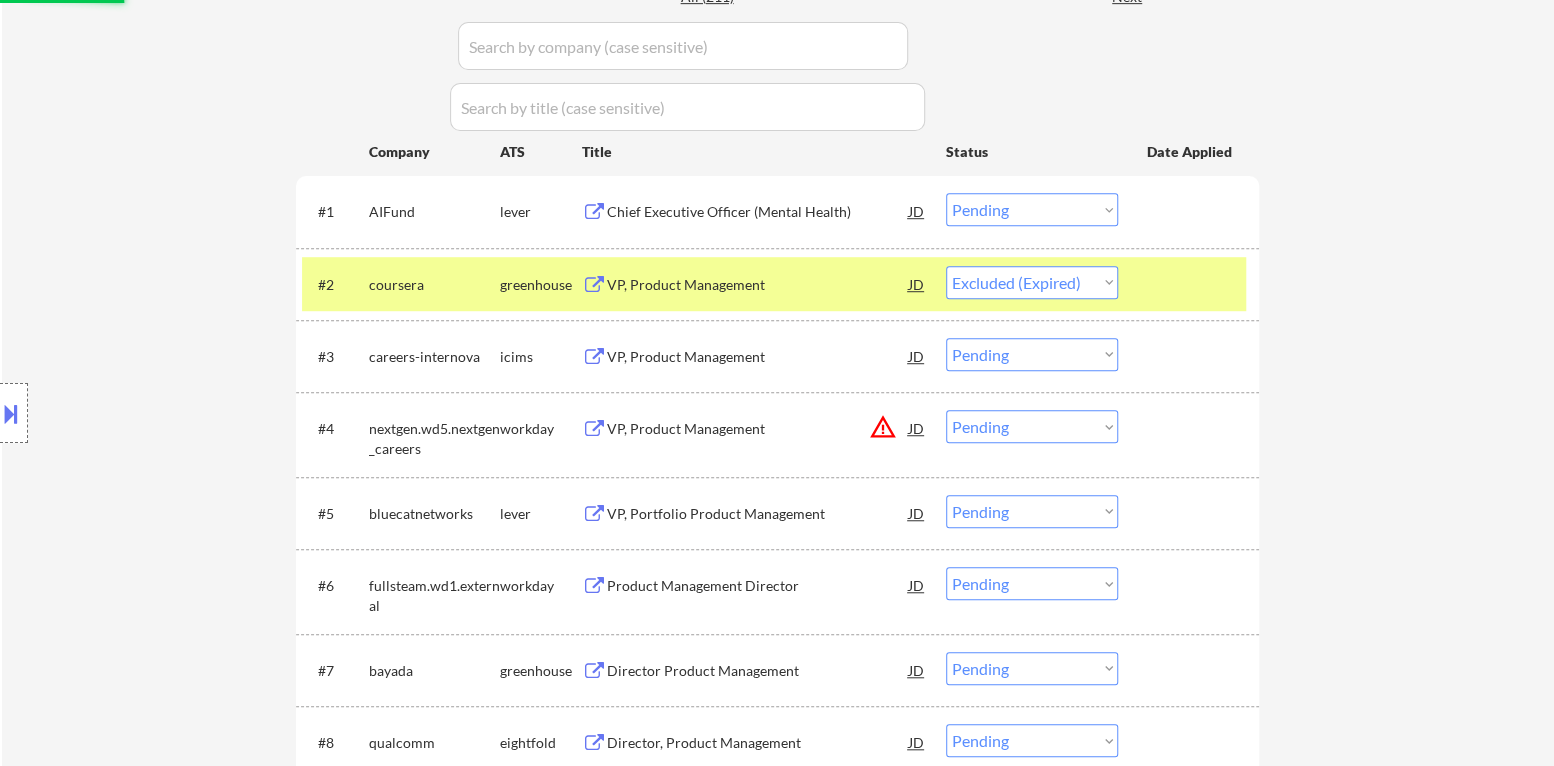 click at bounding box center (1191, 284) 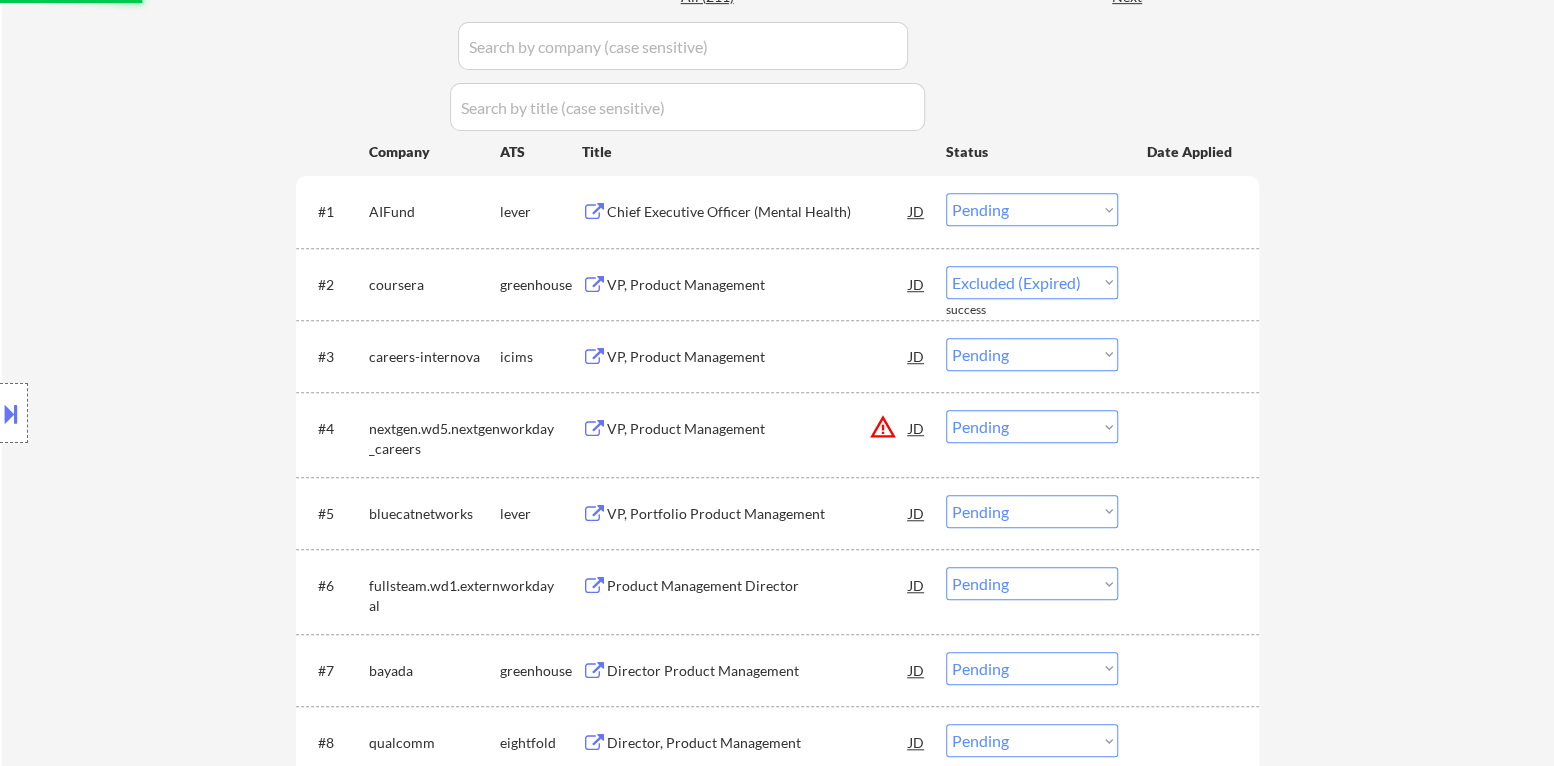 select on ""pending"" 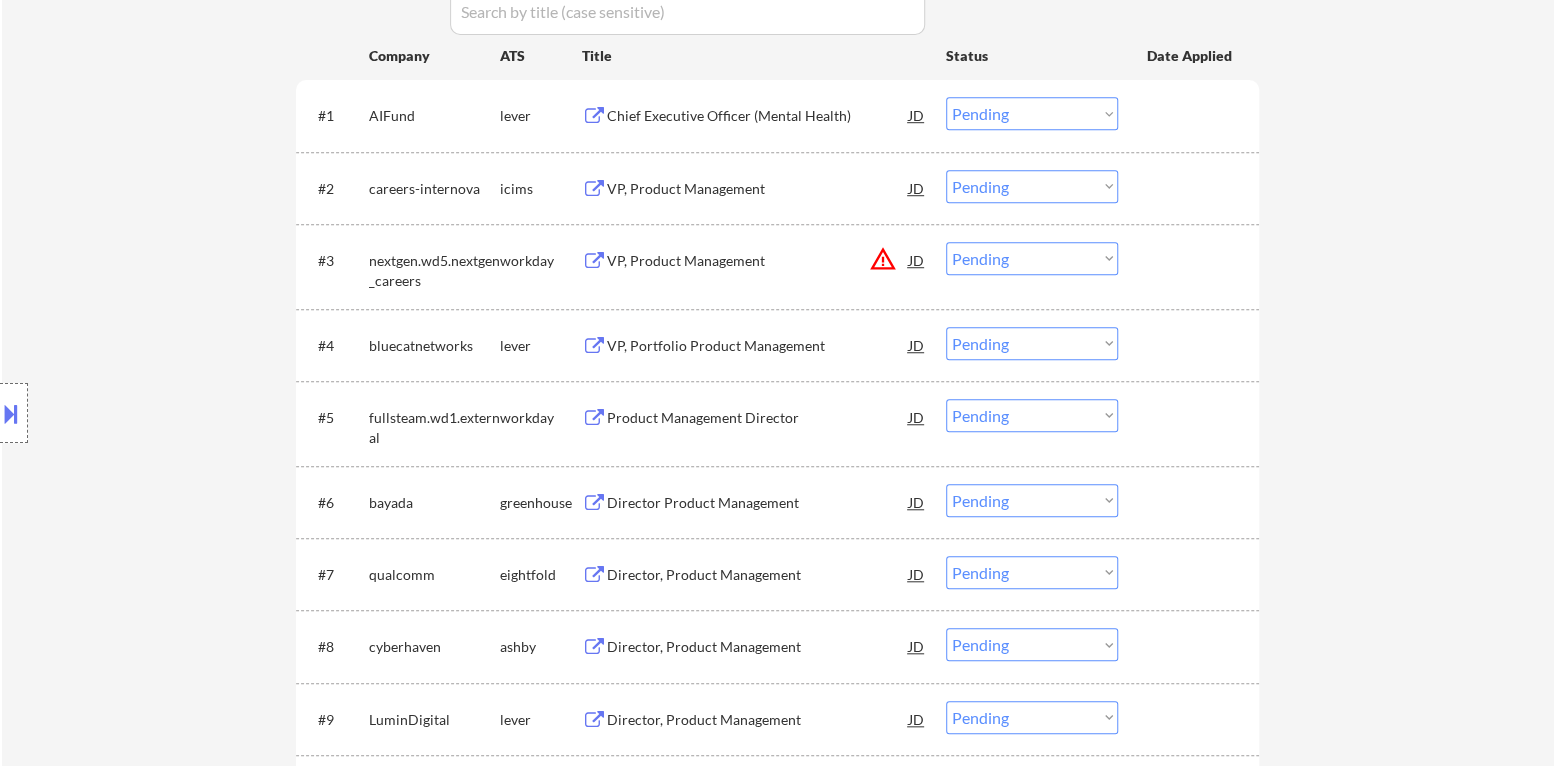 scroll, scrollTop: 700, scrollLeft: 0, axis: vertical 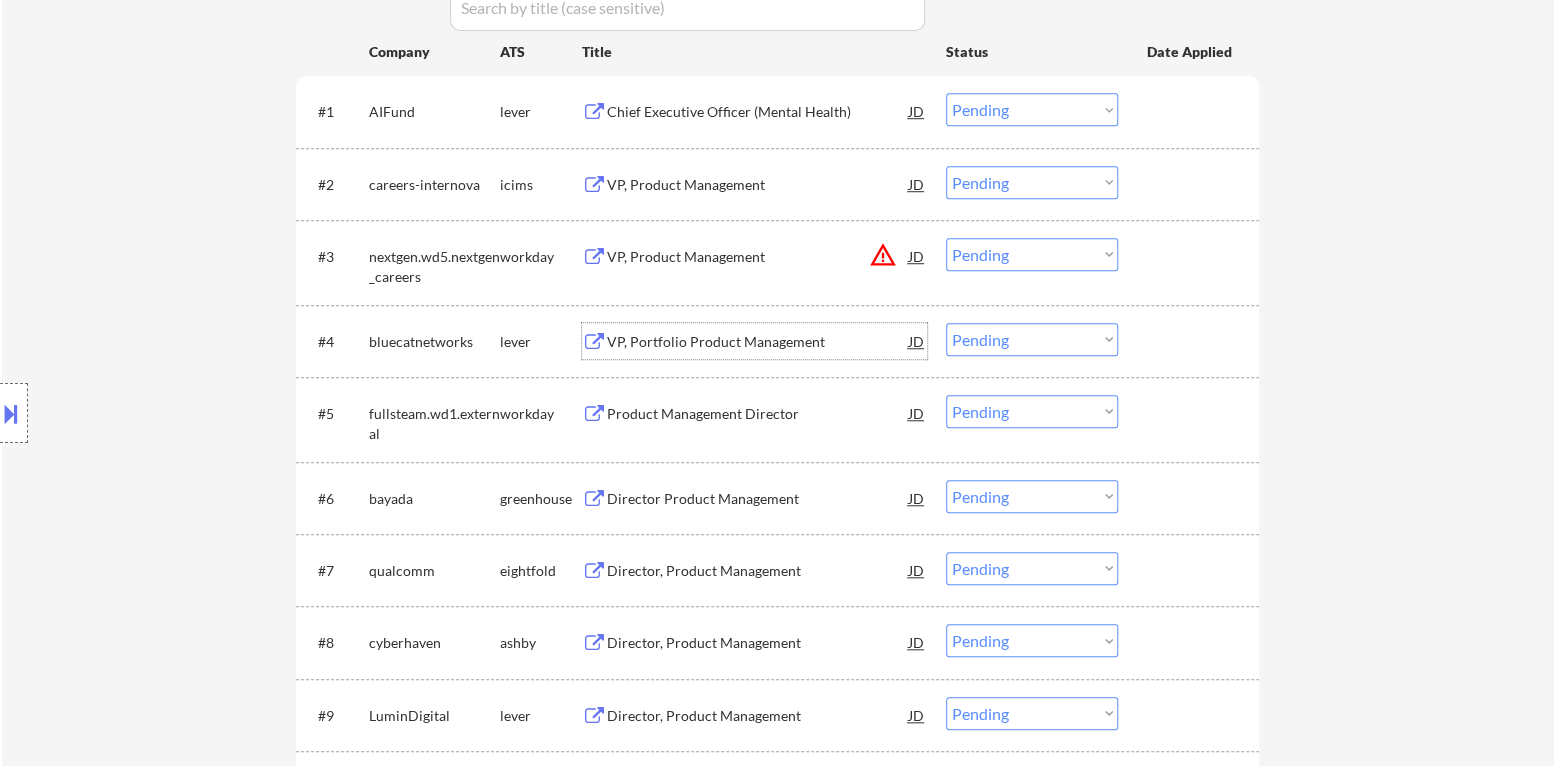 click on "VP, Portfolio Product Management" at bounding box center (758, 342) 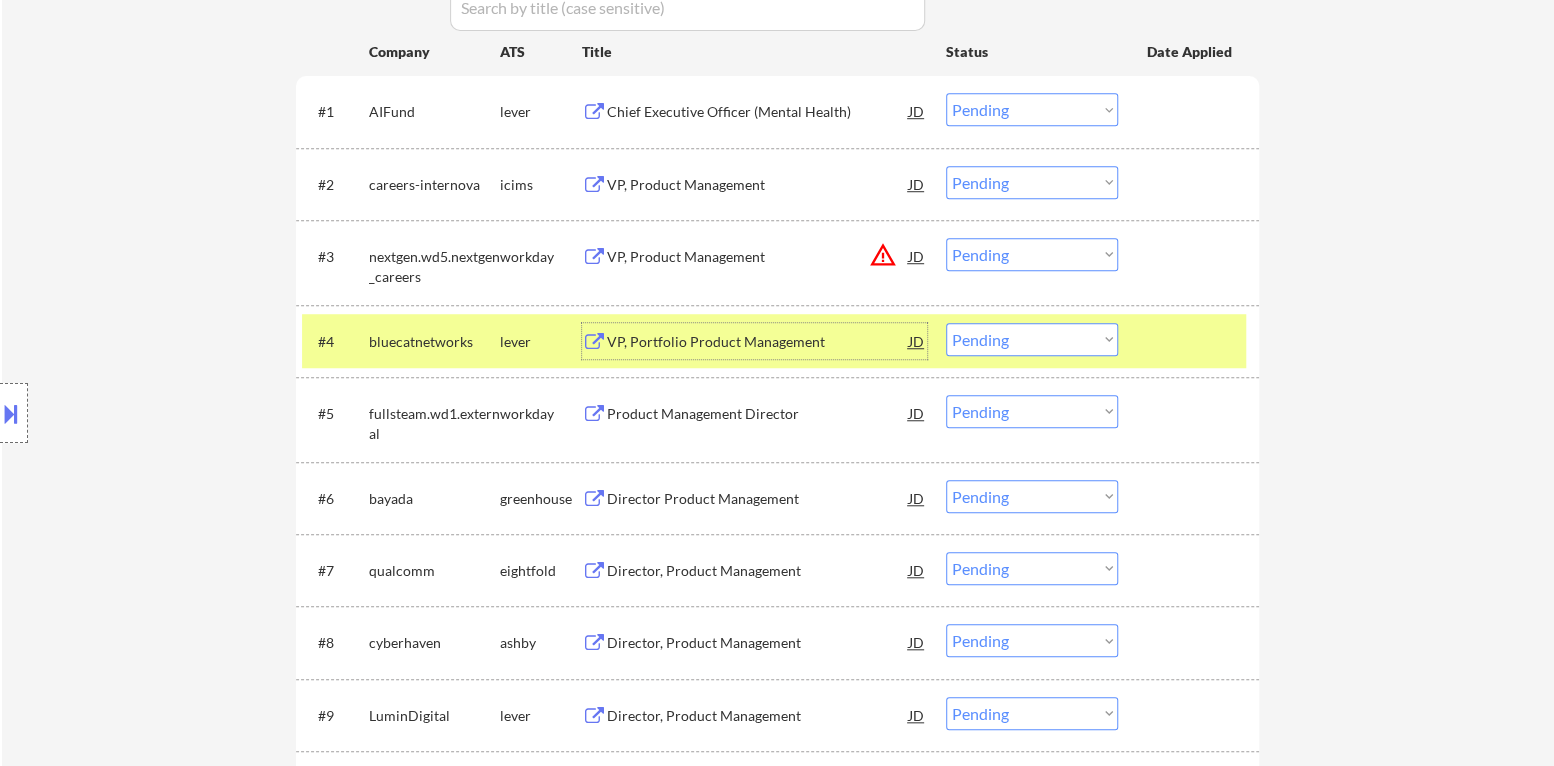 click on "Choose an option... Pending Applied Excluded (Questions) Excluded (Expired) Excluded (Location) Excluded (Bad Match) Excluded (Blocklist) Excluded (Salary) Excluded (Other)" at bounding box center (1032, 339) 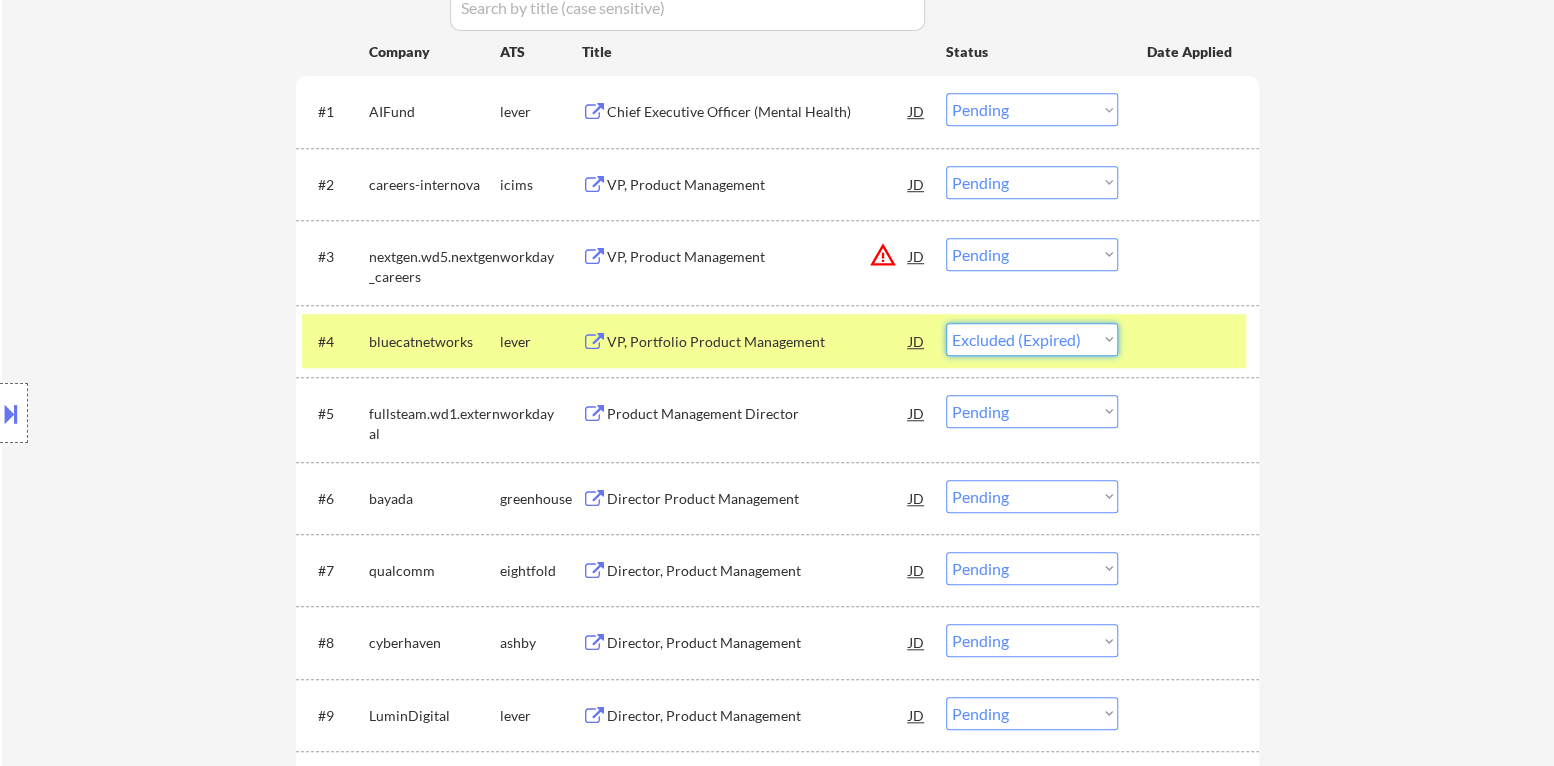 click on "Choose an option... Pending Applied Excluded (Questions) Excluded (Expired) Excluded (Location) Excluded (Bad Match) Excluded (Blocklist) Excluded (Salary) Excluded (Other)" at bounding box center (1032, 339) 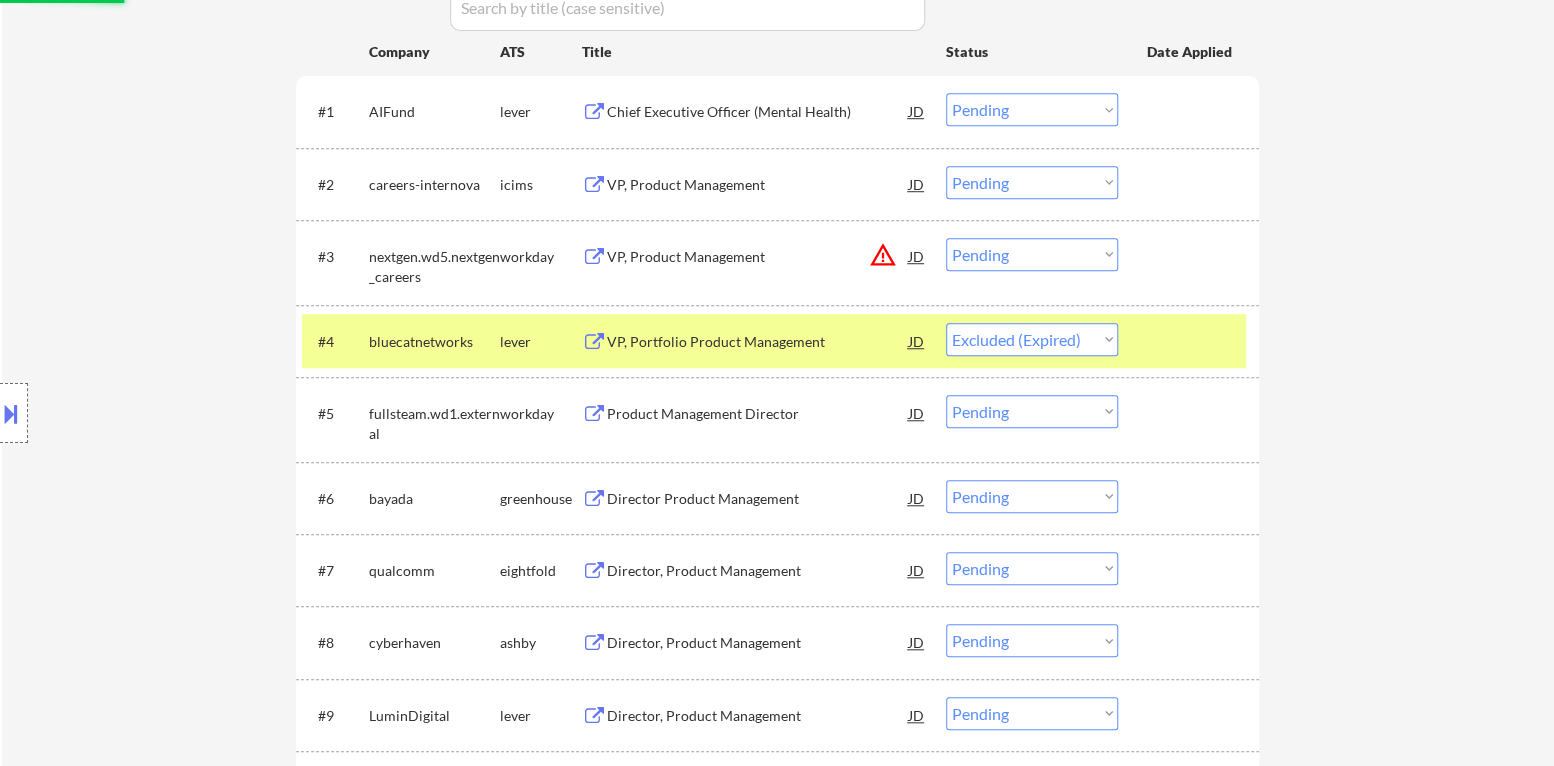 click at bounding box center [1191, 341] 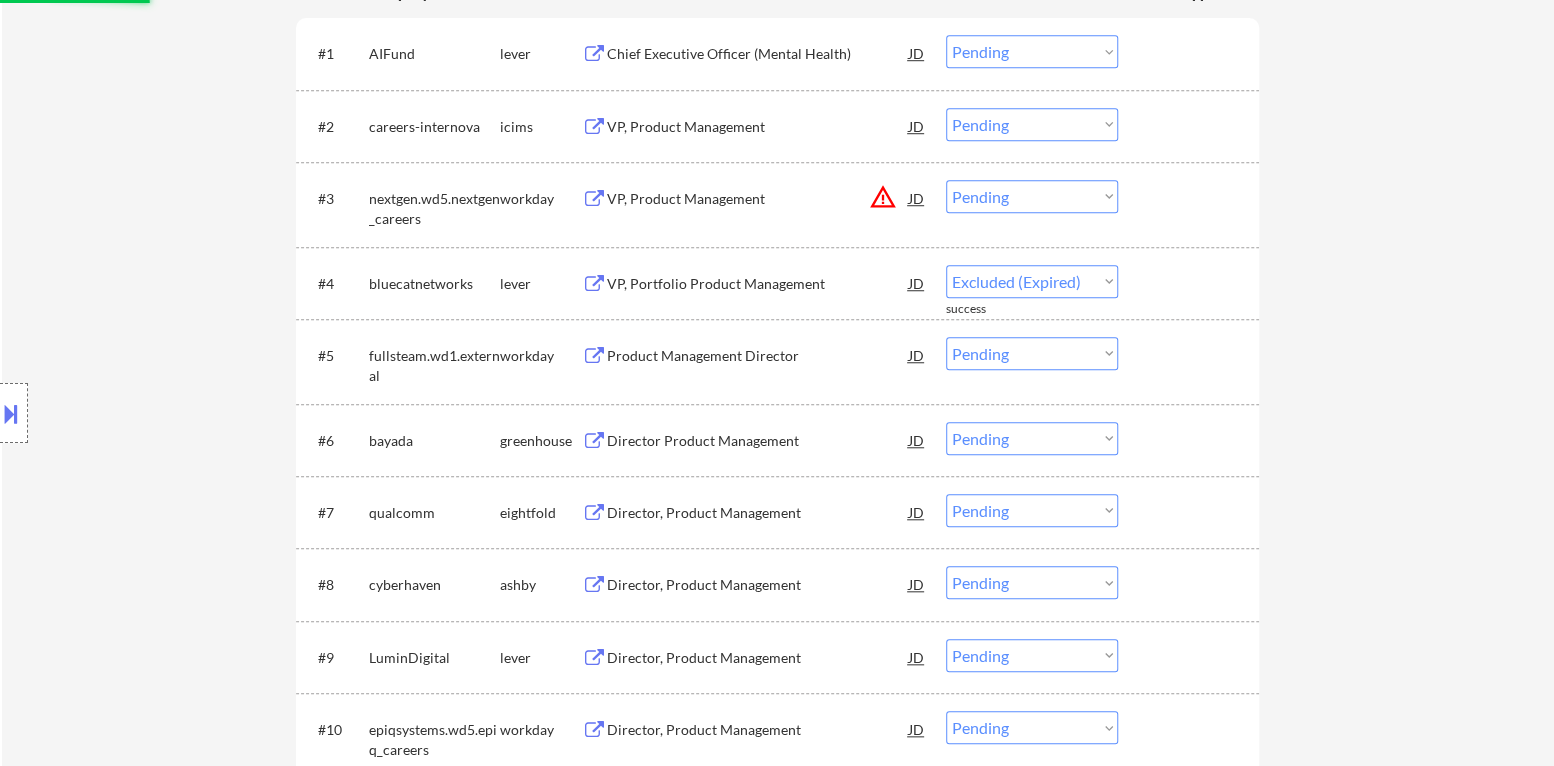 scroll, scrollTop: 800, scrollLeft: 0, axis: vertical 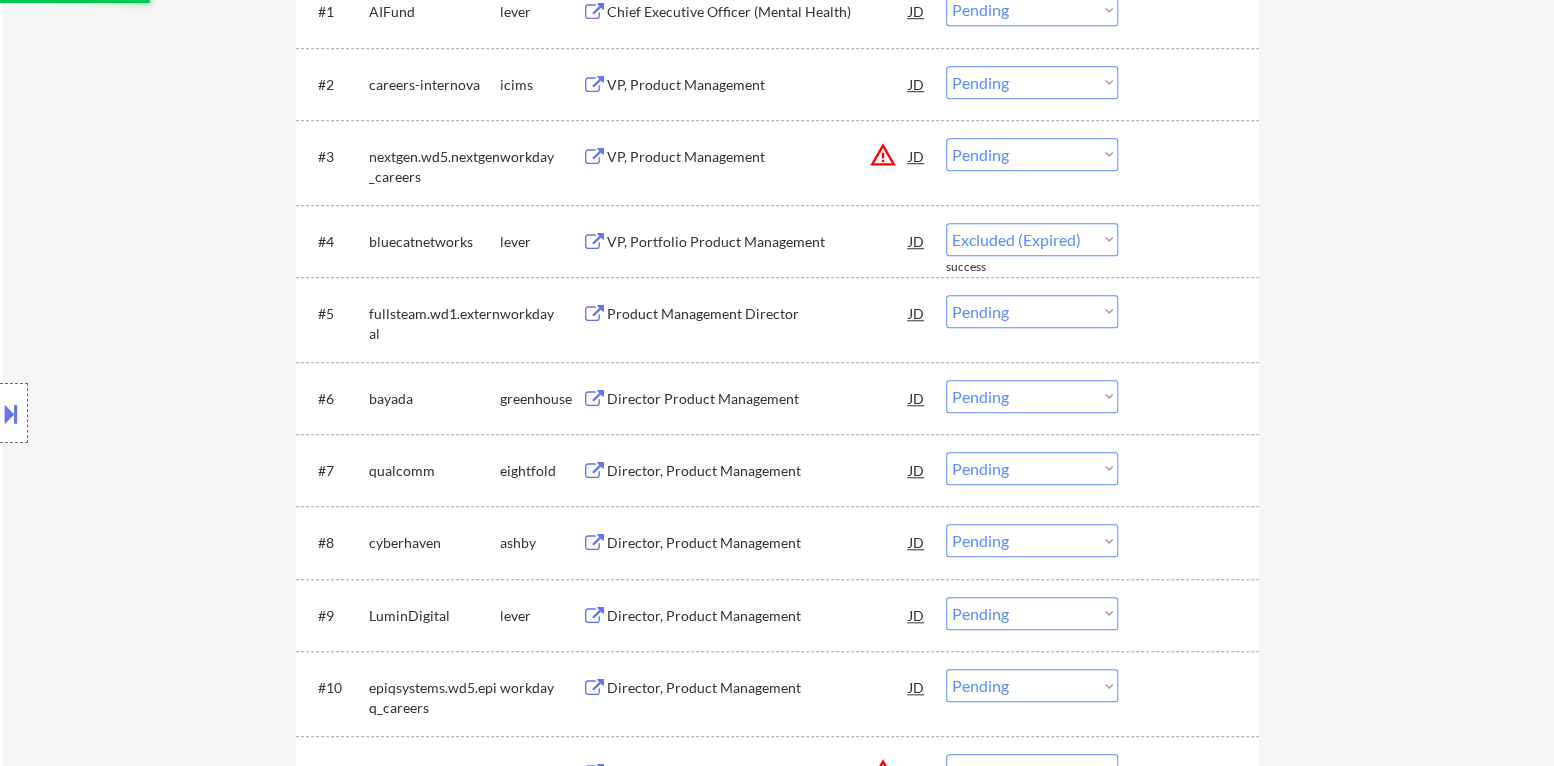 select on ""pending"" 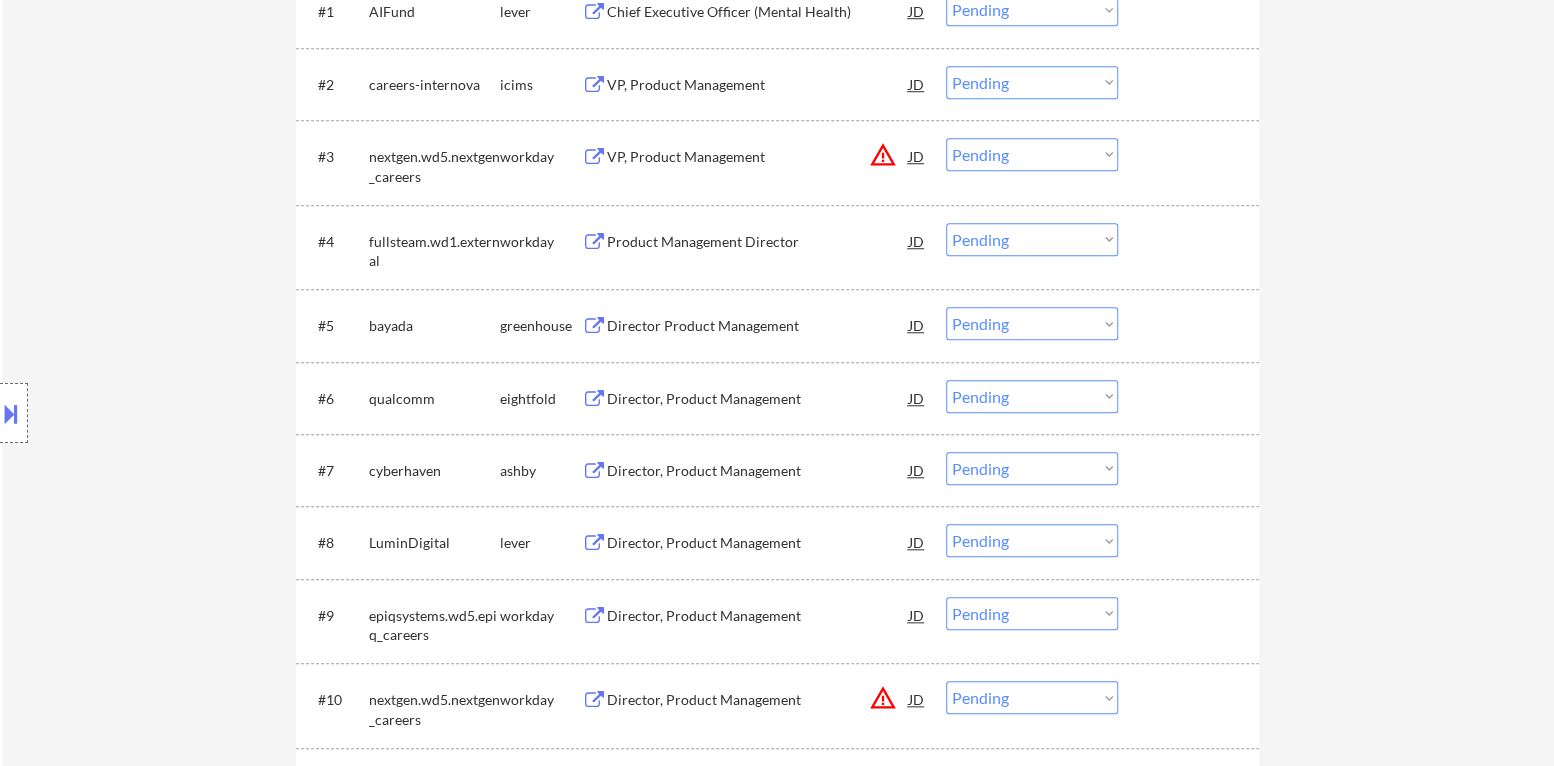 click on "Director Product Management" at bounding box center (758, 326) 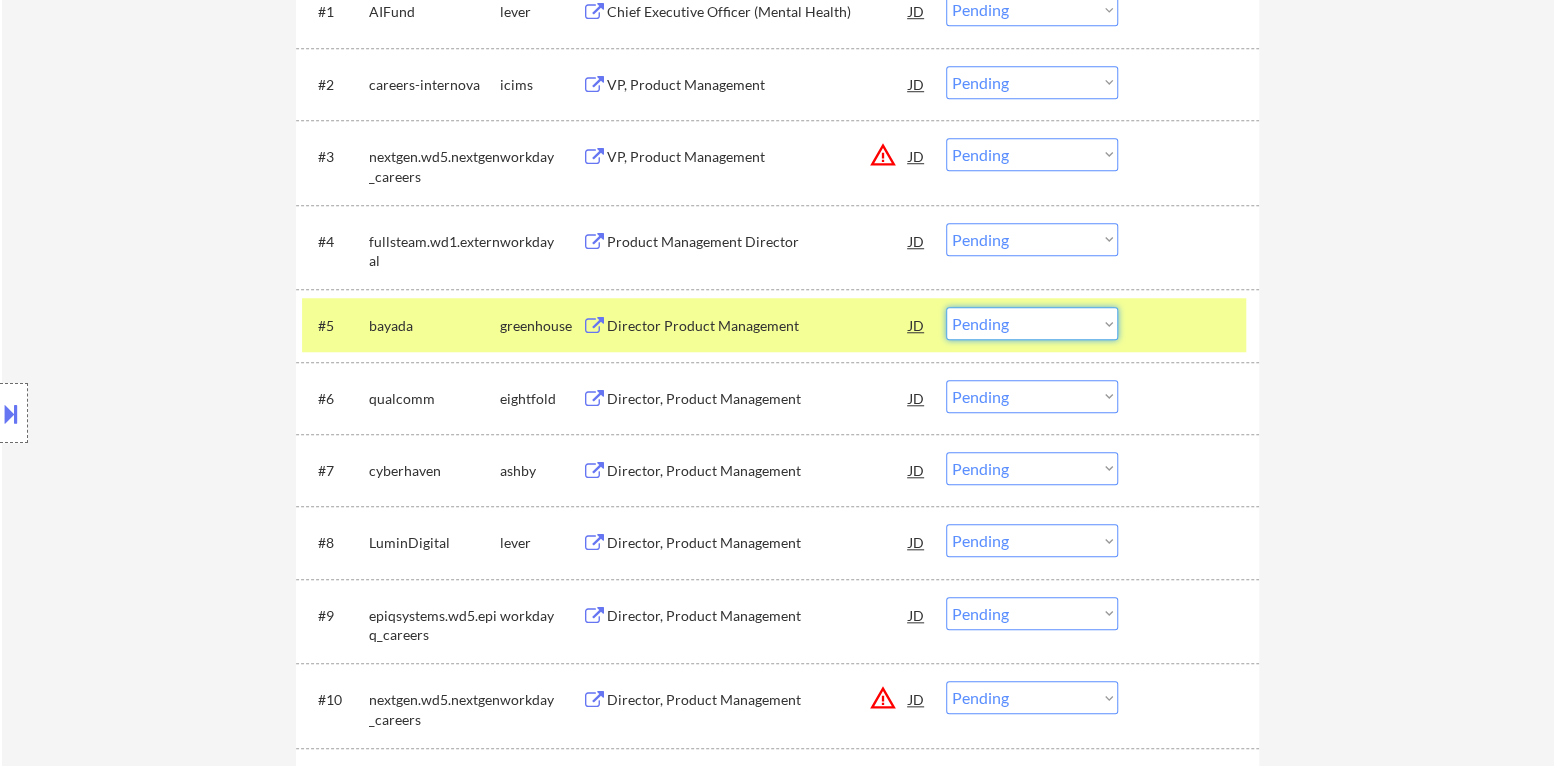 click on "Choose an option... Pending Applied Excluded (Questions) Excluded (Expired) Excluded (Location) Excluded (Bad Match) Excluded (Blocklist) Excluded (Salary) Excluded (Other)" at bounding box center [1032, 323] 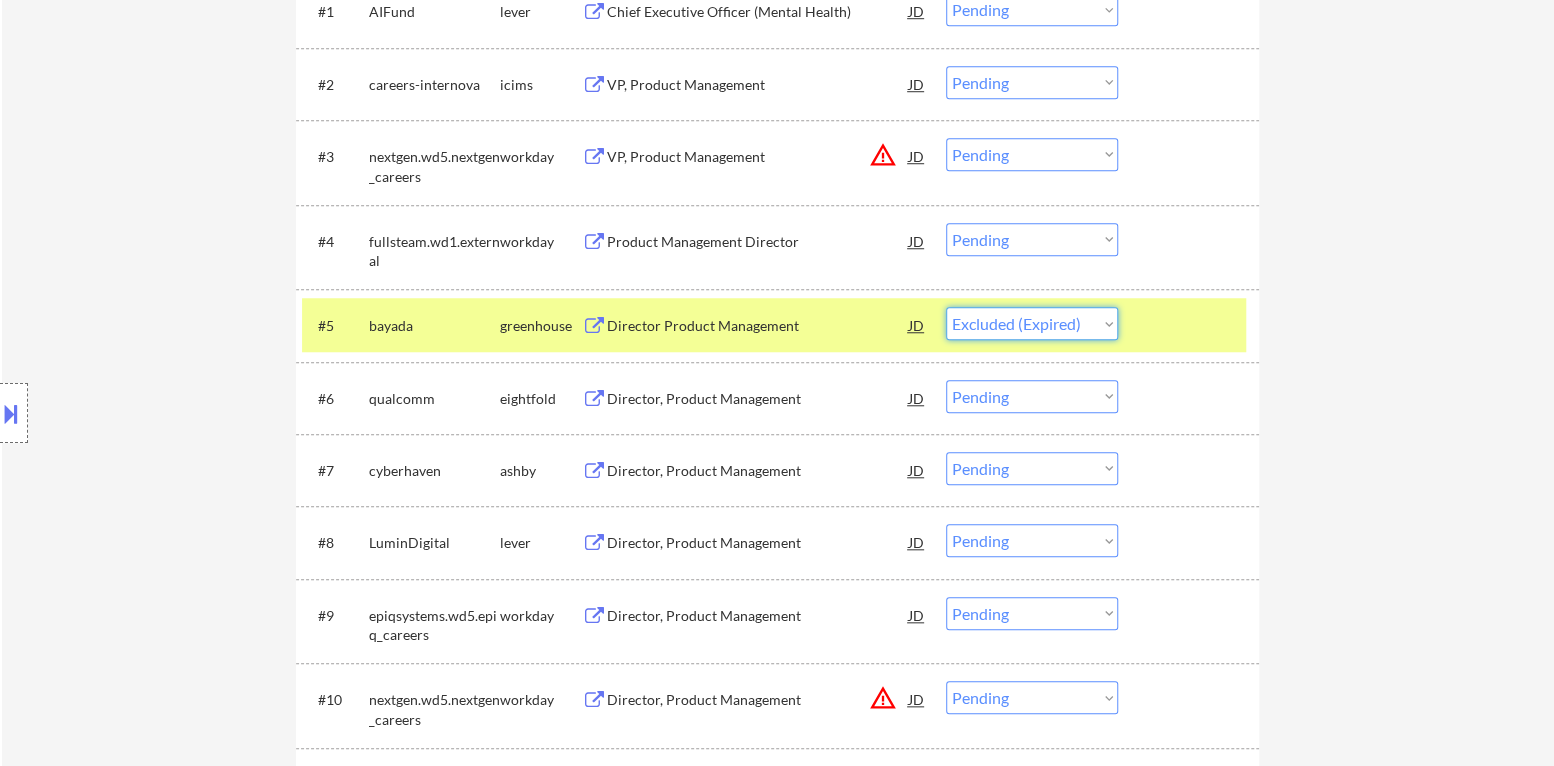 click on "Choose an option... Pending Applied Excluded (Questions) Excluded (Expired) Excluded (Location) Excluded (Bad Match) Excluded (Blocklist) Excluded (Salary) Excluded (Other)" at bounding box center (1032, 323) 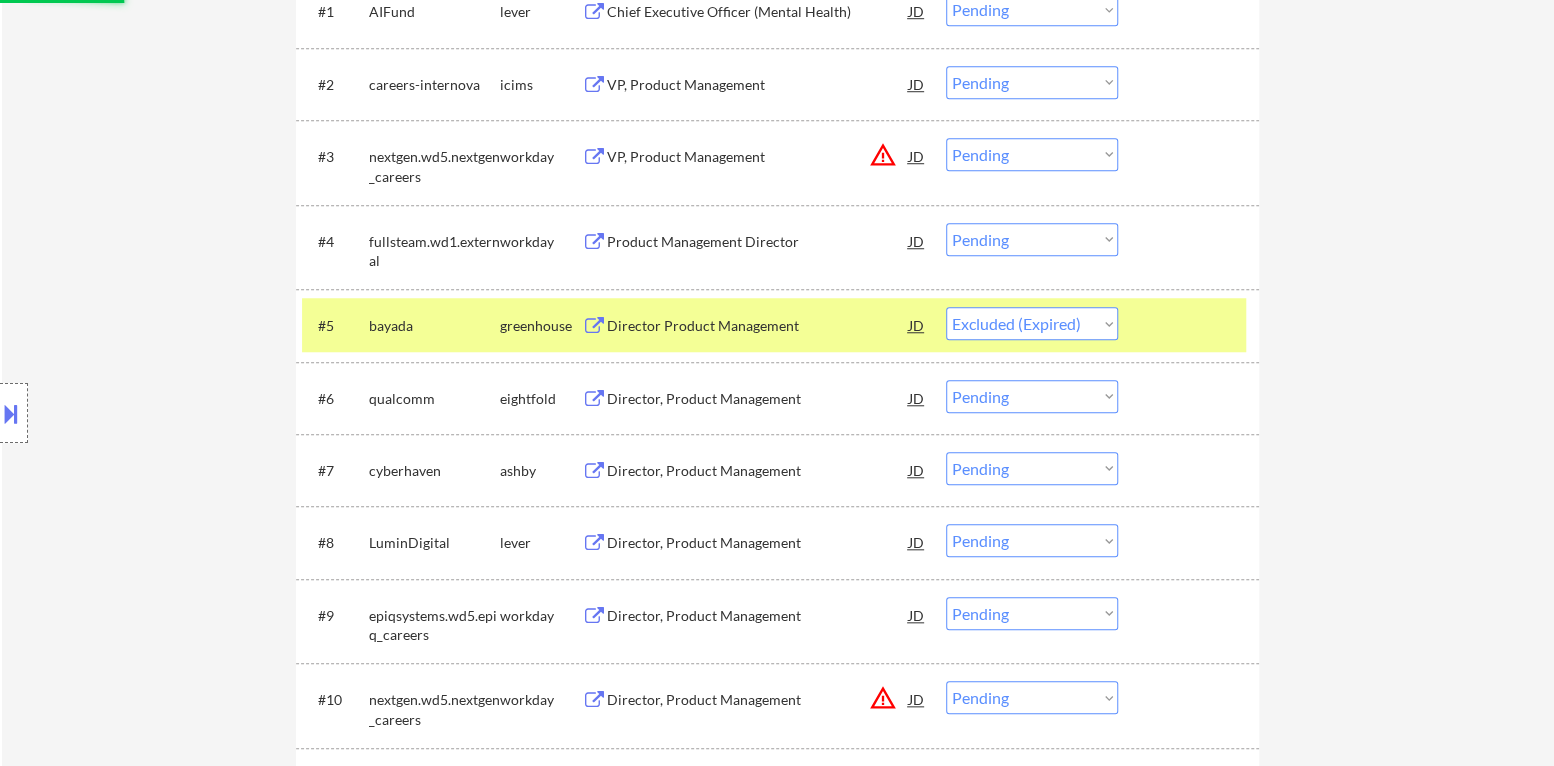 click at bounding box center [1191, 325] 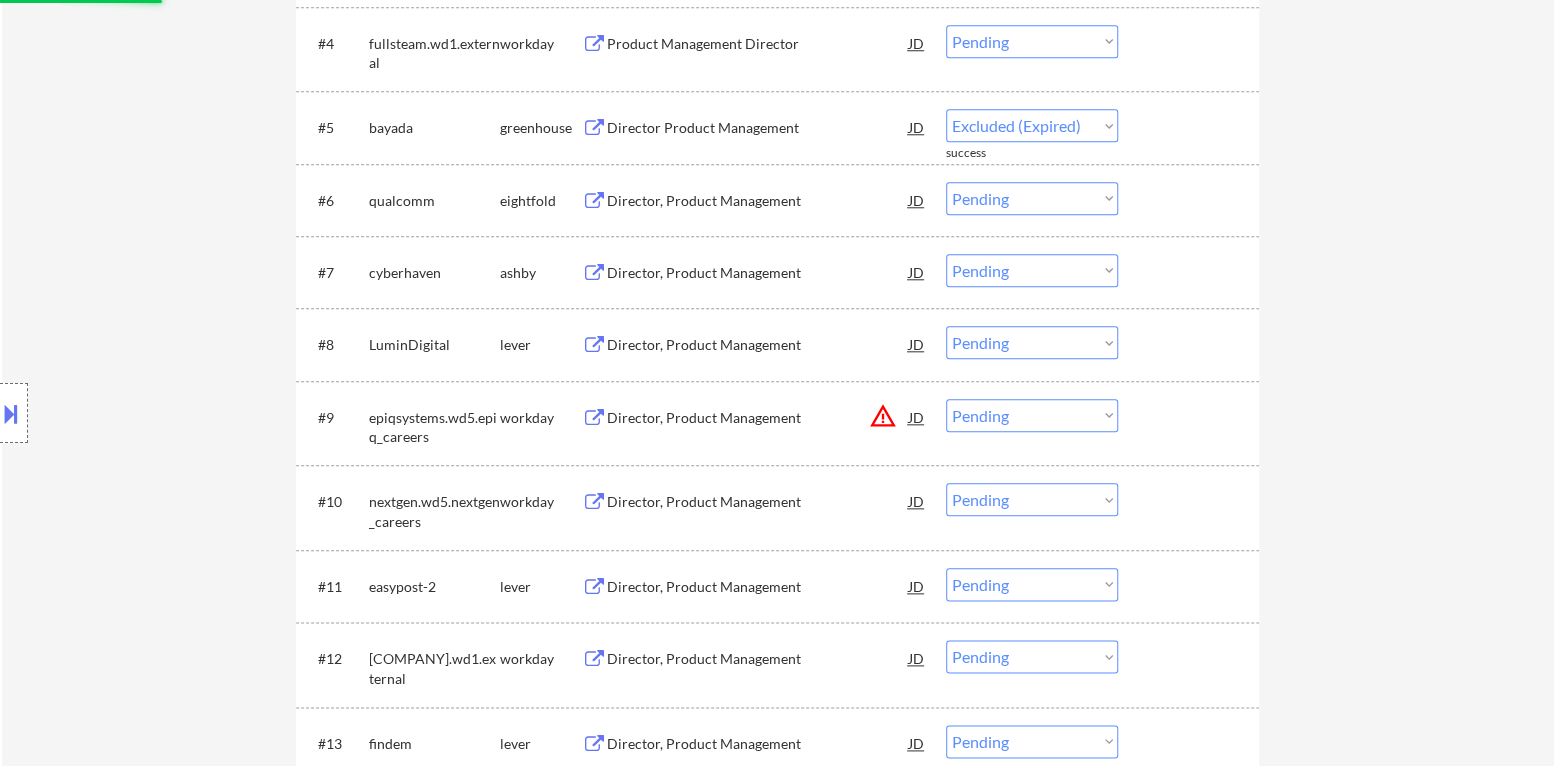 scroll, scrollTop: 1000, scrollLeft: 0, axis: vertical 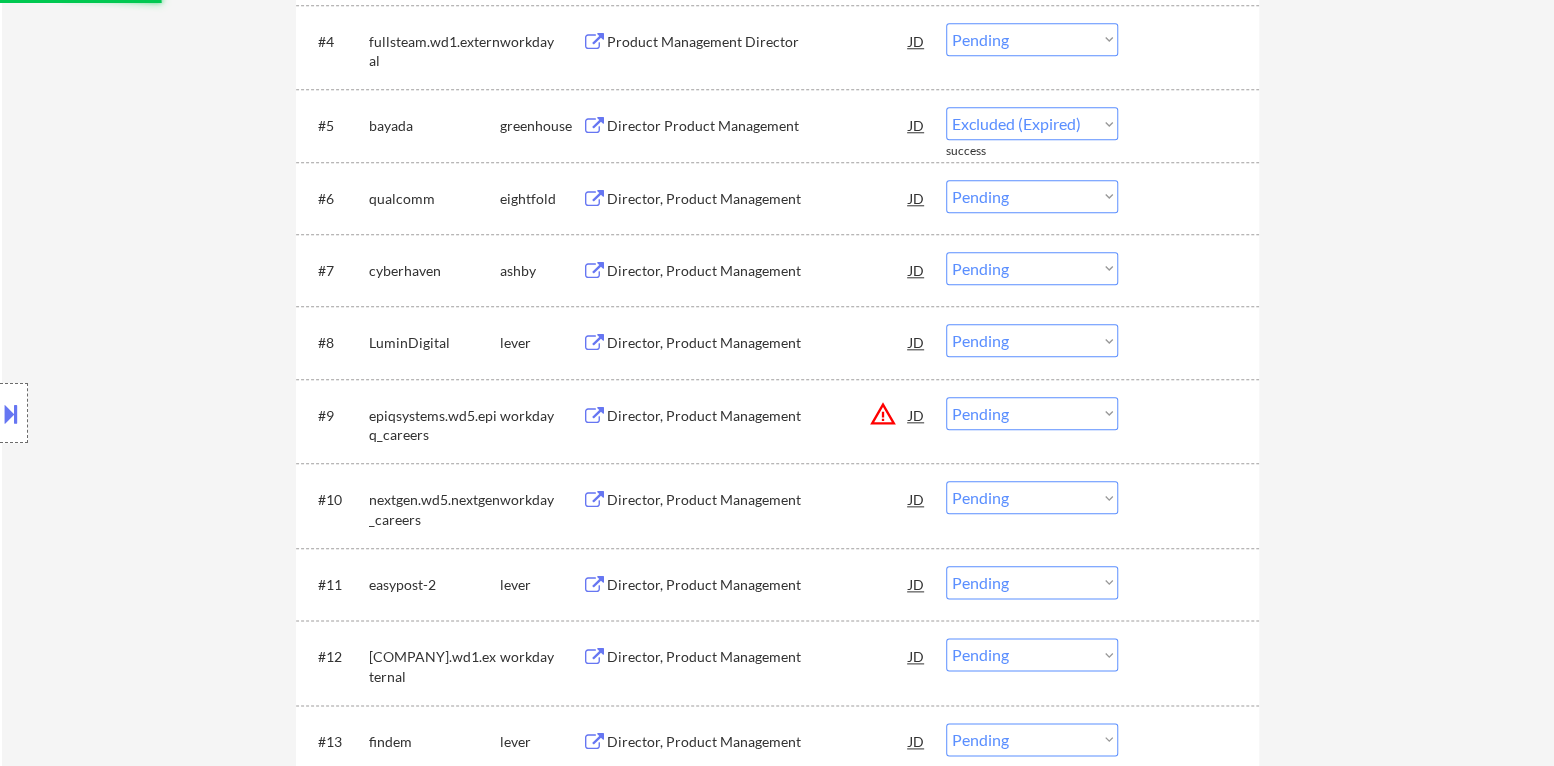 select on ""pending"" 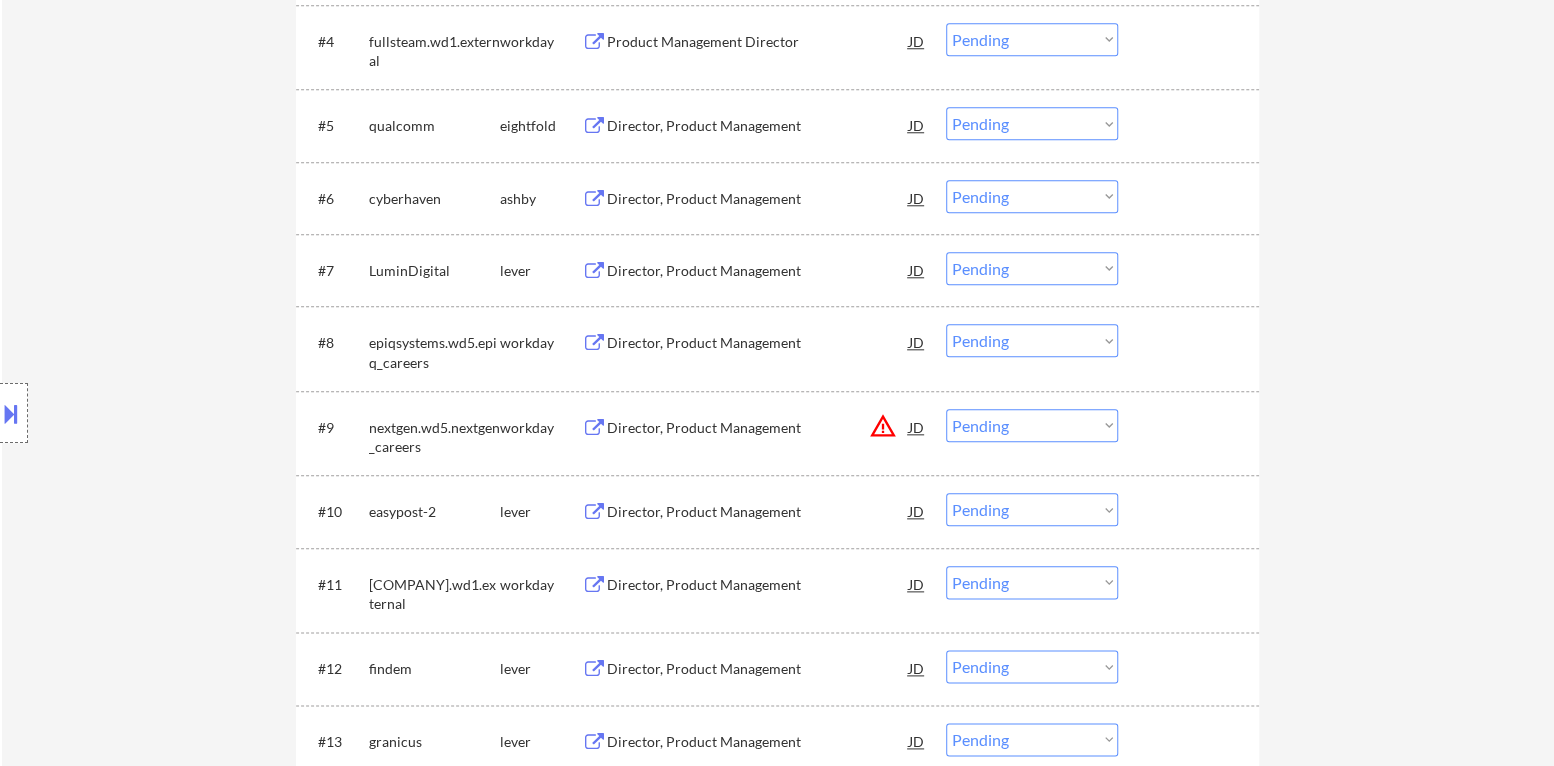 click on "Director, Product Management" at bounding box center [758, 199] 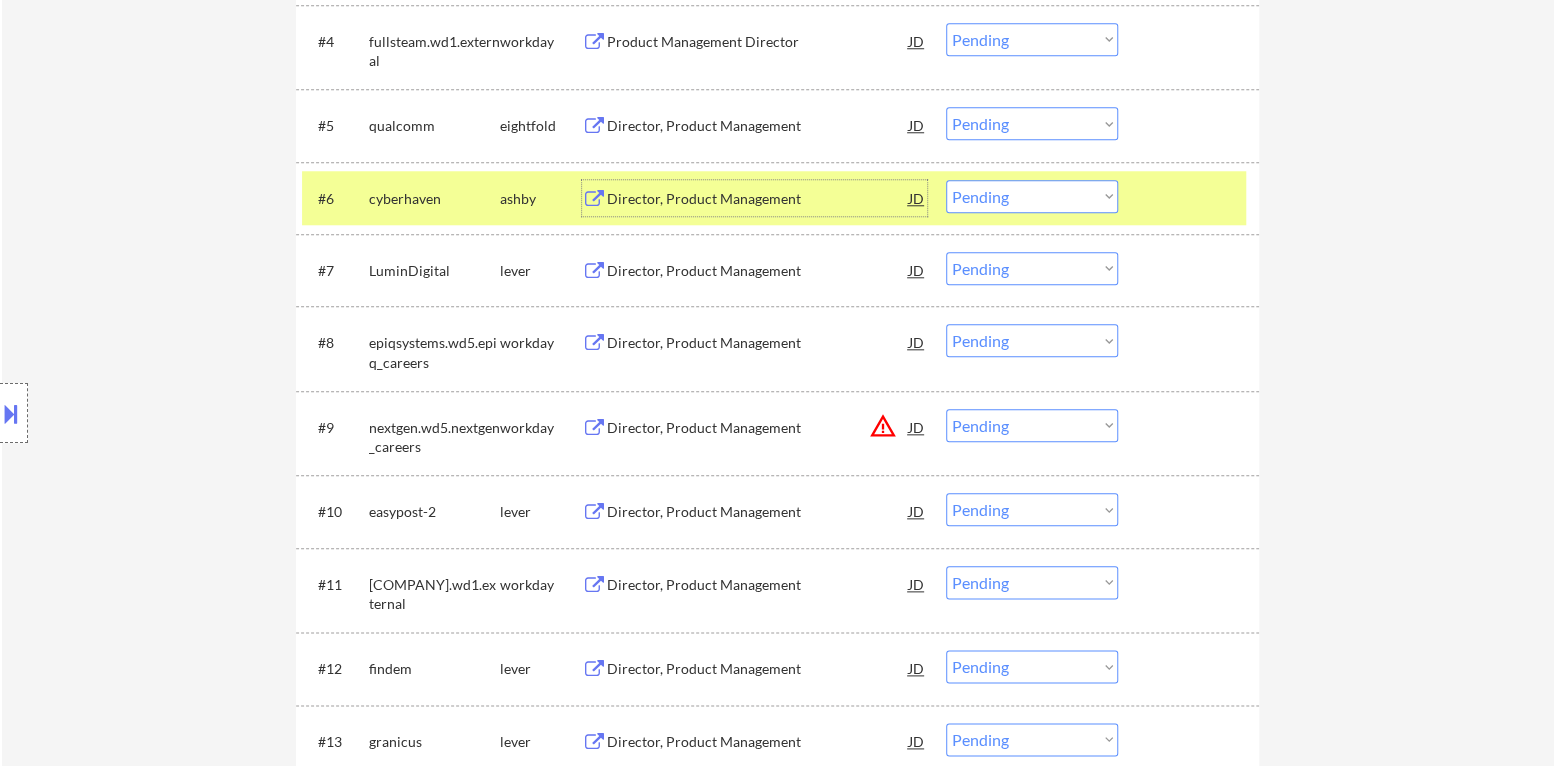 click on "Choose an option... Pending Applied Excluded (Questions) Excluded (Expired) Excluded (Location) Excluded (Bad Match) Excluded (Blocklist) Excluded (Salary) Excluded (Other)" at bounding box center [1032, 196] 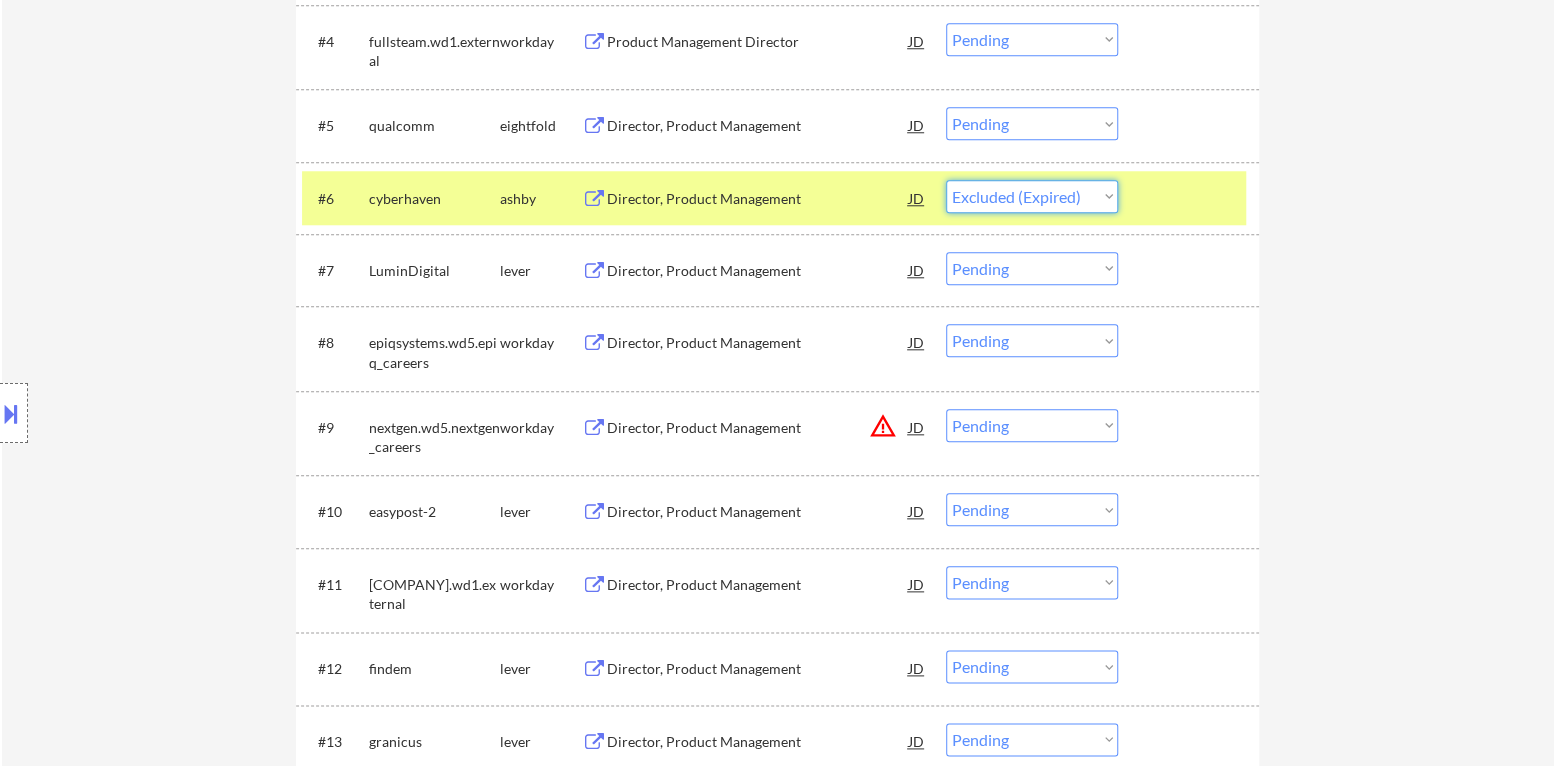 click on "Choose an option... Pending Applied Excluded (Questions) Excluded (Expired) Excluded (Location) Excluded (Bad Match) Excluded (Blocklist) Excluded (Salary) Excluded (Other)" at bounding box center [1032, 196] 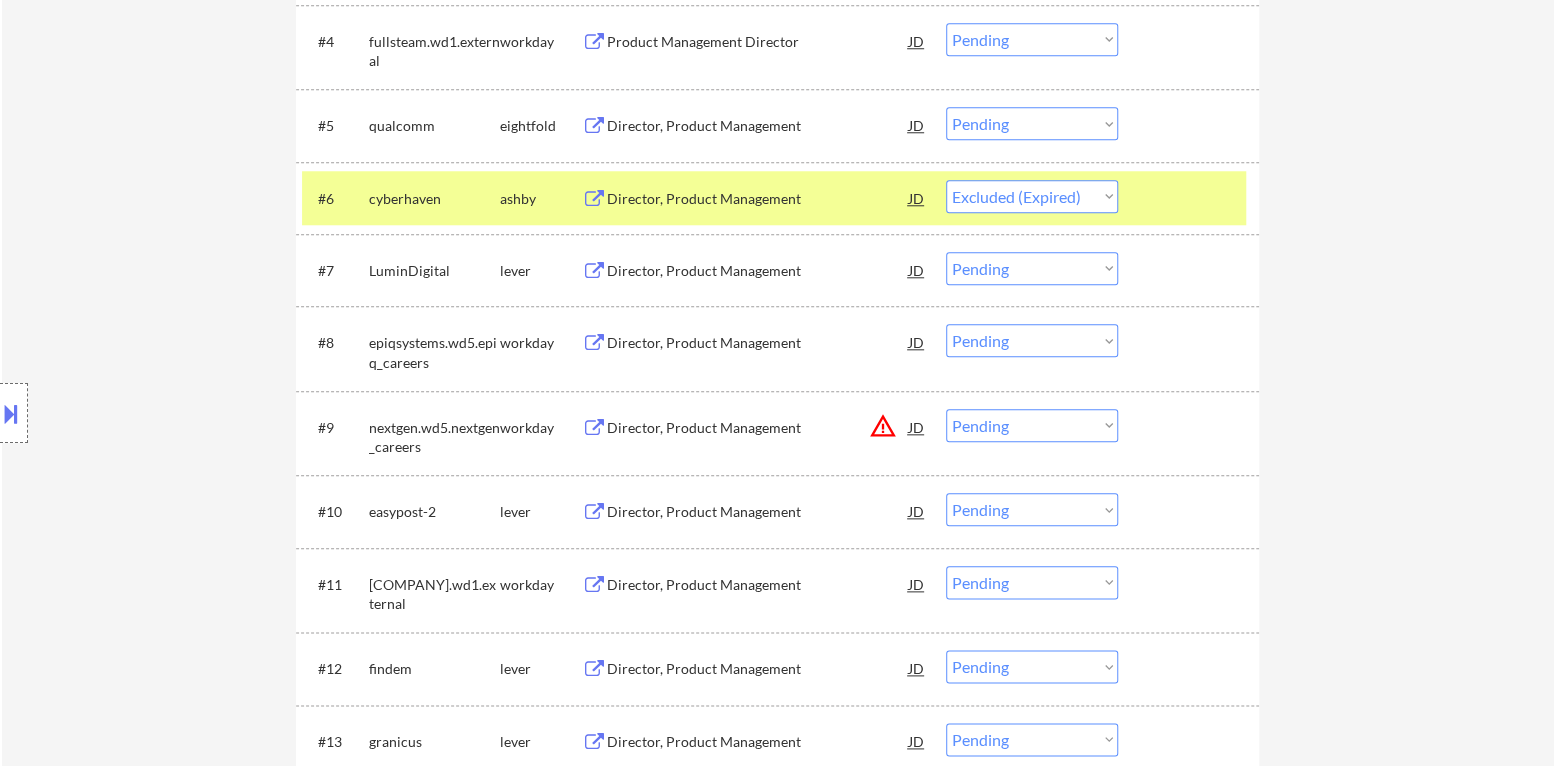click at bounding box center (1191, 198) 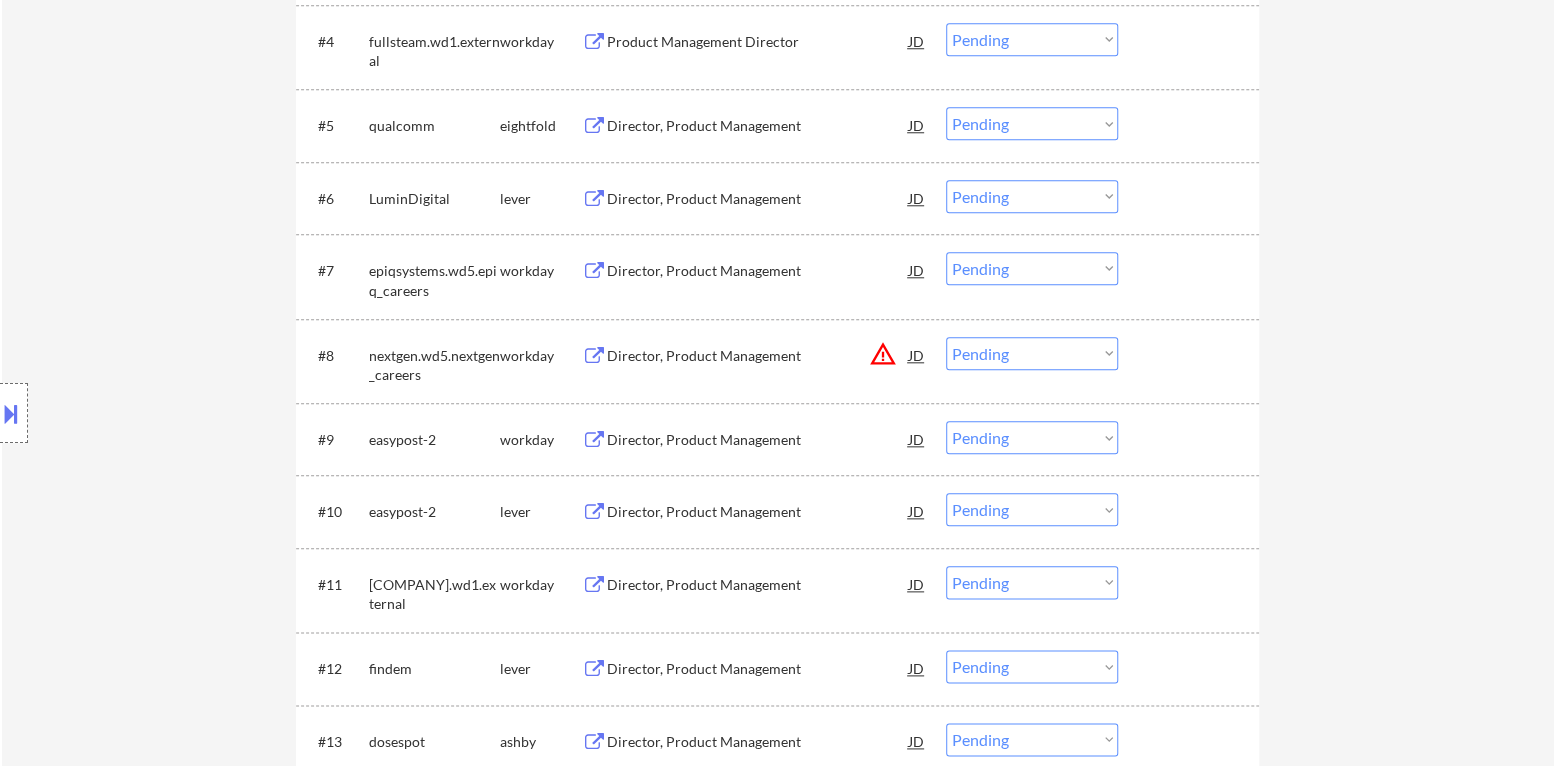 click on "Director, Product Management" at bounding box center (758, 199) 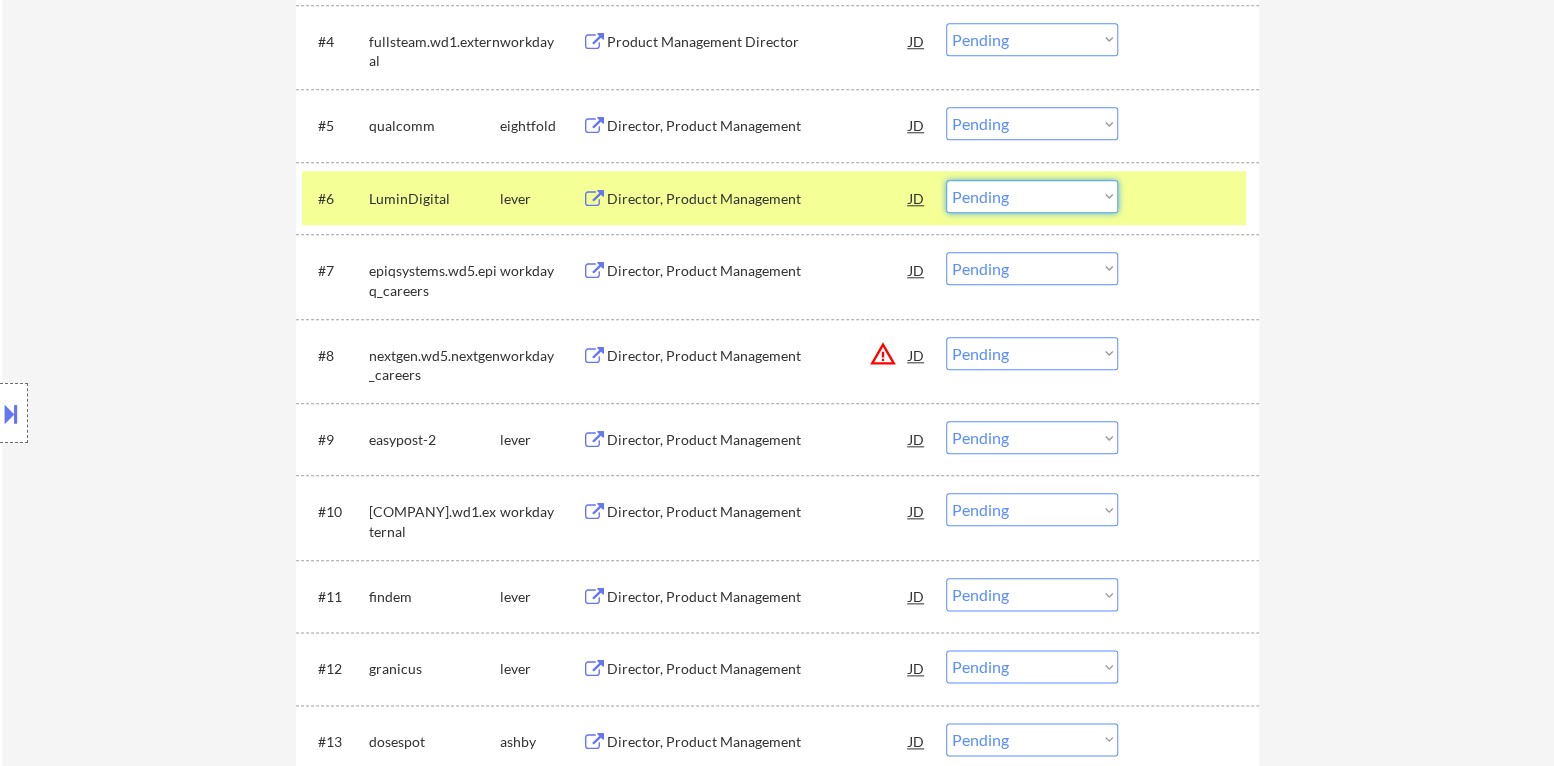 click on "Choose an option... Pending Applied Excluded (Questions) Excluded (Expired) Excluded (Location) Excluded (Bad Match) Excluded (Blocklist) Excluded (Salary) Excluded (Other)" at bounding box center (1032, 196) 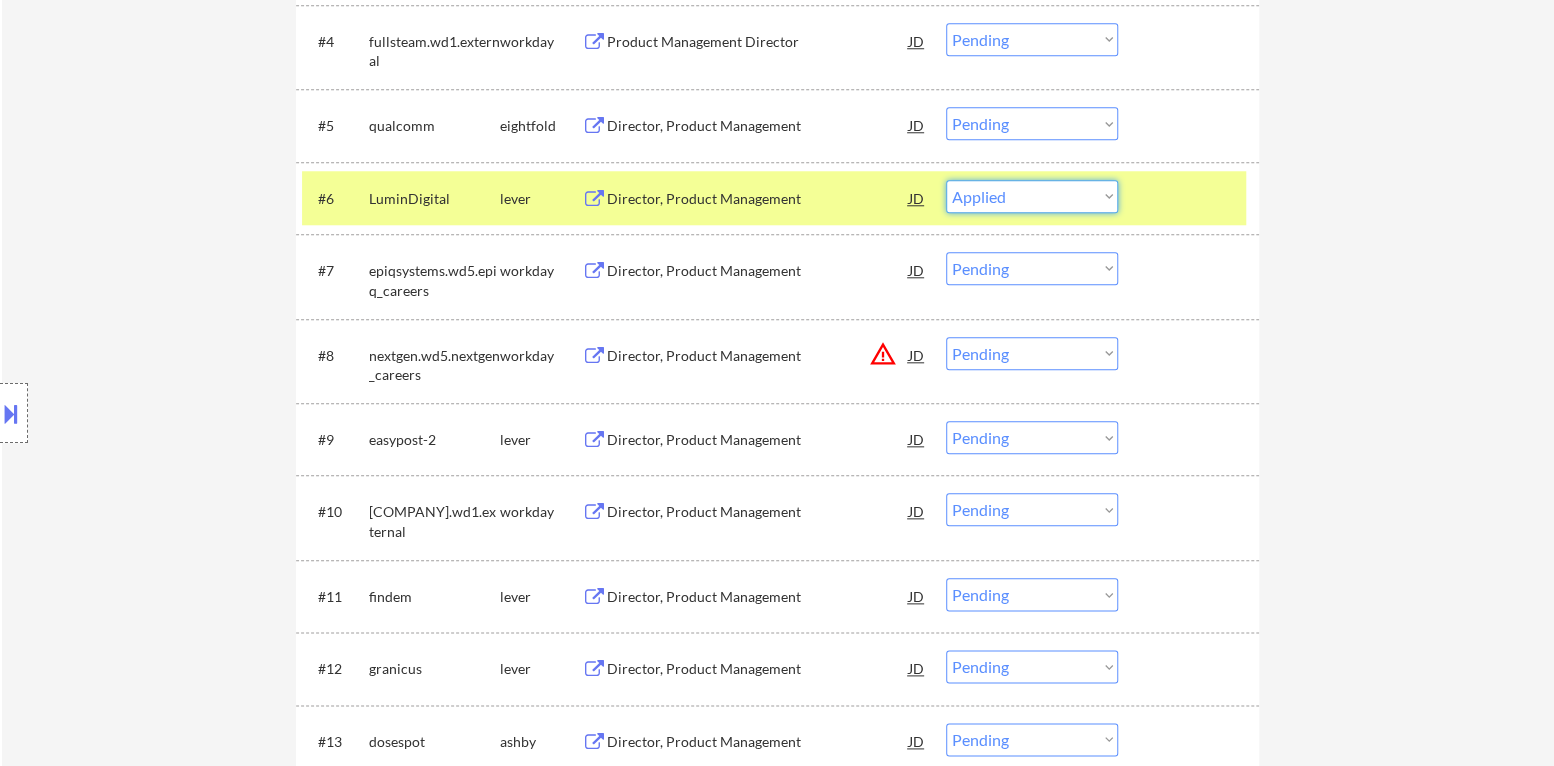 click on "Choose an option... Pending Applied Excluded (Questions) Excluded (Expired) Excluded (Location) Excluded (Bad Match) Excluded (Blocklist) Excluded (Salary) Excluded (Other)" at bounding box center [1032, 196] 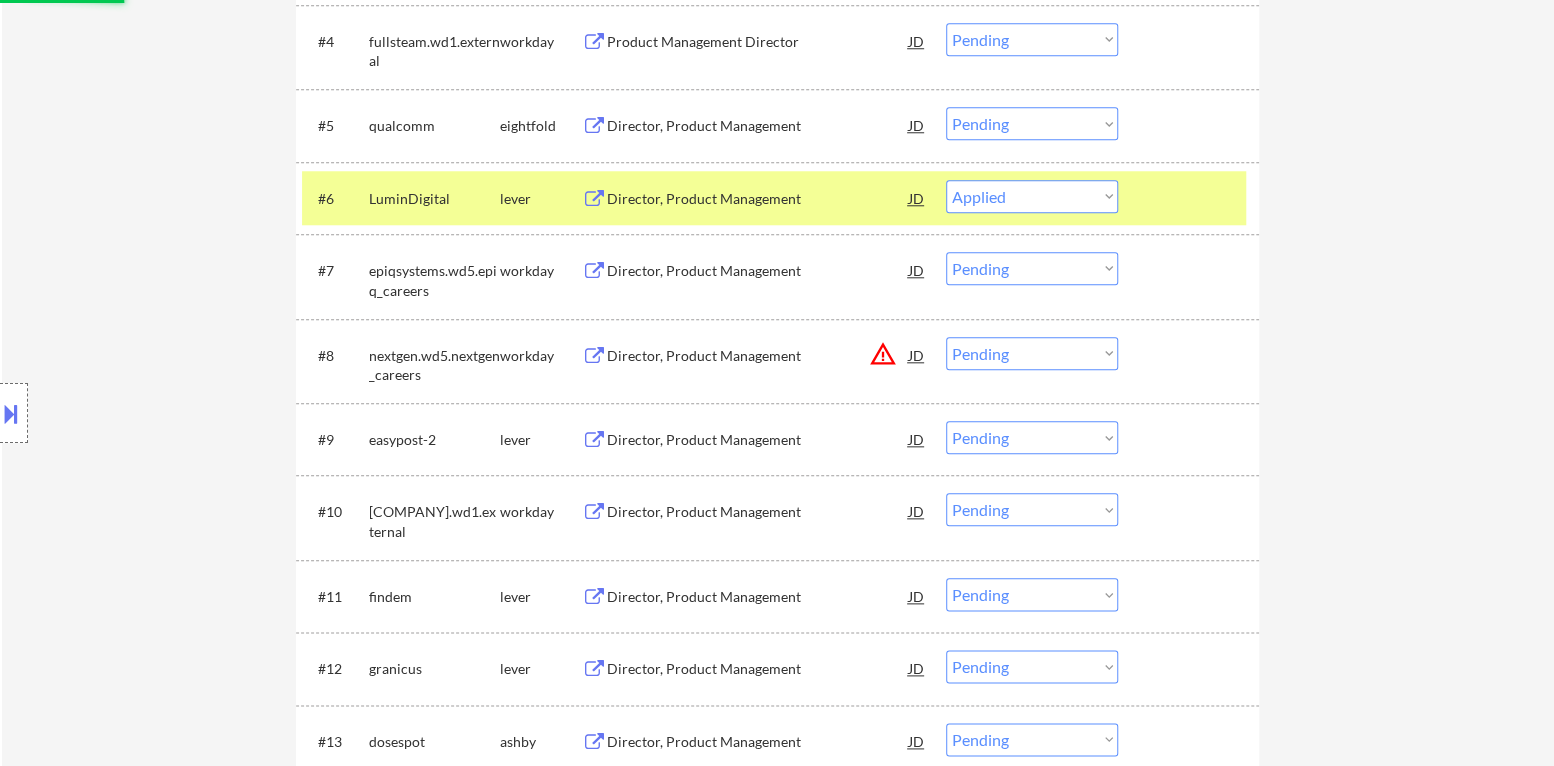 click at bounding box center (1191, 198) 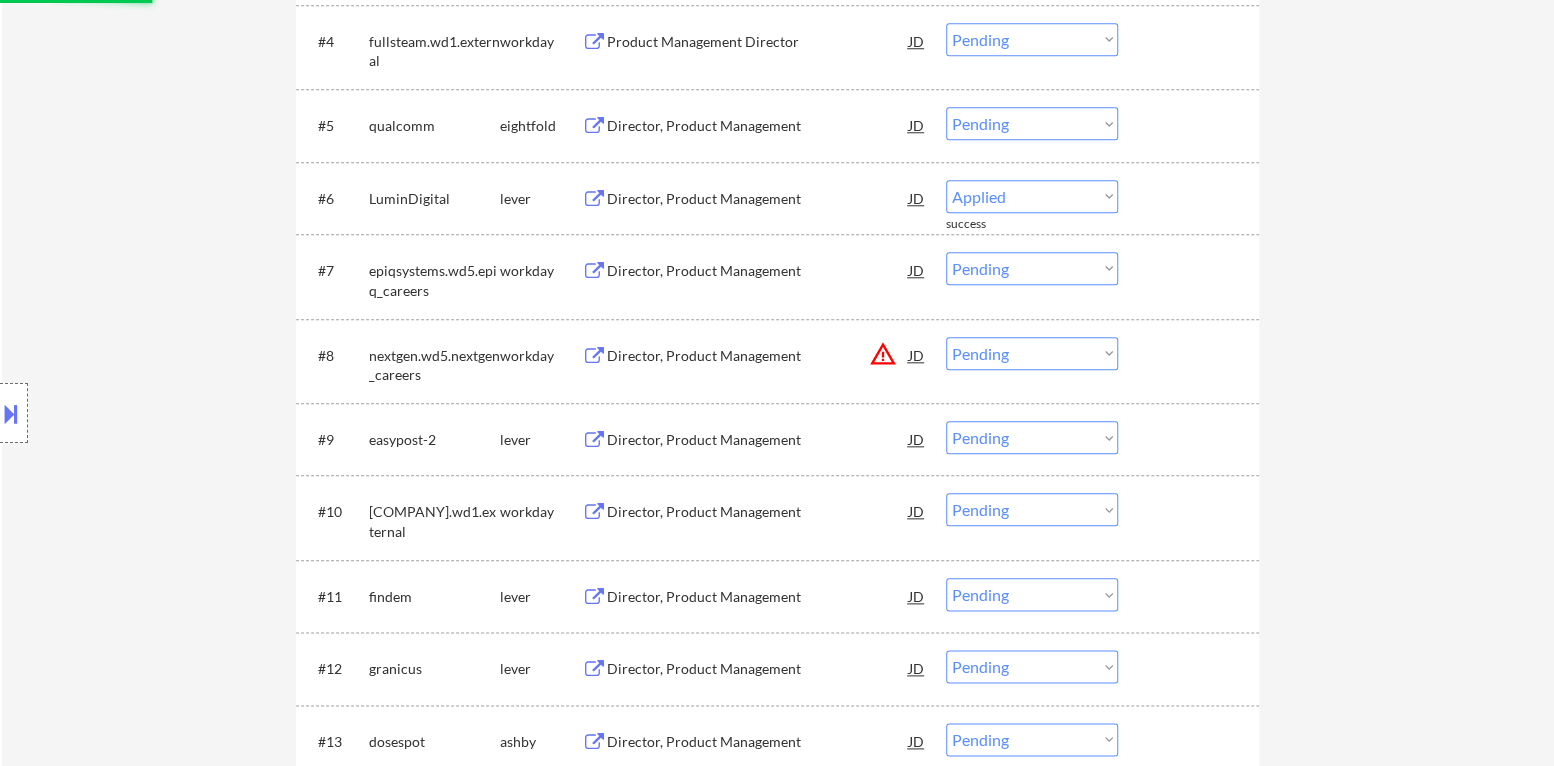 select on ""pending"" 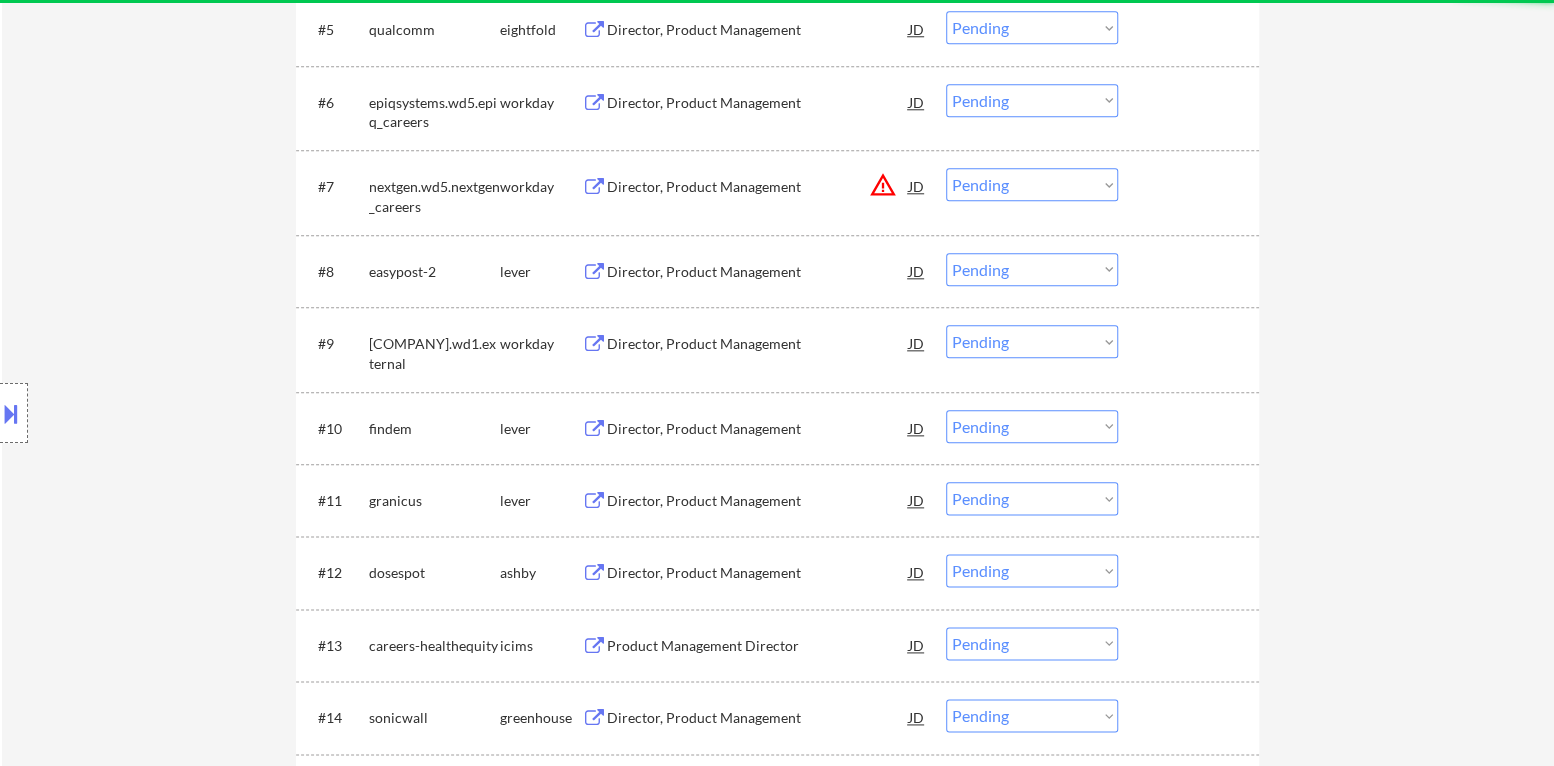 scroll, scrollTop: 1100, scrollLeft: 0, axis: vertical 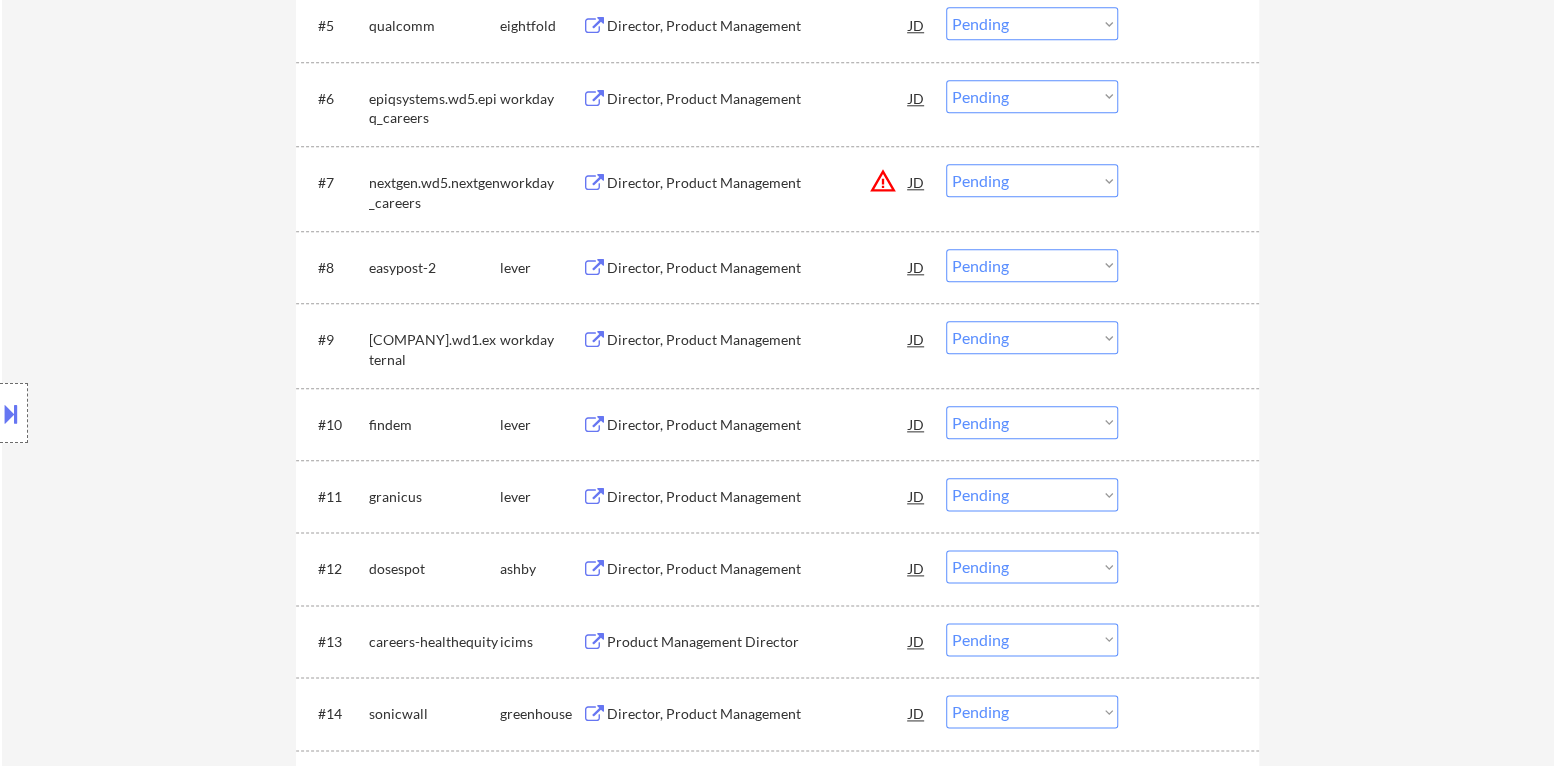 click on "Director, Product Management" at bounding box center [758, 268] 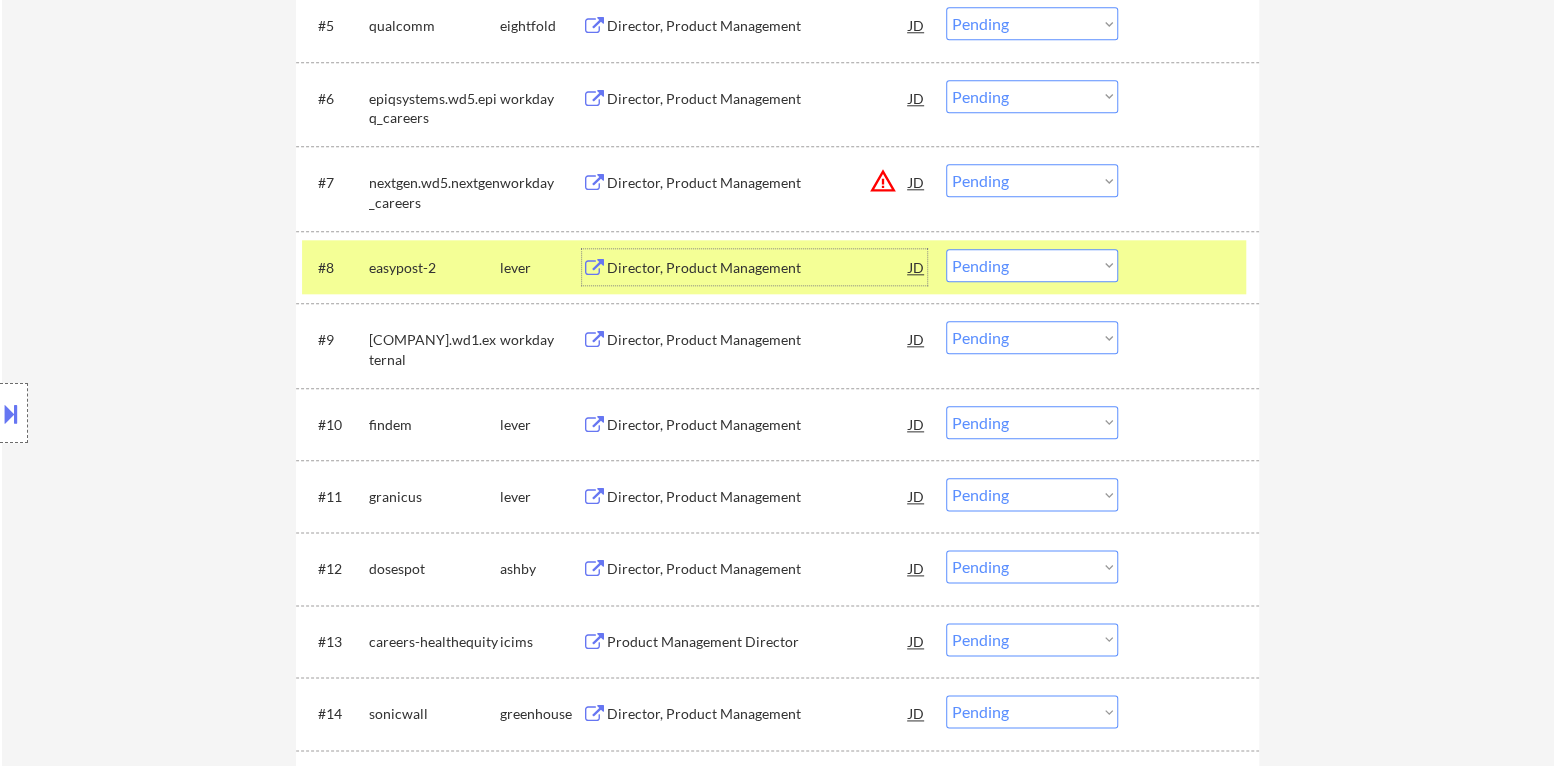 click on "Choose an option... Pending Applied Excluded (Questions) Excluded (Expired) Excluded (Location) Excluded (Bad Match) Excluded (Blocklist) Excluded (Salary) Excluded (Other)" at bounding box center (1032, 265) 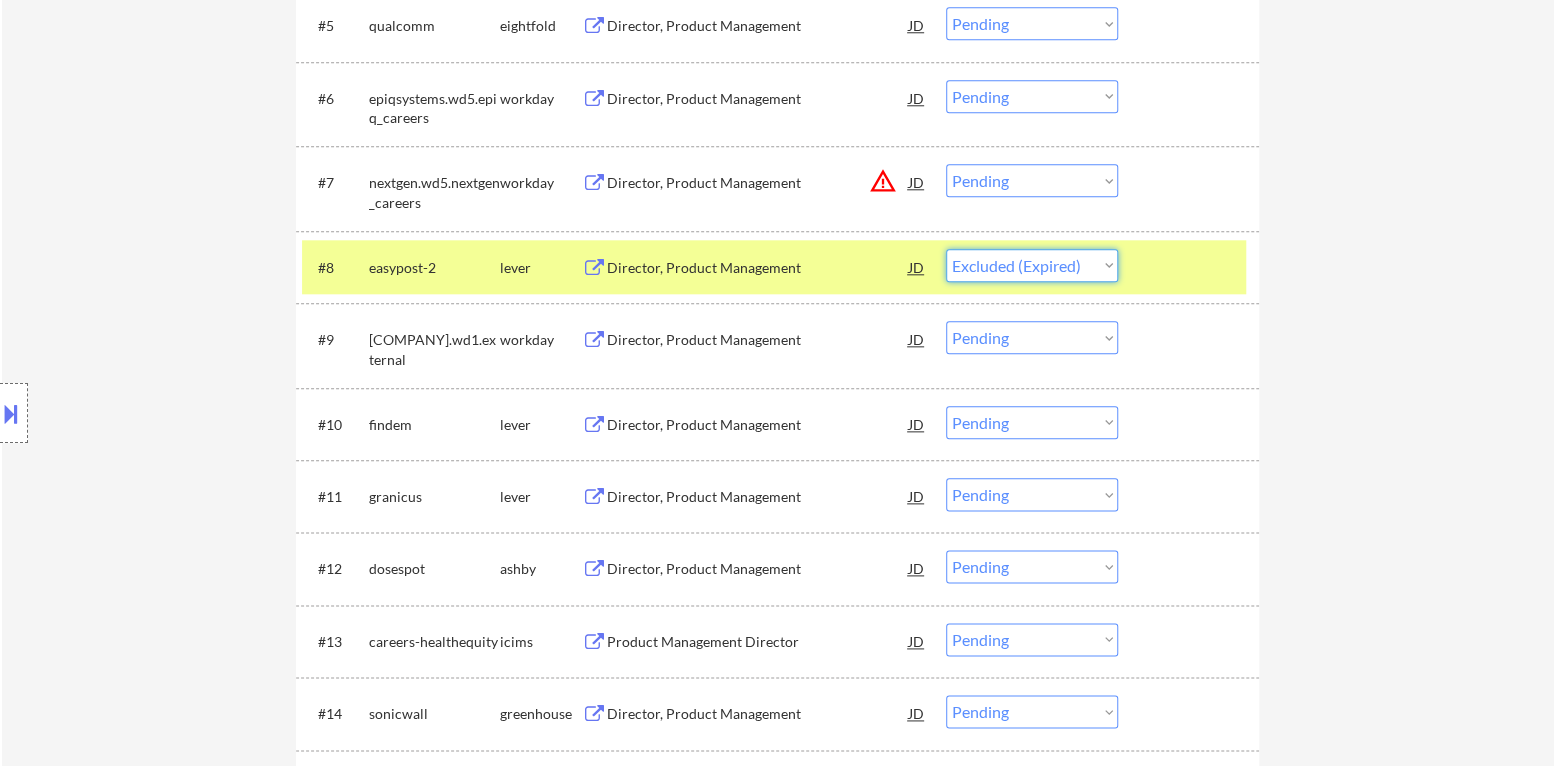 click on "Choose an option... Pending Applied Excluded (Questions) Excluded (Expired) Excluded (Location) Excluded (Bad Match) Excluded (Blocklist) Excluded (Salary) Excluded (Other)" at bounding box center (1032, 265) 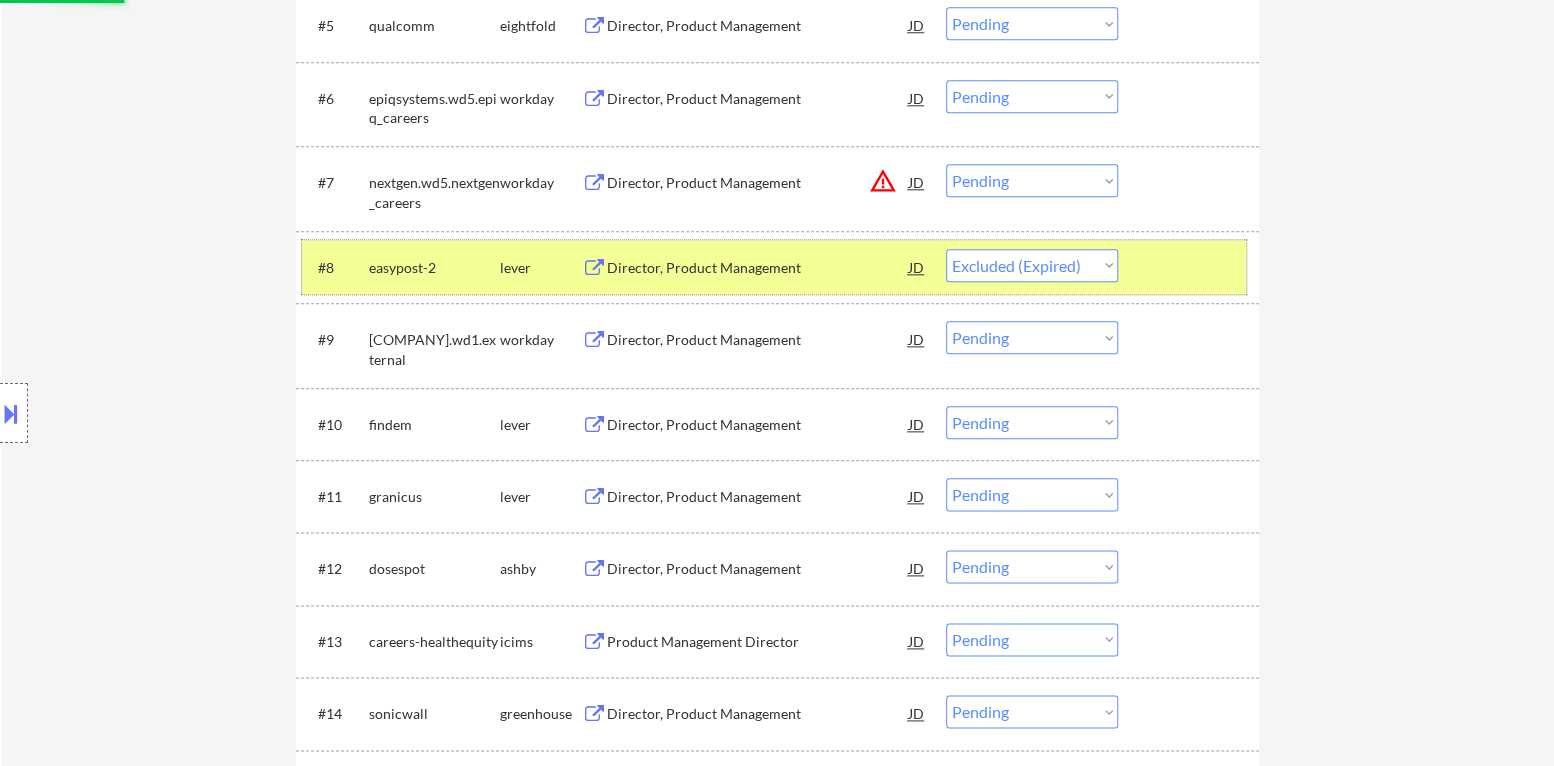 click at bounding box center [1191, 267] 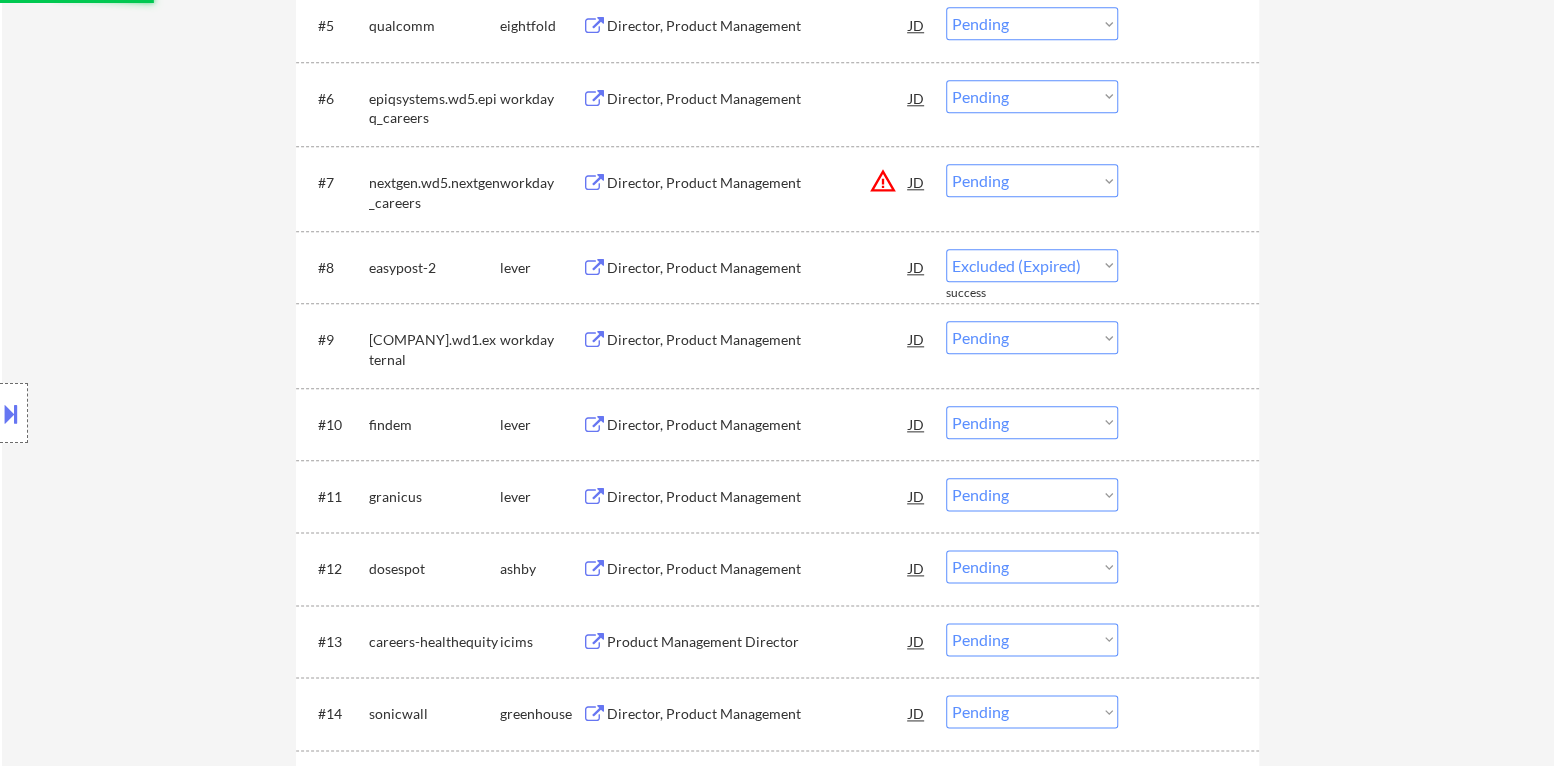 select on ""pending"" 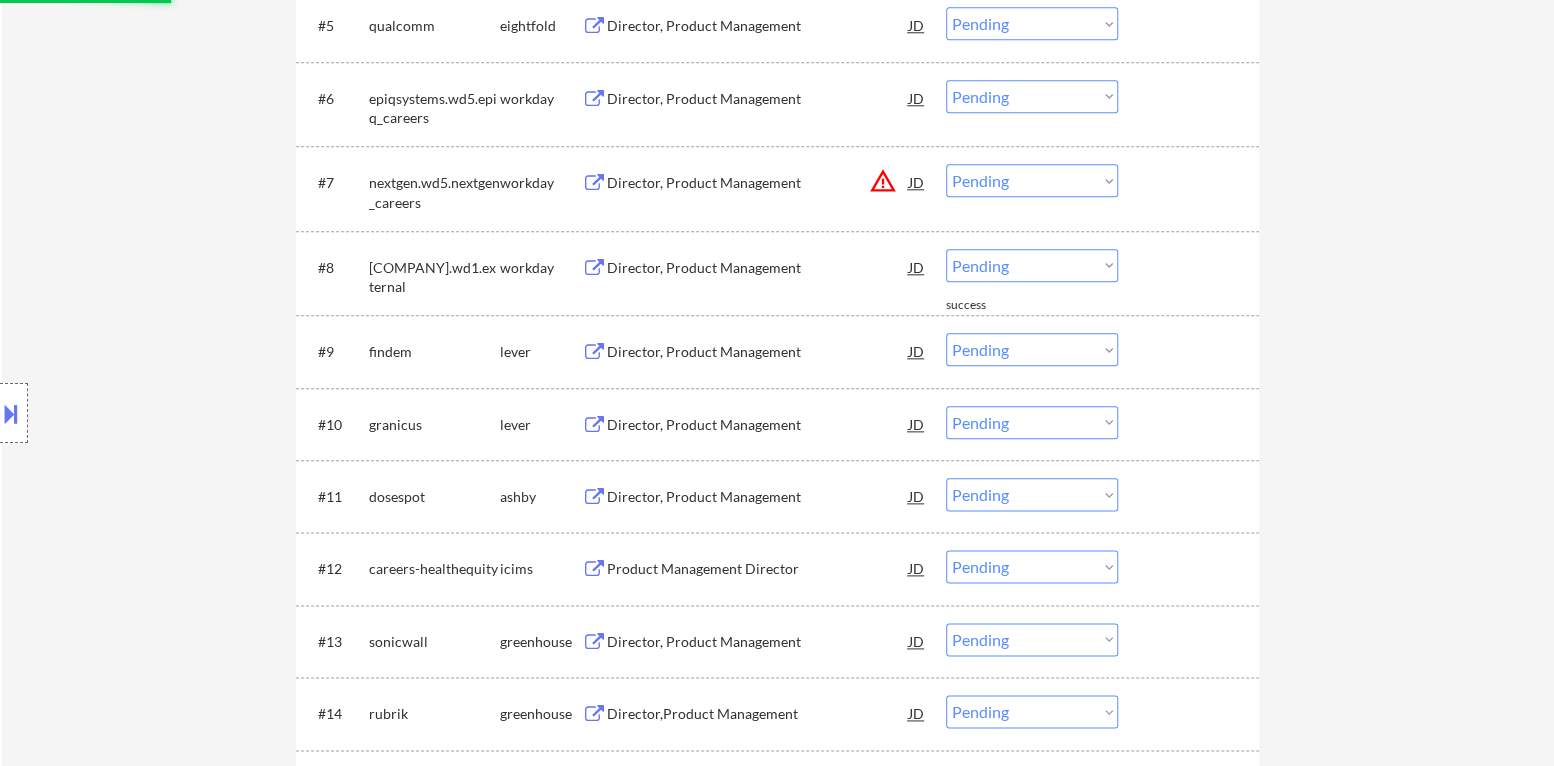 scroll, scrollTop: 1200, scrollLeft: 0, axis: vertical 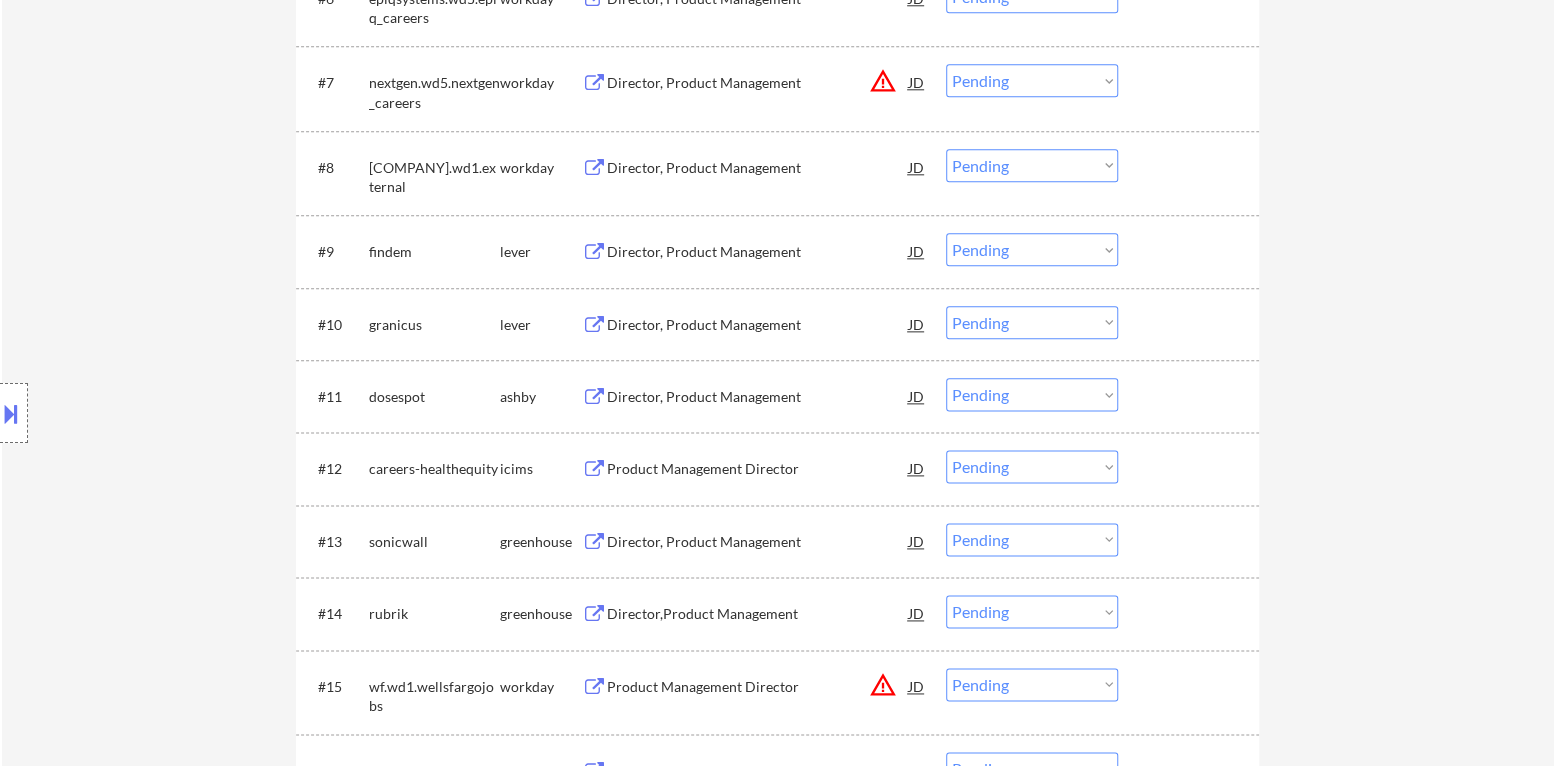 click on "Director, Product Management" at bounding box center [758, 251] 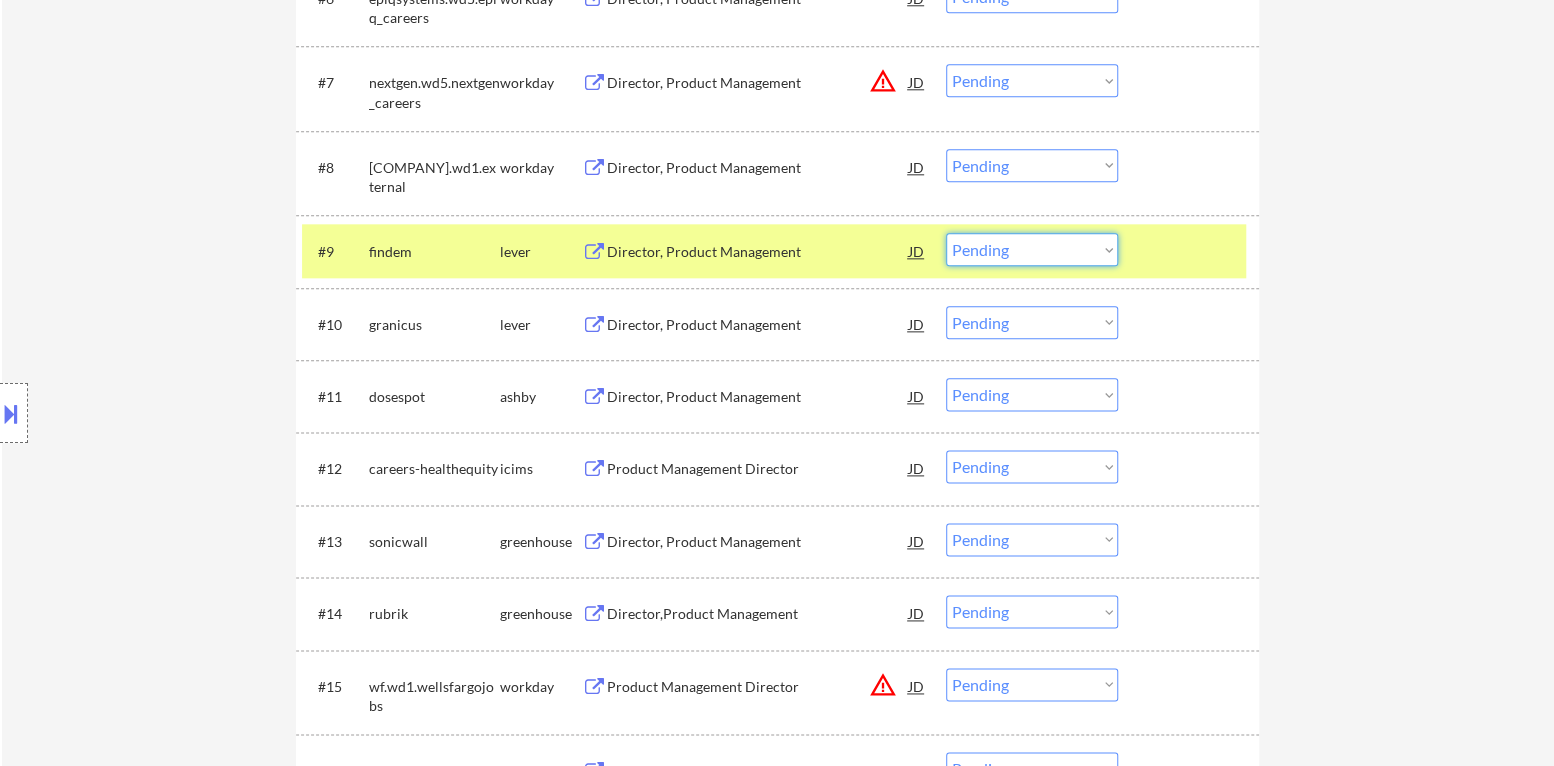 click on "Choose an option... Pending Applied Excluded (Questions) Excluded (Expired) Excluded (Location) Excluded (Bad Match) Excluded (Blocklist) Excluded (Salary) Excluded (Other)" at bounding box center (1032, 249) 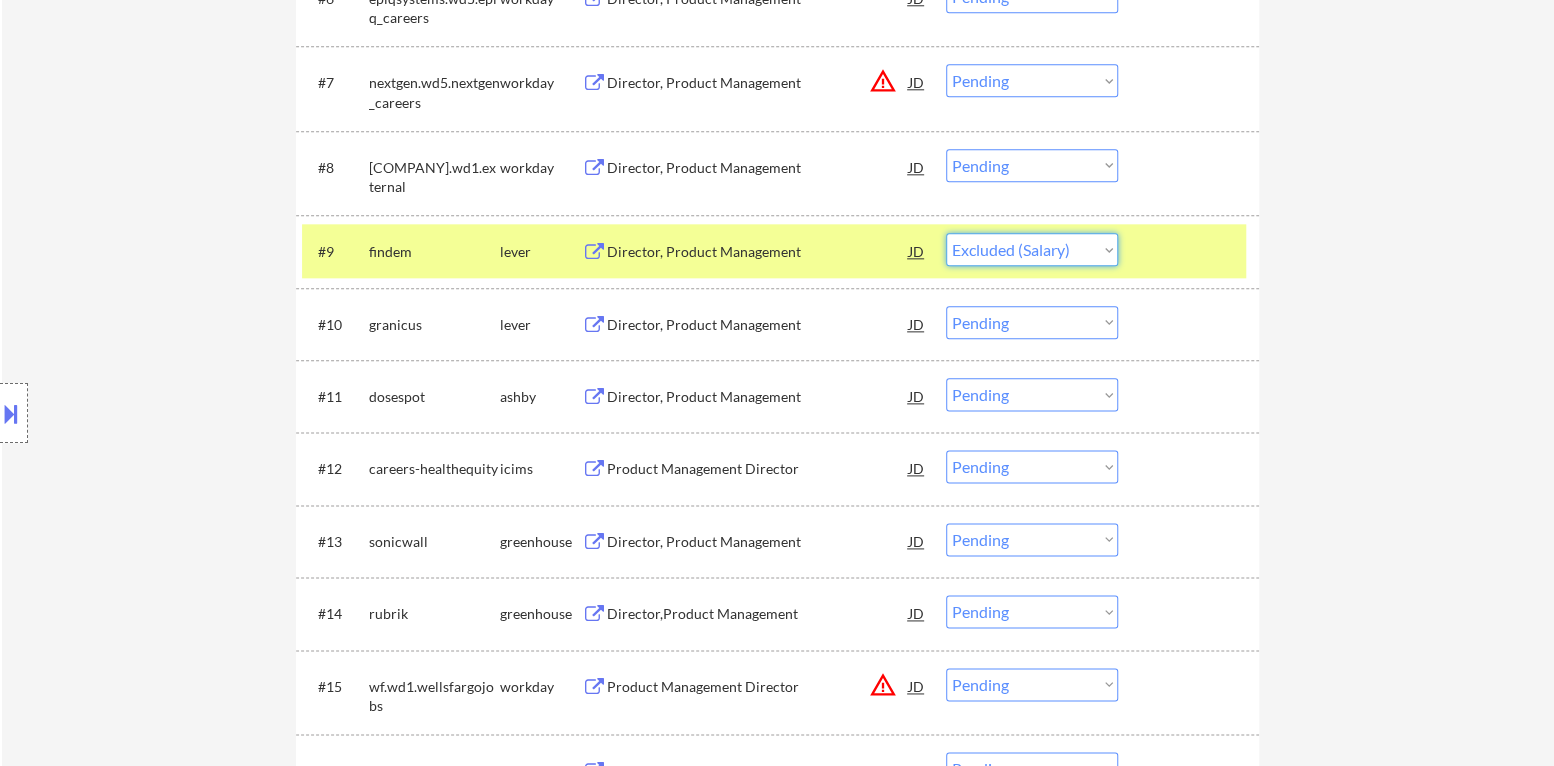 click on "Choose an option... Pending Applied Excluded (Questions) Excluded (Expired) Excluded (Location) Excluded (Bad Match) Excluded (Blocklist) Excluded (Salary) Excluded (Other)" at bounding box center [1032, 249] 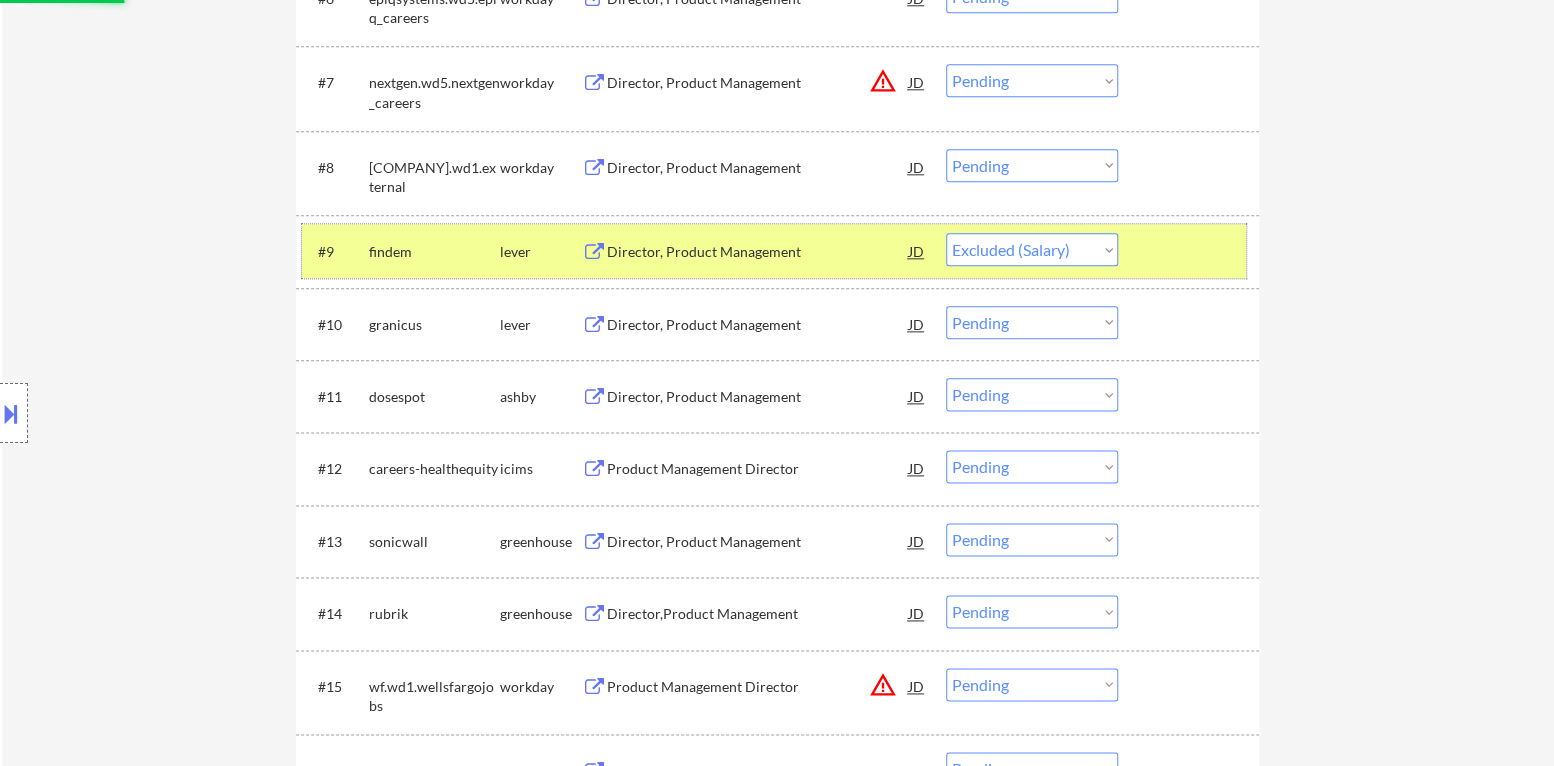 click at bounding box center [1191, 251] 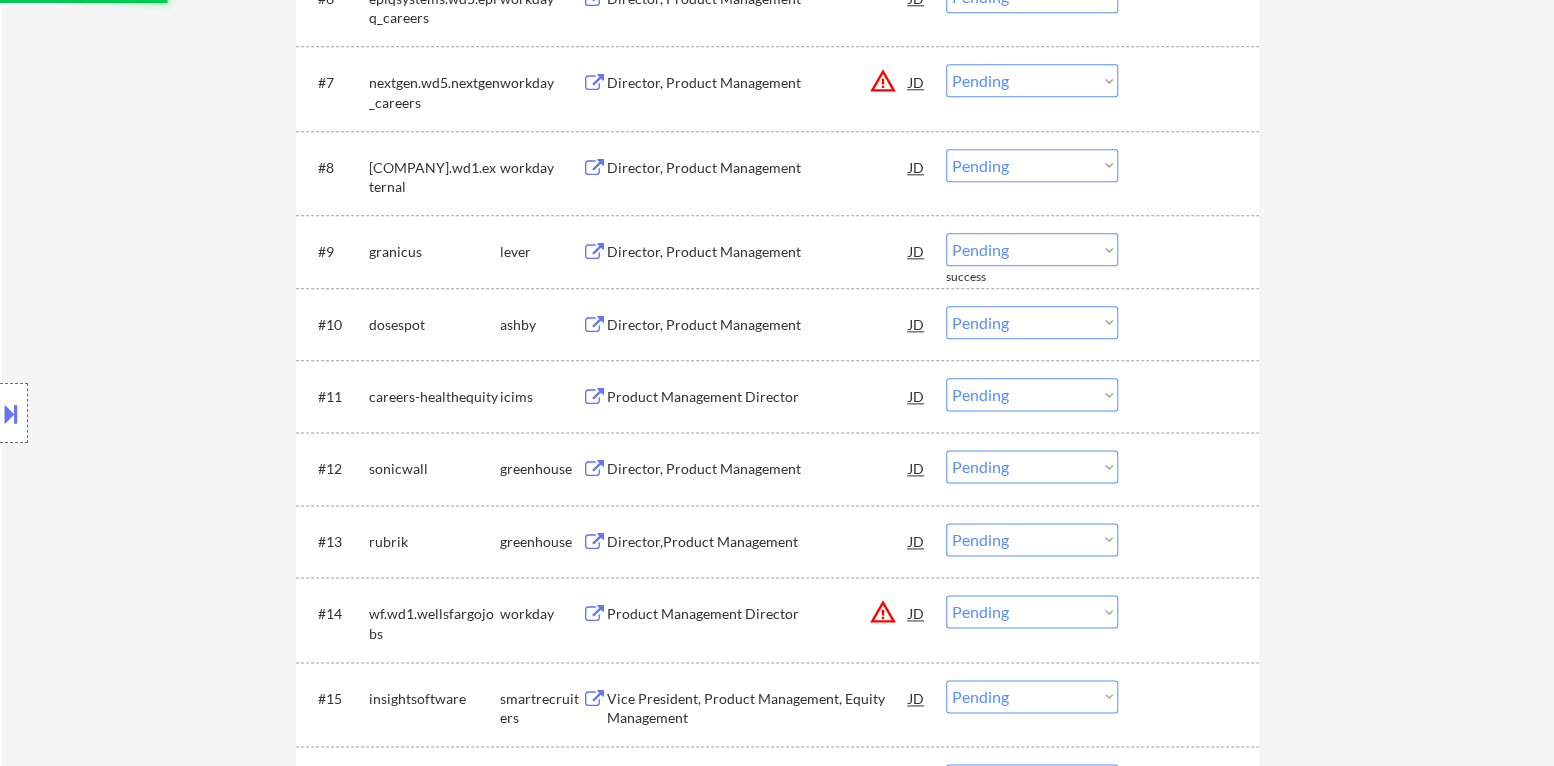 click on "Director, Product Management" at bounding box center (758, 252) 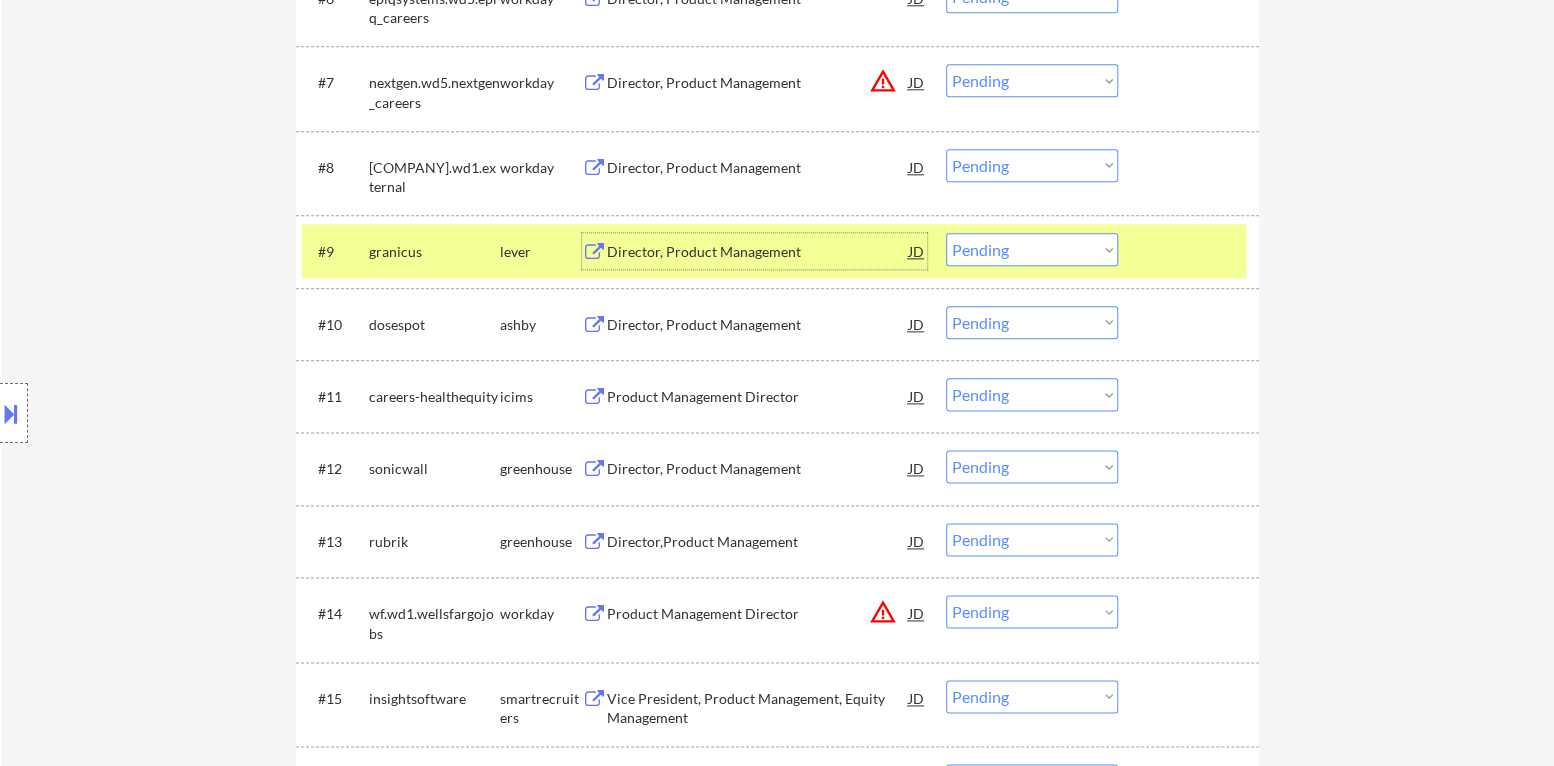 drag, startPoint x: 1047, startPoint y: 253, endPoint x: 1050, endPoint y: 263, distance: 10.440307 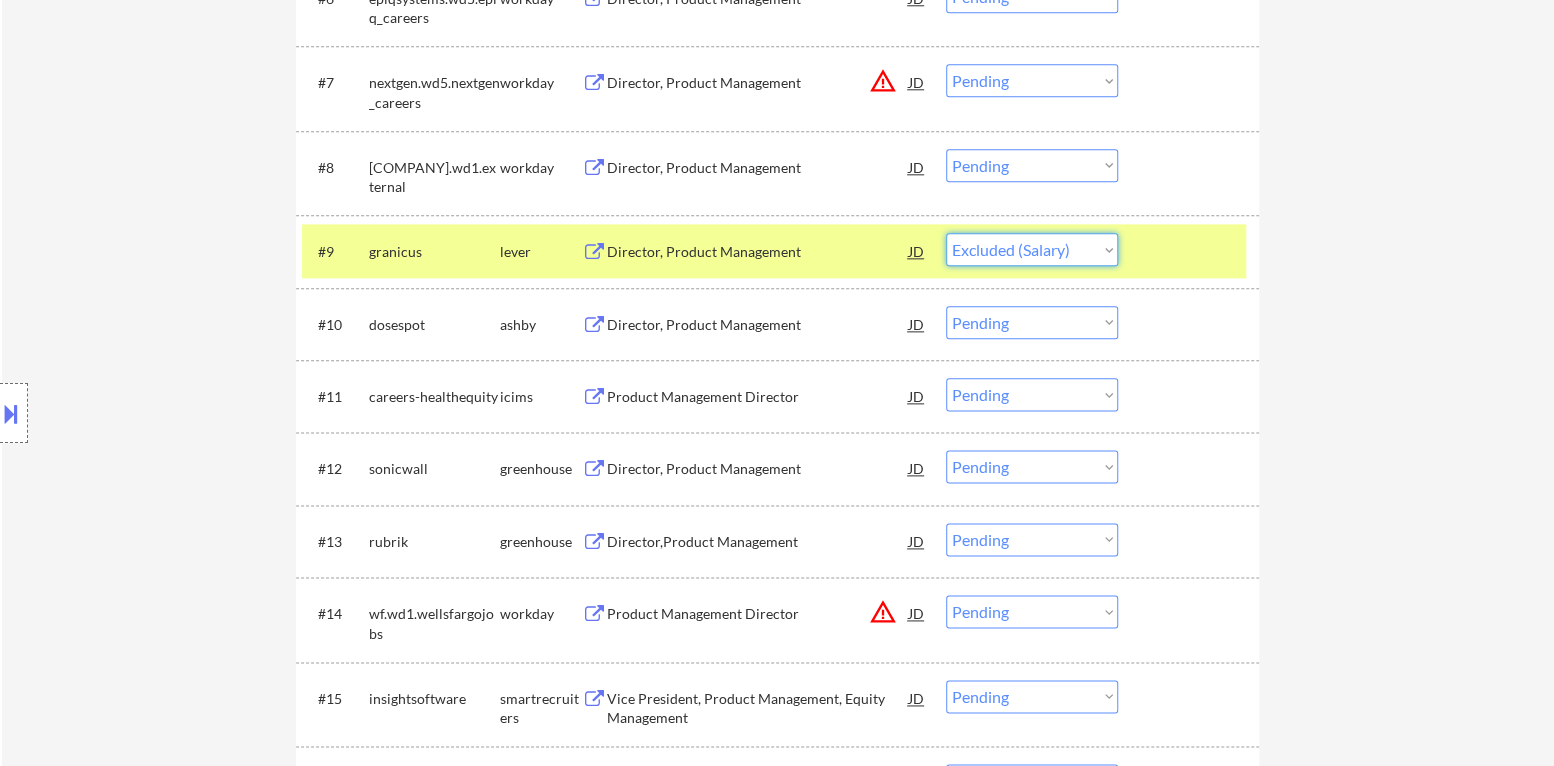 click on "Choose an option... Pending Applied Excluded (Questions) Excluded (Expired) Excluded (Location) Excluded (Bad Match) Excluded (Blocklist) Excluded (Salary) Excluded (Other)" at bounding box center [1032, 249] 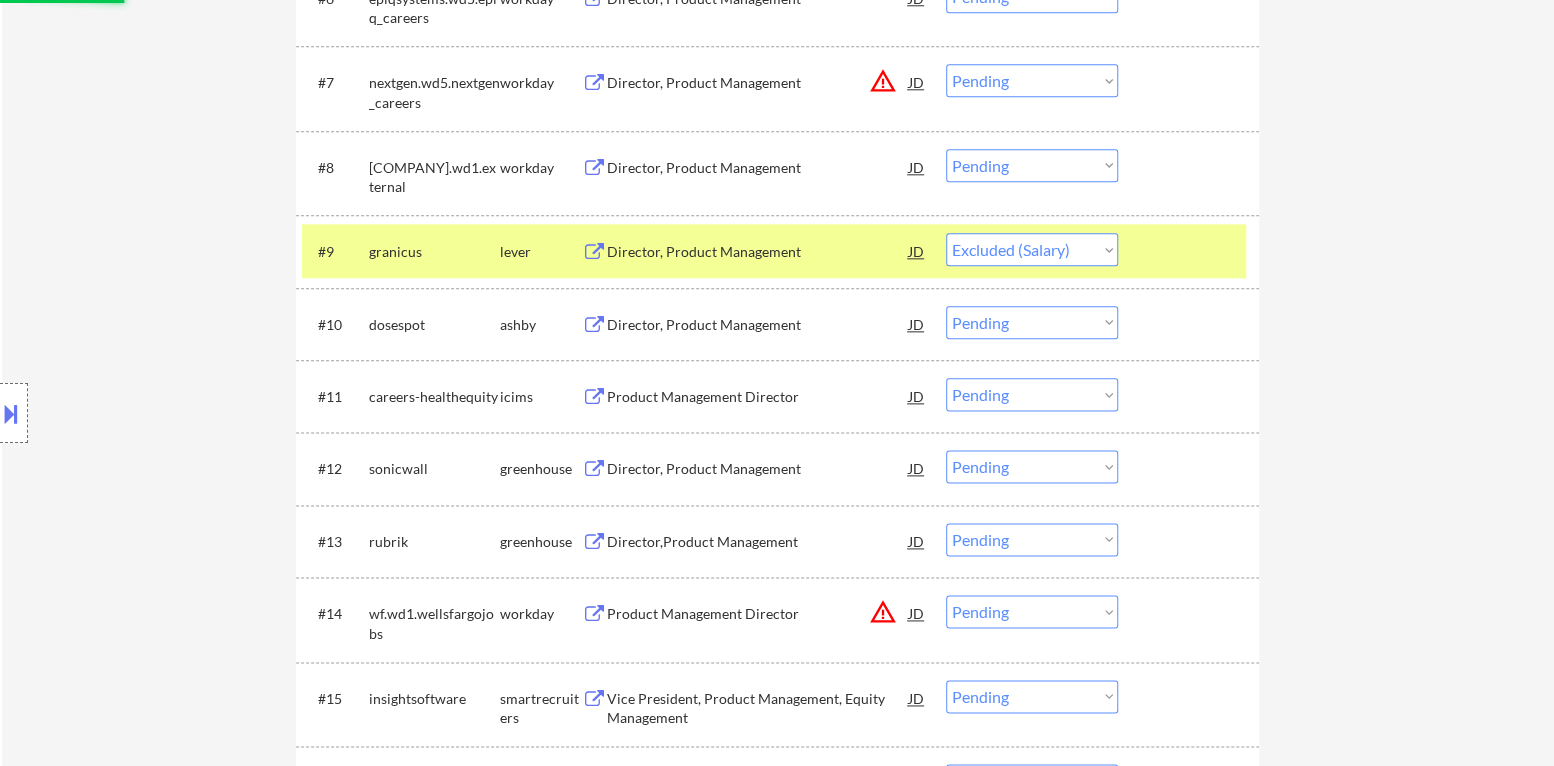 click at bounding box center (1191, 251) 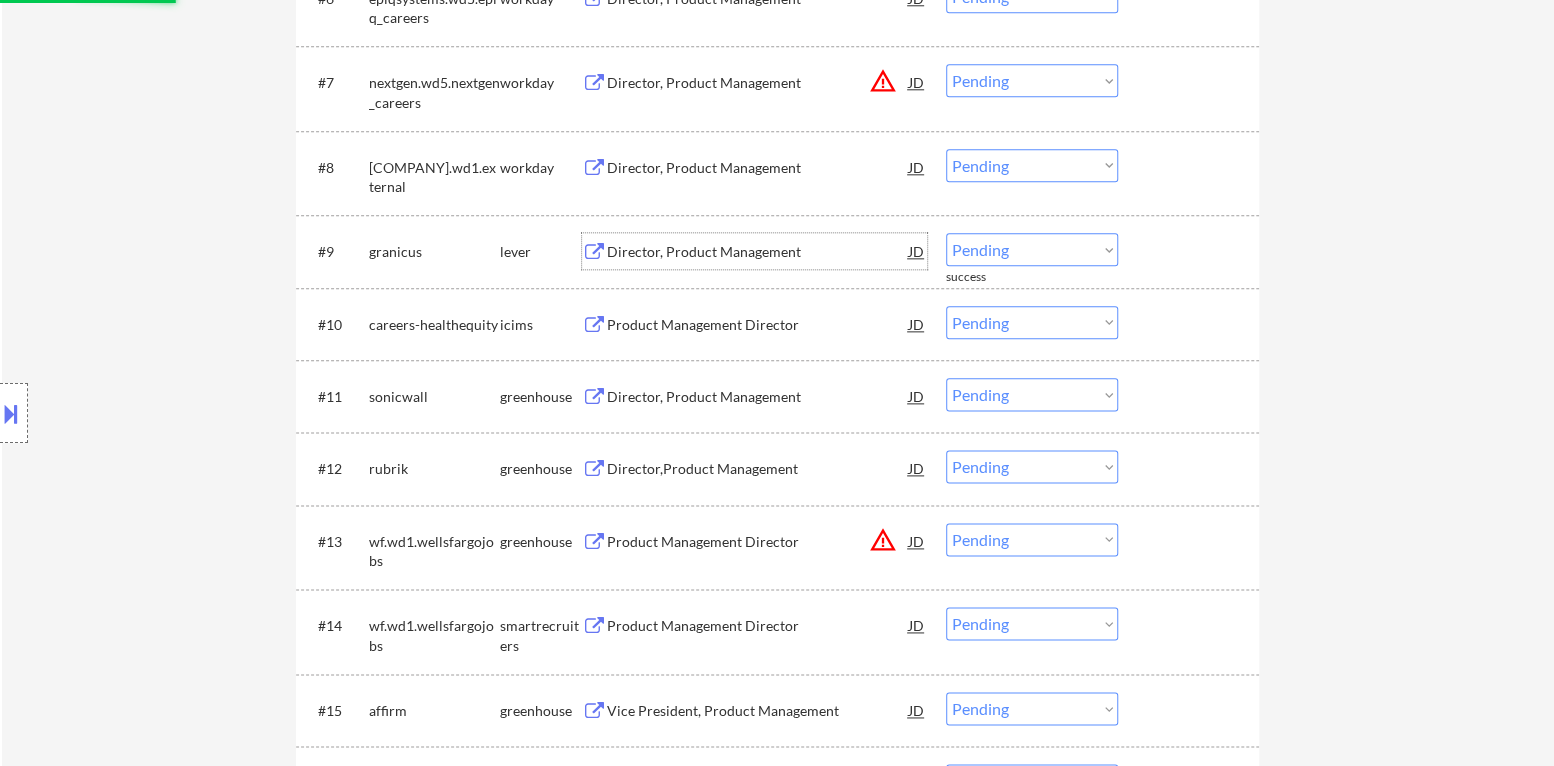 click on "Director, Product Management" at bounding box center [758, 252] 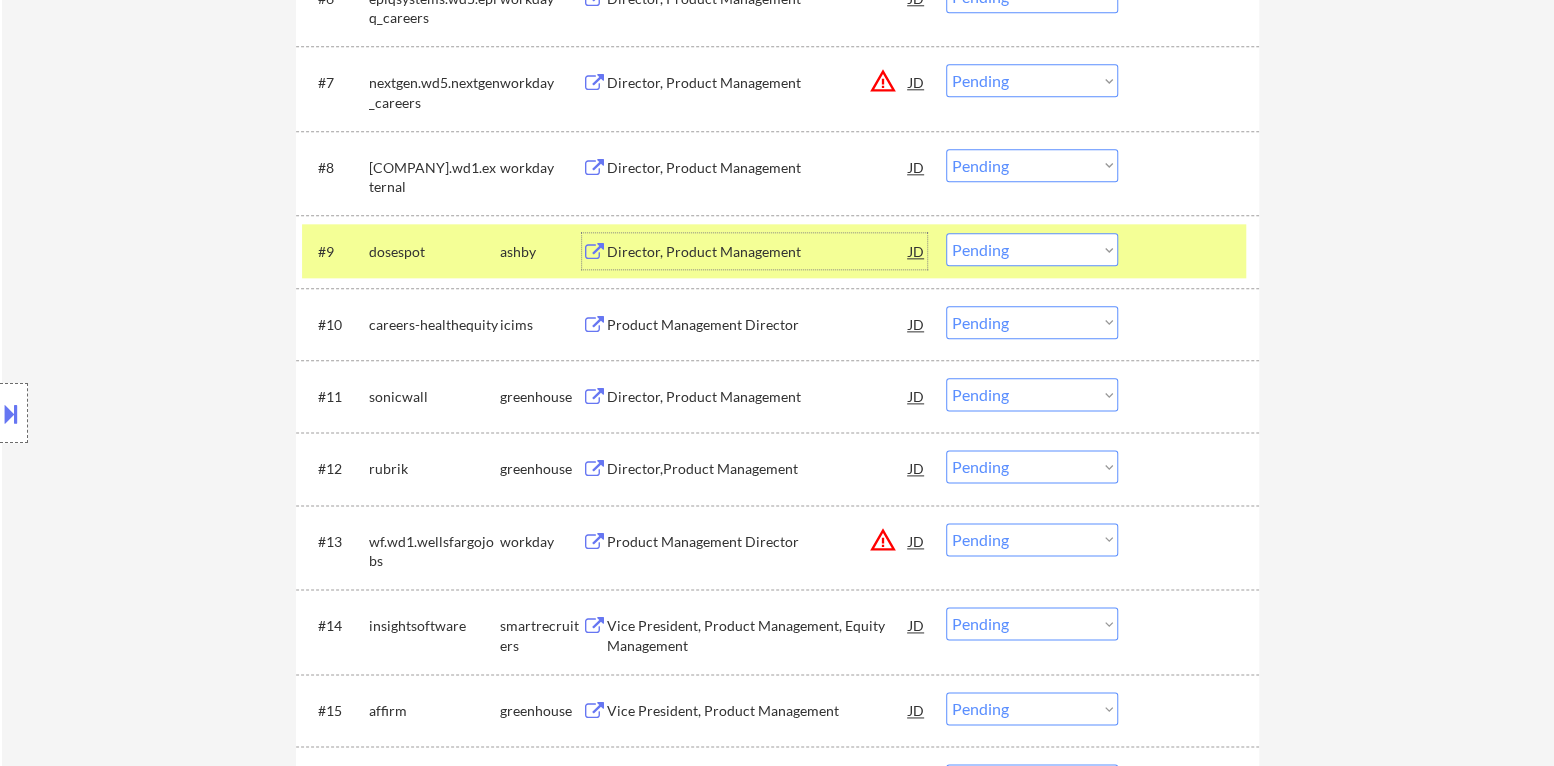 click on "Choose an option... Pending Applied Excluded (Questions) Excluded (Expired) Excluded (Location) Excluded (Bad Match) Excluded (Blocklist) Excluded (Salary) Excluded (Other)" at bounding box center [1032, 249] 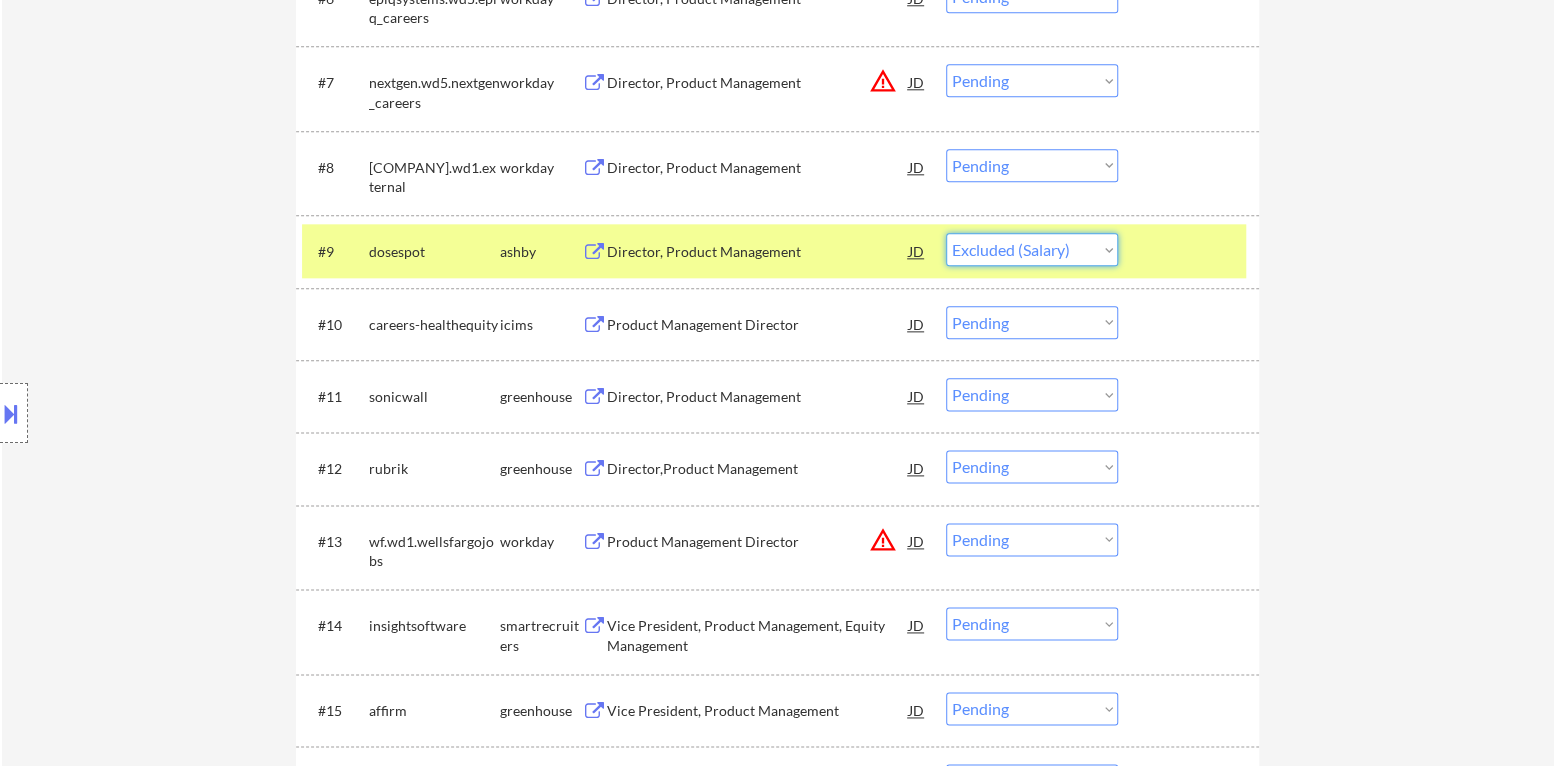 click on "Choose an option... Pending Applied Excluded (Questions) Excluded (Expired) Excluded (Location) Excluded (Bad Match) Excluded (Blocklist) Excluded (Salary) Excluded (Other)" at bounding box center (1032, 249) 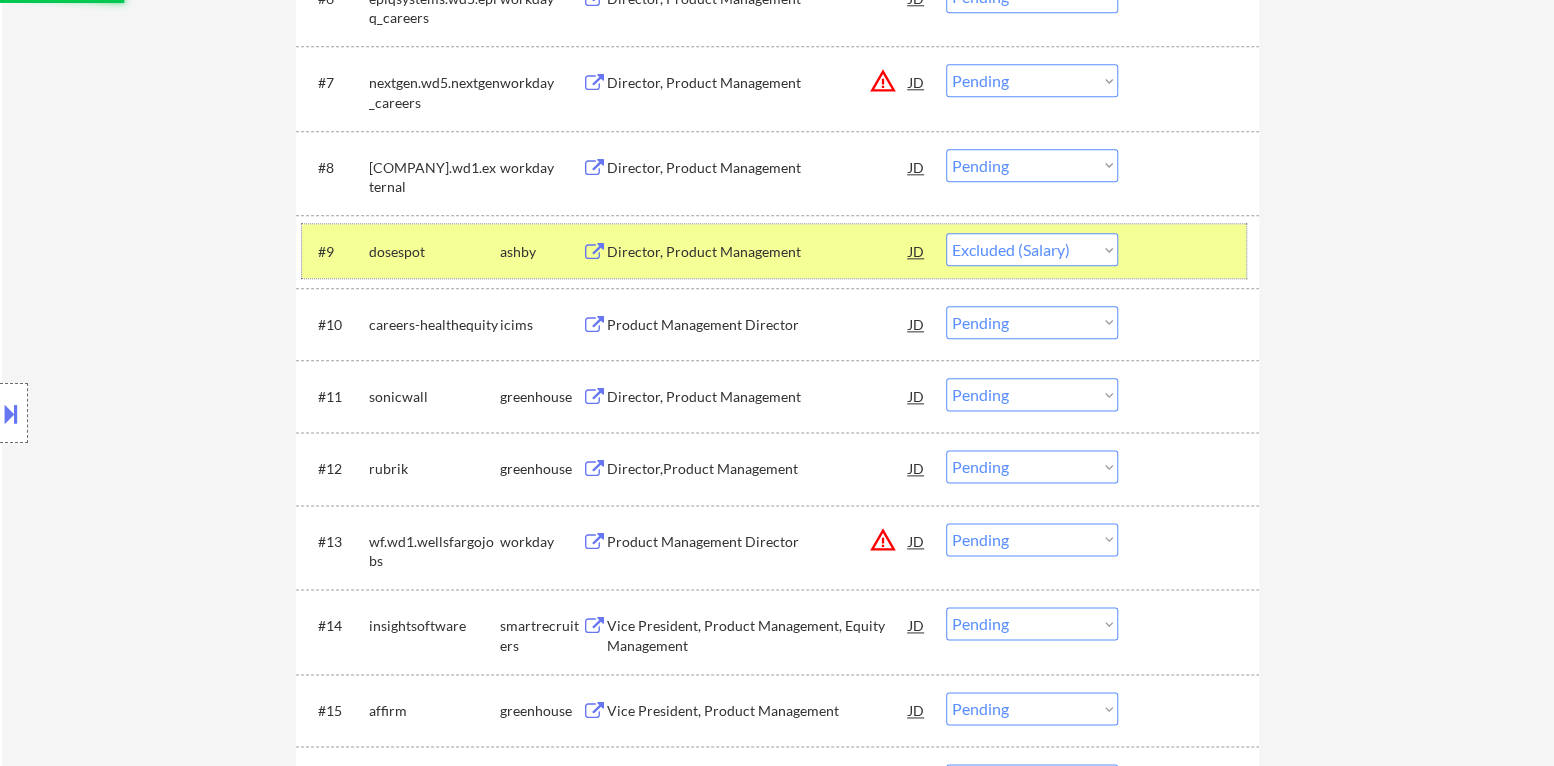 click at bounding box center (1191, 251) 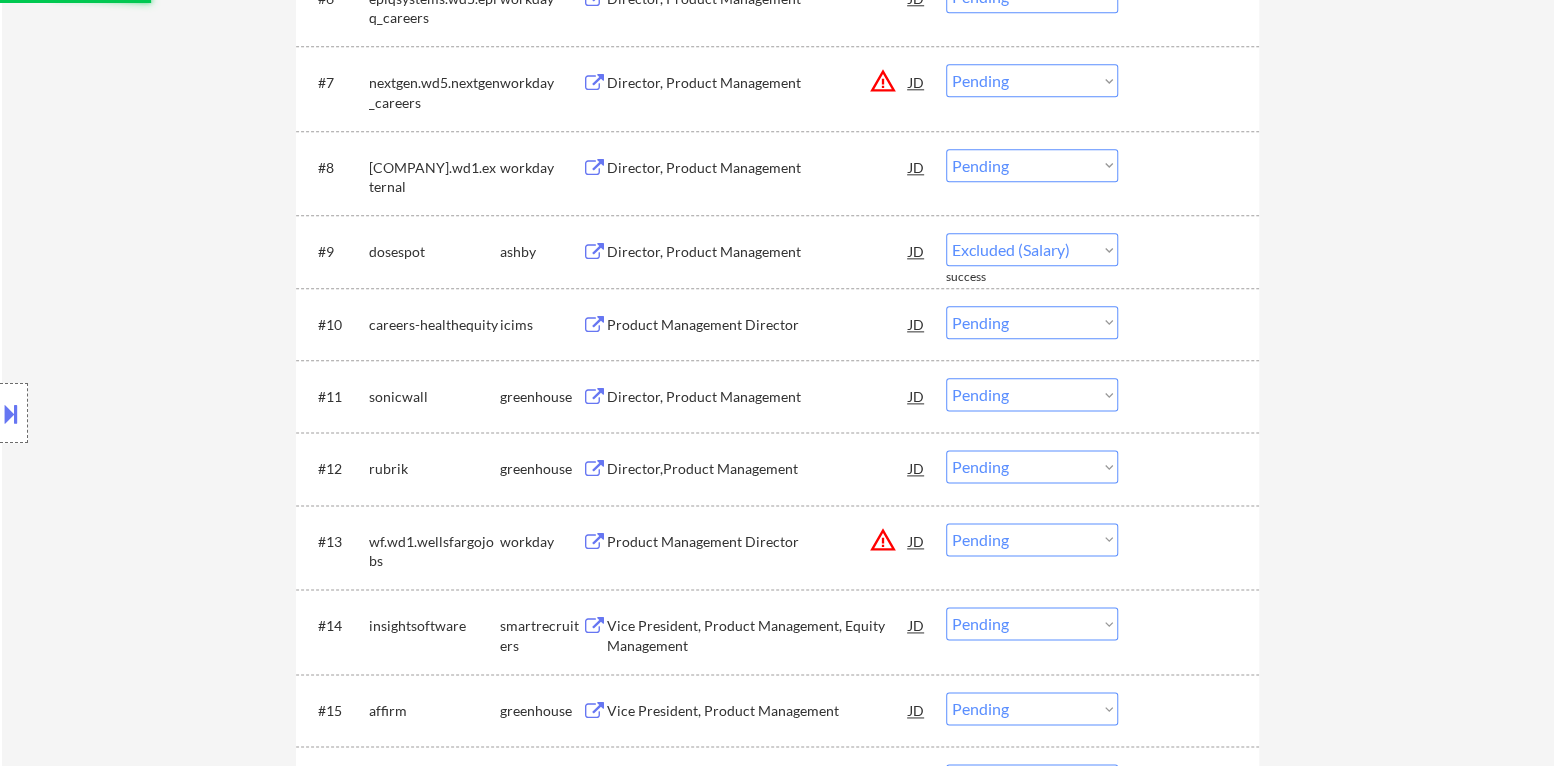 select on ""pending"" 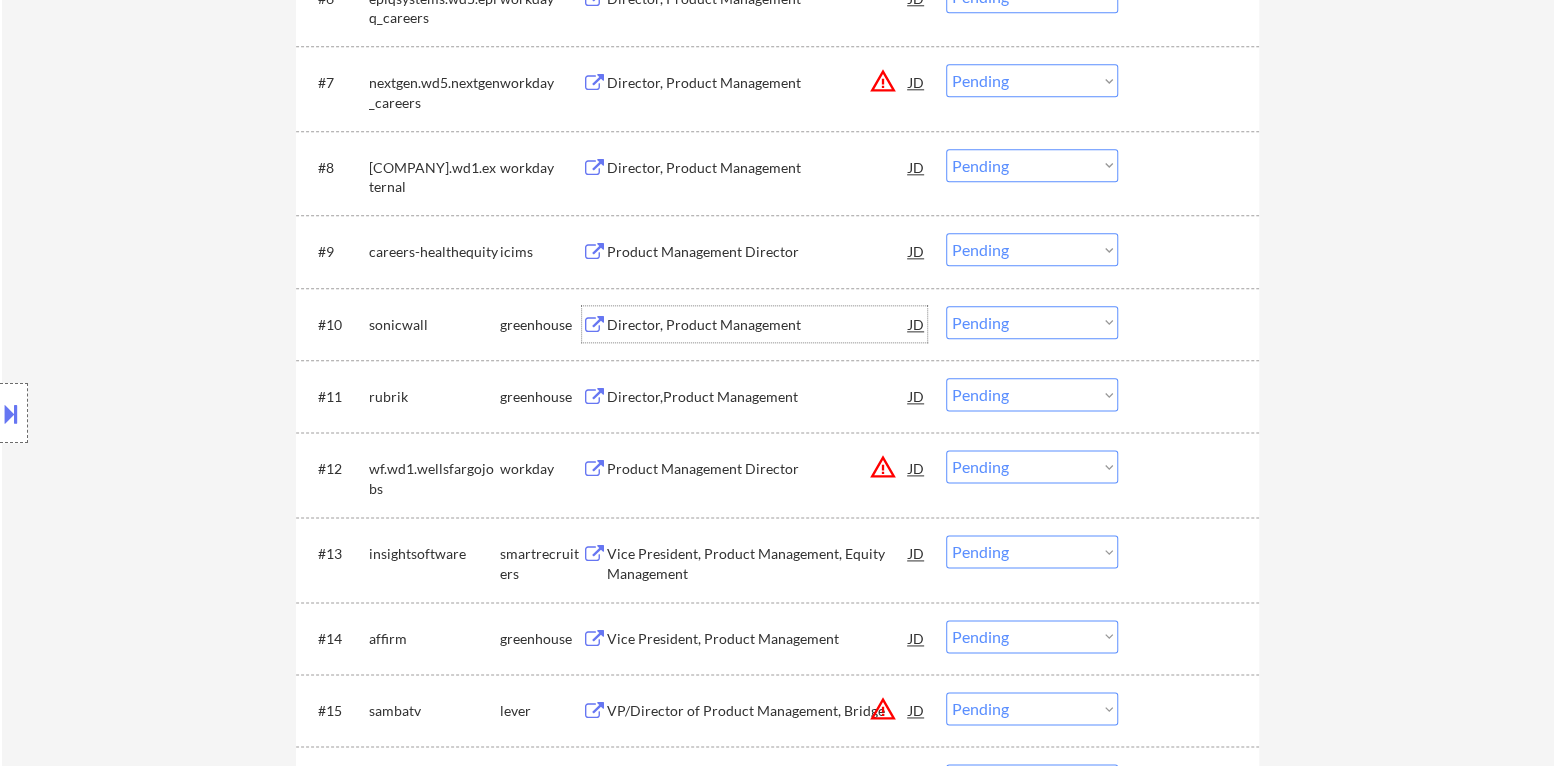 click on "Director, Product Management" at bounding box center [758, 325] 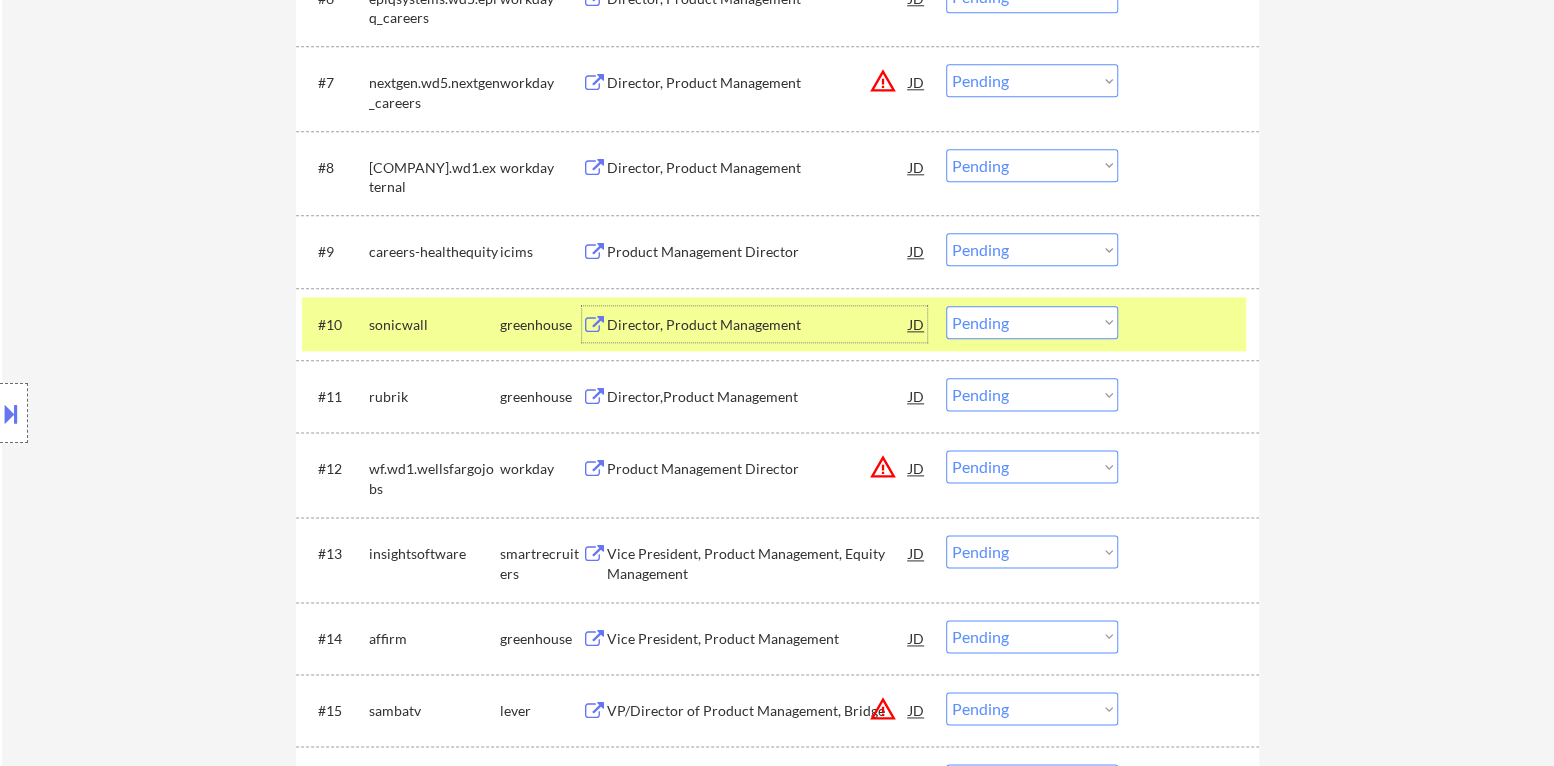 click on "Director, Product Management" at bounding box center [758, 325] 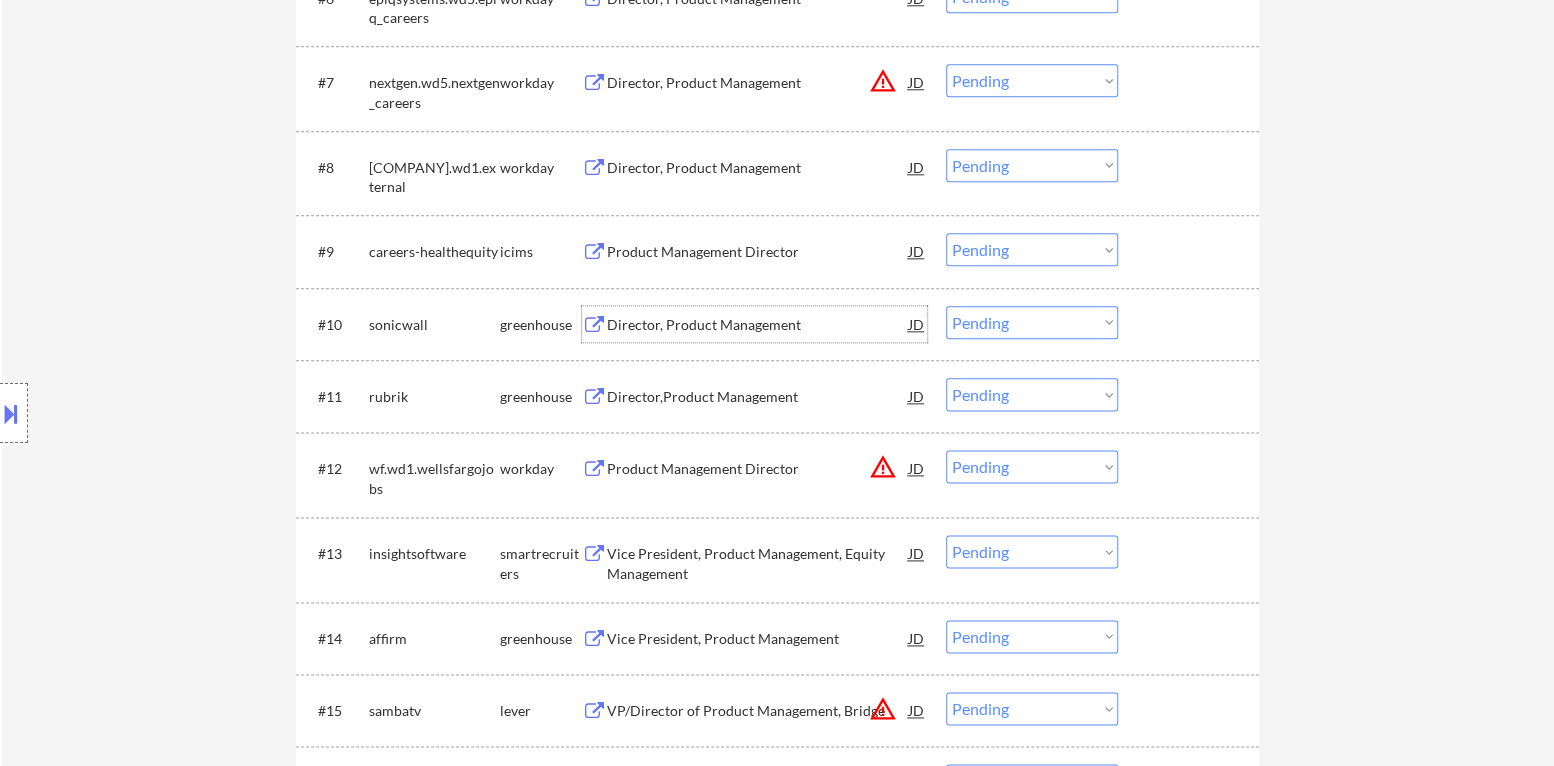 click on "Choose an option... Pending Applied Excluded (Questions) Excluded (Expired) Excluded (Location) Excluded (Bad Match) Excluded (Blocklist) Excluded (Salary) Excluded (Other)" at bounding box center (1032, 322) 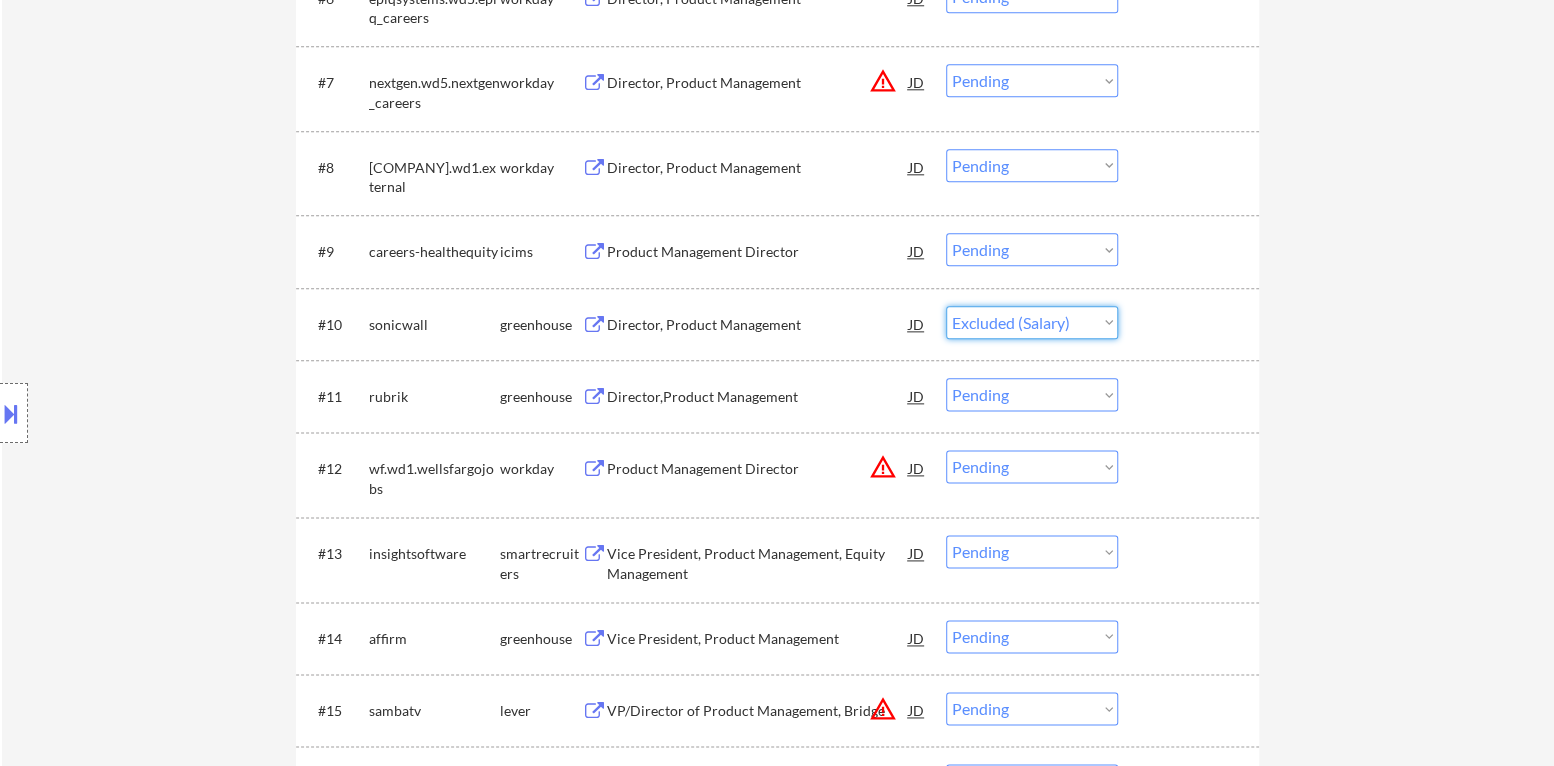 click on "Choose an option... Pending Applied Excluded (Questions) Excluded (Expired) Excluded (Location) Excluded (Bad Match) Excluded (Blocklist) Excluded (Salary) Excluded (Other)" at bounding box center [1032, 322] 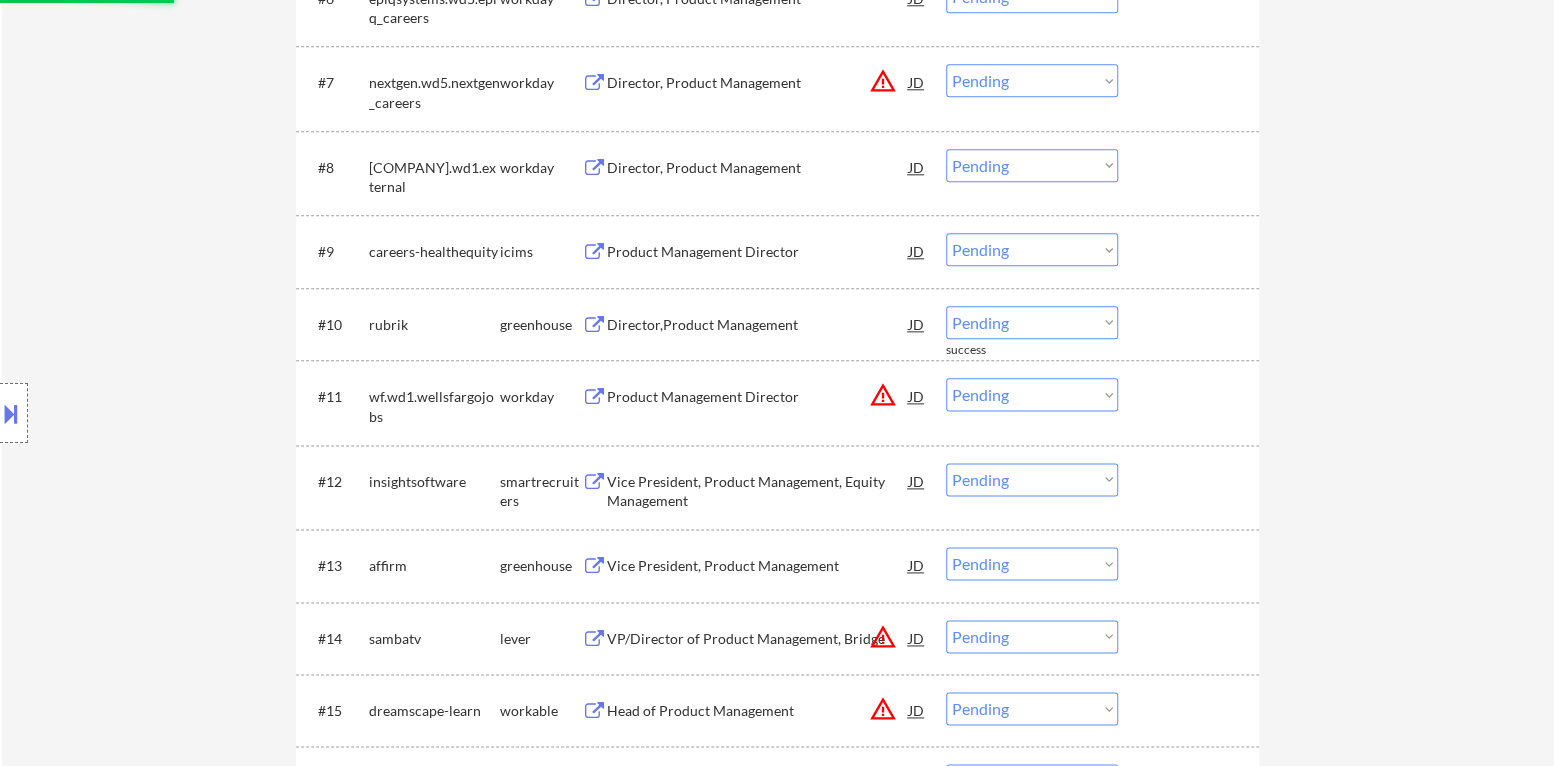 click on "Director,Product Management" at bounding box center [758, 325] 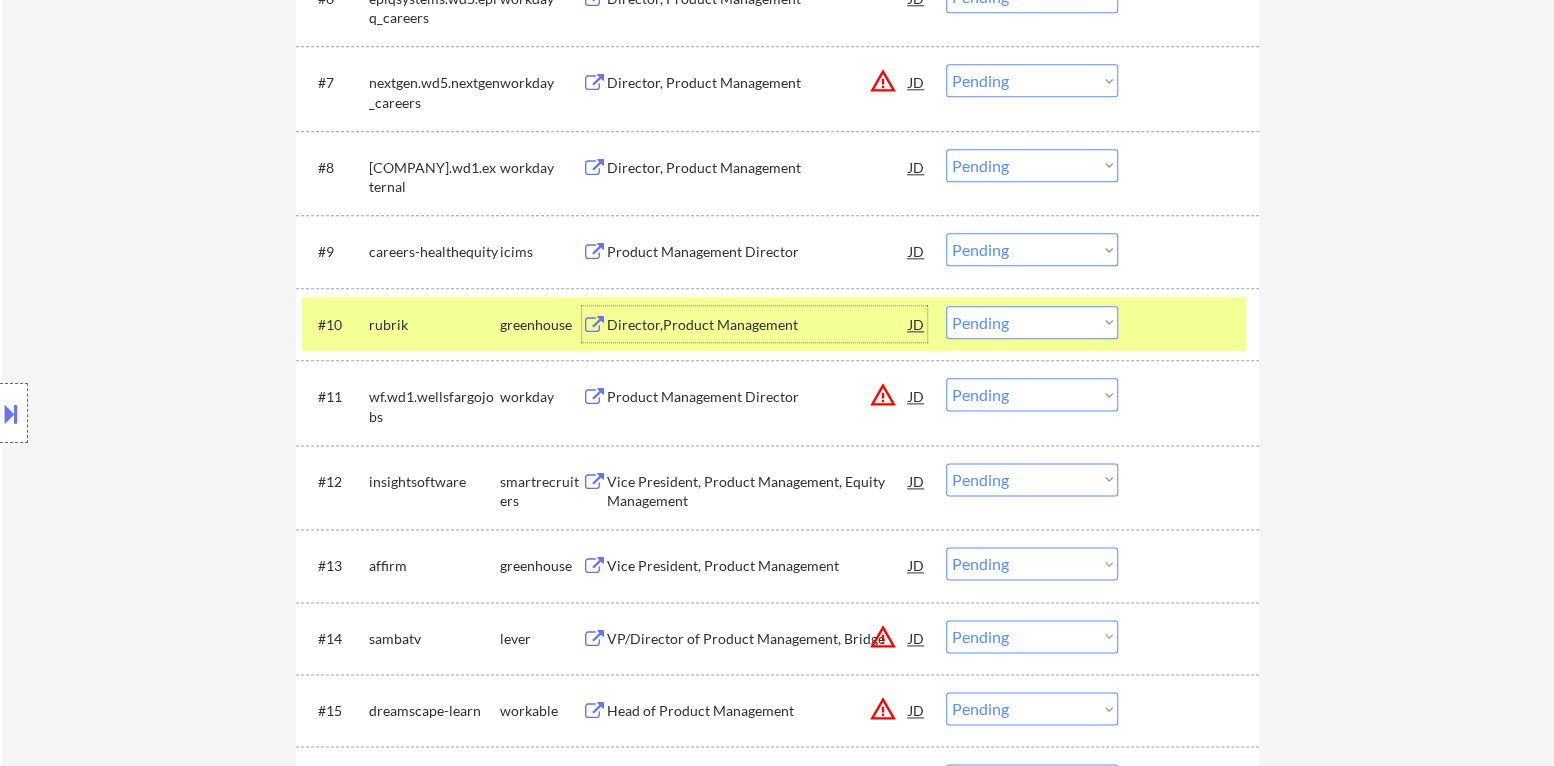 click on "Director,Product Management" at bounding box center [758, 325] 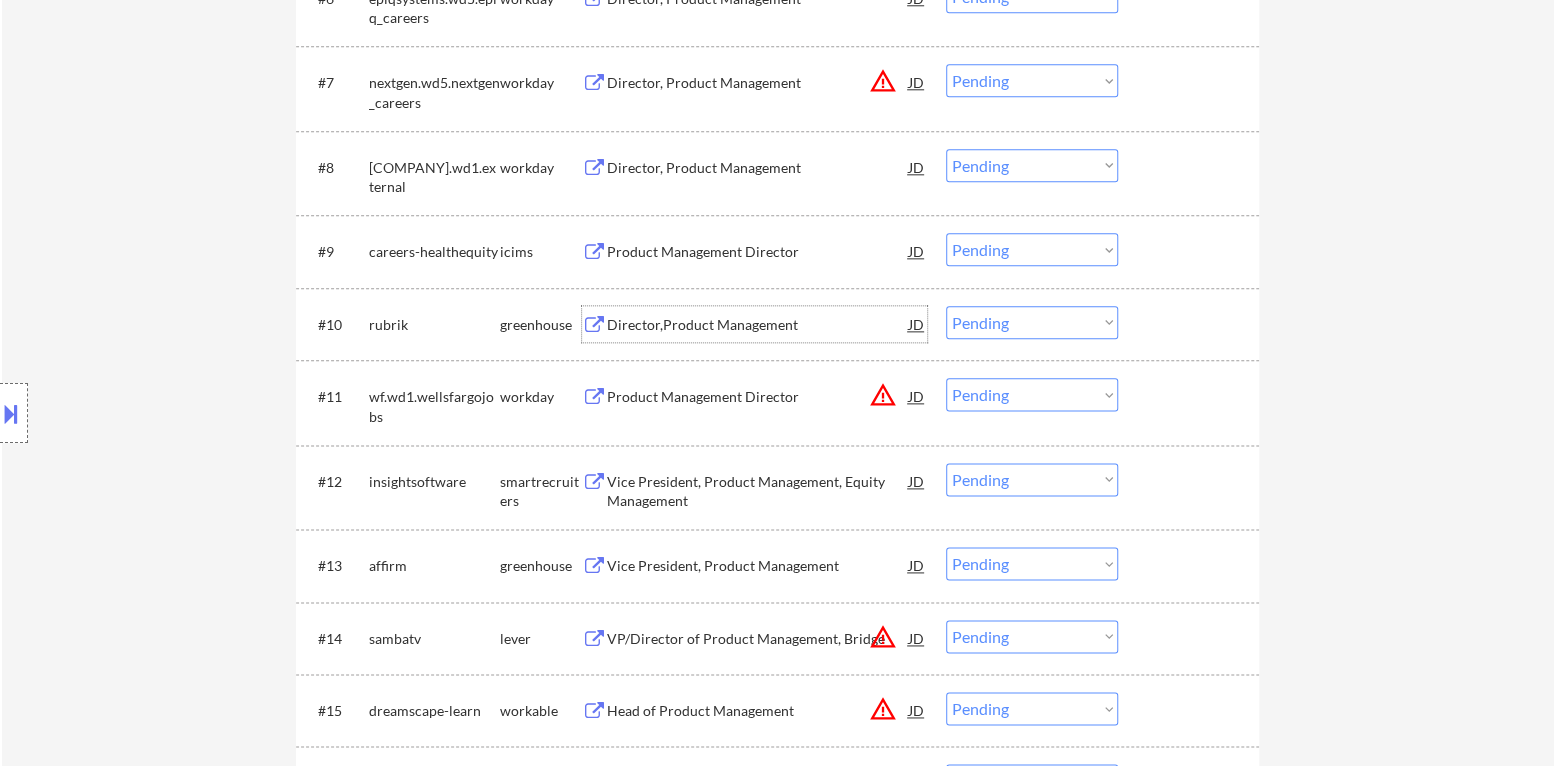 click on "Choose an option... Pending Applied Excluded (Questions) Excluded (Expired) Excluded (Location) Excluded (Bad Match) Excluded (Blocklist) Excluded (Salary) Excluded (Other)" at bounding box center [1032, 322] 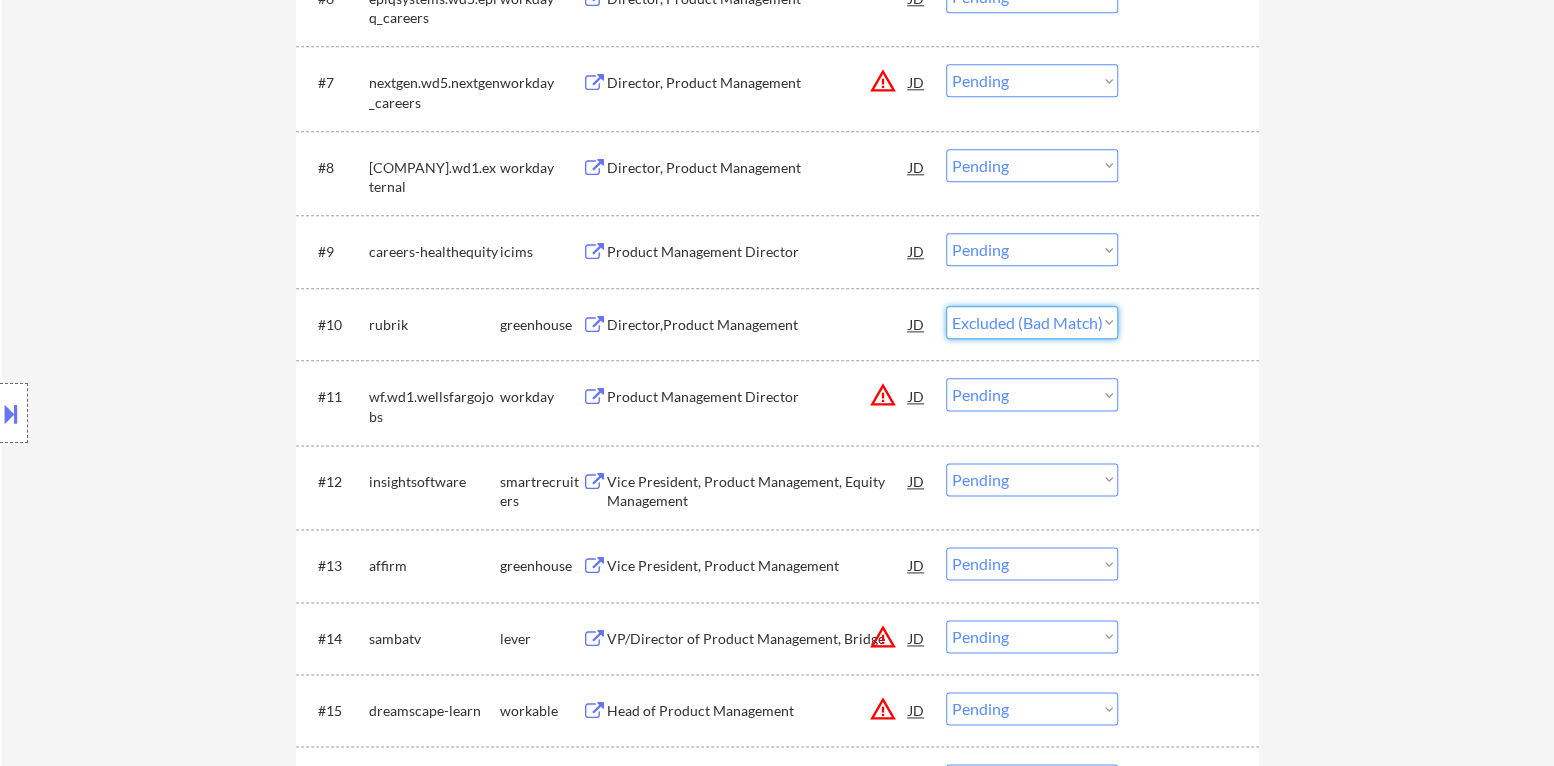 click on "Choose an option... Pending Applied Excluded (Questions) Excluded (Expired) Excluded (Location) Excluded (Bad Match) Excluded (Blocklist) Excluded (Salary) Excluded (Other)" at bounding box center [1032, 322] 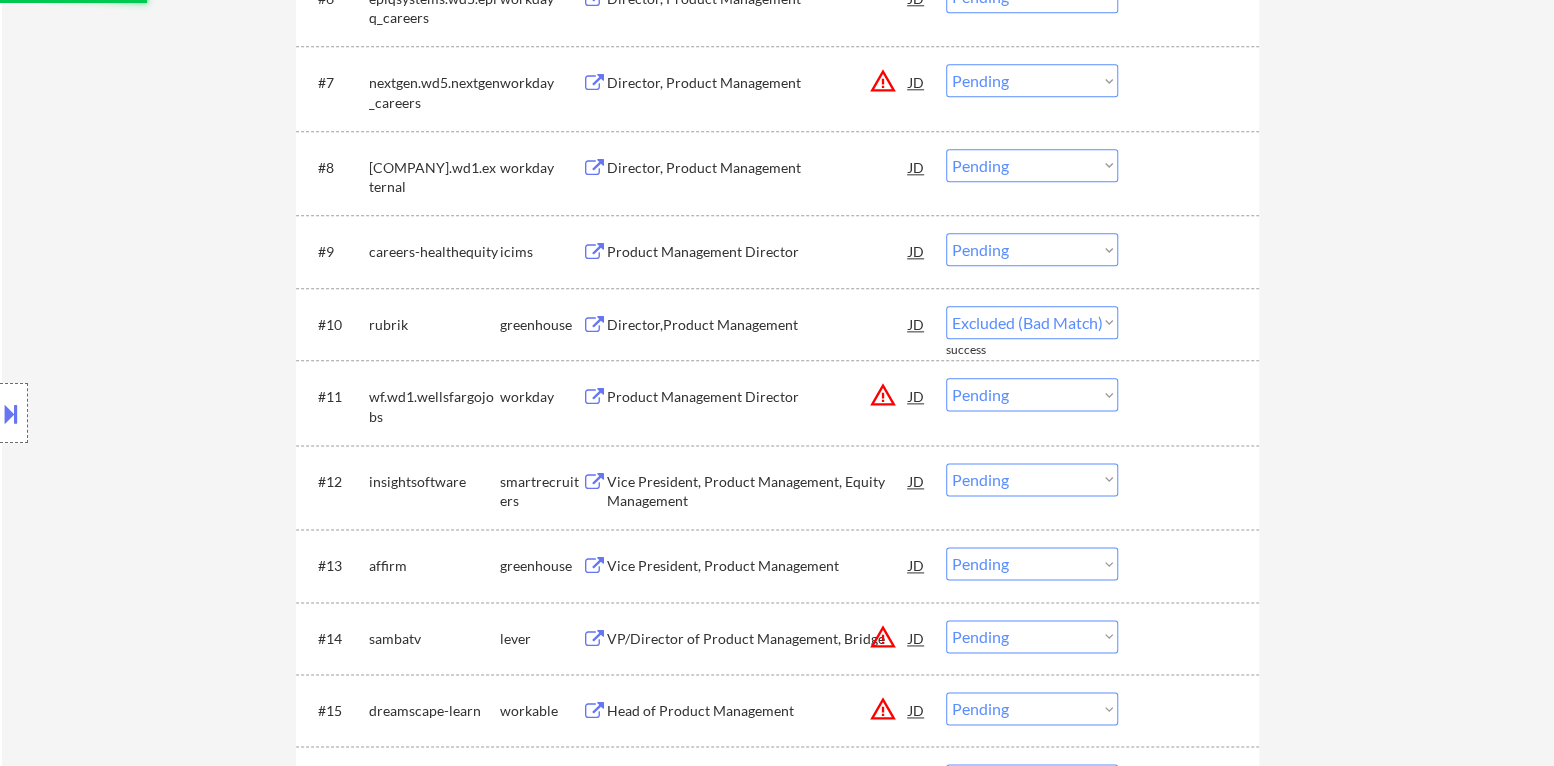 select on ""pending"" 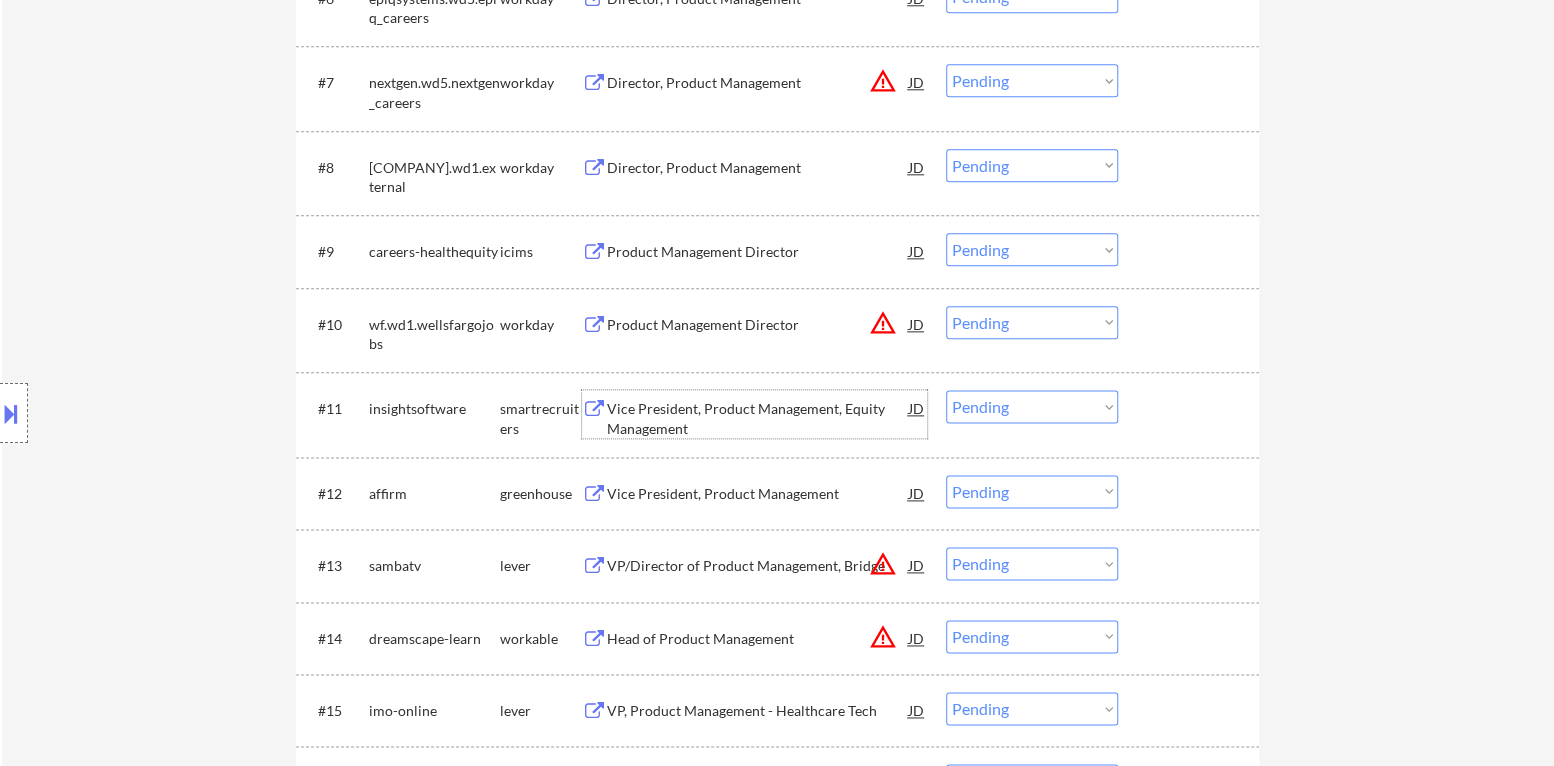 click on "Vice President, Product Management, Equity Management" at bounding box center [758, 418] 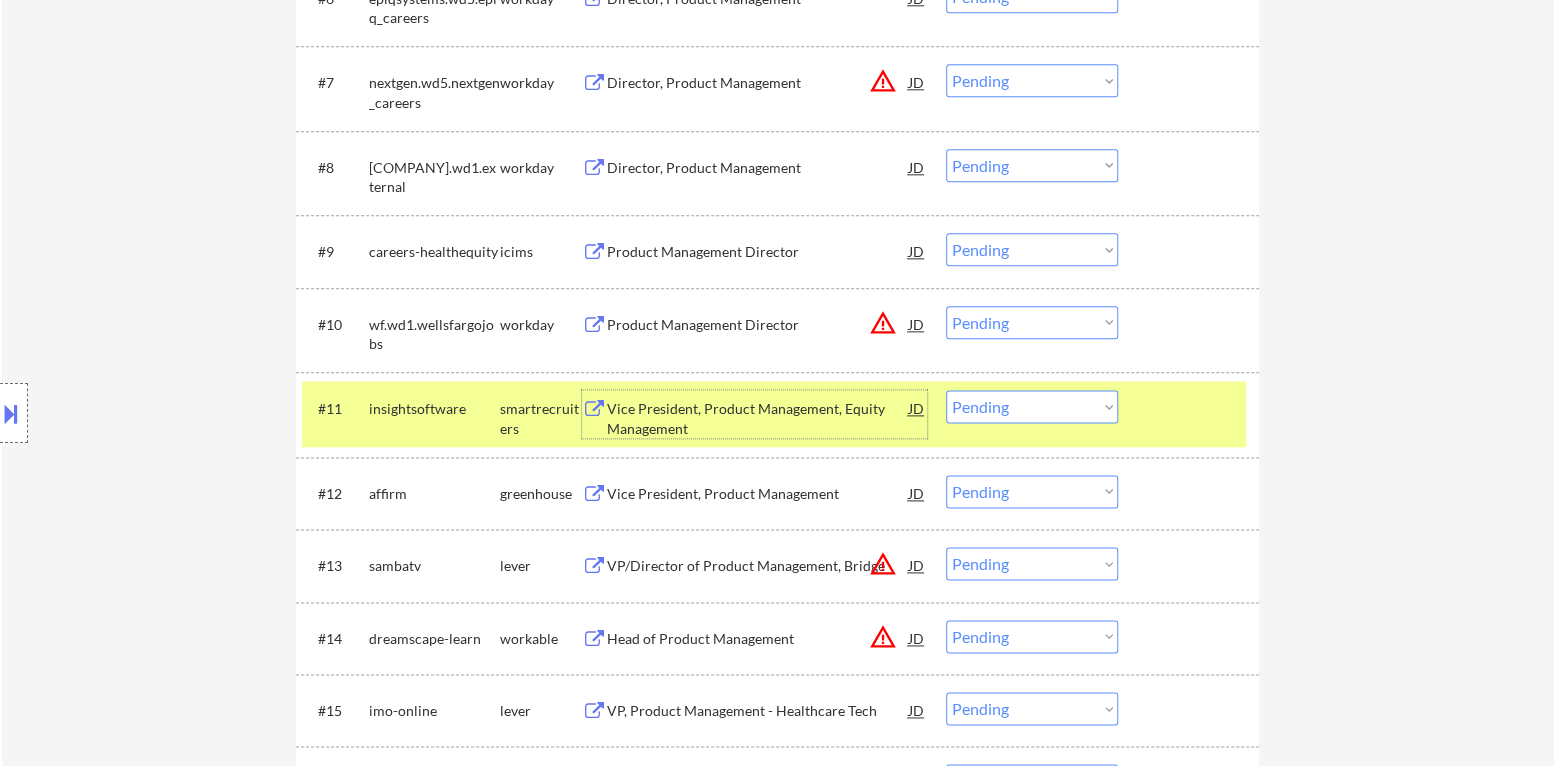 click on "Choose an option... Pending Applied Excluded (Questions) Excluded (Expired) Excluded (Location) Excluded (Bad Match) Excluded (Blocklist) Excluded (Salary) Excluded (Other)" at bounding box center (1032, 406) 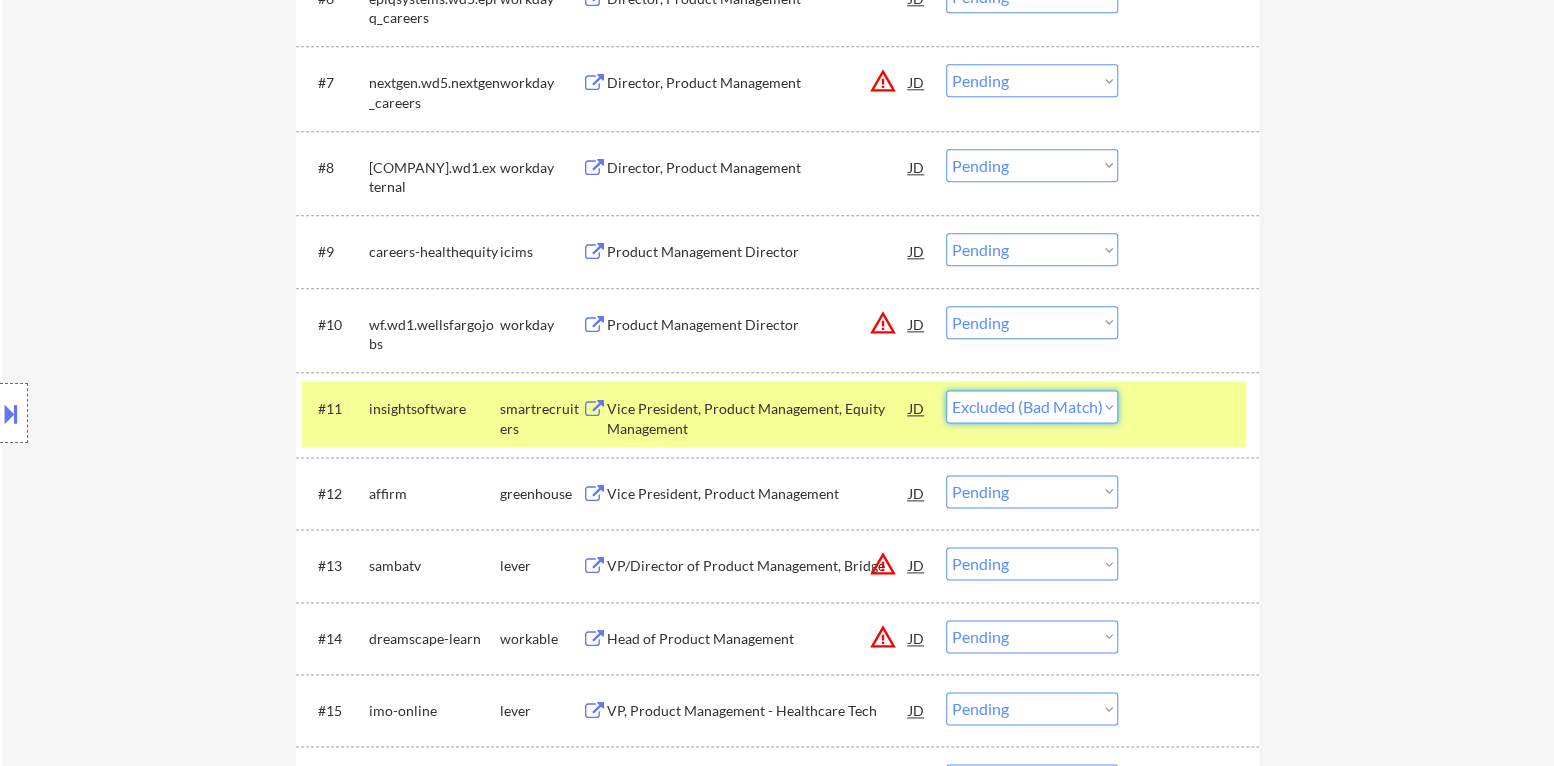 click on "Choose an option... Pending Applied Excluded (Questions) Excluded (Expired) Excluded (Location) Excluded (Bad Match) Excluded (Blocklist) Excluded (Salary) Excluded (Other)" at bounding box center [1032, 406] 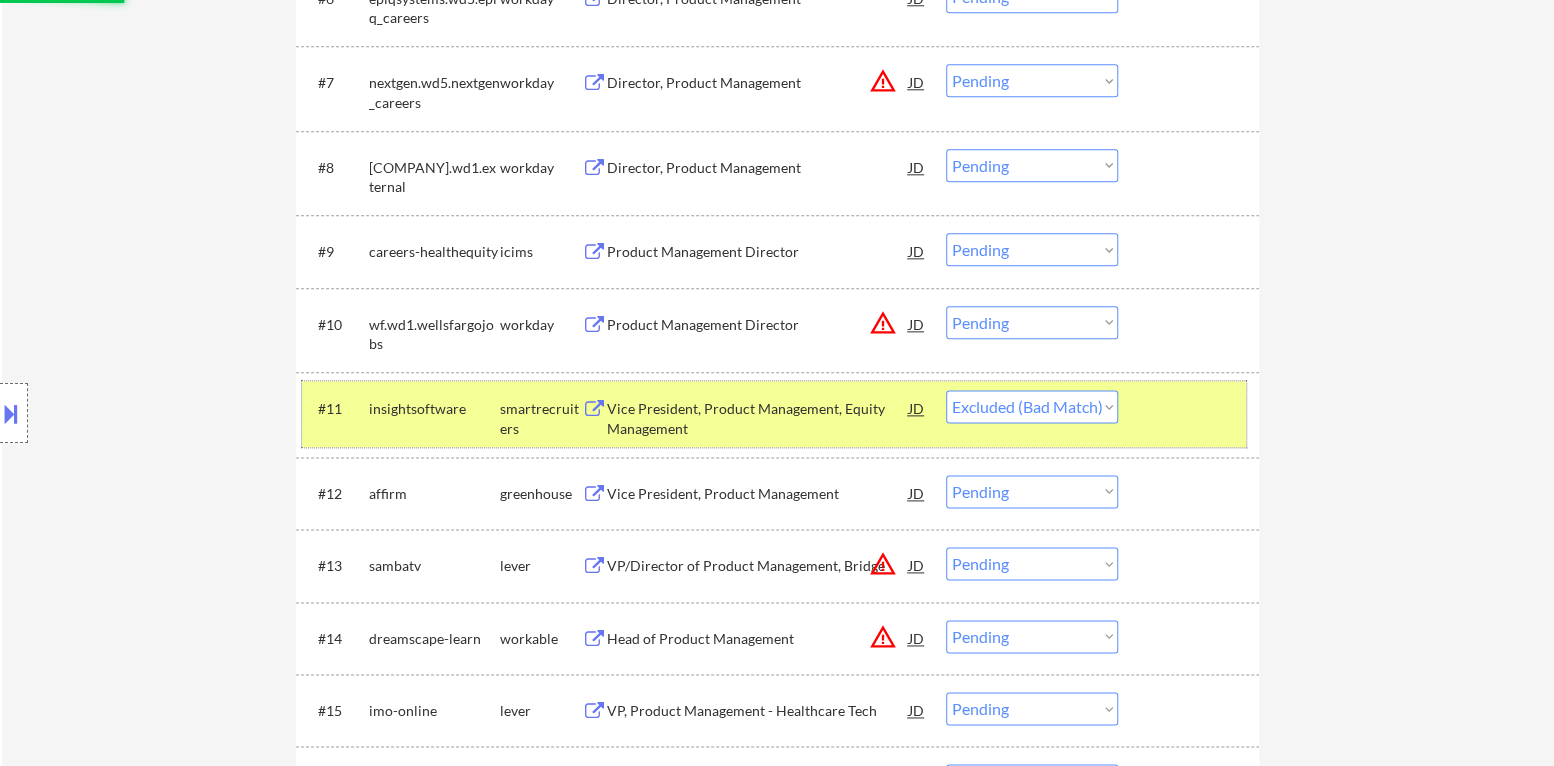 click at bounding box center (1191, 408) 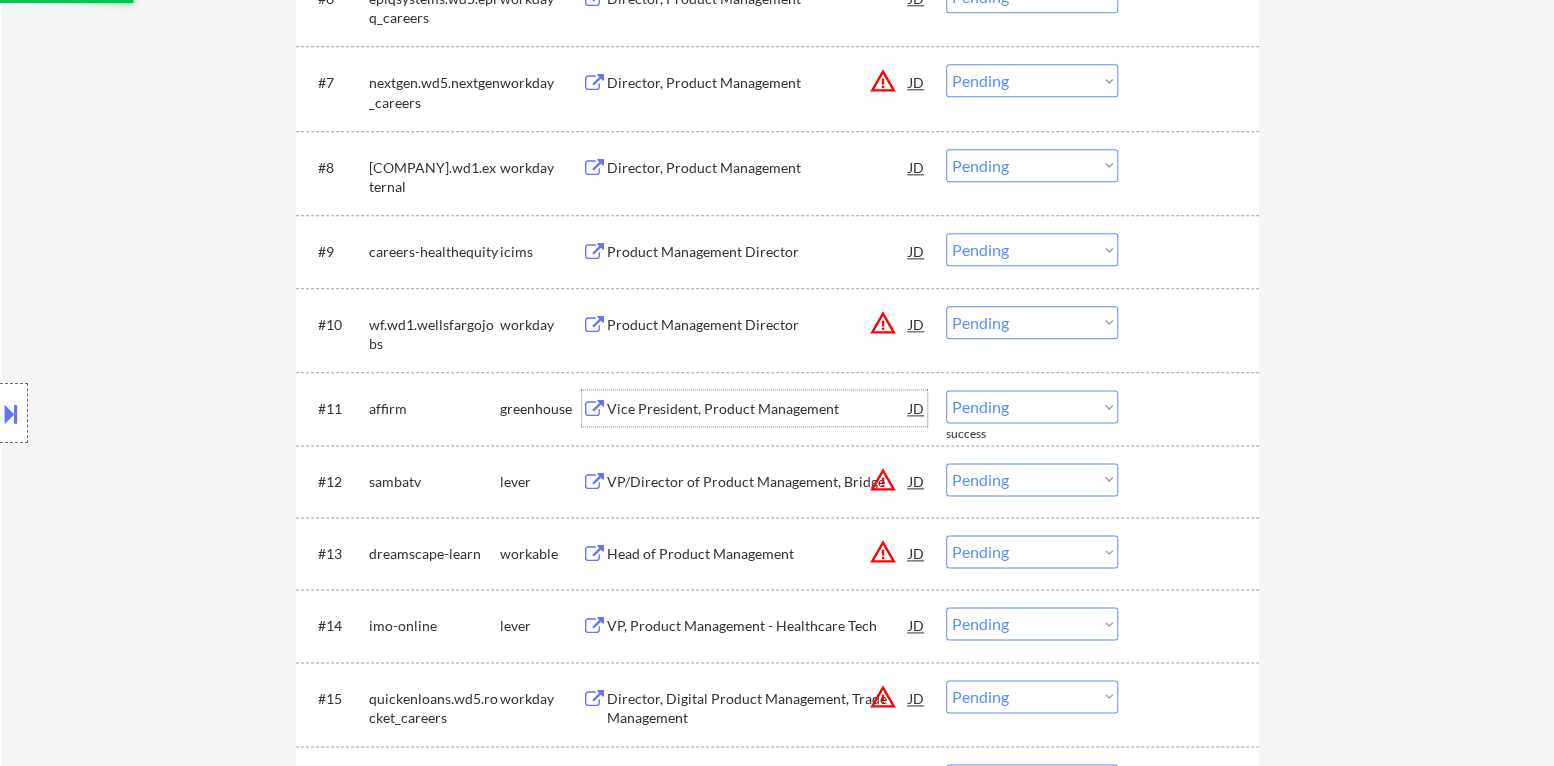 click on "Vice President, Product Management" at bounding box center (758, 409) 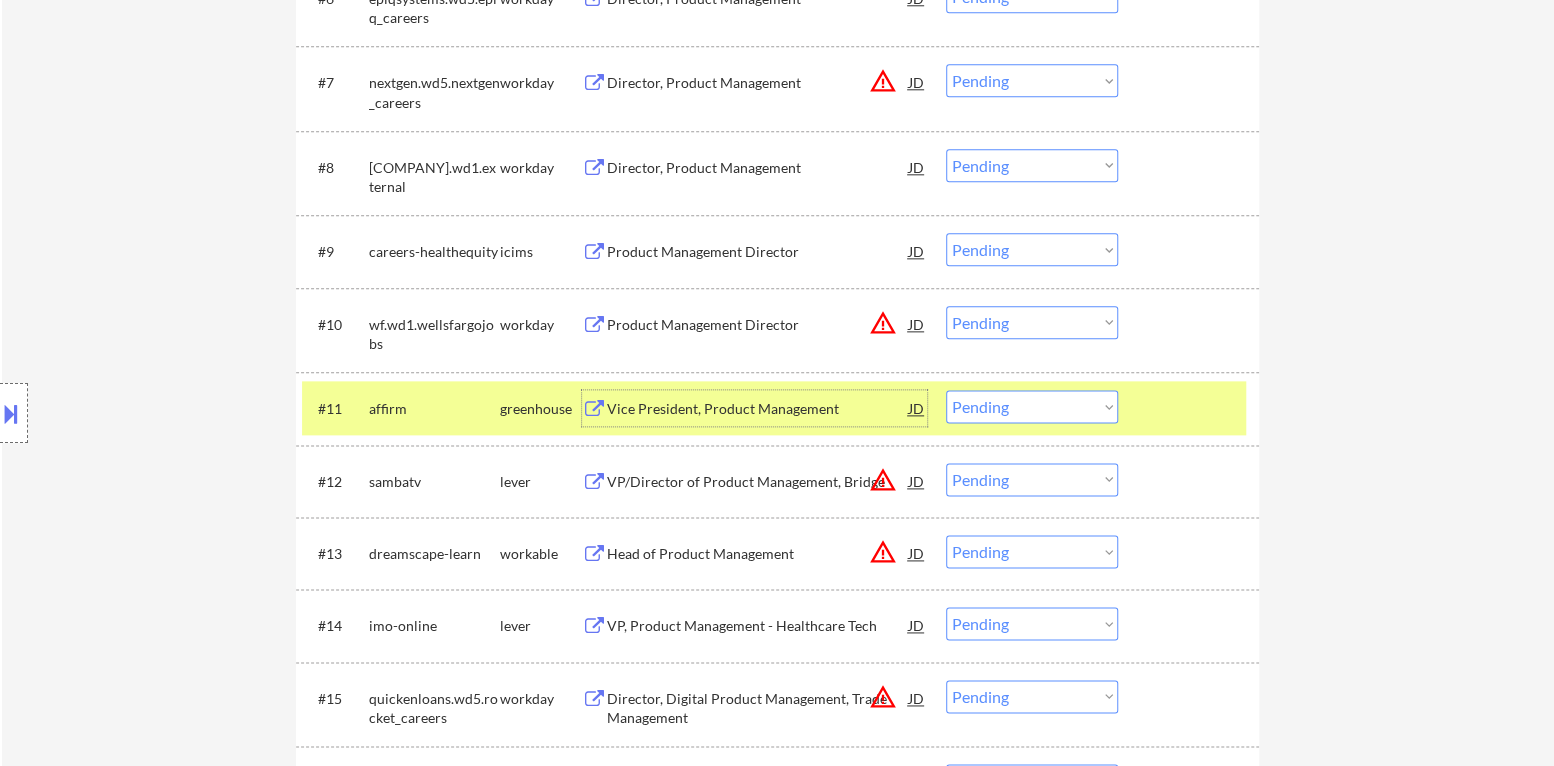 click on "Choose an option... Pending Applied Excluded (Questions) Excluded (Expired) Excluded (Location) Excluded (Bad Match) Excluded (Blocklist) Excluded (Salary) Excluded (Other)" at bounding box center [1032, 406] 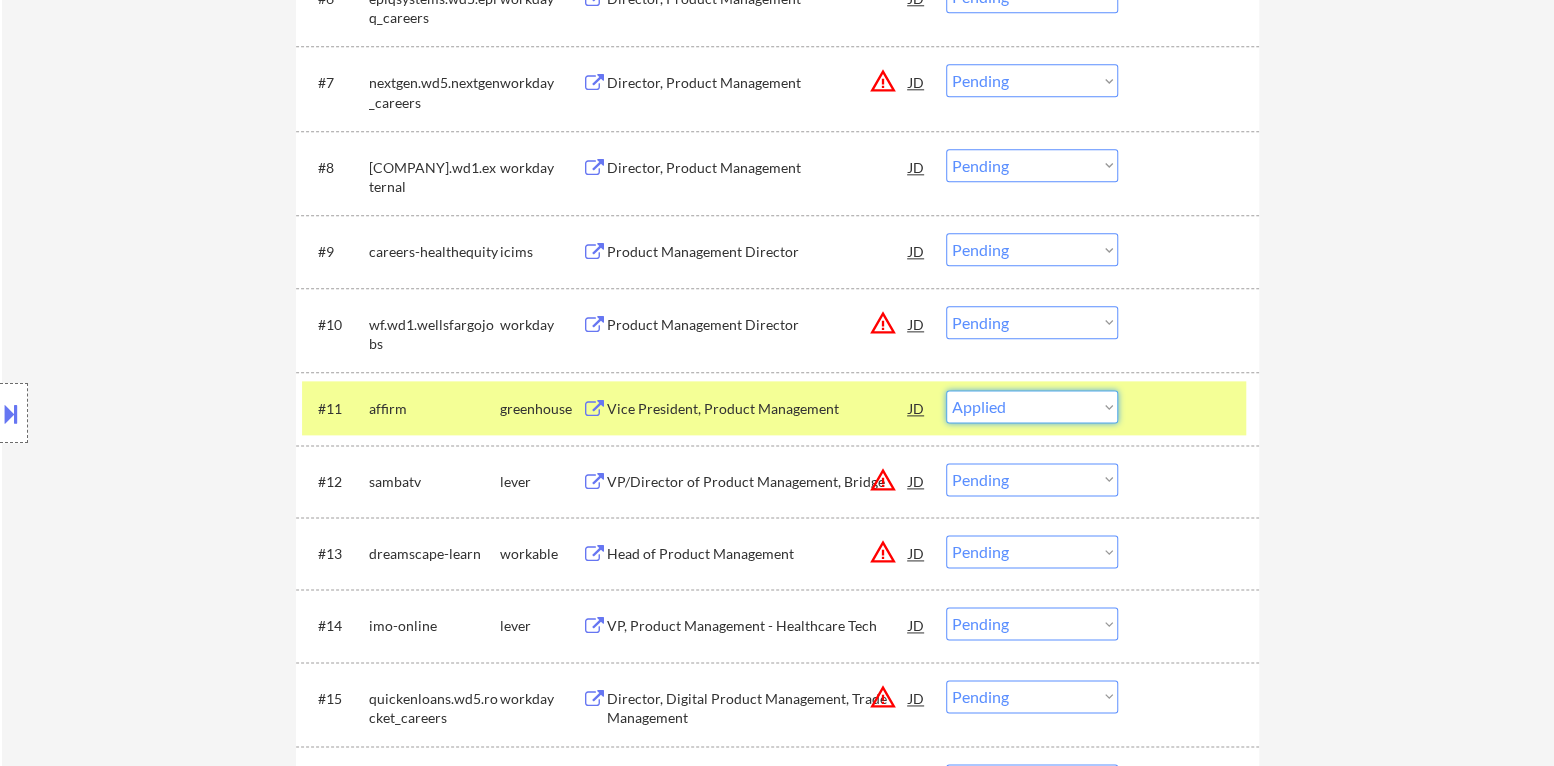 click on "Choose an option... Pending Applied Excluded (Questions) Excluded (Expired) Excluded (Location) Excluded (Bad Match) Excluded (Blocklist) Excluded (Salary) Excluded (Other)" at bounding box center (1032, 406) 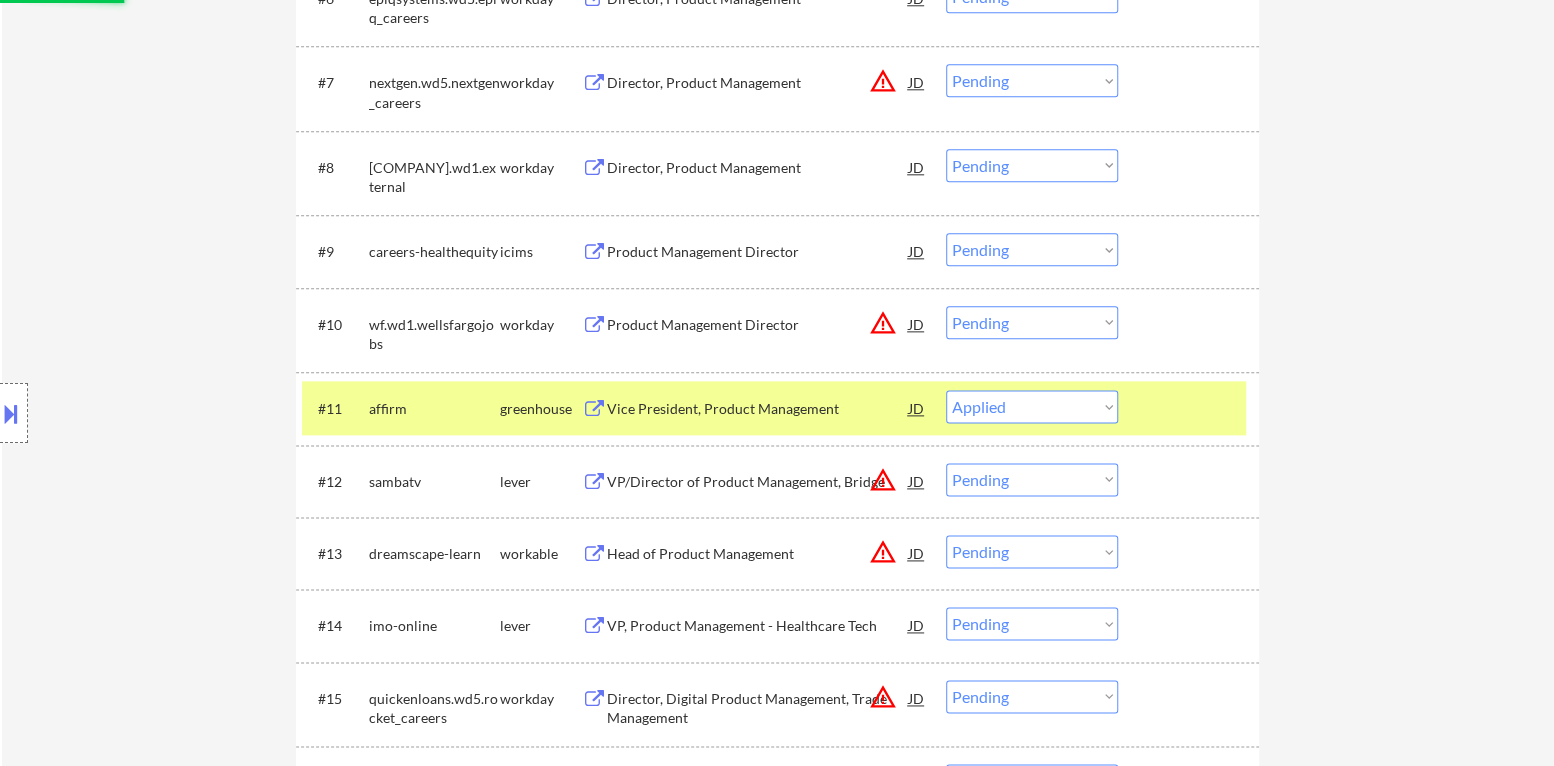 click at bounding box center (1191, 408) 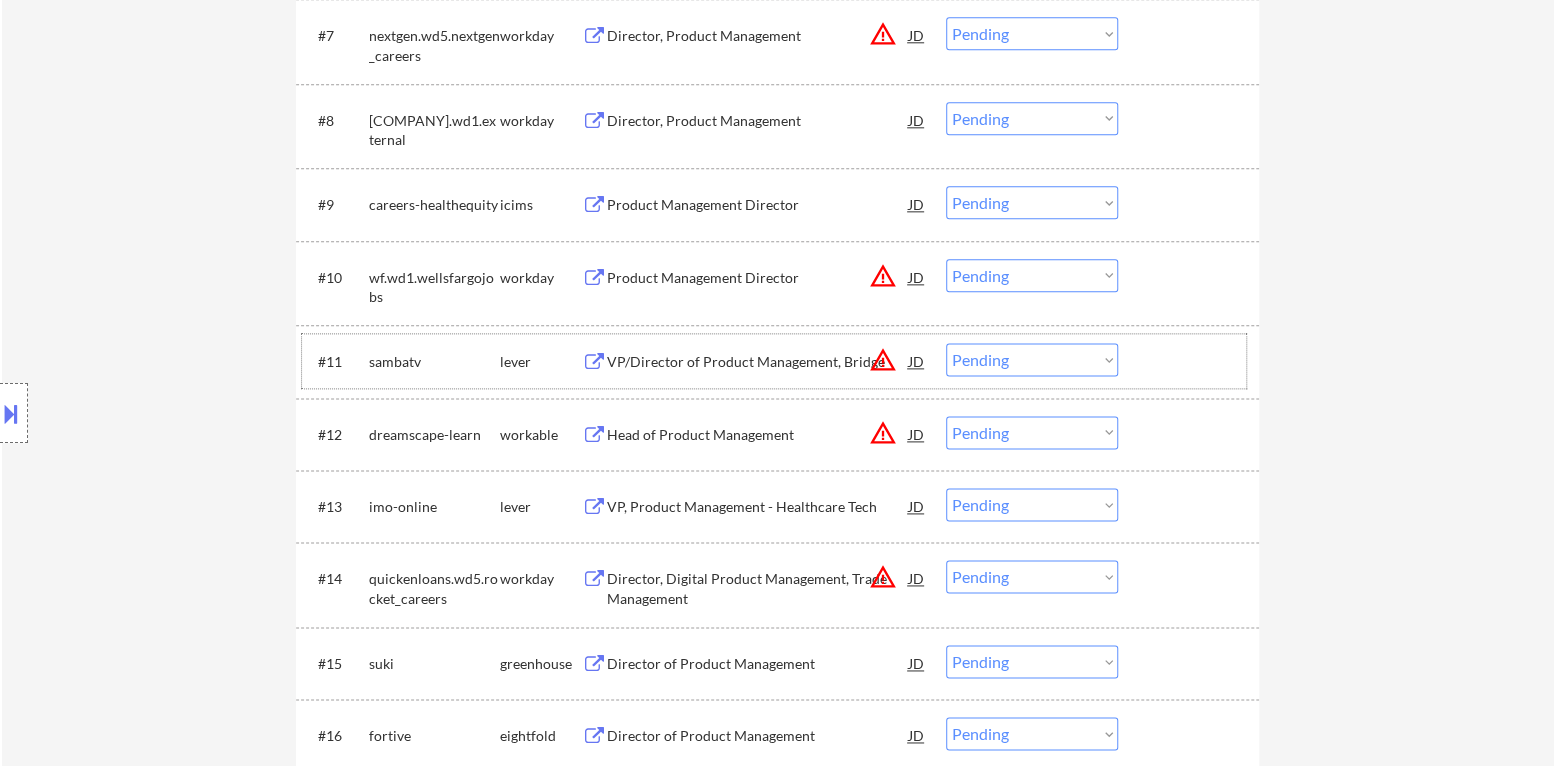 scroll, scrollTop: 1299, scrollLeft: 0, axis: vertical 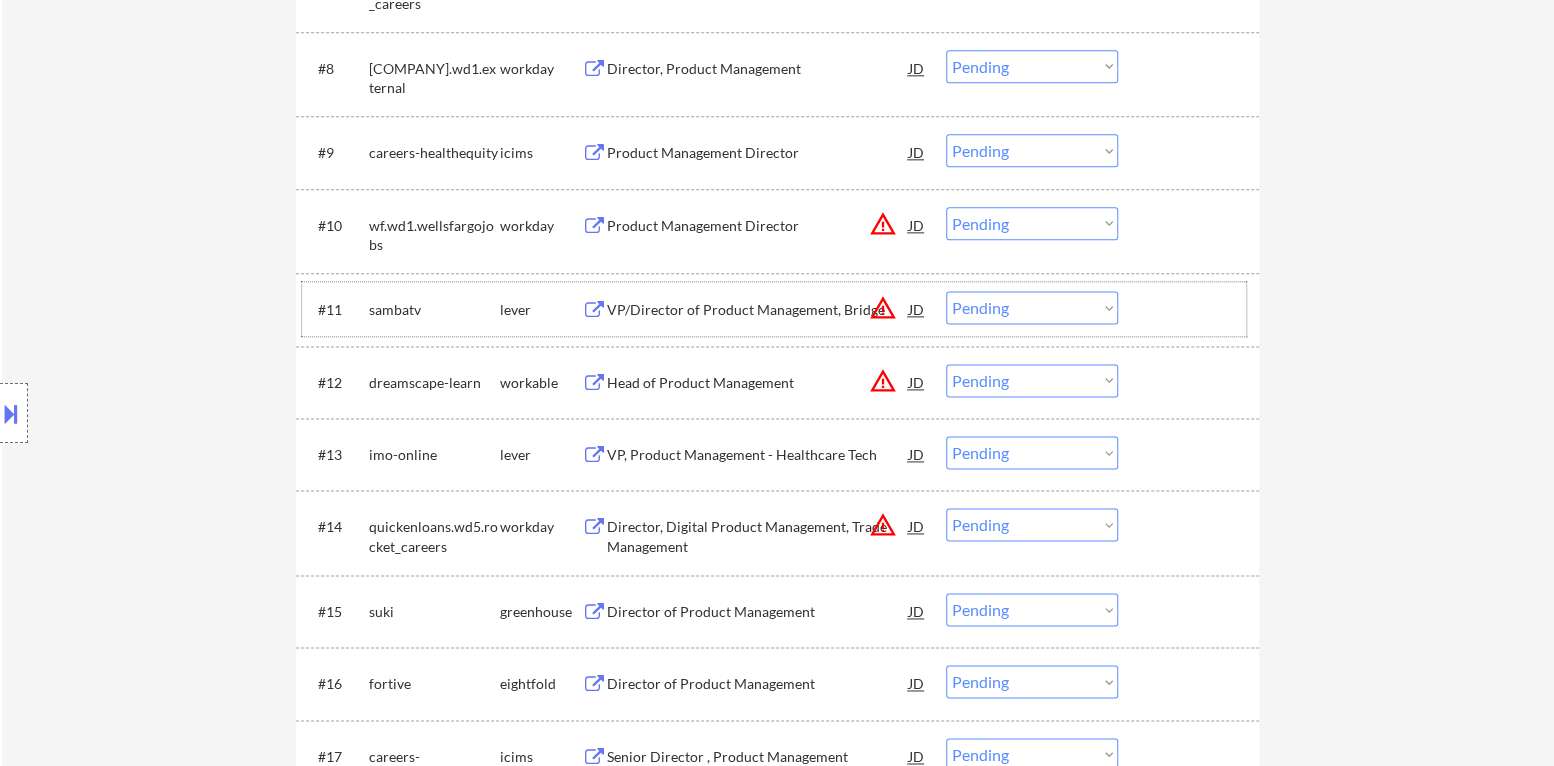 click on "warning_amber" at bounding box center [883, 308] 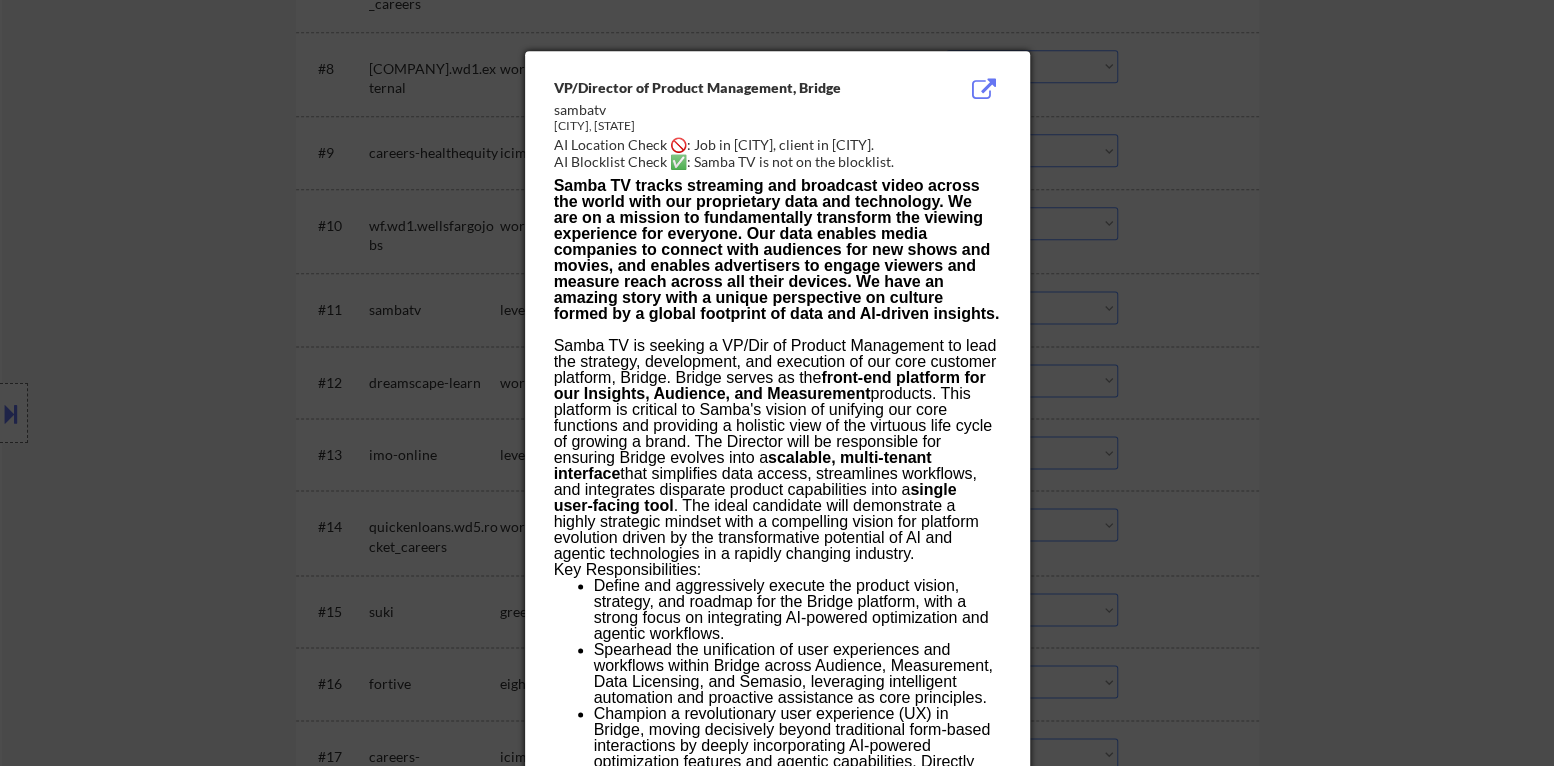 click at bounding box center [777, 383] 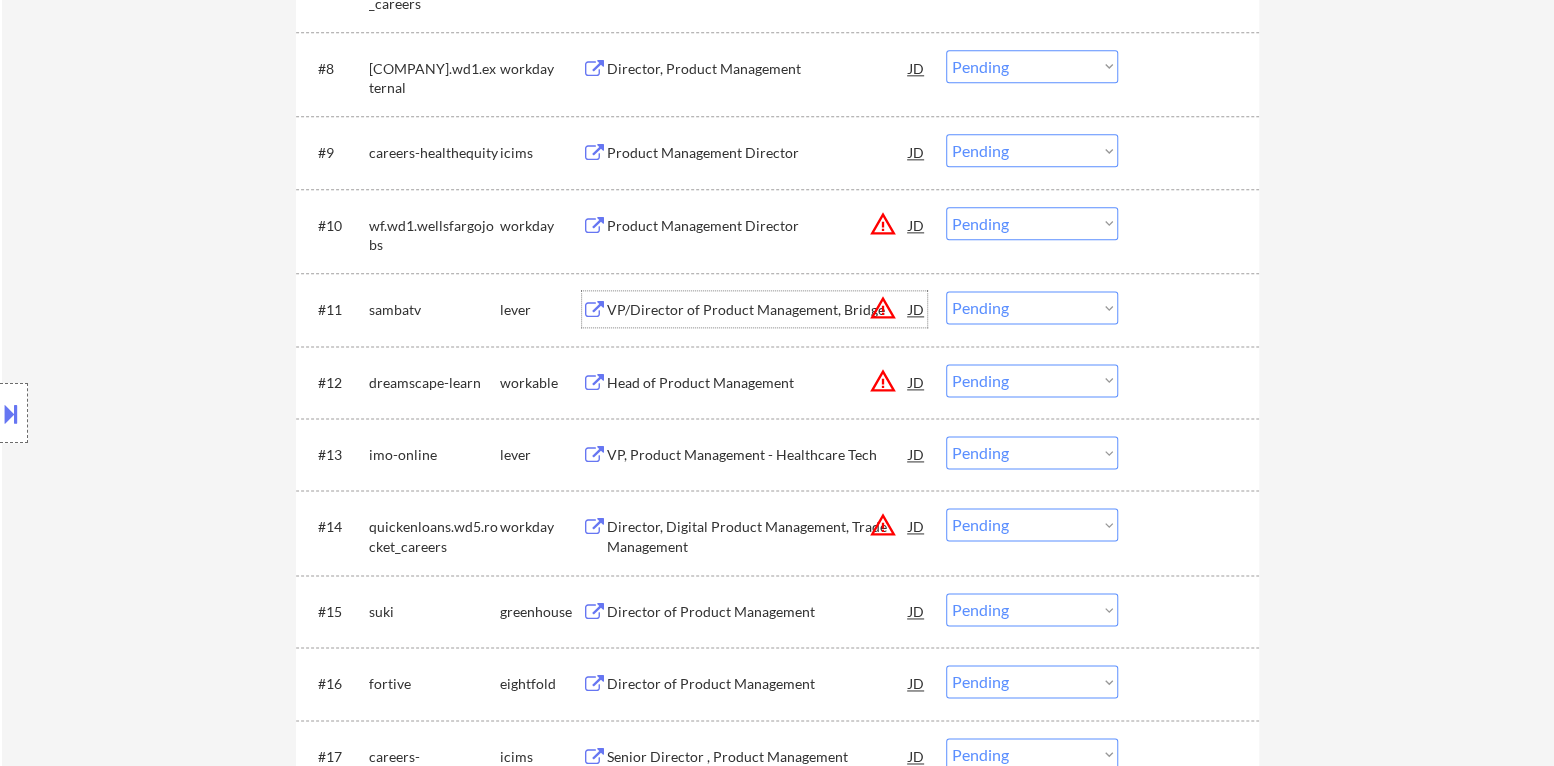click on "VP/Director of Product Management, Bridge" at bounding box center [758, 310] 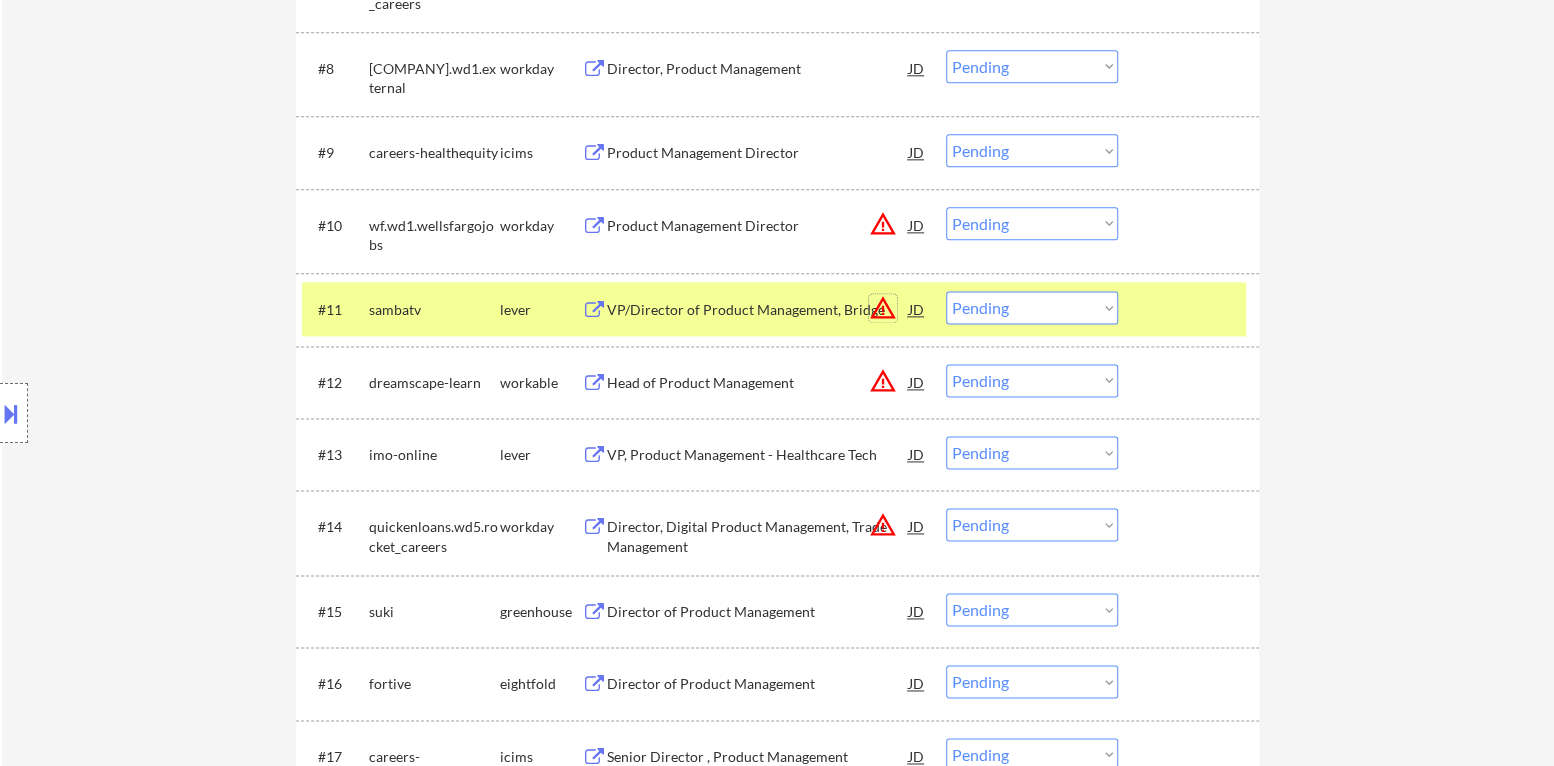 click on "warning_amber" at bounding box center (883, 308) 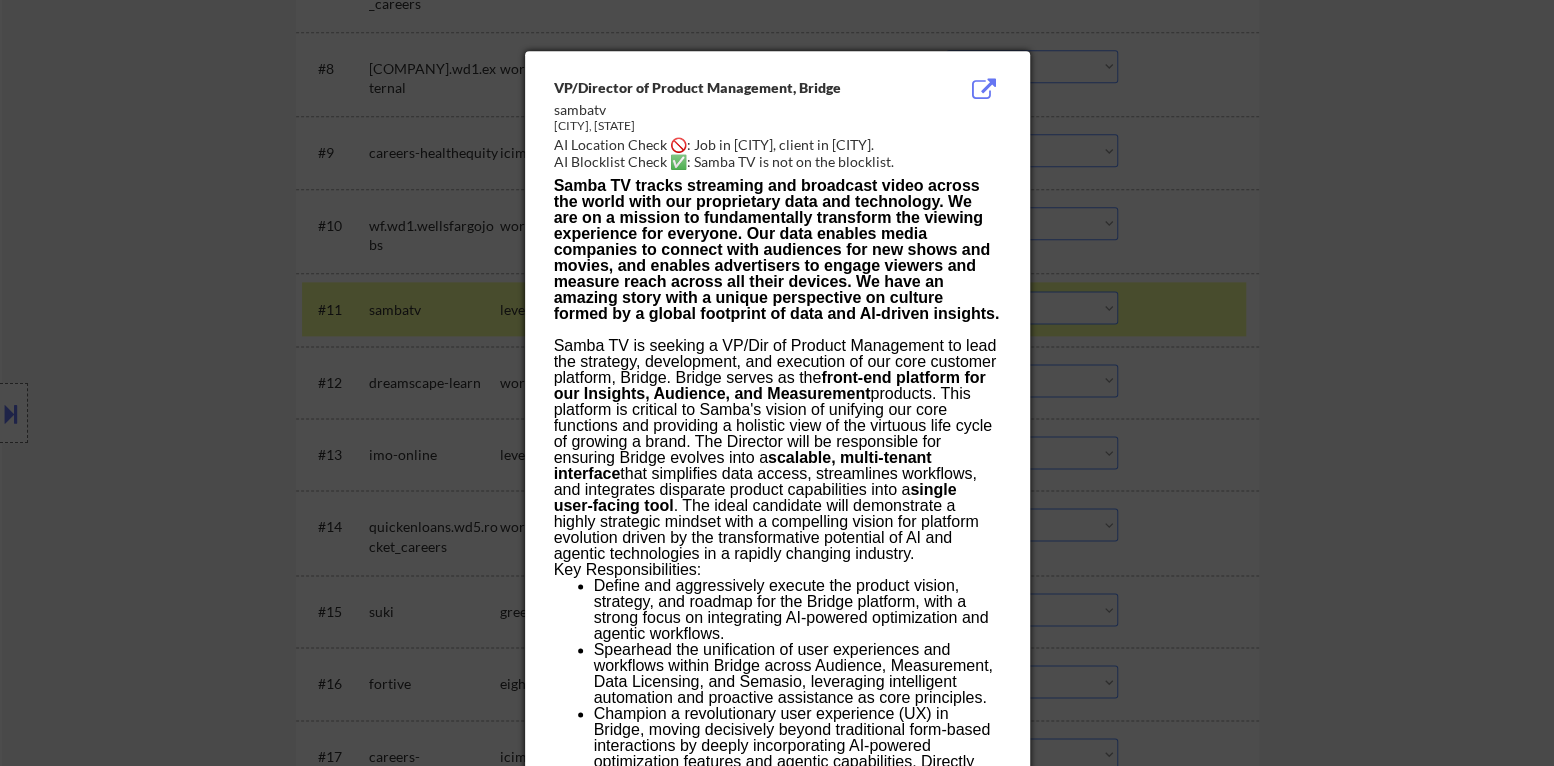 click at bounding box center (777, 383) 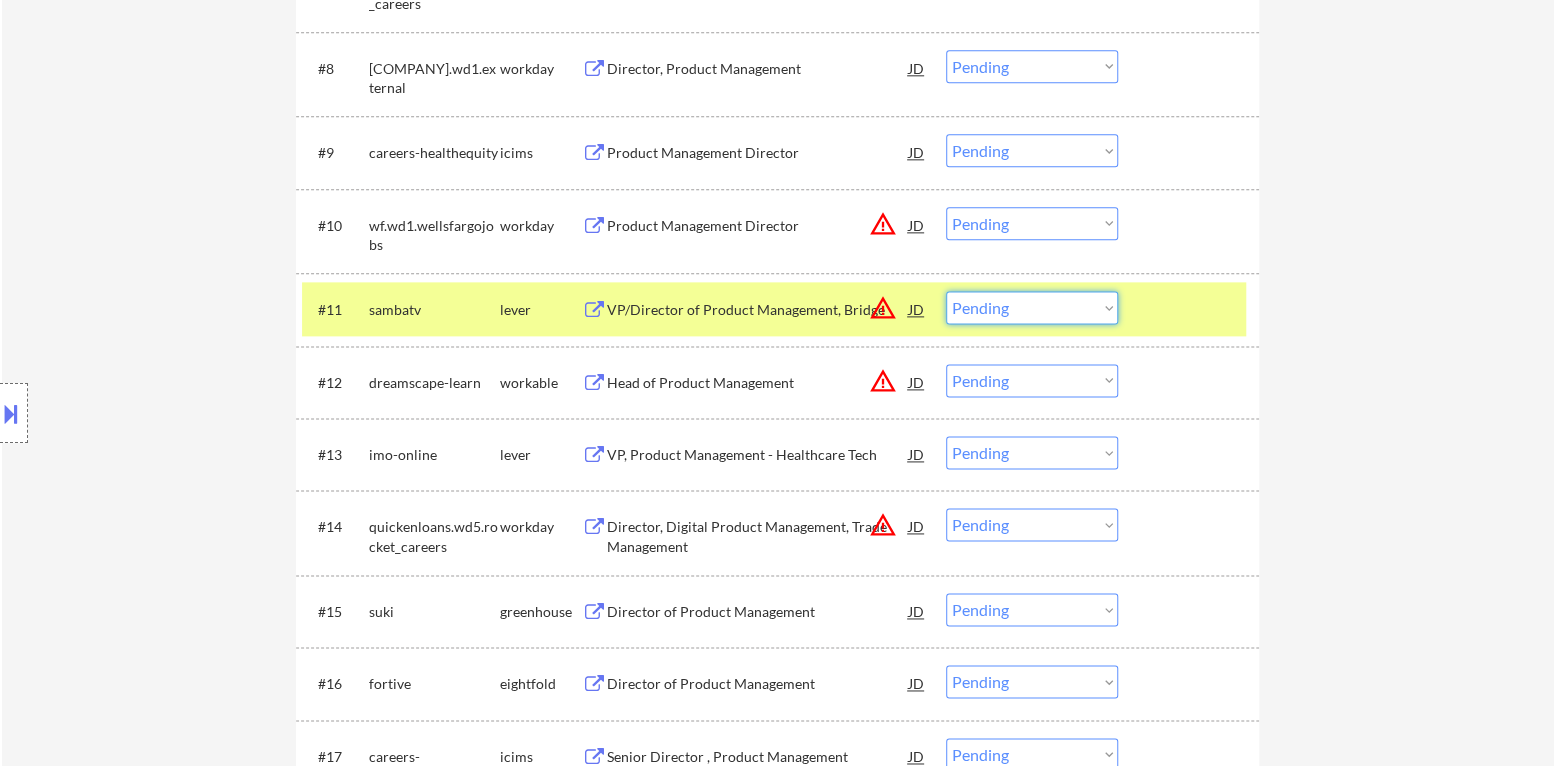 click on "Choose an option... Pending Applied Excluded (Questions) Excluded (Expired) Excluded (Location) Excluded (Bad Match) Excluded (Blocklist) Excluded (Salary) Excluded (Other)" at bounding box center (1032, 307) 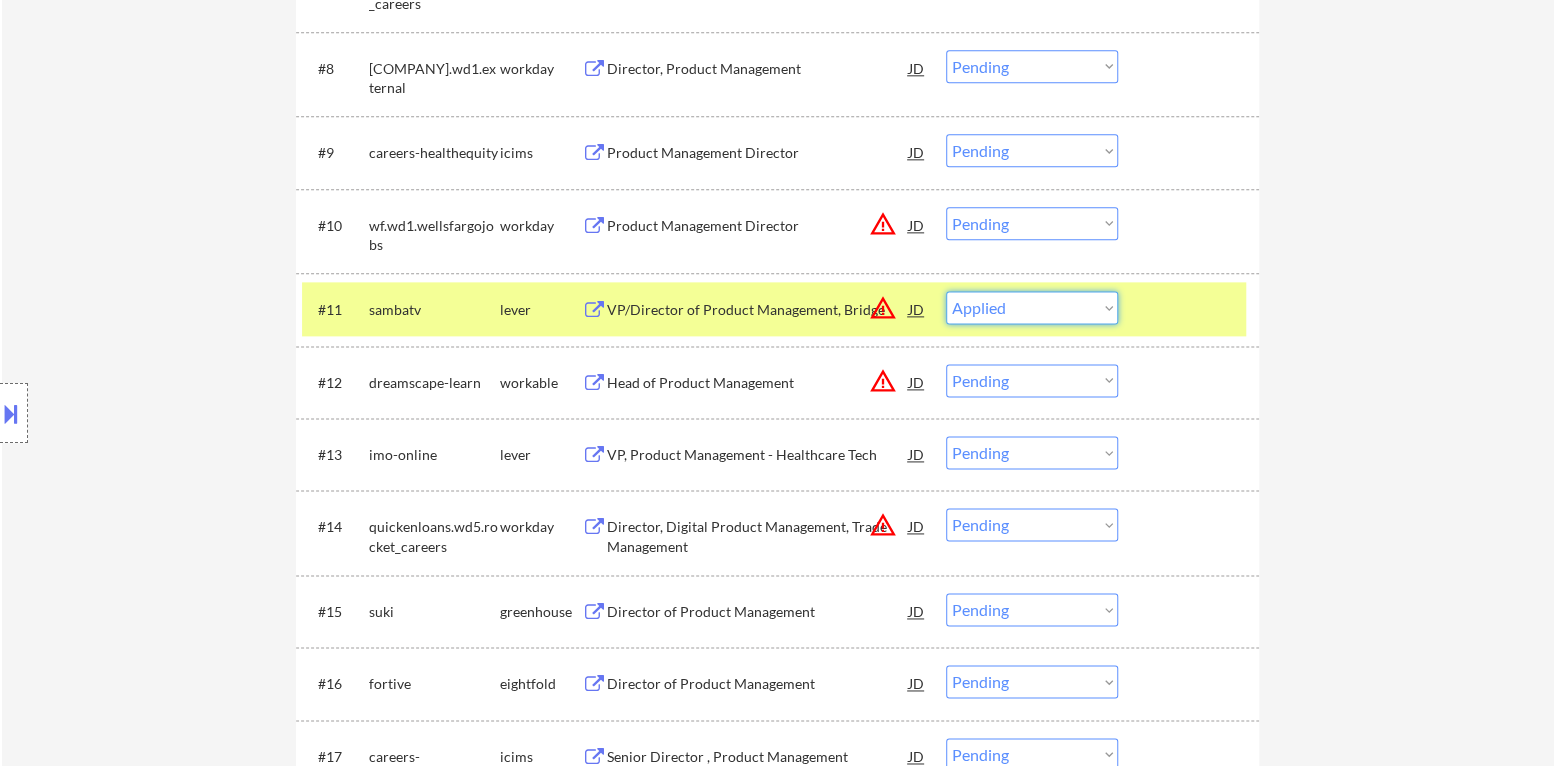 click on "Choose an option... Pending Applied Excluded (Questions) Excluded (Expired) Excluded (Location) Excluded (Bad Match) Excluded (Blocklist) Excluded (Salary) Excluded (Other)" at bounding box center (1032, 307) 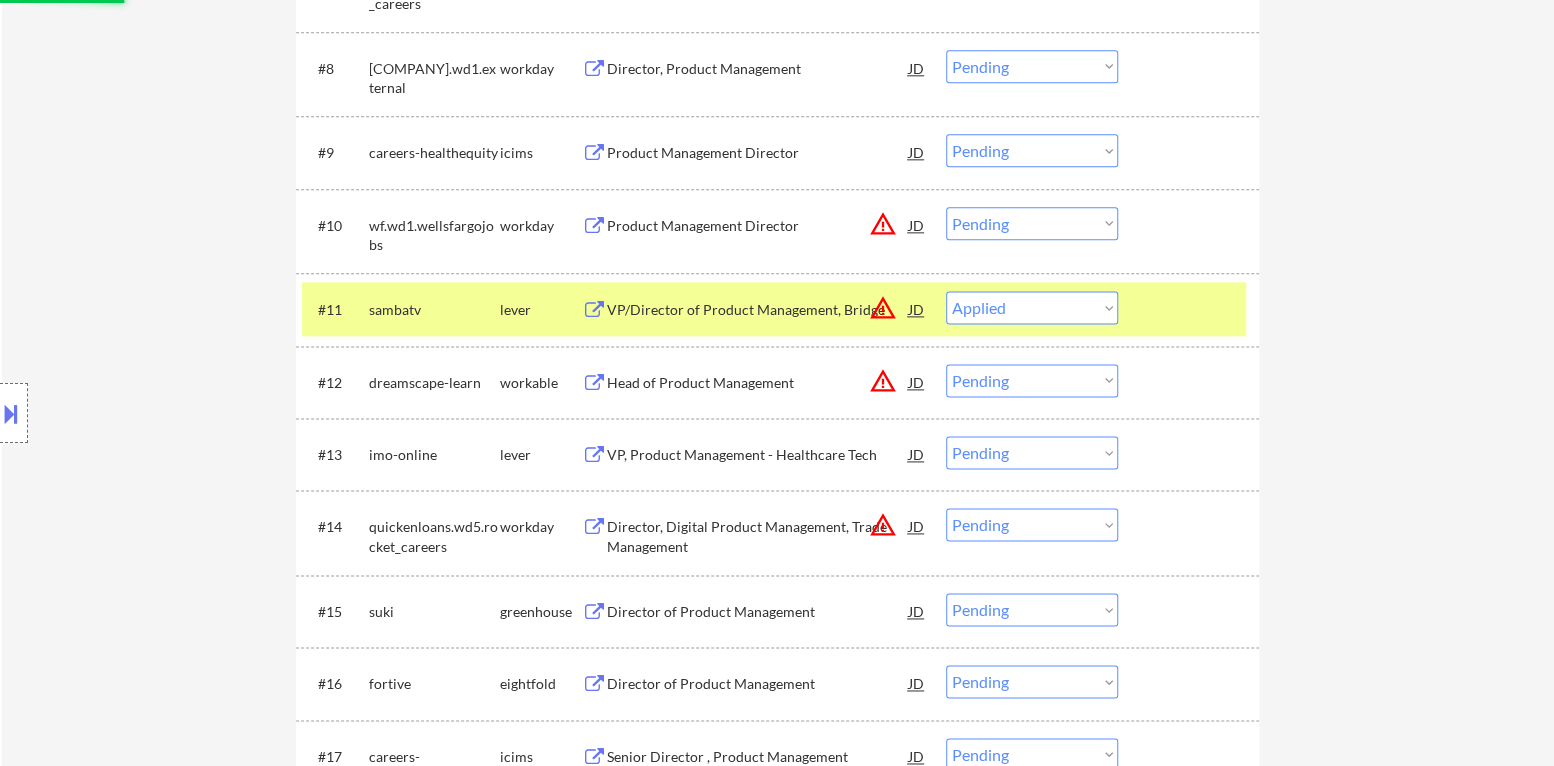click at bounding box center [1191, 309] 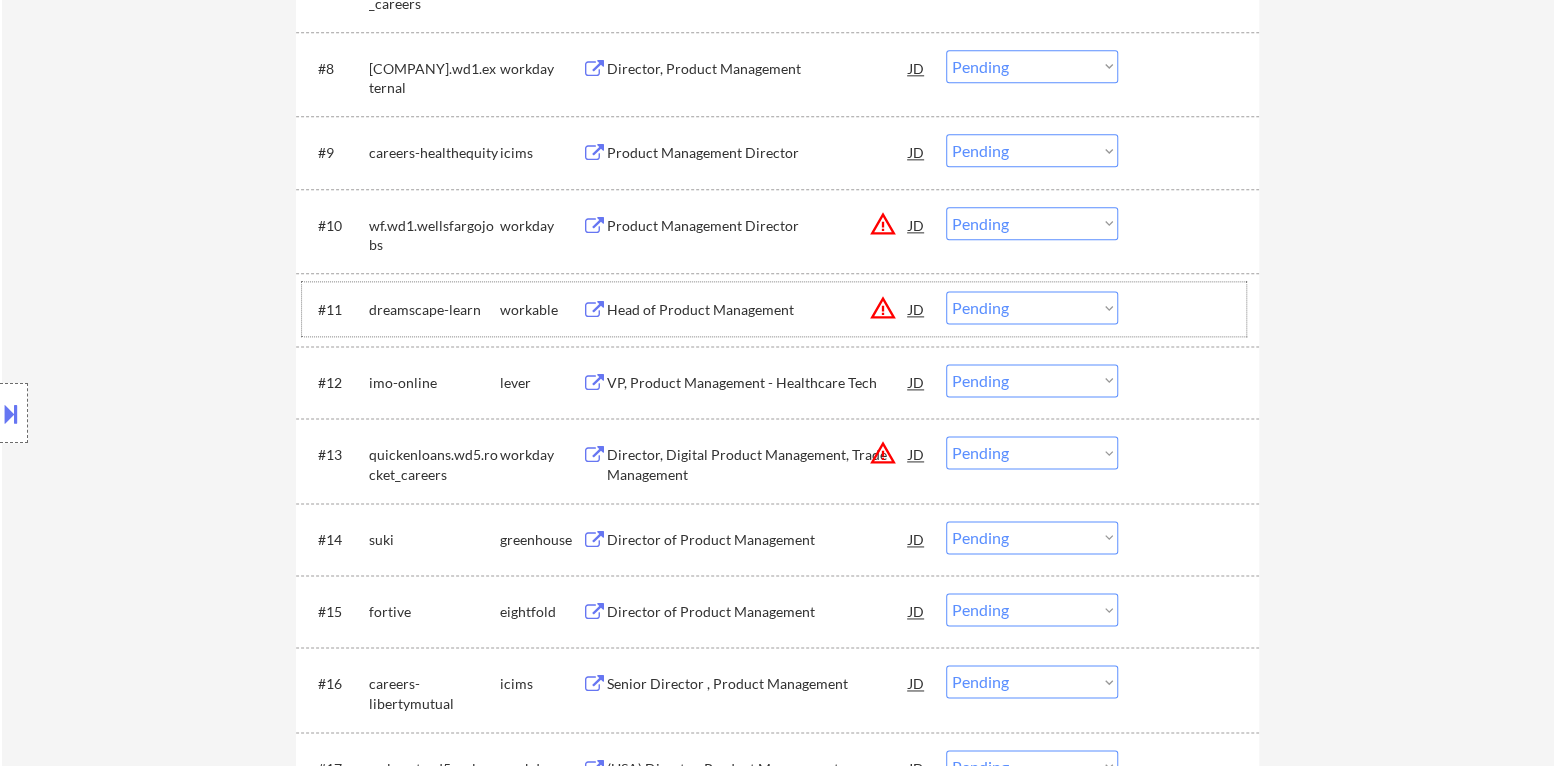click on "warning_amber" at bounding box center [883, 308] 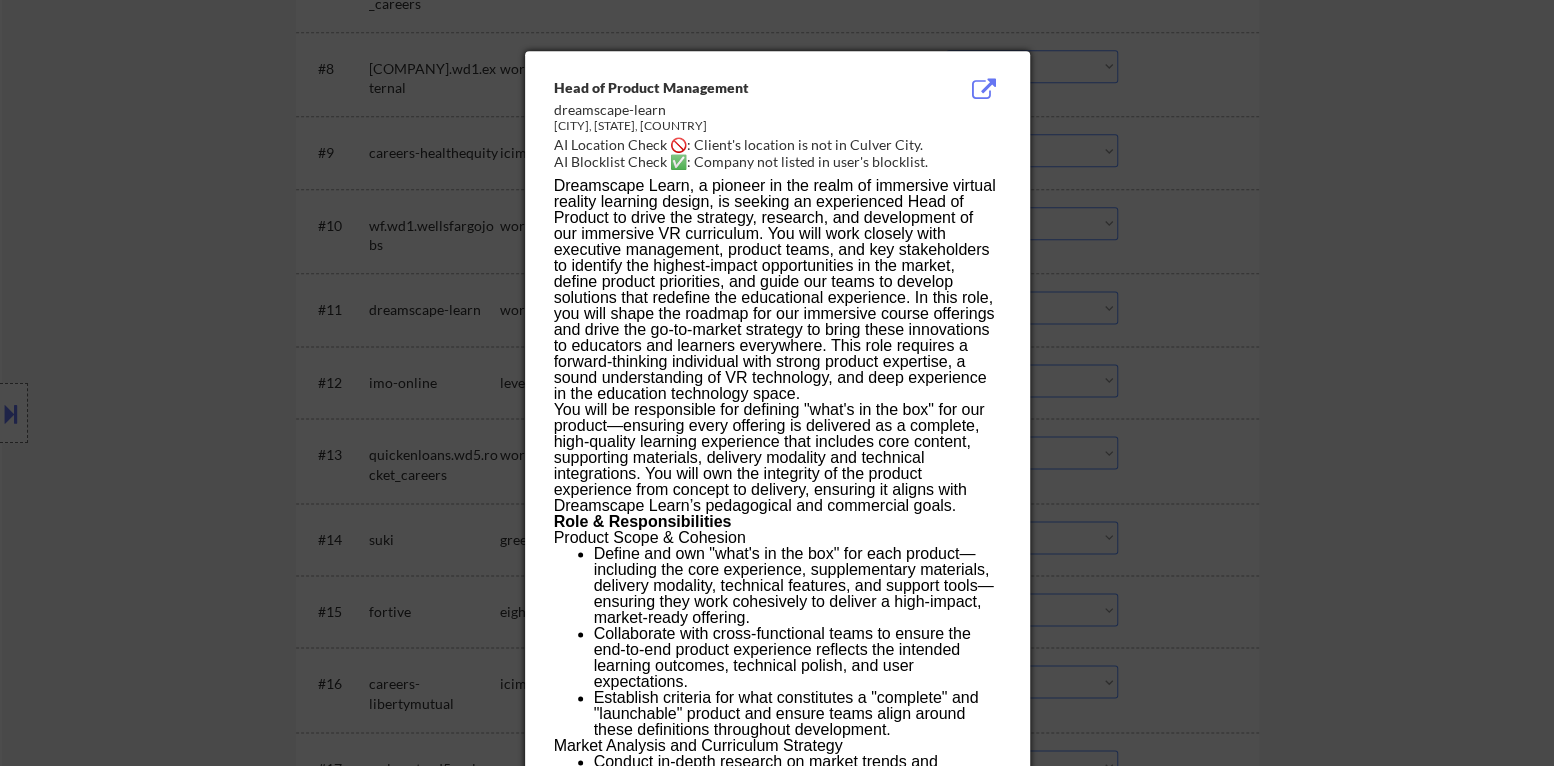 click at bounding box center (777, 383) 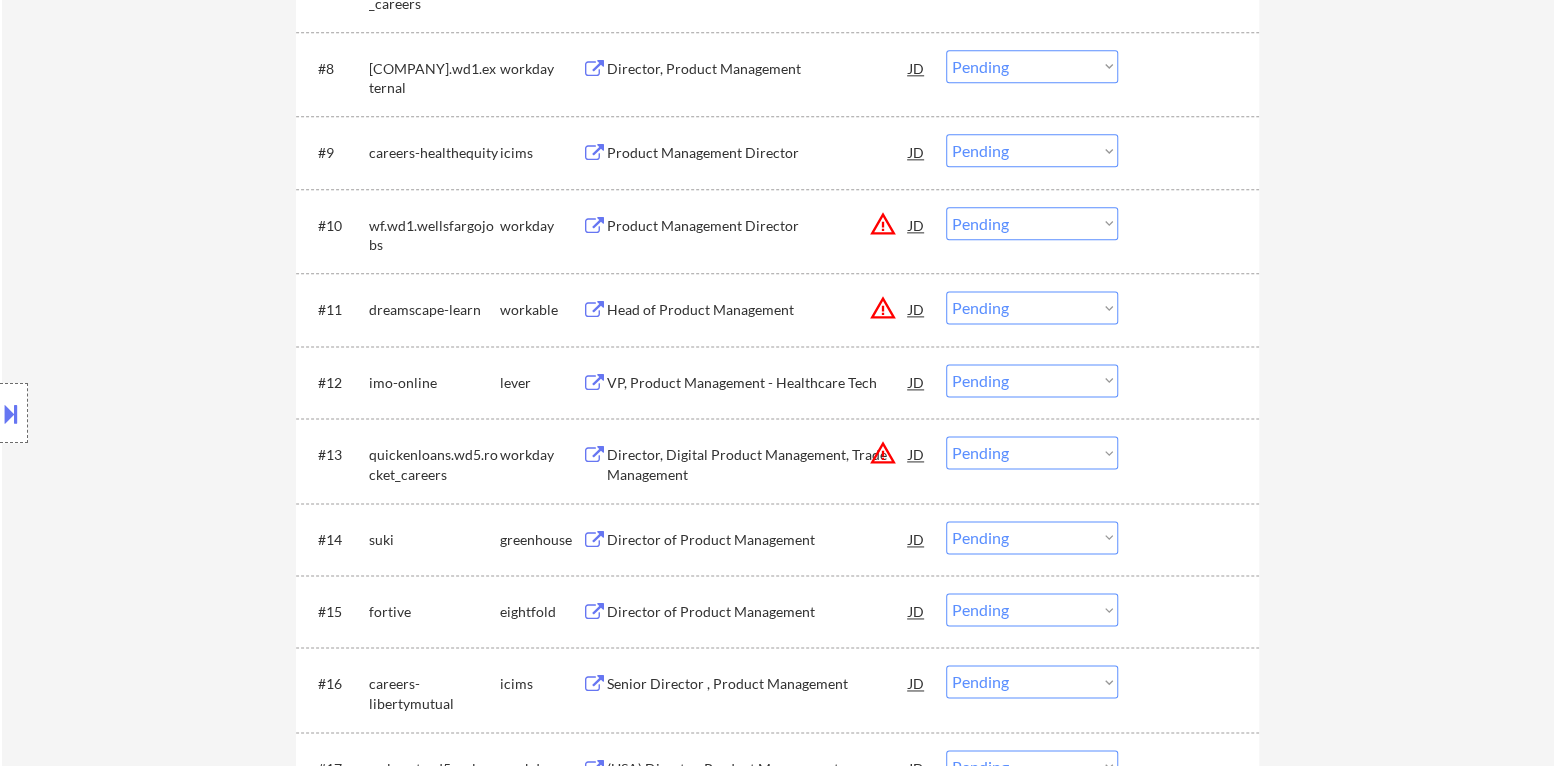 click on "Head of Product Management" at bounding box center (758, 310) 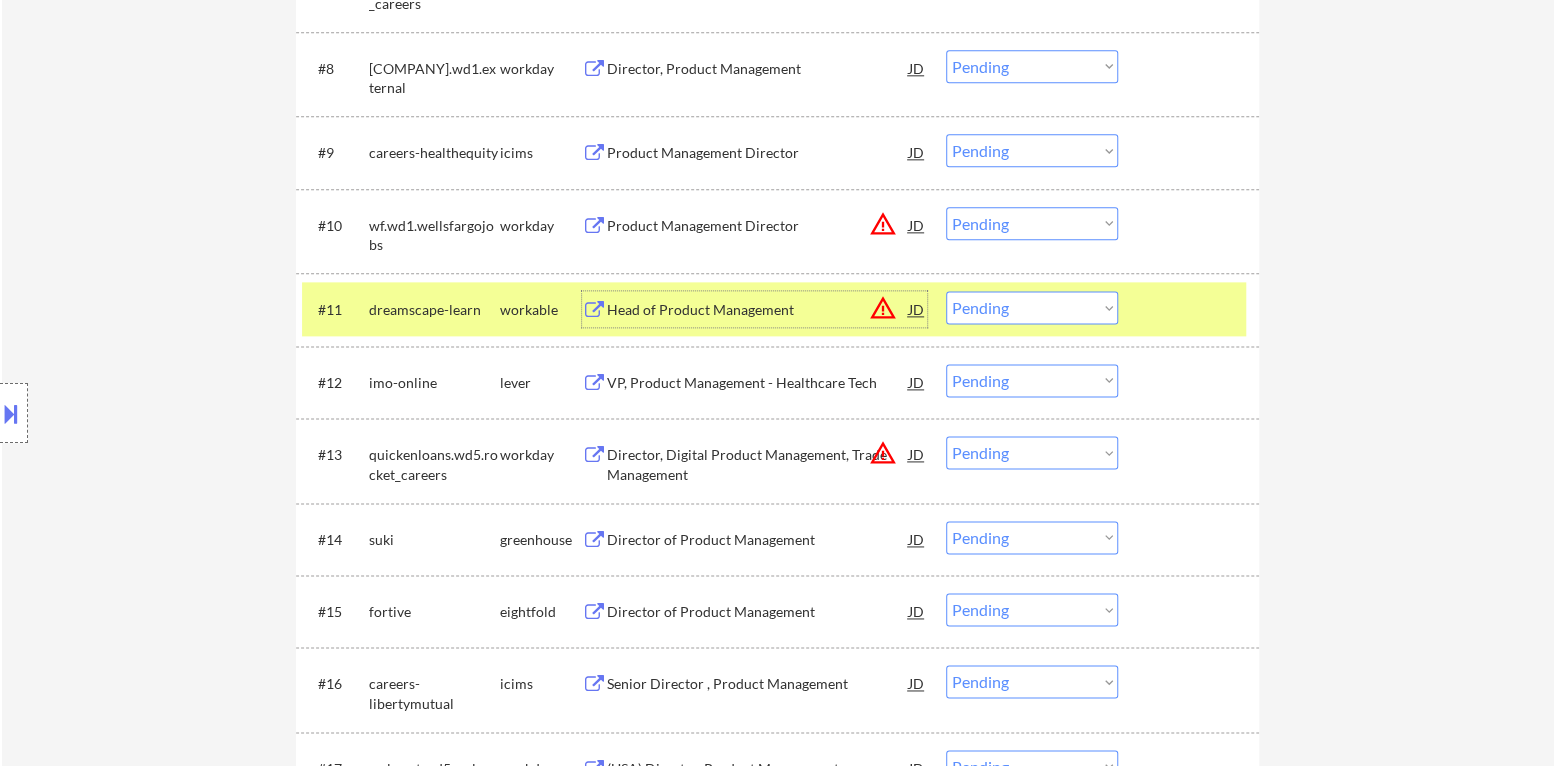 click on "Choose an option... Pending Applied Excluded (Questions) Excluded (Expired) Excluded (Location) Excluded (Bad Match) Excluded (Blocklist) Excluded (Salary) Excluded (Other)" at bounding box center [1032, 307] 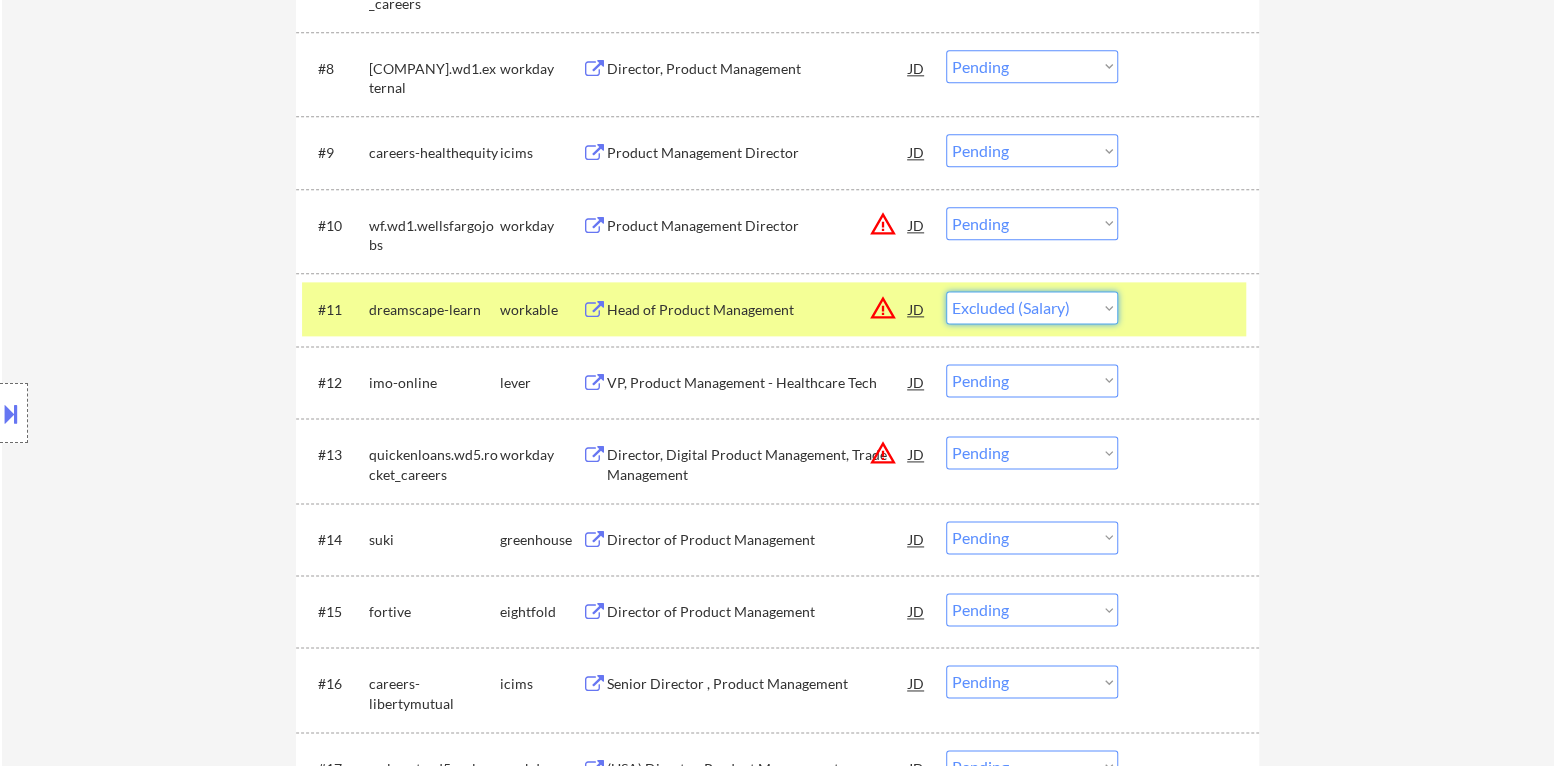 click on "Choose an option... Pending Applied Excluded (Questions) Excluded (Expired) Excluded (Location) Excluded (Bad Match) Excluded (Blocklist) Excluded (Salary) Excluded (Other)" at bounding box center (1032, 307) 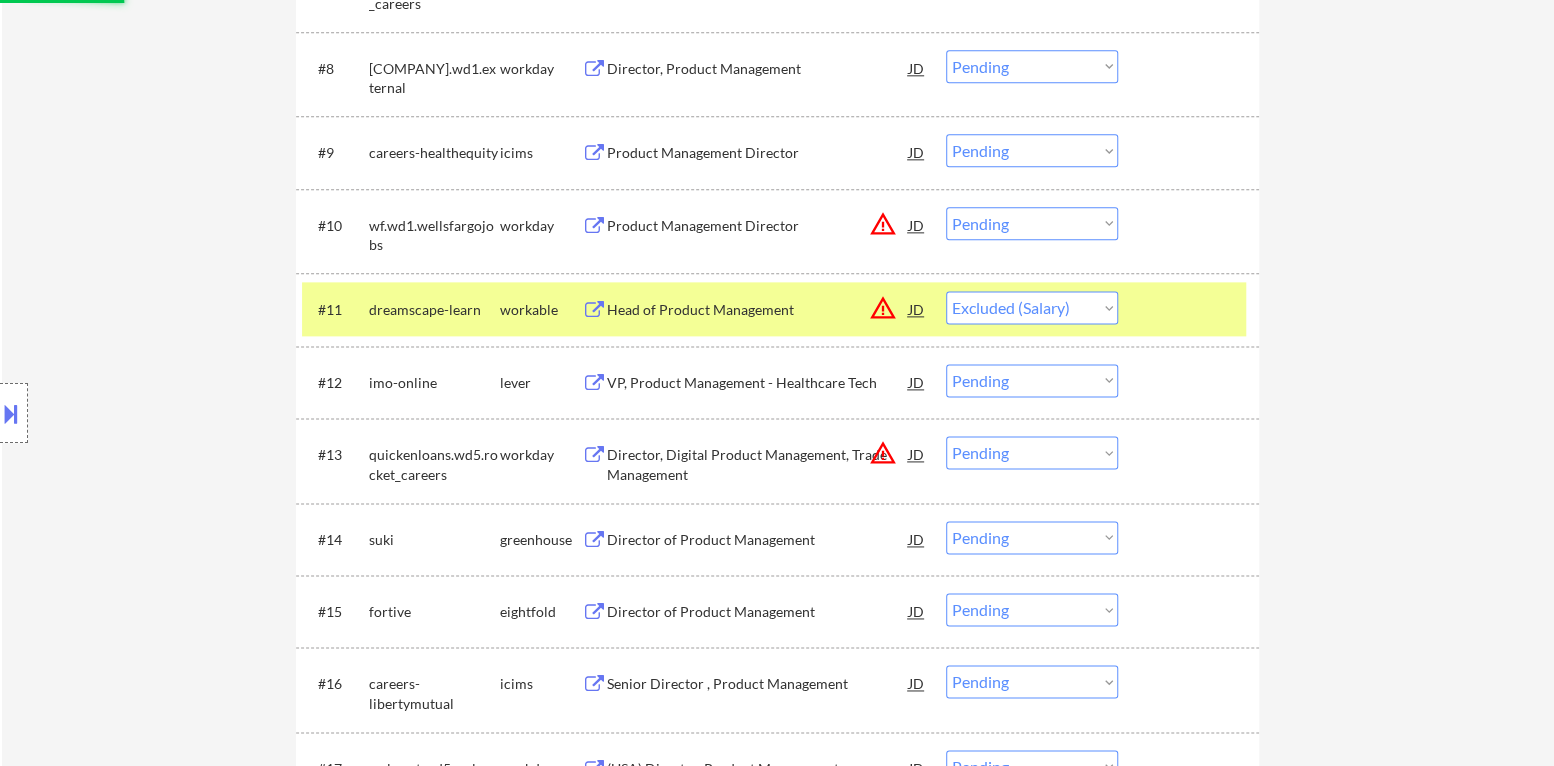 click at bounding box center (1191, 309) 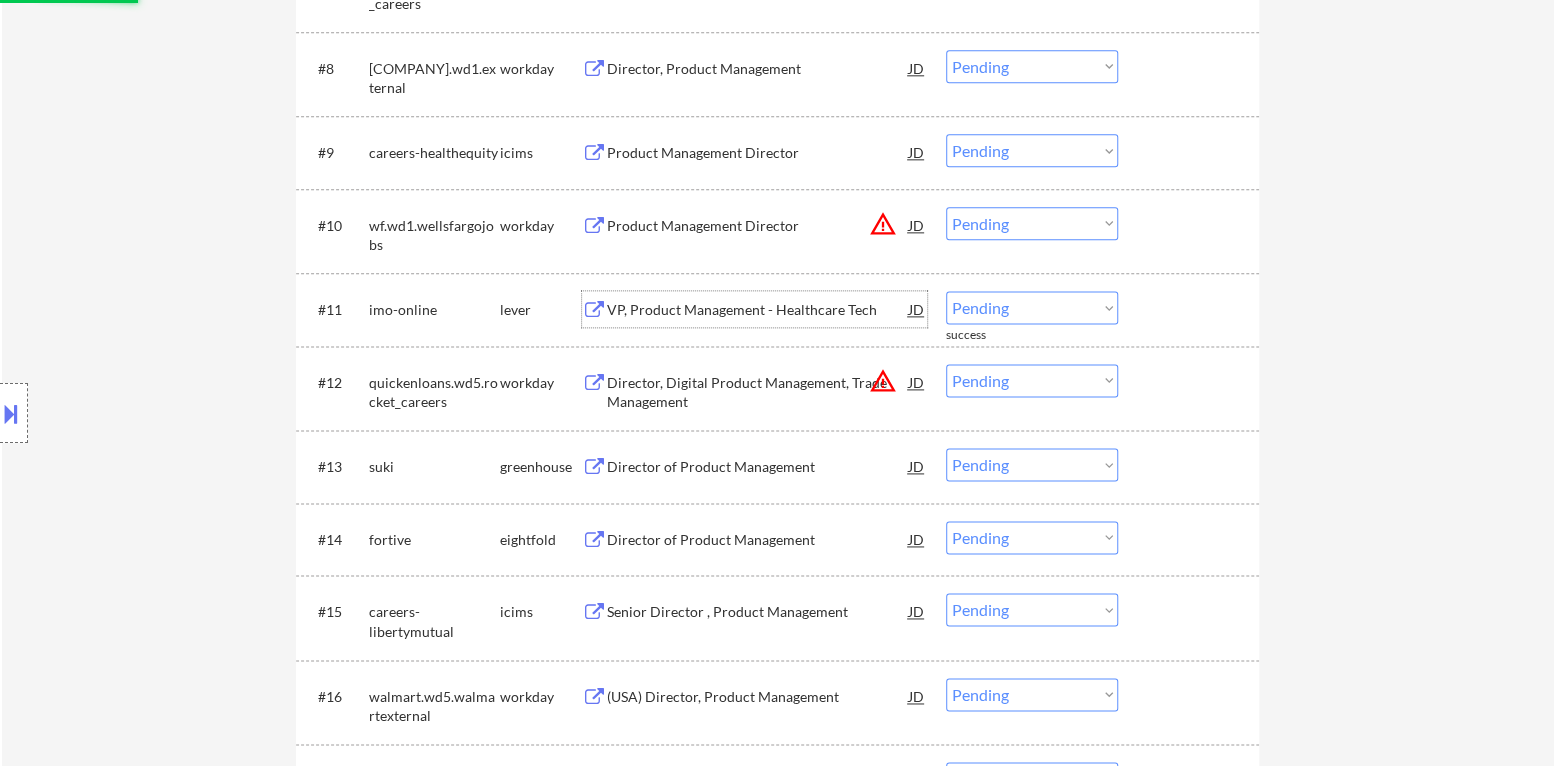 click on "VP, Product Management - Healthcare Tech" at bounding box center (758, 310) 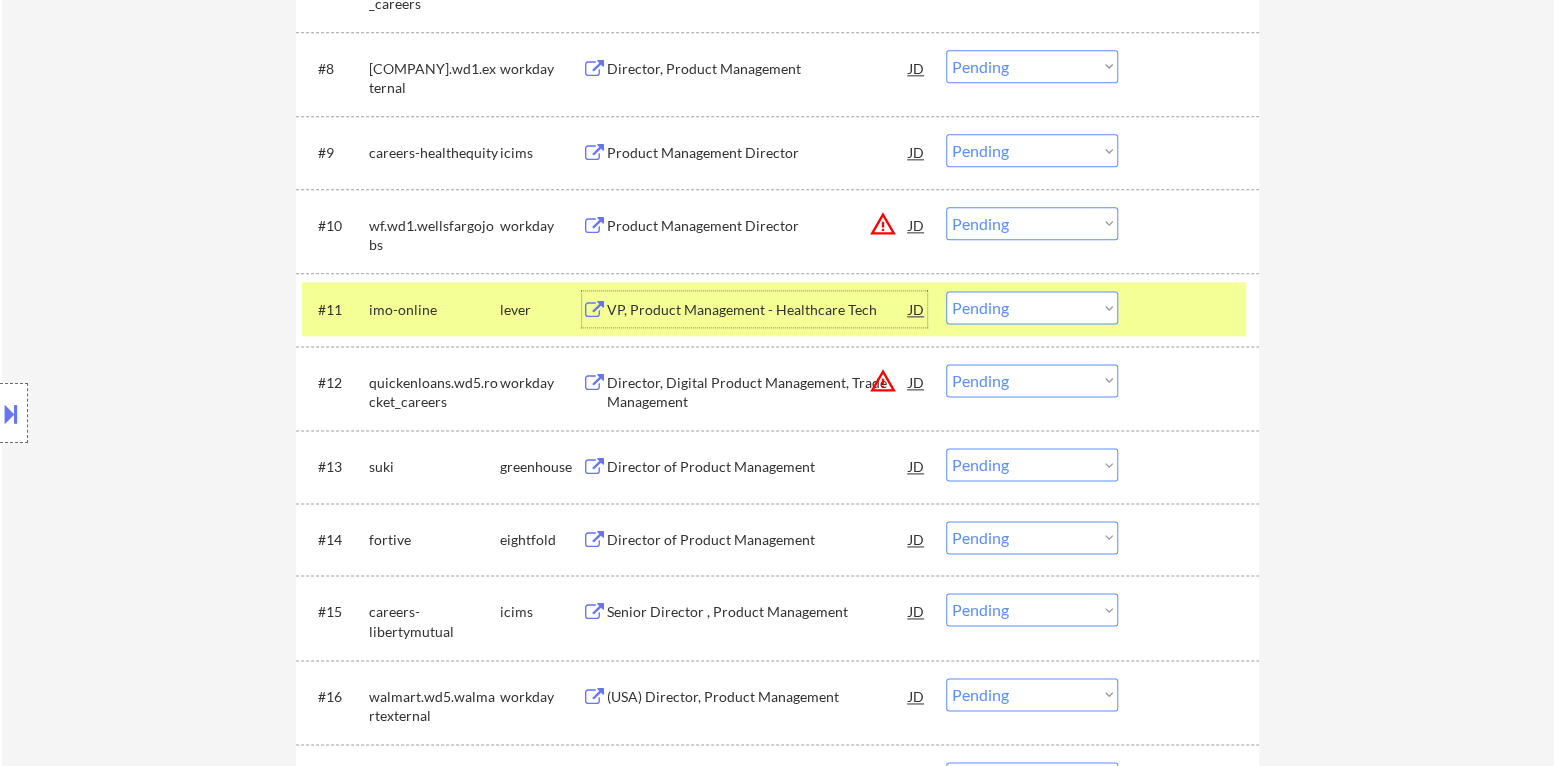 drag, startPoint x: 1017, startPoint y: 310, endPoint x: 1016, endPoint y: 321, distance: 11.045361 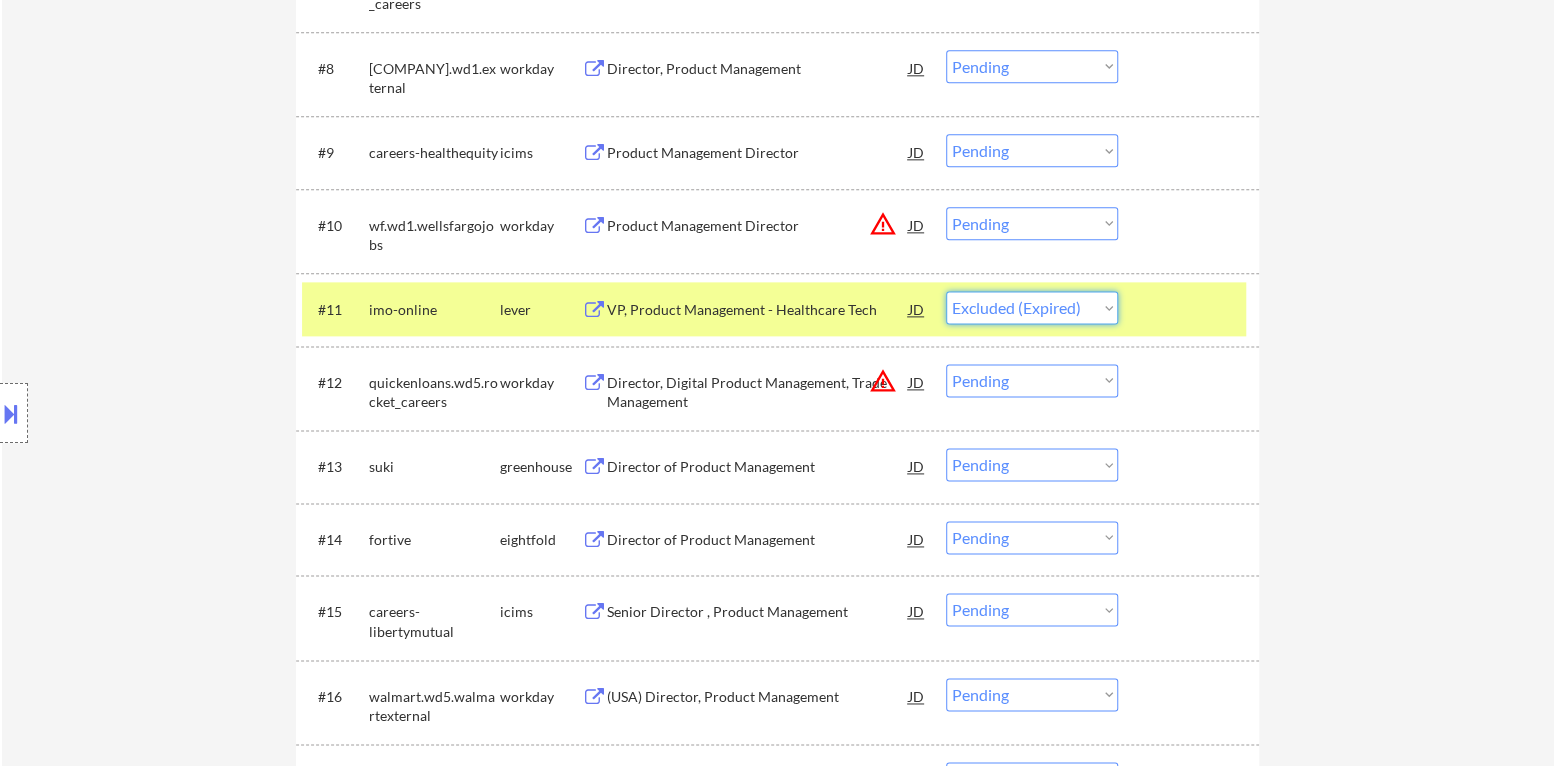 click on "Choose an option... Pending Applied Excluded (Questions) Excluded (Expired) Excluded (Location) Excluded (Bad Match) Excluded (Blocklist) Excluded (Salary) Excluded (Other)" at bounding box center (1032, 307) 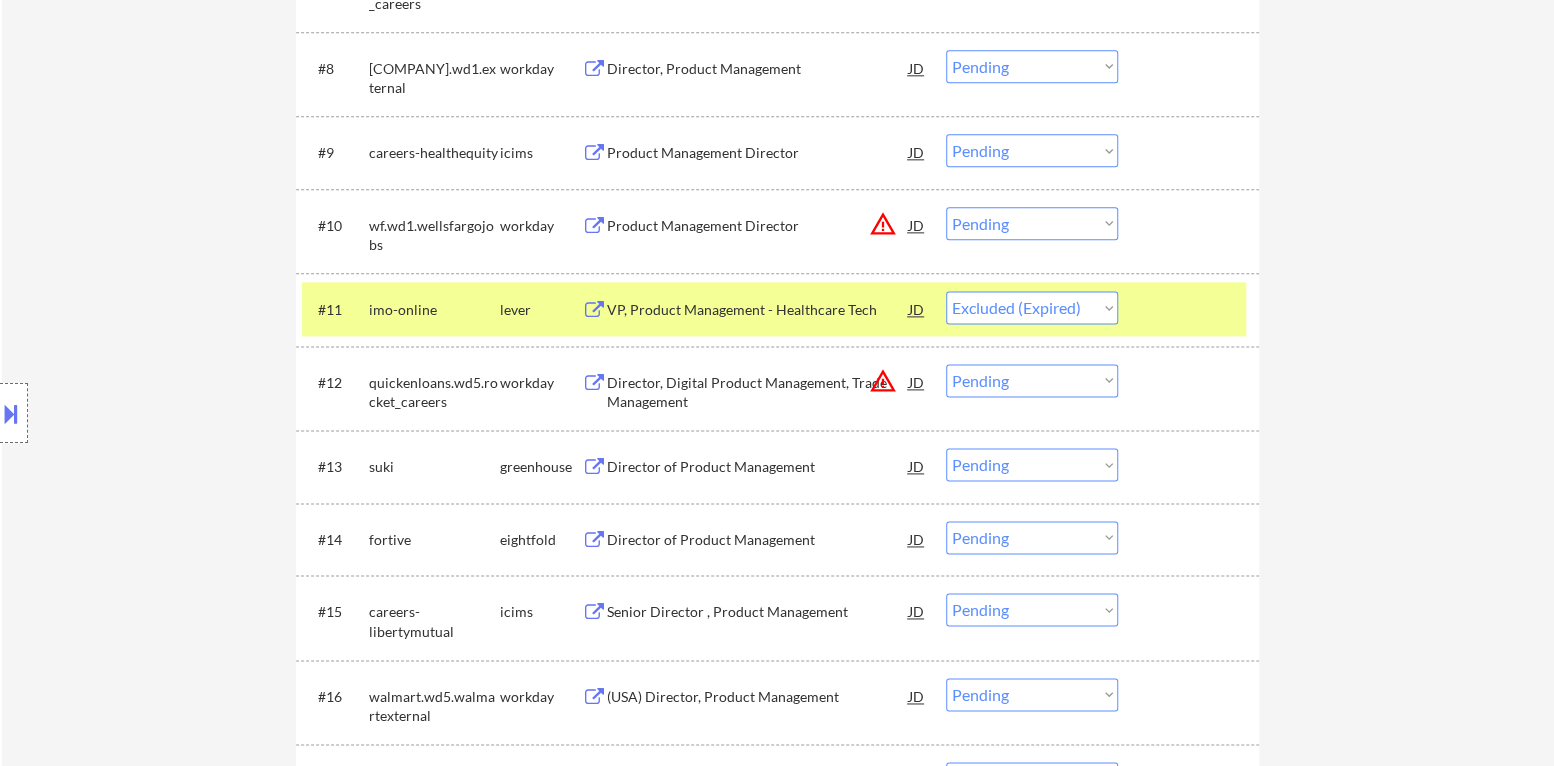 click at bounding box center (1191, 309) 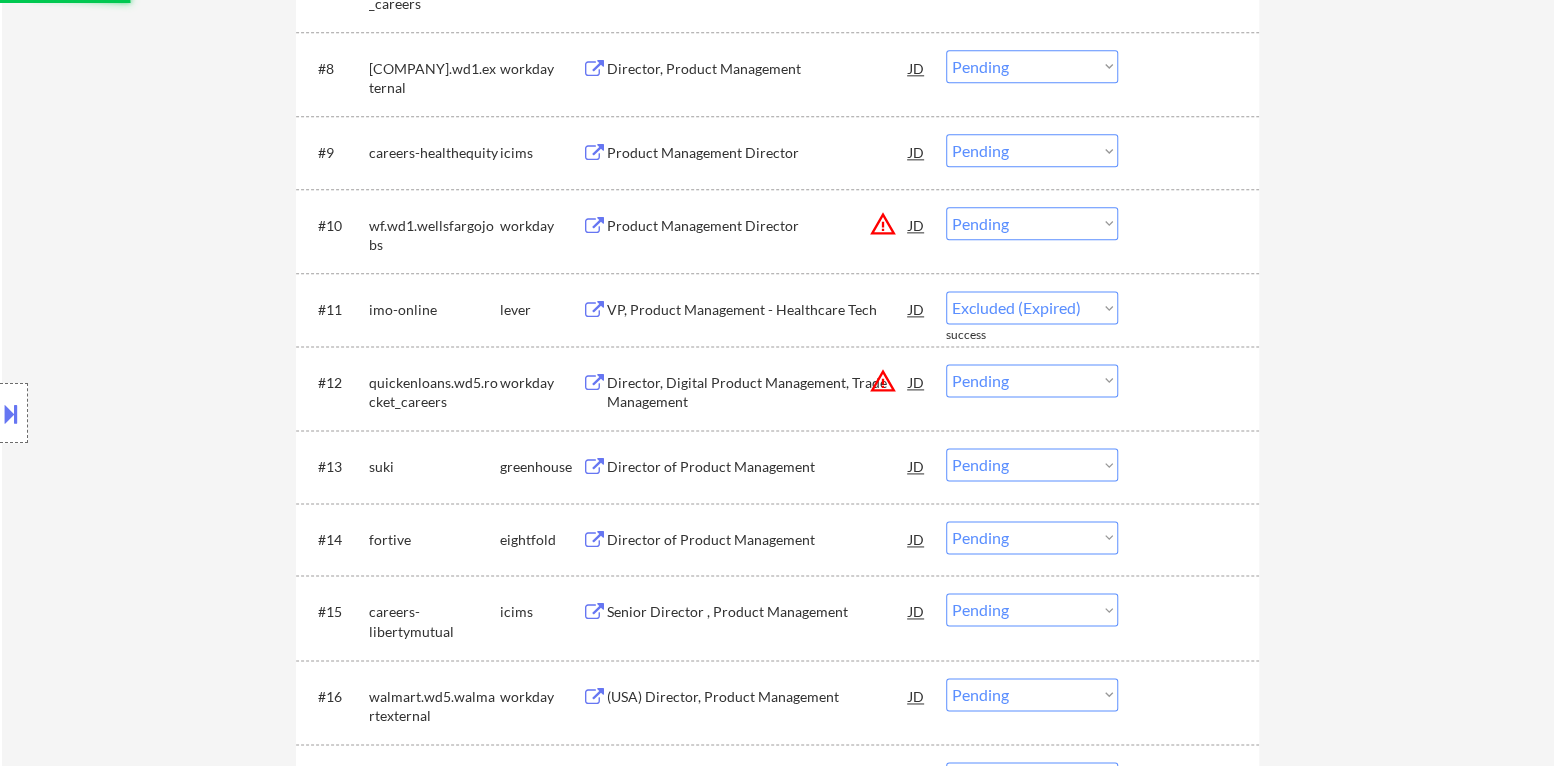 select on ""pending"" 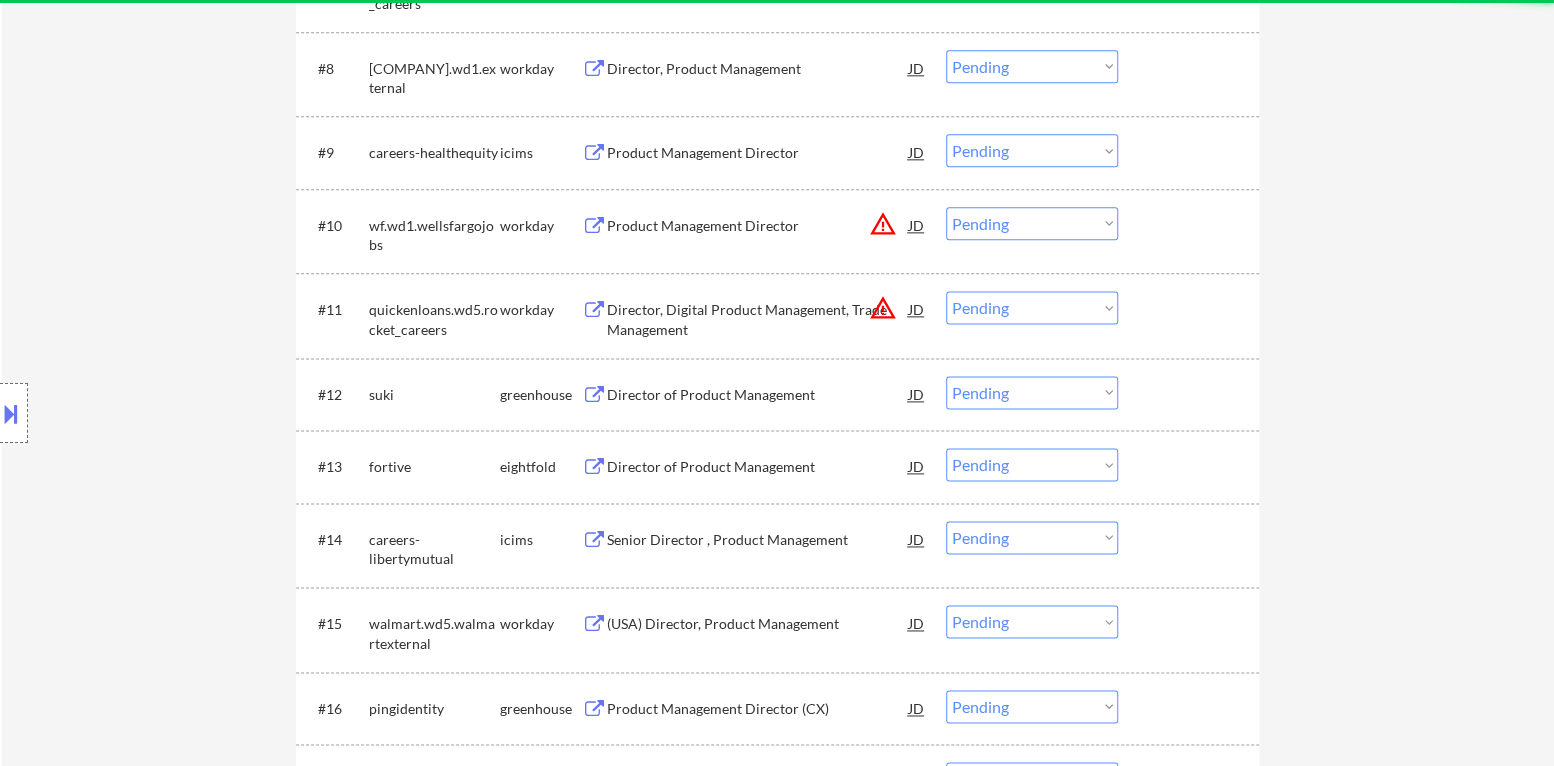 scroll, scrollTop: 1399, scrollLeft: 0, axis: vertical 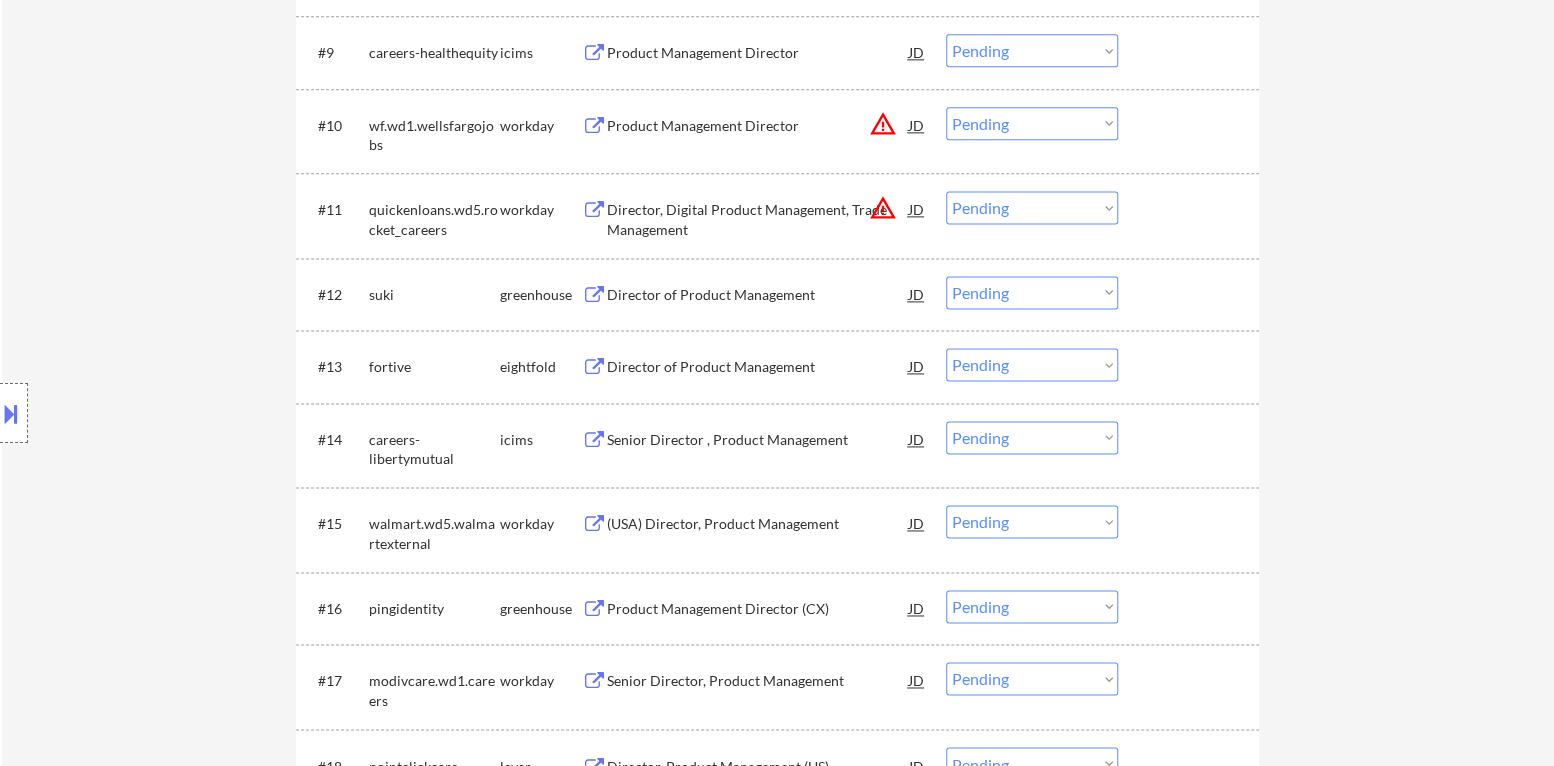click on "Director of Product Management" at bounding box center [758, 294] 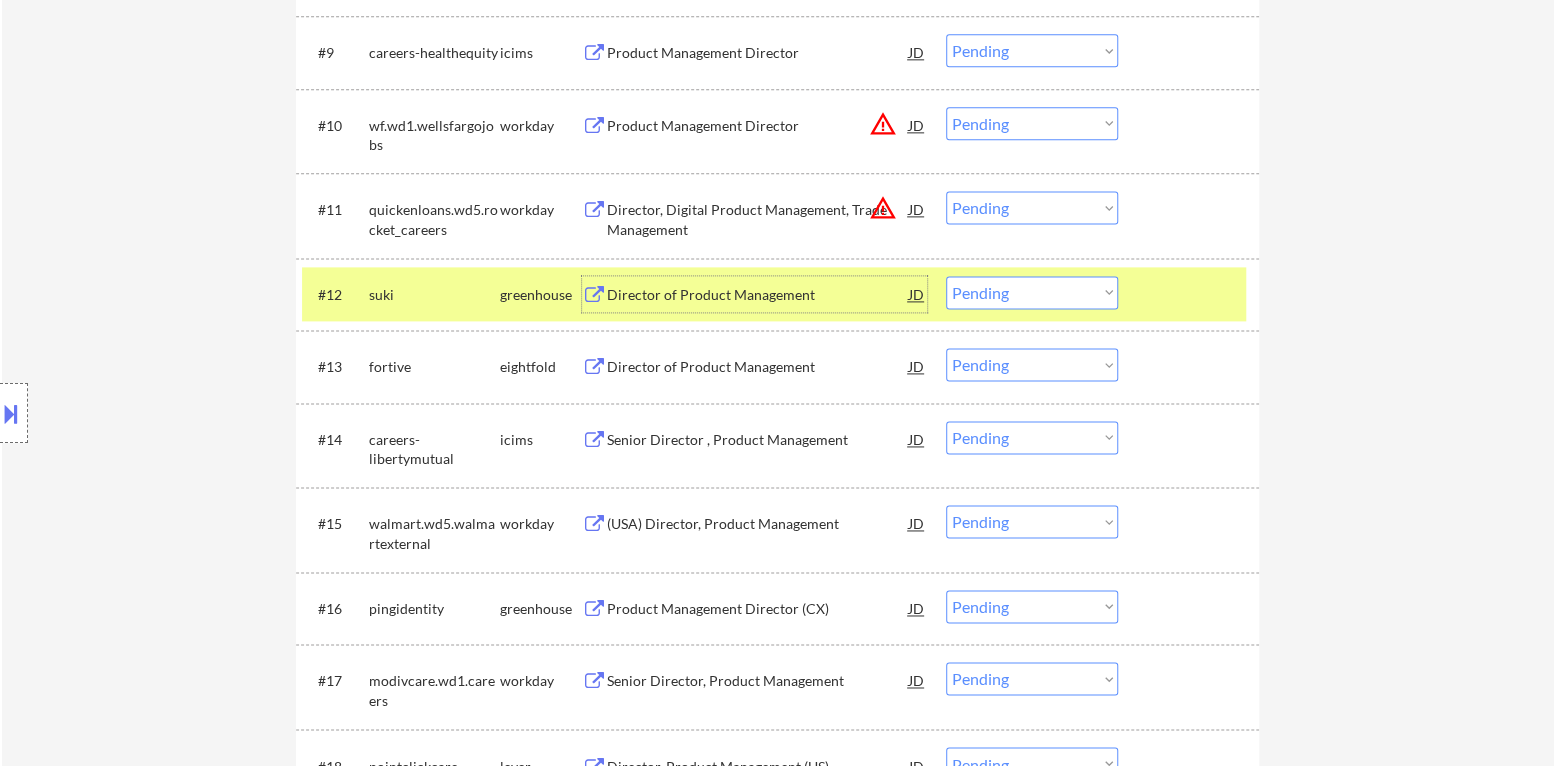 click on "Choose an option... Pending Applied Excluded (Questions) Excluded (Expired) Excluded (Location) Excluded (Bad Match) Excluded (Blocklist) Excluded (Salary) Excluded (Other)" at bounding box center (1032, 292) 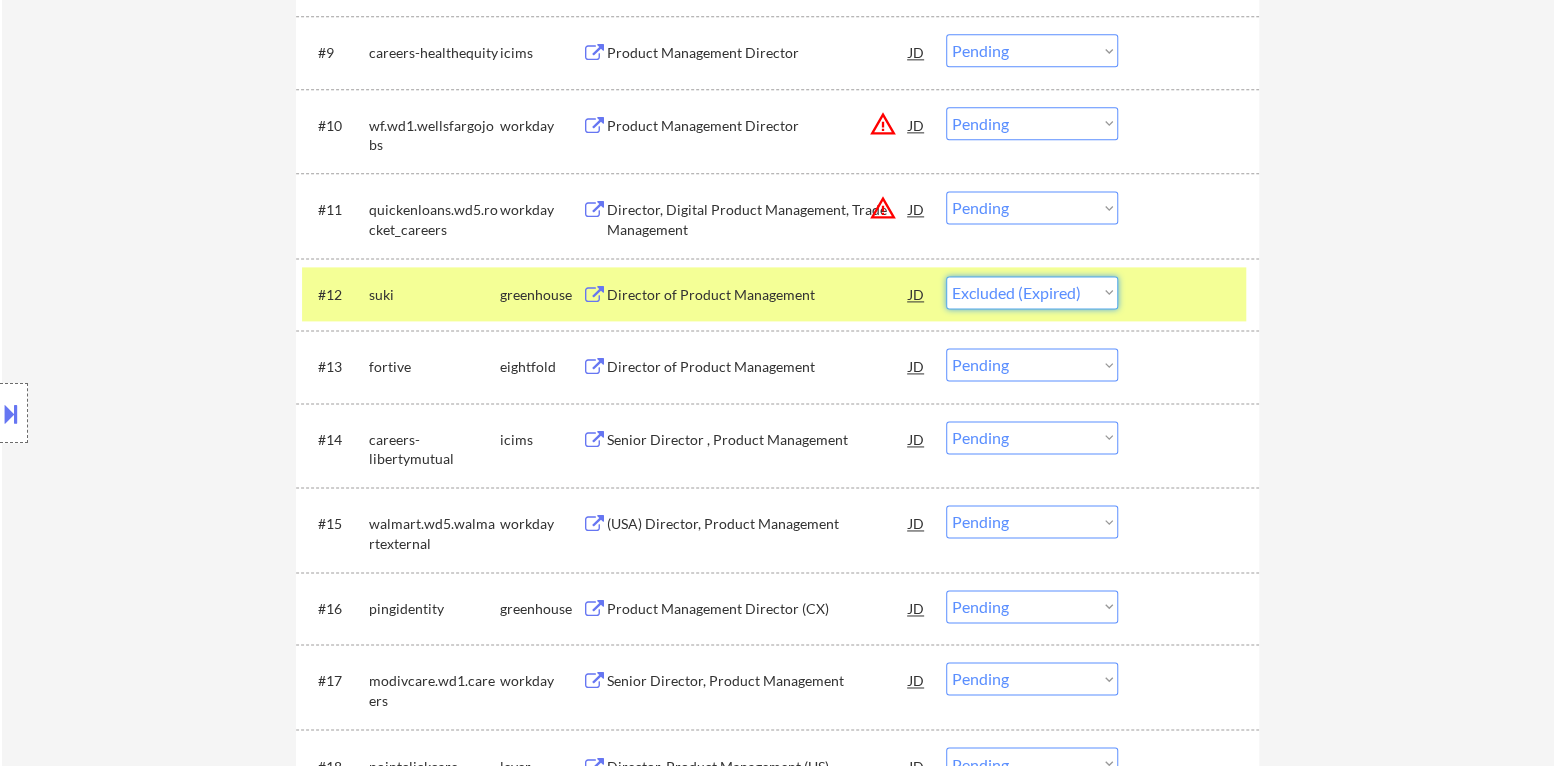 click on "Choose an option... Pending Applied Excluded (Questions) Excluded (Expired) Excluded (Location) Excluded (Bad Match) Excluded (Blocklist) Excluded (Salary) Excluded (Other)" at bounding box center [1032, 292] 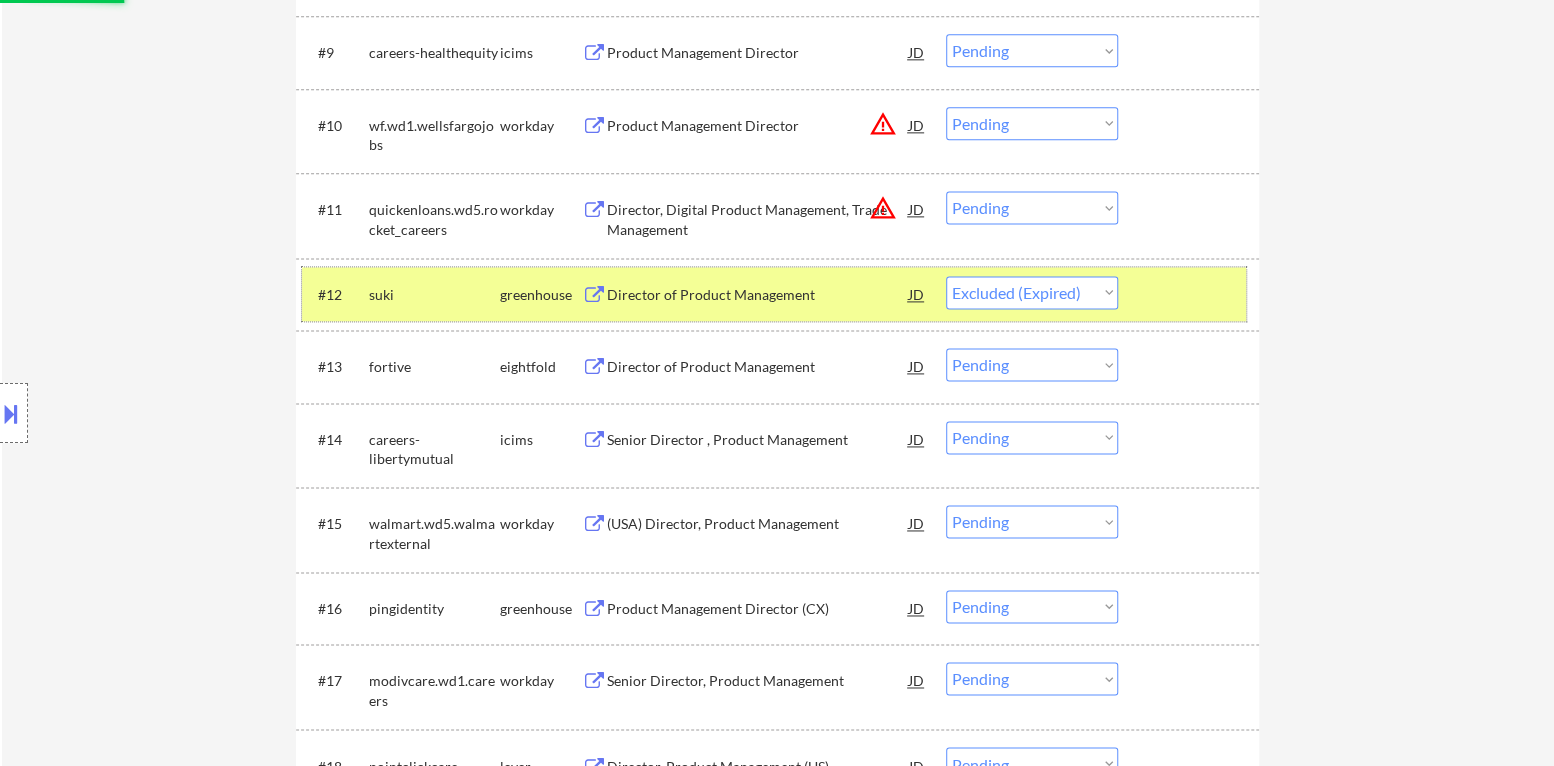 click at bounding box center [1191, 294] 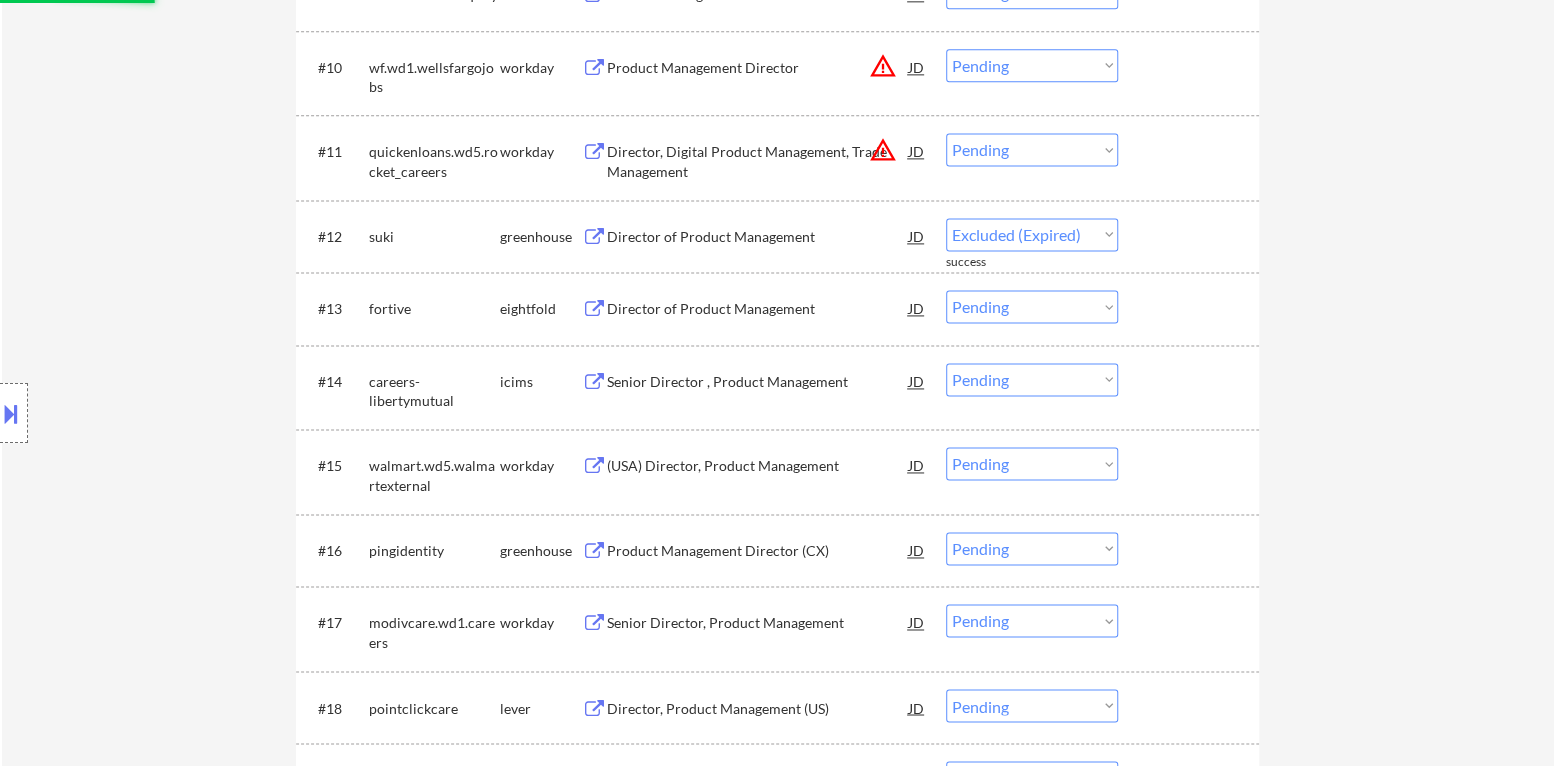 scroll, scrollTop: 1499, scrollLeft: 0, axis: vertical 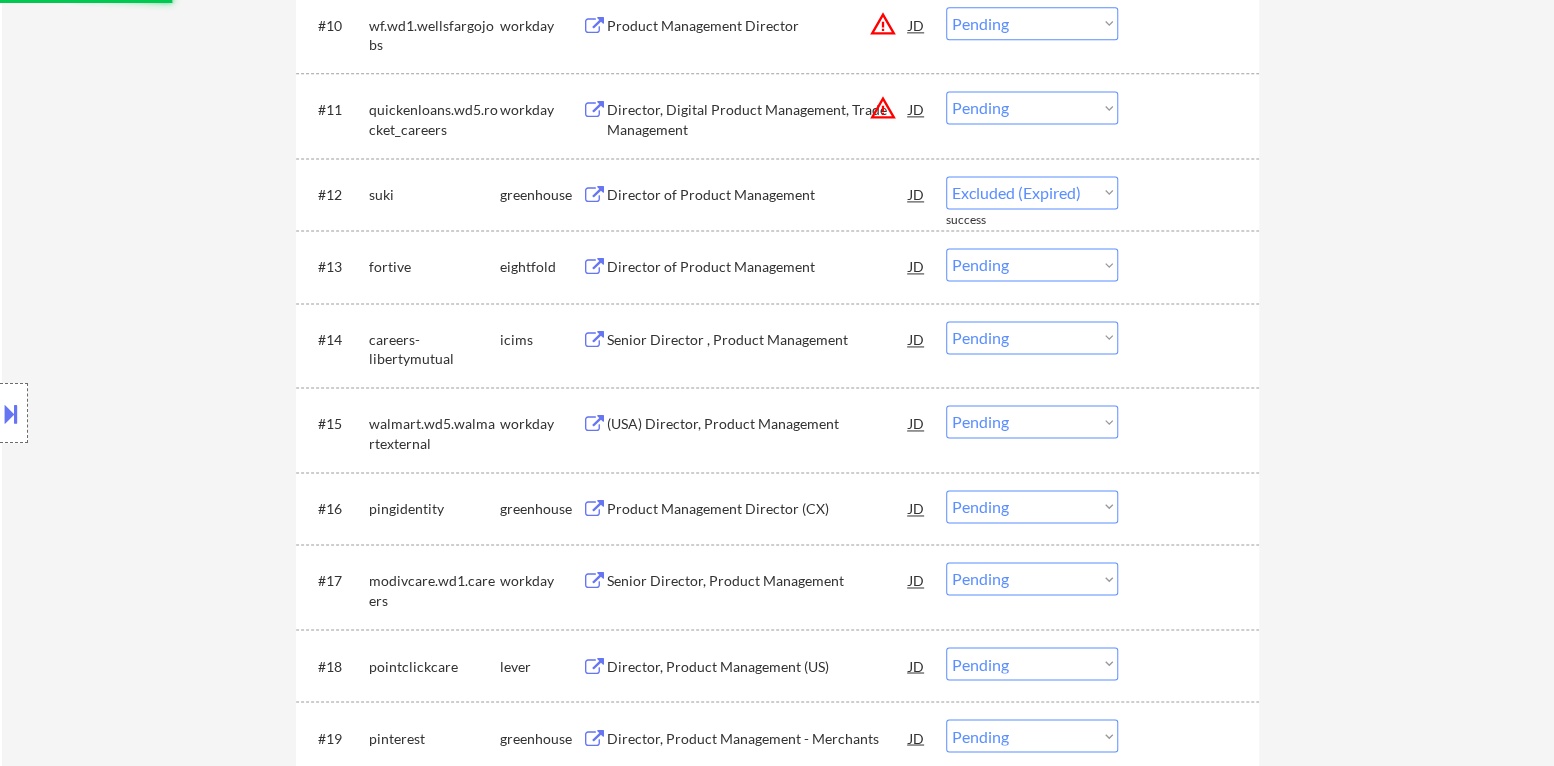 select on ""pending"" 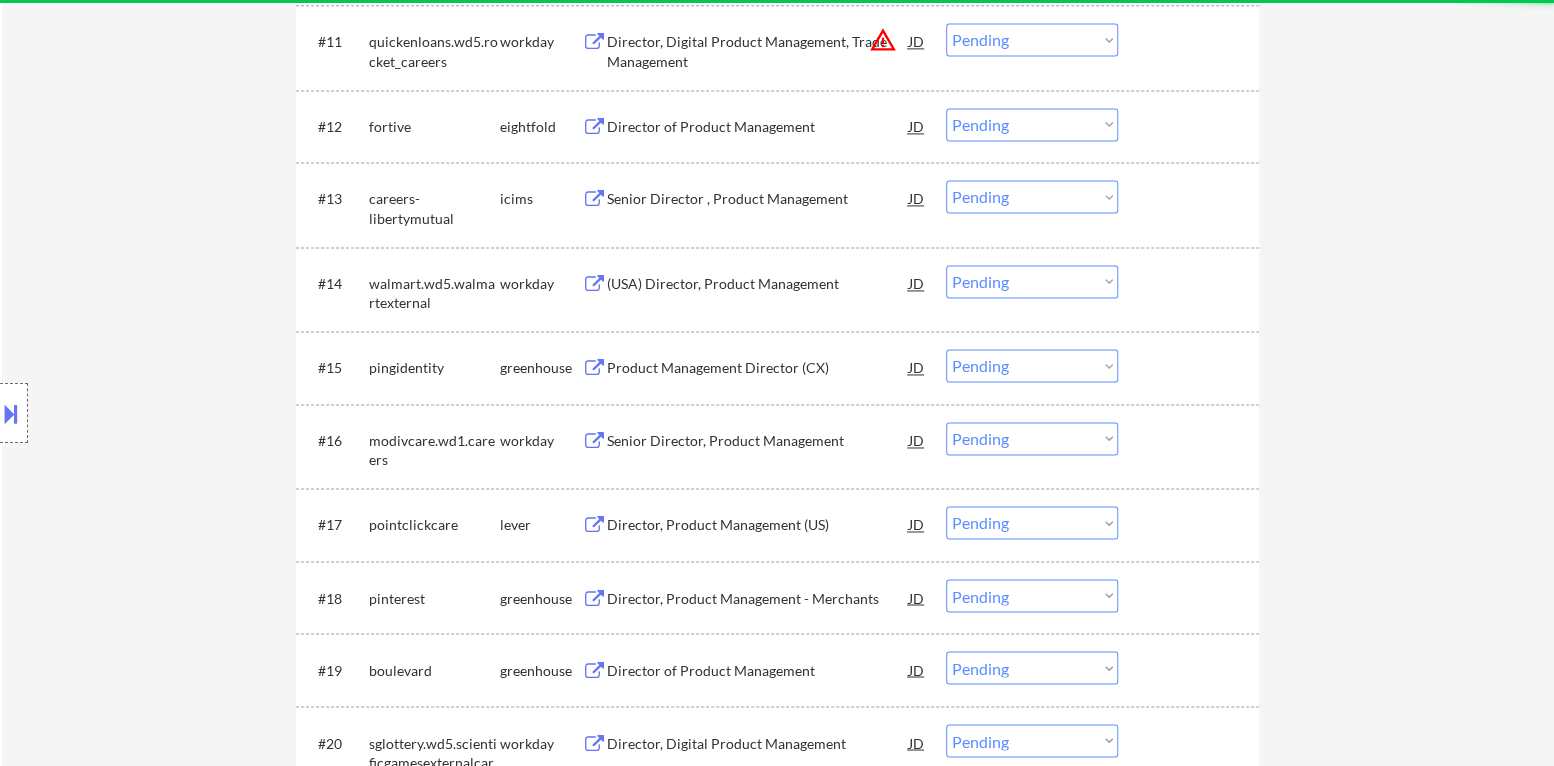 scroll, scrollTop: 1599, scrollLeft: 0, axis: vertical 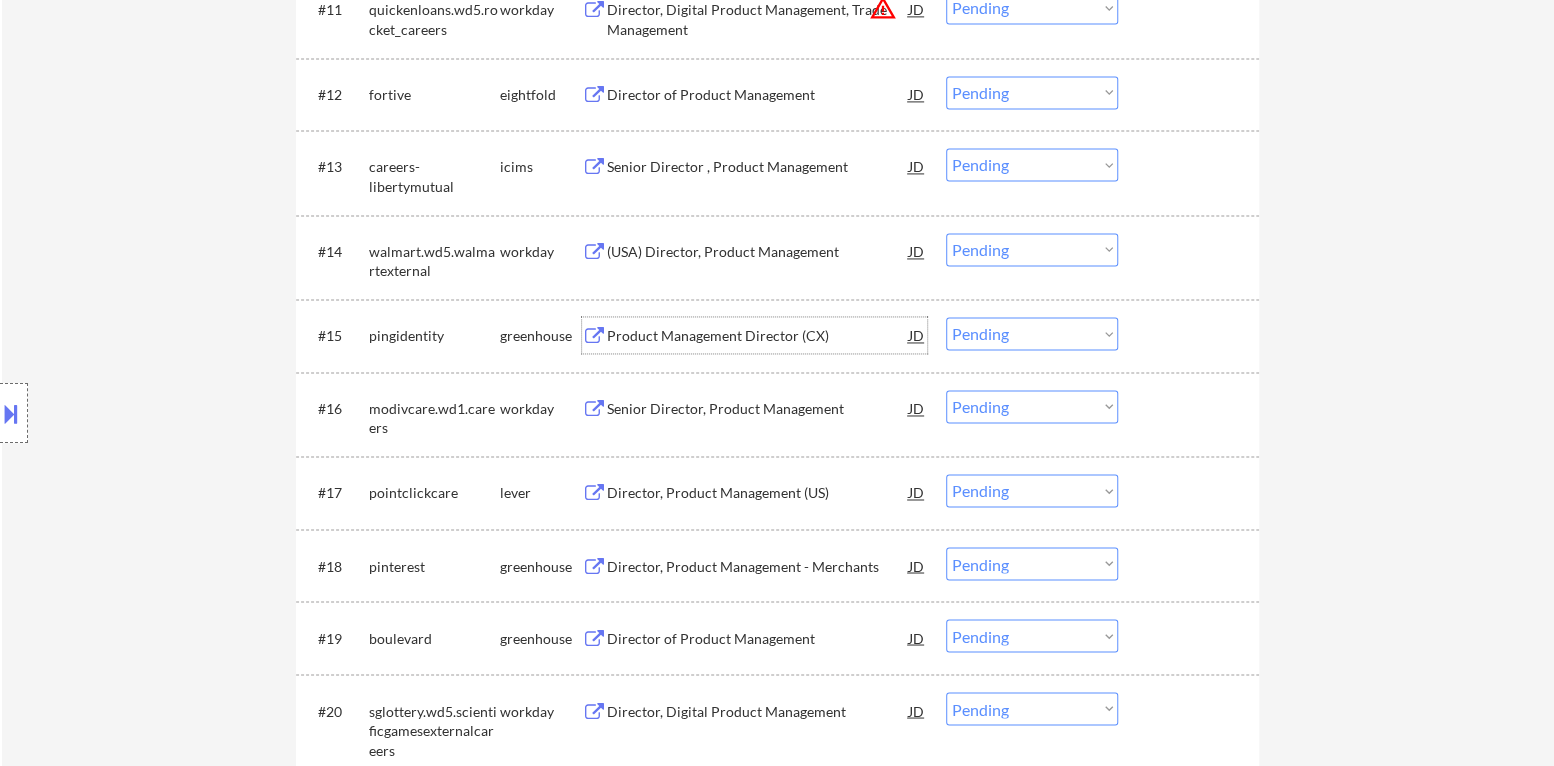 click on "Product Management Director (CX)" at bounding box center [758, 336] 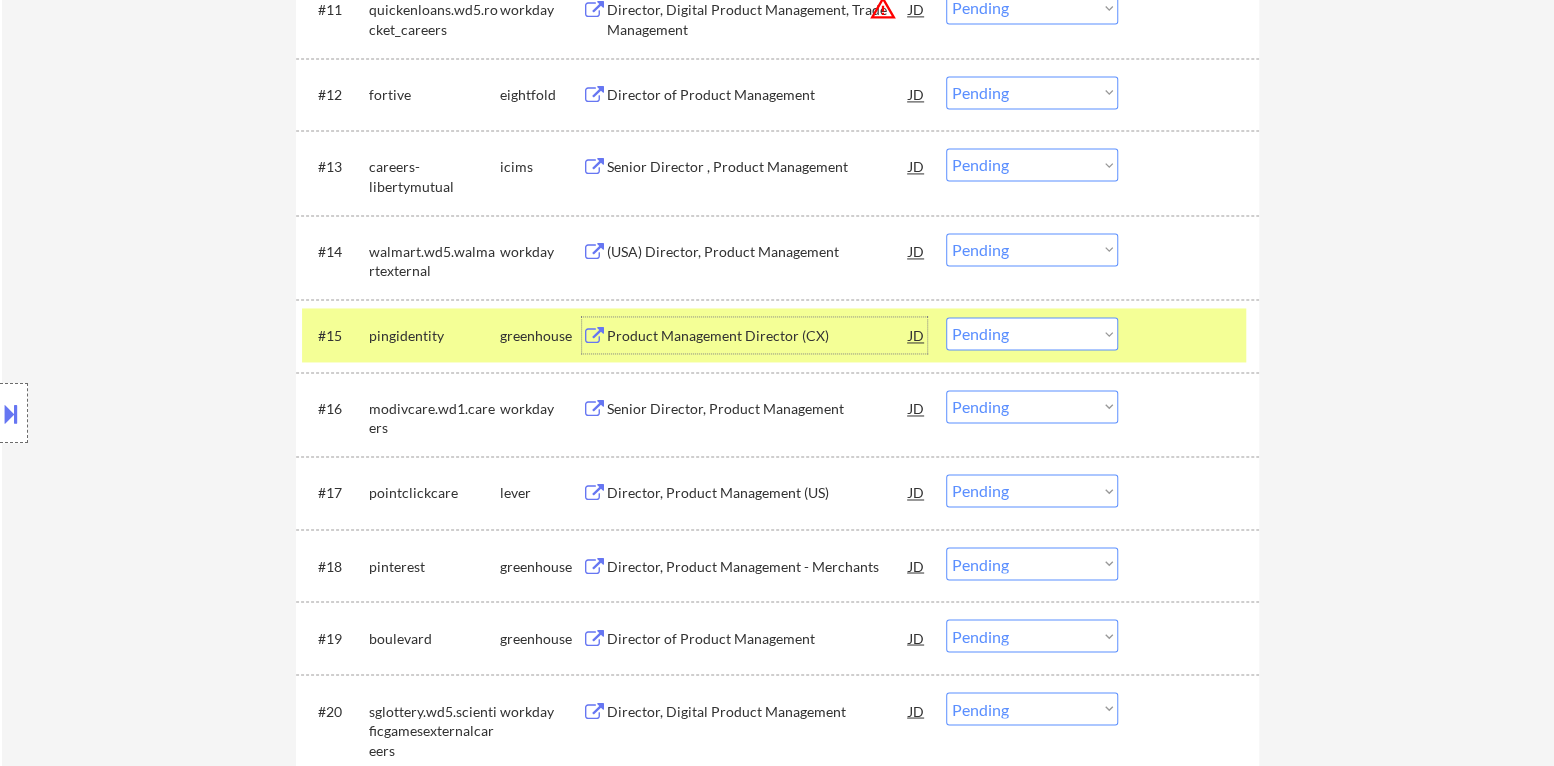 click on "Choose an option... Pending Applied Excluded (Questions) Excluded (Expired) Excluded (Location) Excluded (Bad Match) Excluded (Blocklist) Excluded (Salary) Excluded (Other)" at bounding box center (1032, 333) 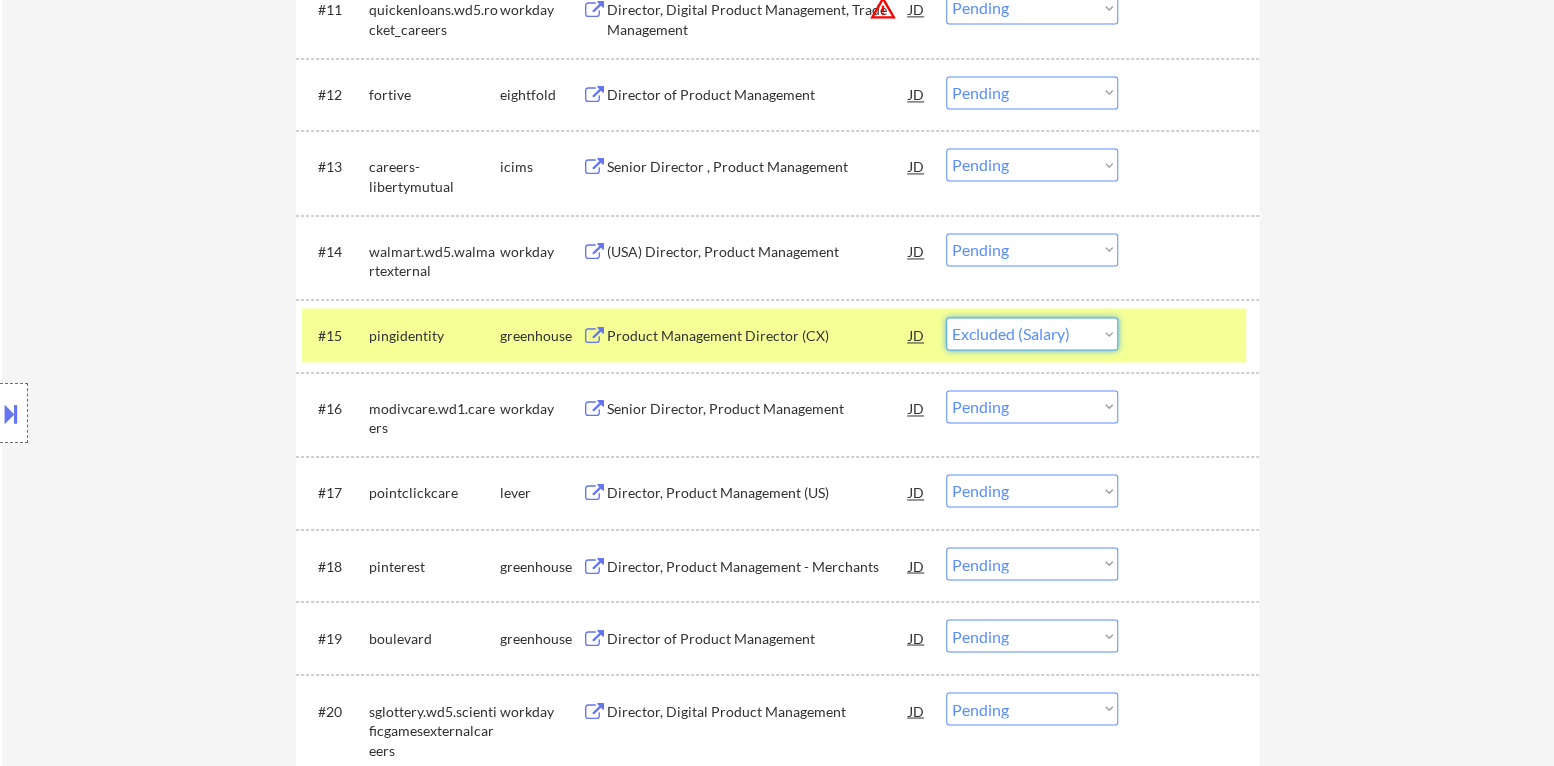 click on "Choose an option... Pending Applied Excluded (Questions) Excluded (Expired) Excluded (Location) Excluded (Bad Match) Excluded (Blocklist) Excluded (Salary) Excluded (Other)" at bounding box center [1032, 333] 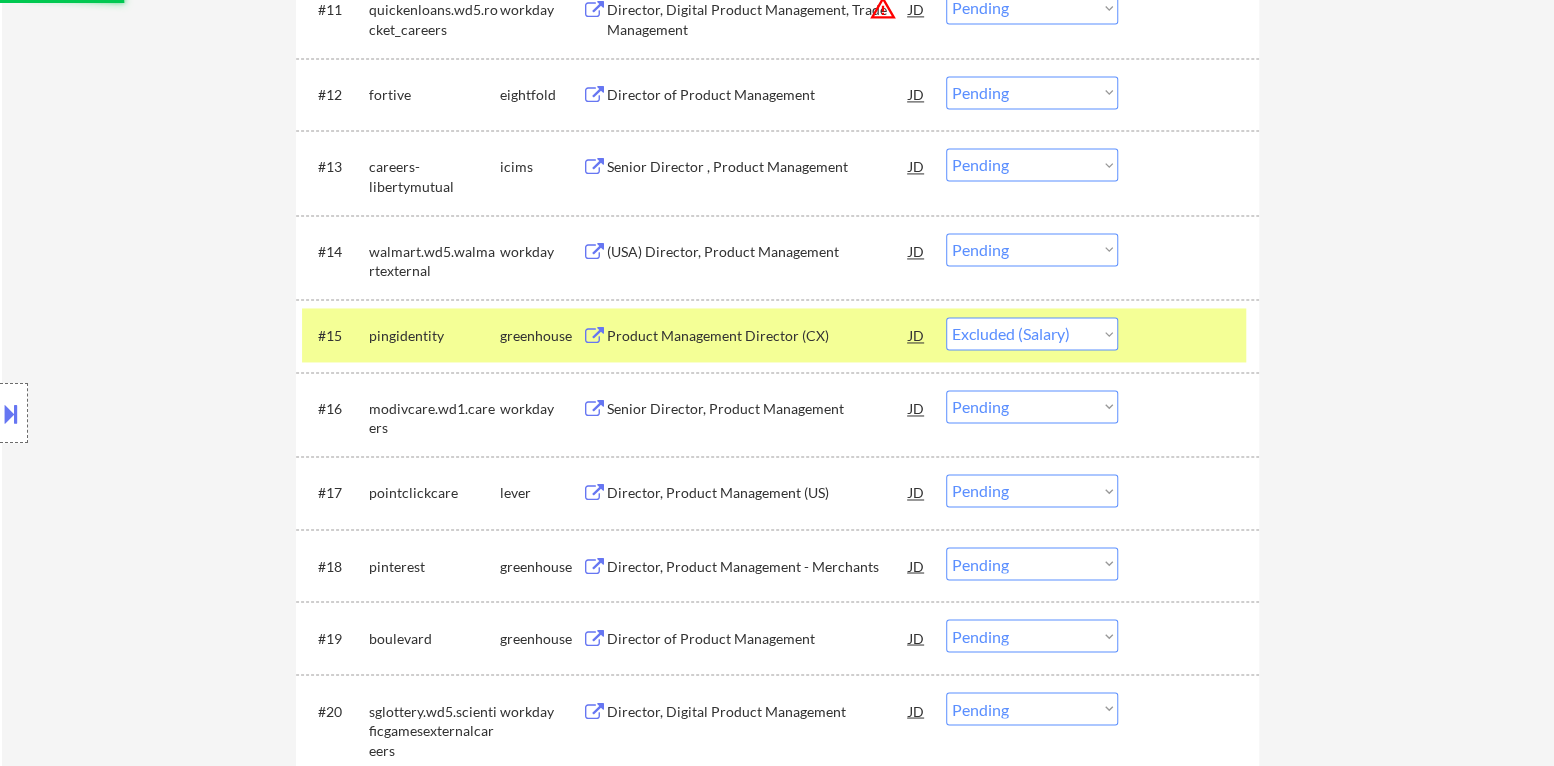 click at bounding box center (1191, 335) 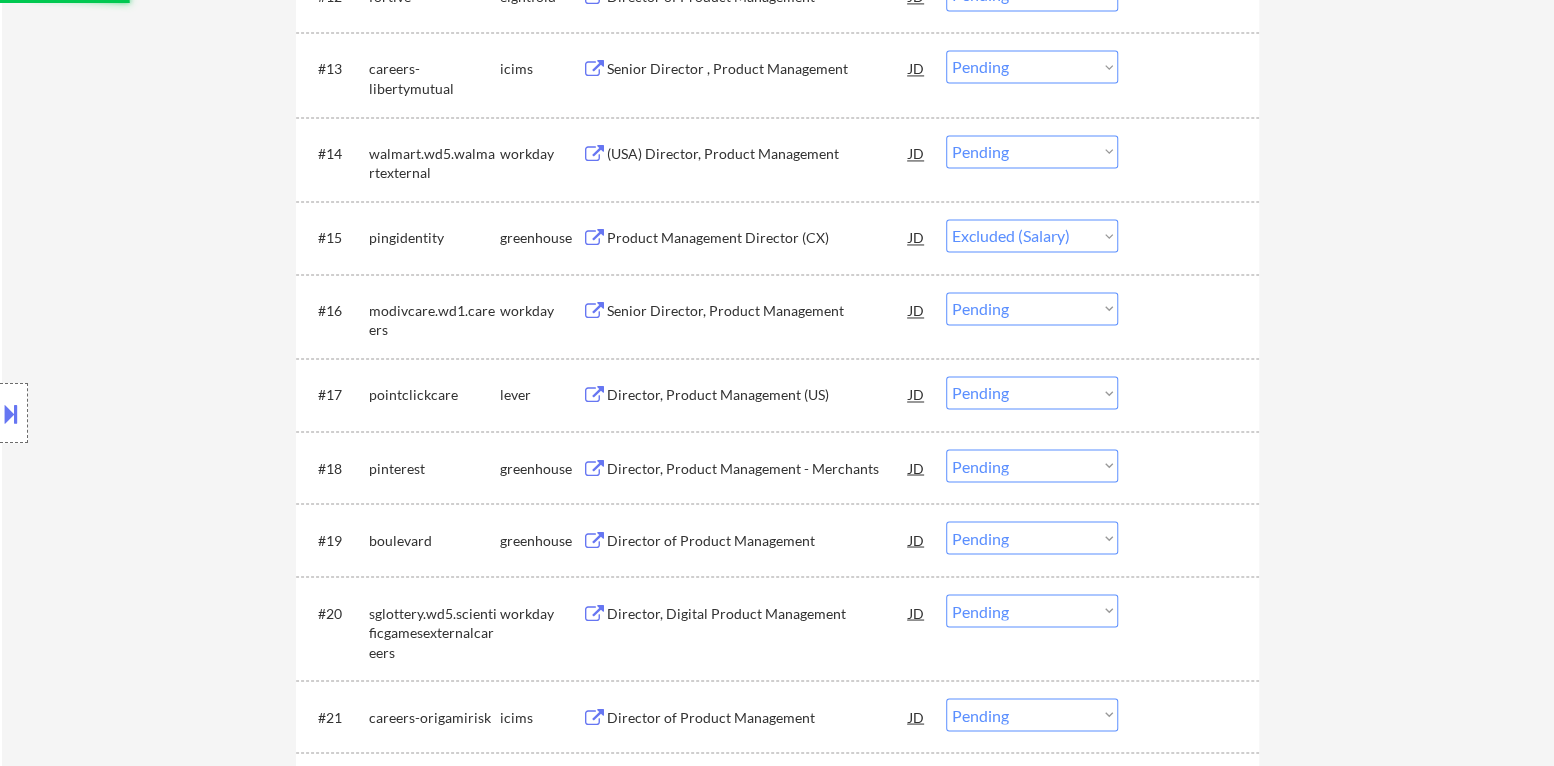 scroll, scrollTop: 1699, scrollLeft: 0, axis: vertical 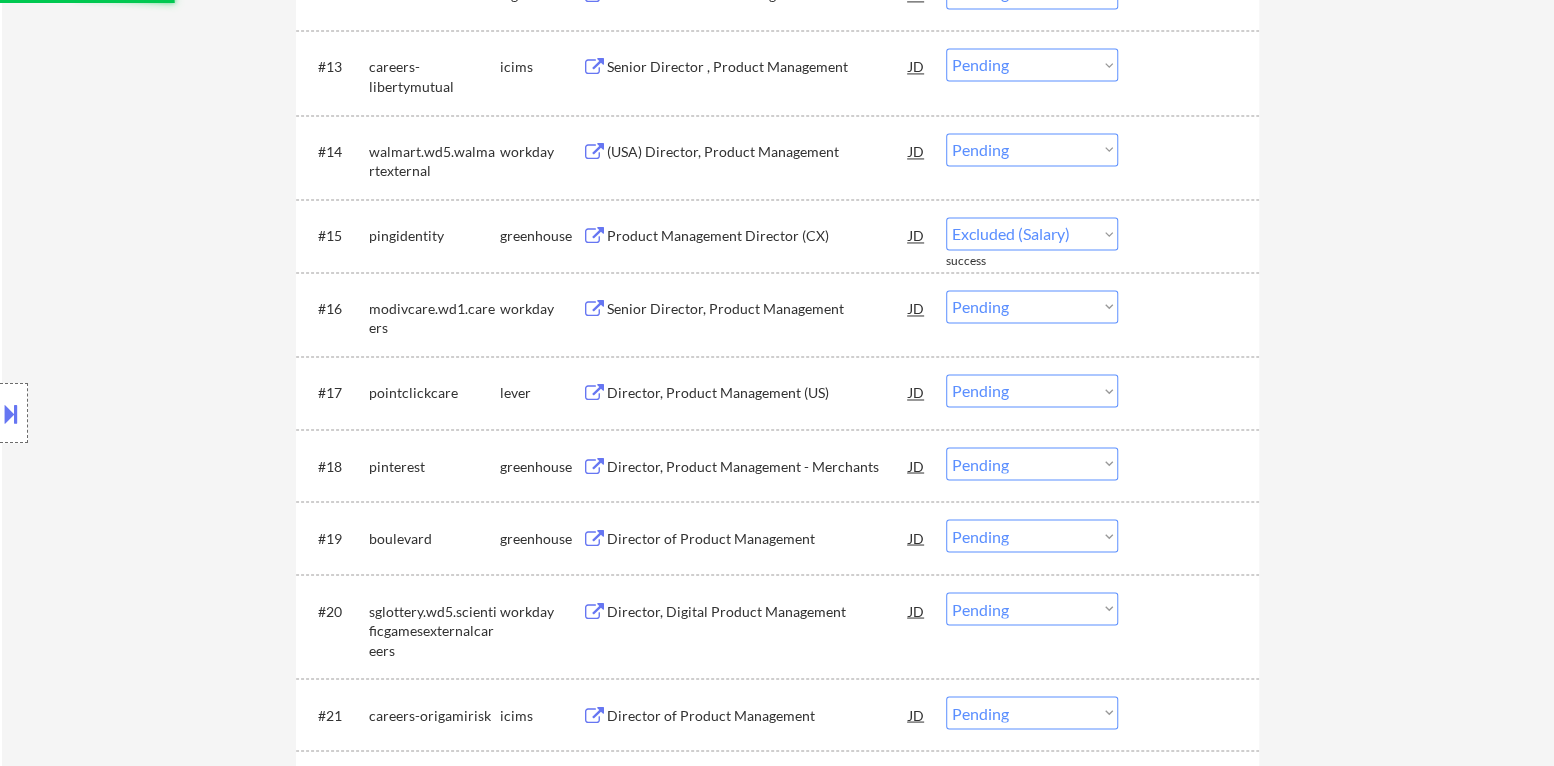 select on ""pending"" 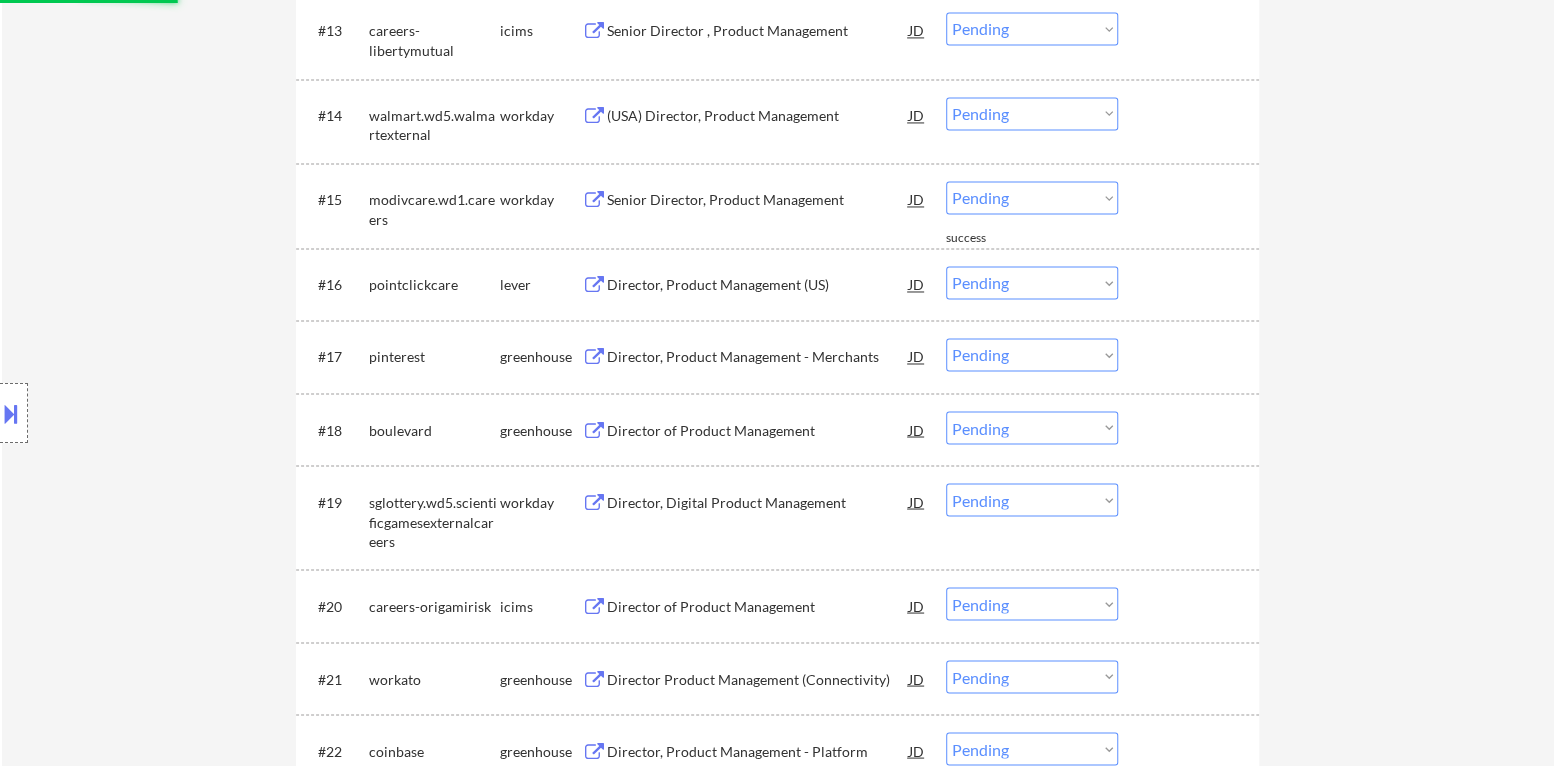 scroll, scrollTop: 1800, scrollLeft: 0, axis: vertical 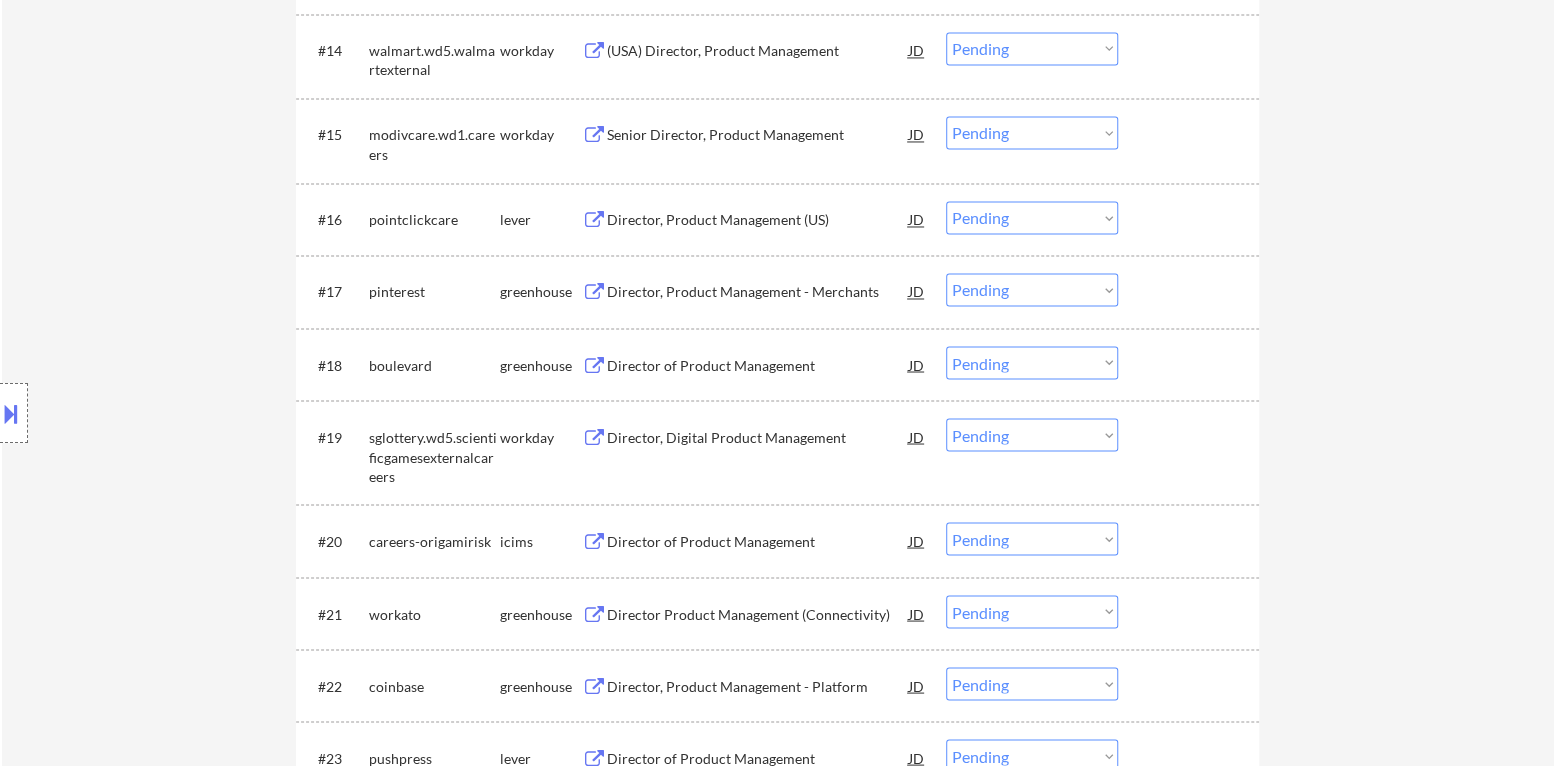 click on "Director, Product Management (US)" at bounding box center [758, 220] 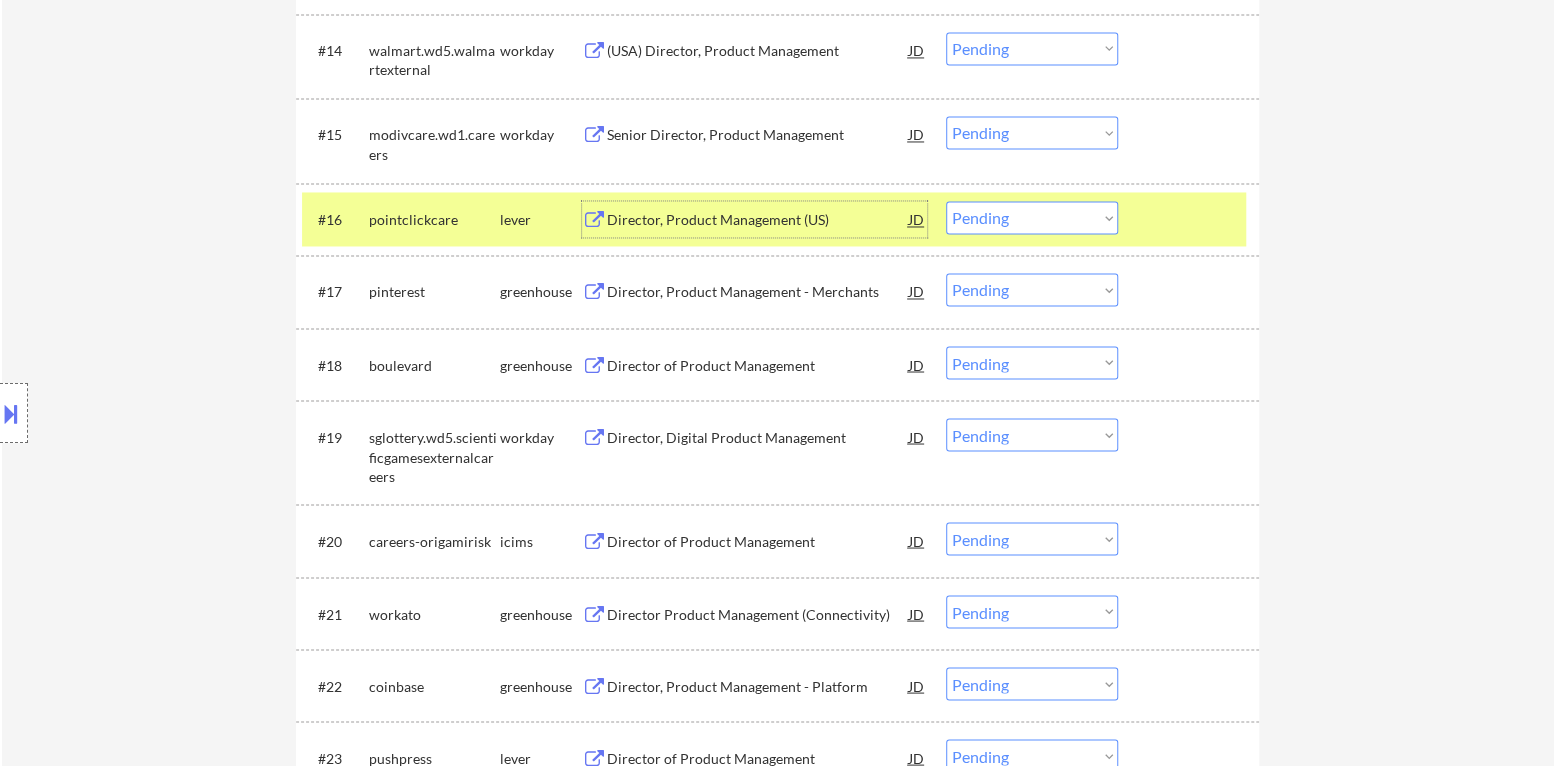 click on "Choose an option... Pending Applied Excluded (Questions) Excluded (Expired) Excluded (Location) Excluded (Bad Match) Excluded (Blocklist) Excluded (Salary) Excluded (Other)" at bounding box center (1032, 217) 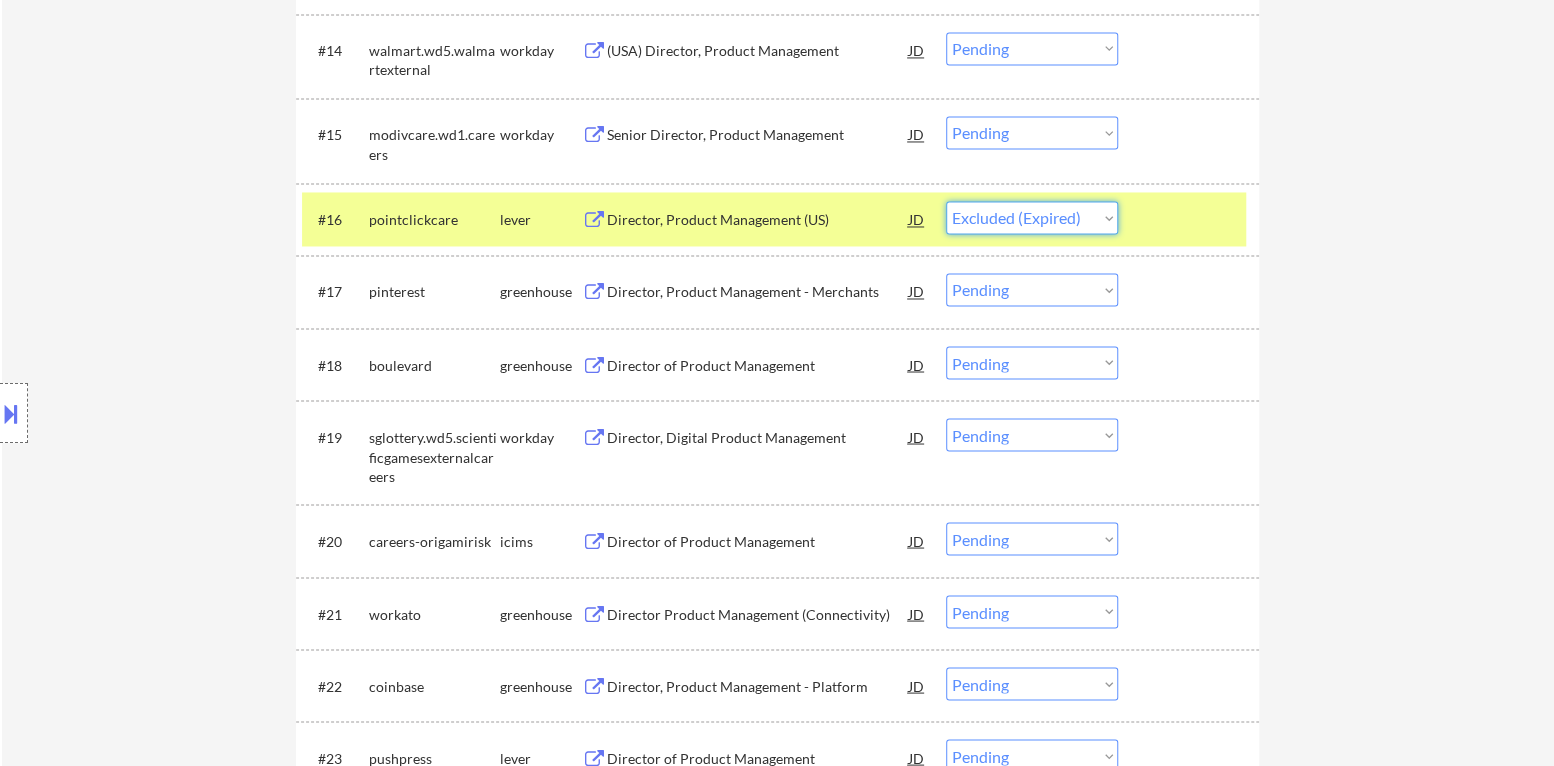 click on "Choose an option... Pending Applied Excluded (Questions) Excluded (Expired) Excluded (Location) Excluded (Bad Match) Excluded (Blocklist) Excluded (Salary) Excluded (Other)" at bounding box center (1032, 217) 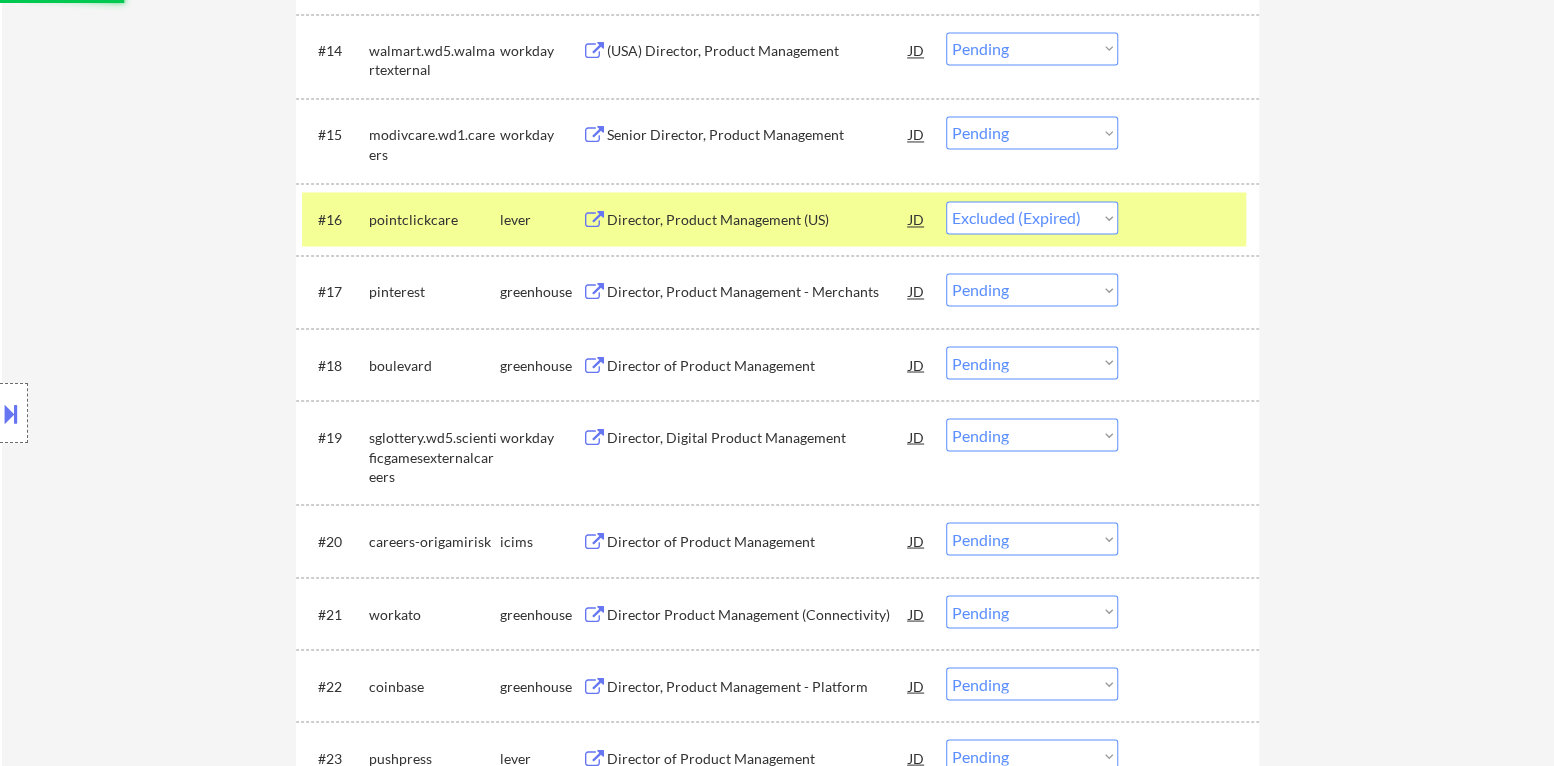click at bounding box center [1191, 219] 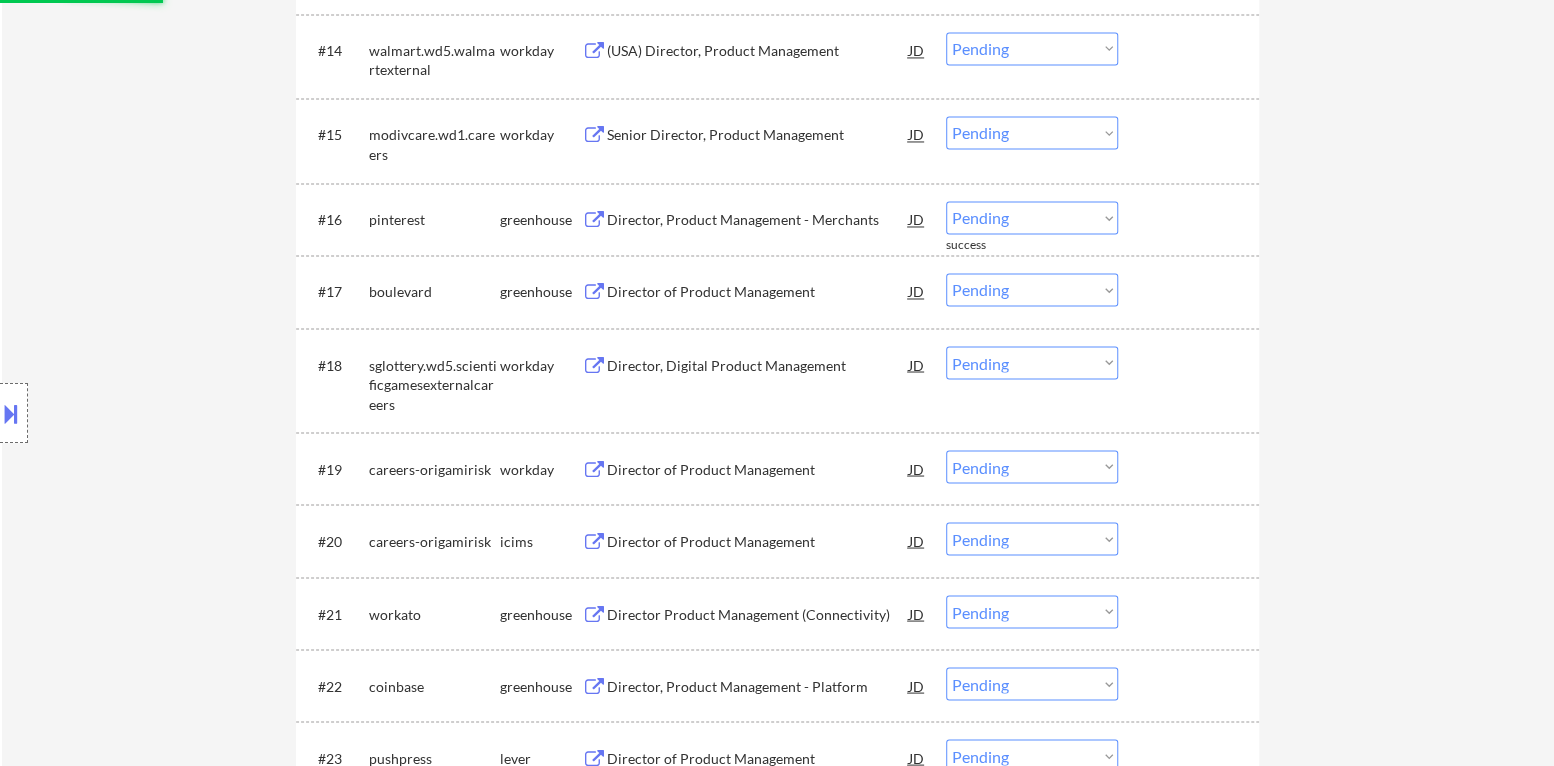 click on "Director, Product Management - Merchants" at bounding box center (758, 220) 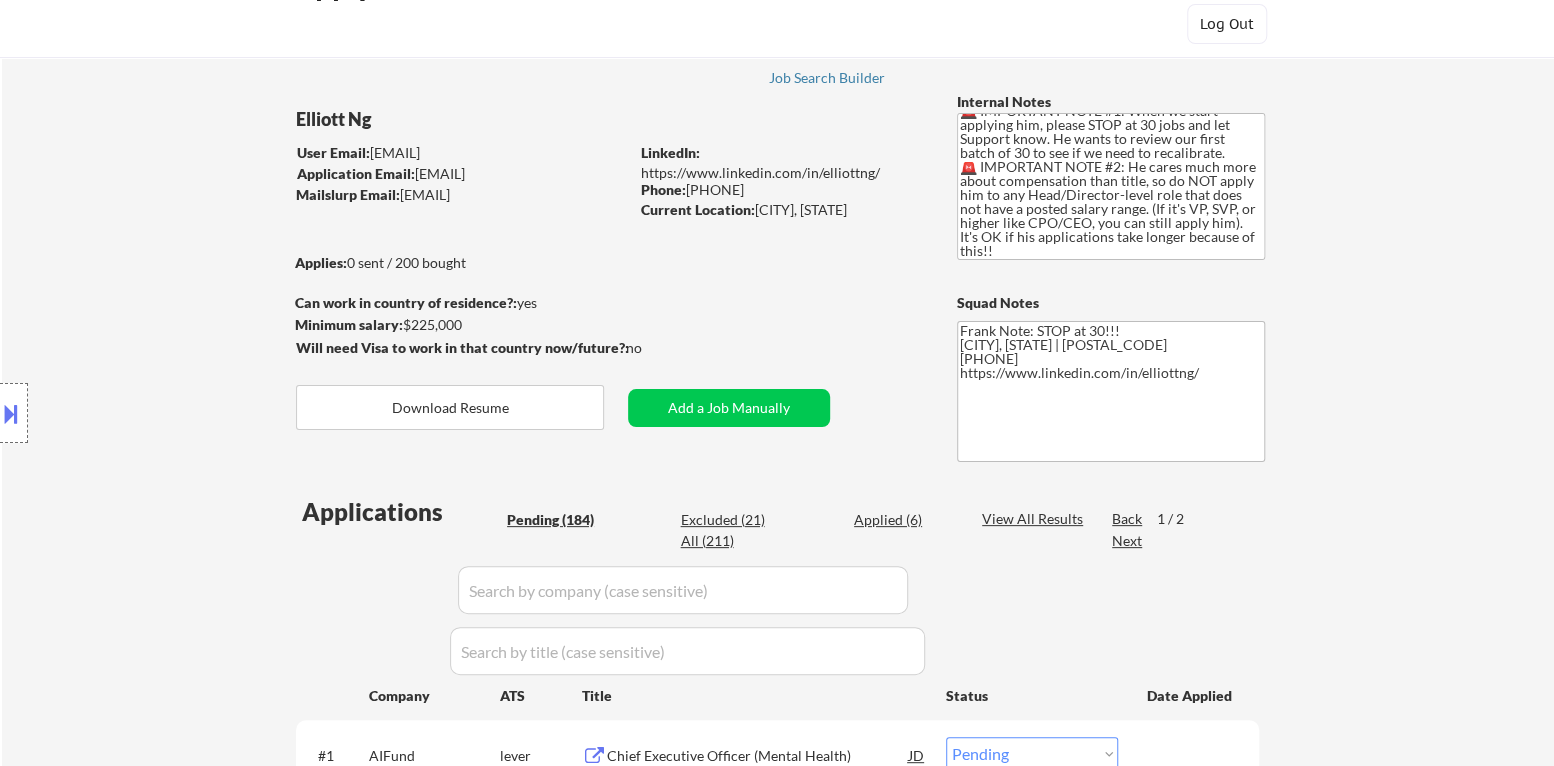 scroll, scrollTop: 0, scrollLeft: 0, axis: both 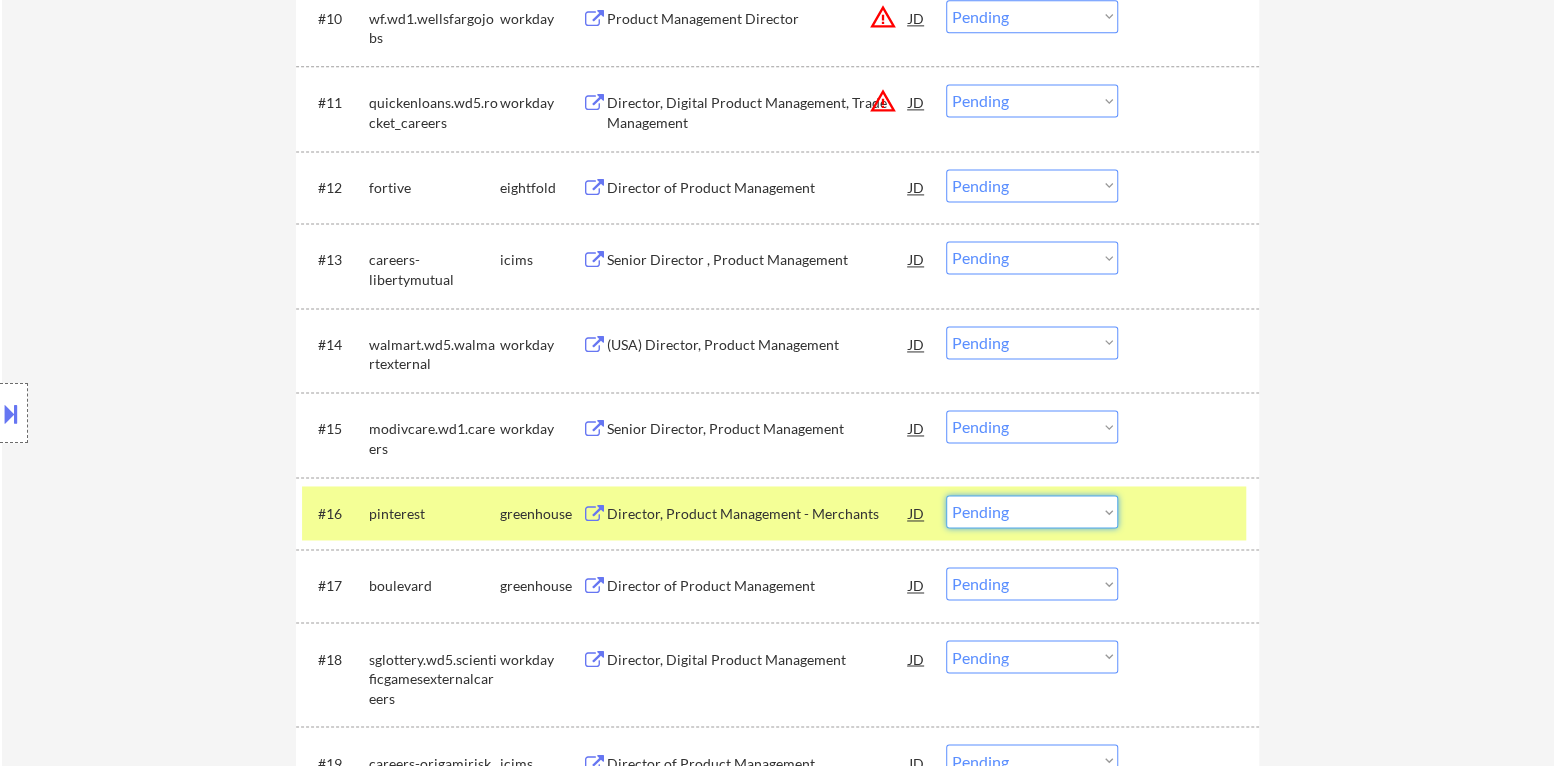 click on "Choose an option... Pending Applied Excluded (Questions) Excluded (Expired) Excluded (Location) Excluded (Bad Match) Excluded (Blocklist) Excluded (Salary) Excluded (Other)" at bounding box center (1032, 511) 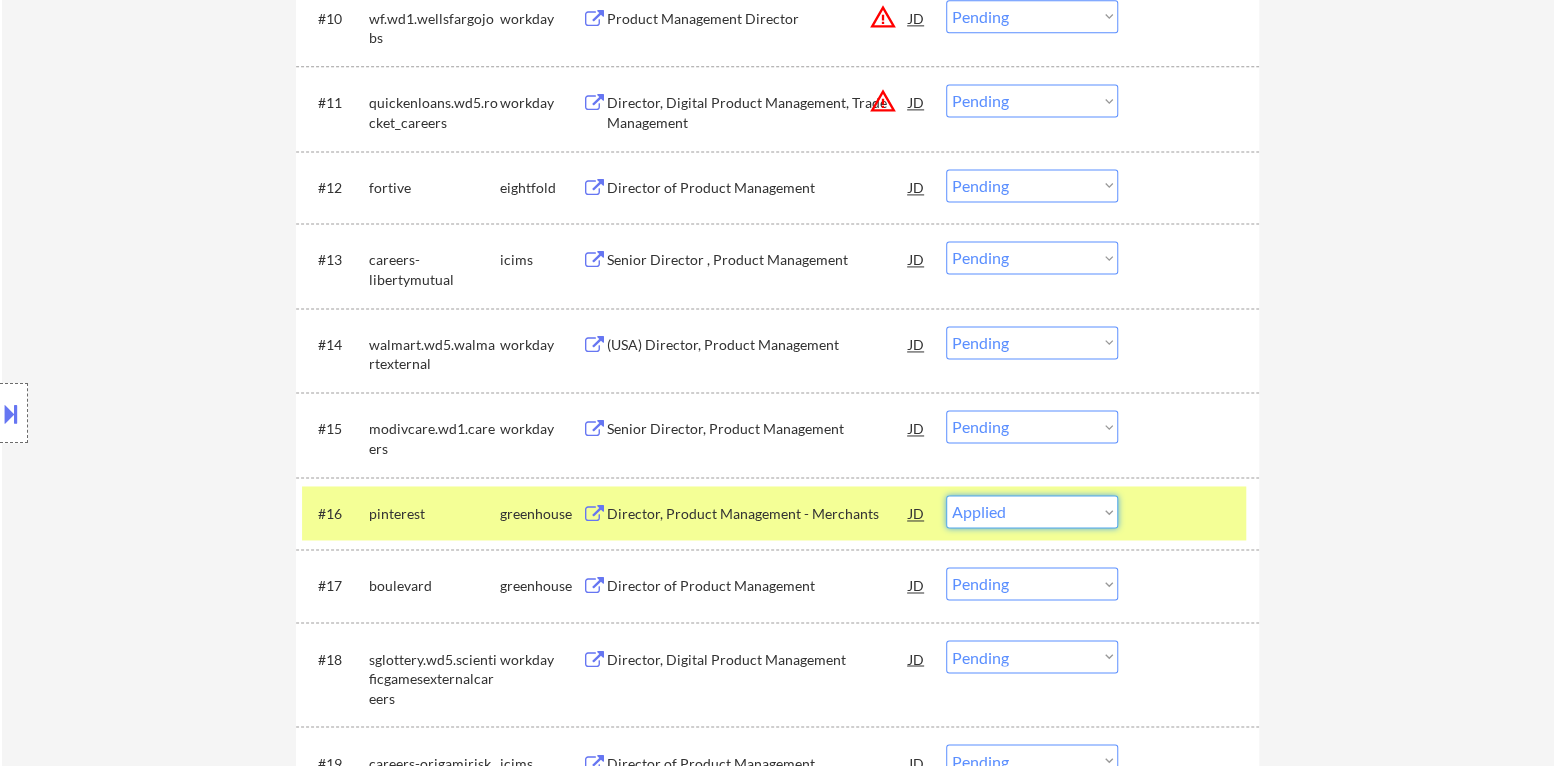 click on "Choose an option... Pending Applied Excluded (Questions) Excluded (Expired) Excluded (Location) Excluded (Bad Match) Excluded (Blocklist) Excluded (Salary) Excluded (Other)" at bounding box center (1032, 511) 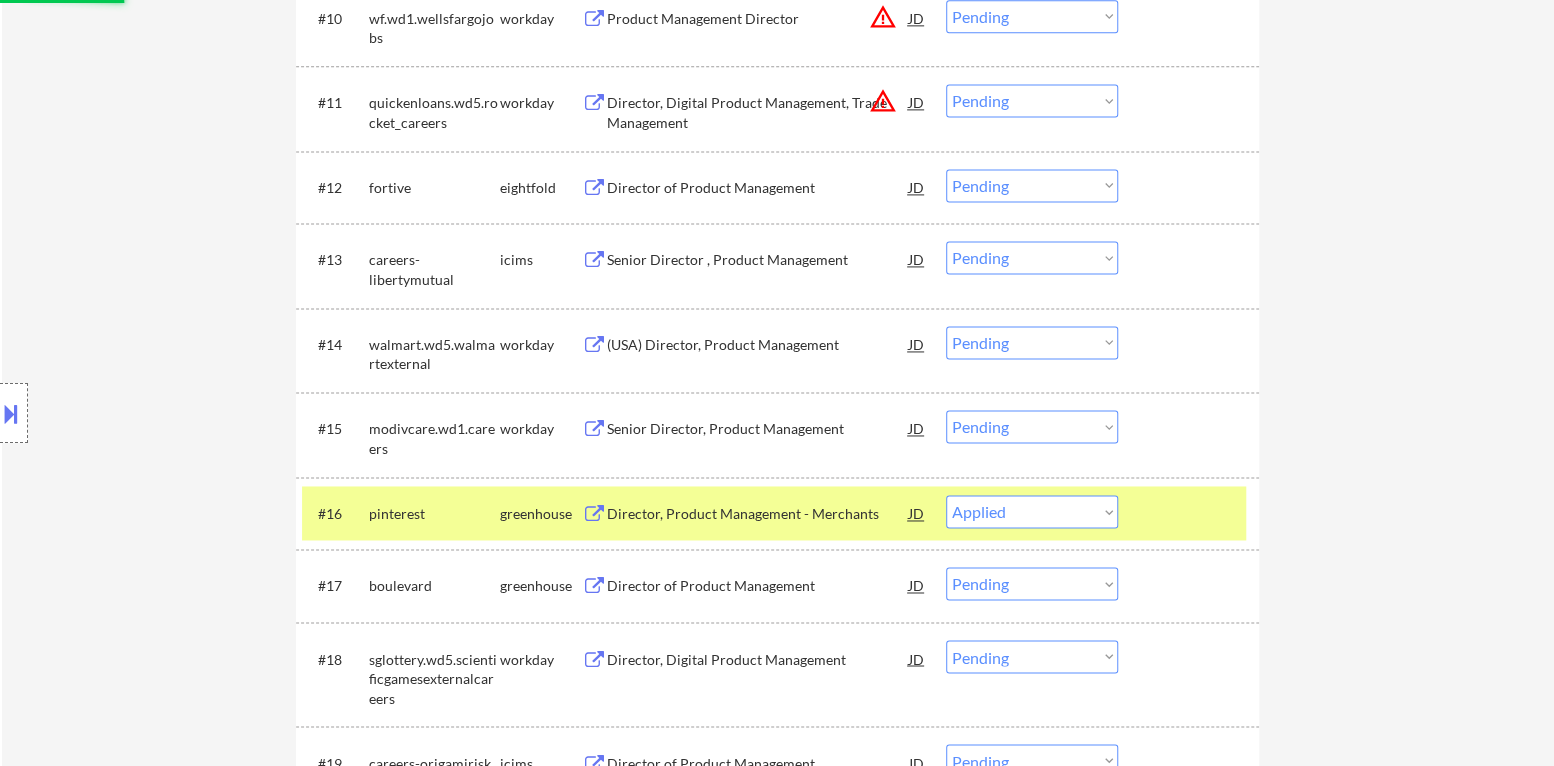 click at bounding box center (1191, 513) 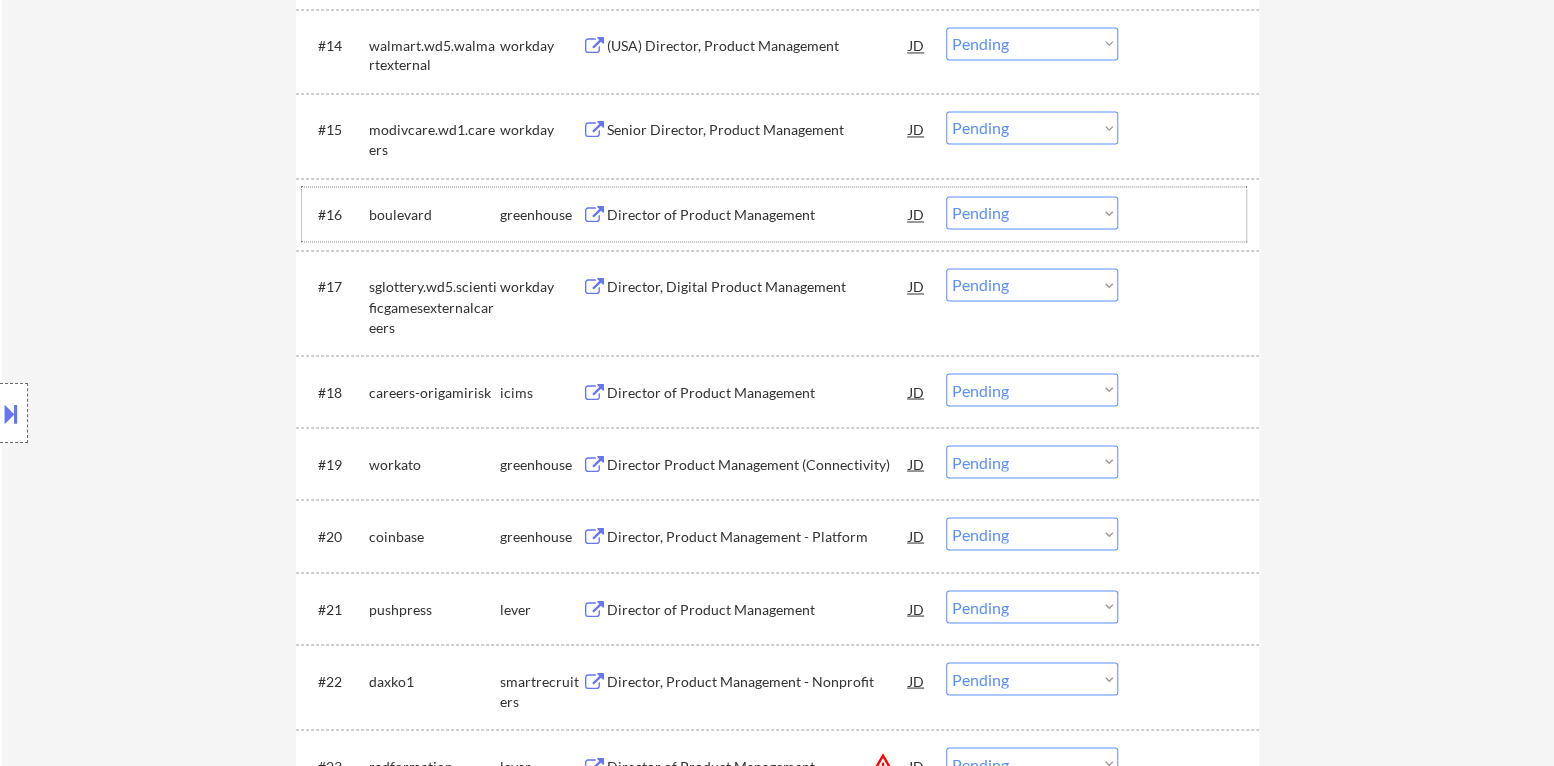 scroll, scrollTop: 1806, scrollLeft: 0, axis: vertical 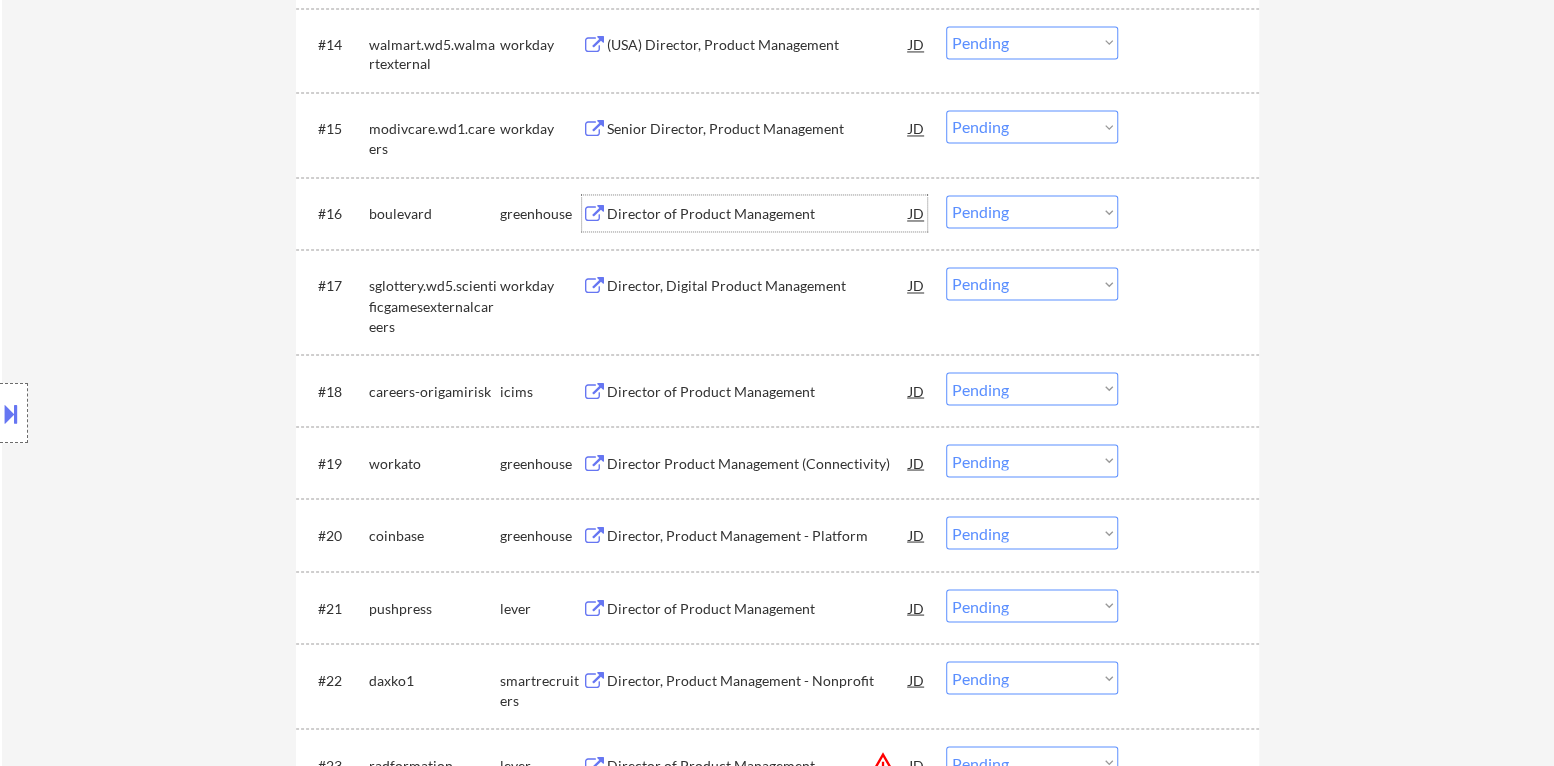click on "Director of Product Management" at bounding box center (758, 214) 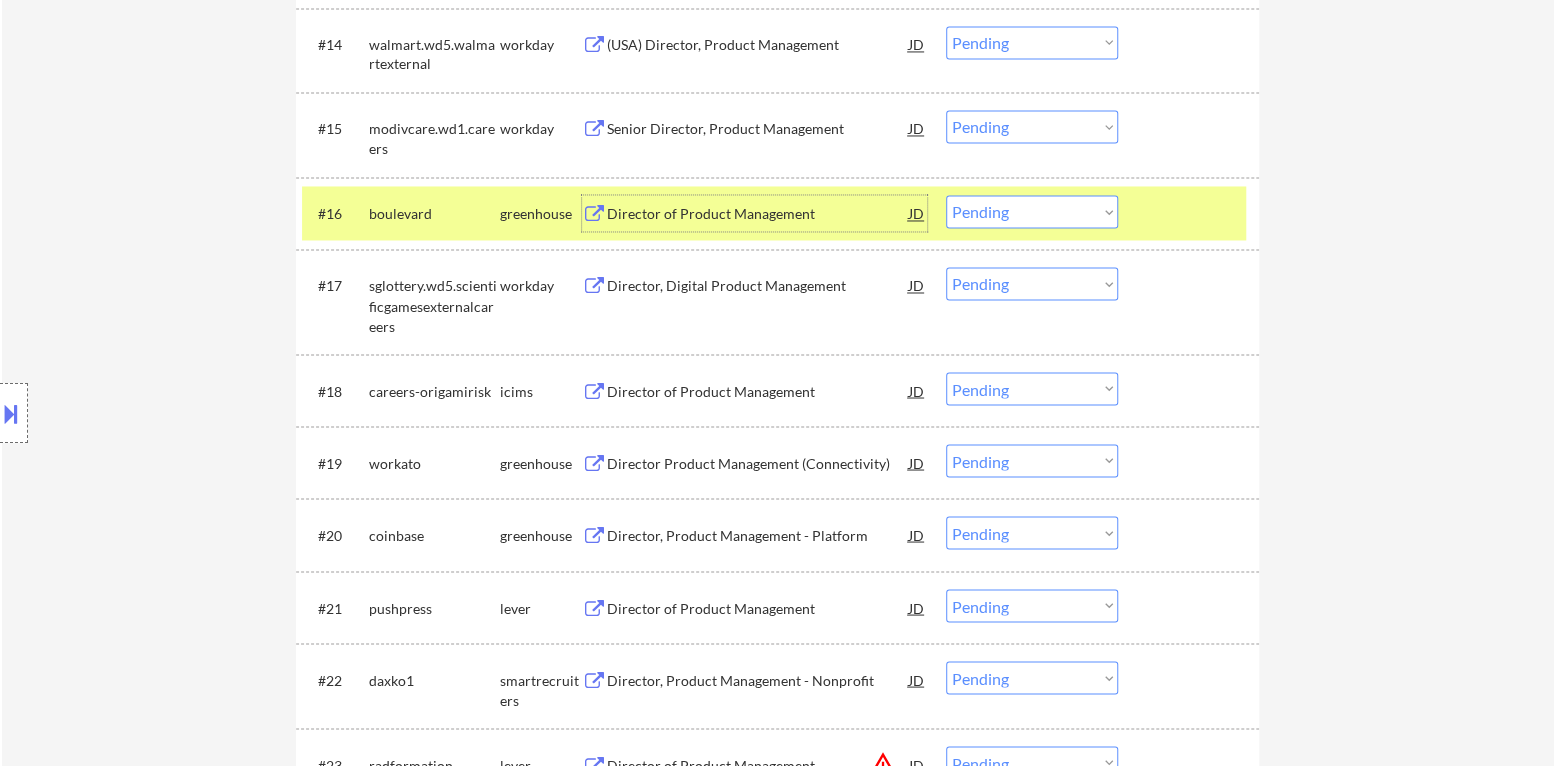 click on "Choose an option... Pending Applied Excluded (Questions) Excluded (Expired) Excluded (Location) Excluded (Bad Match) Excluded (Blocklist) Excluded (Salary) Excluded (Other)" at bounding box center [1032, 211] 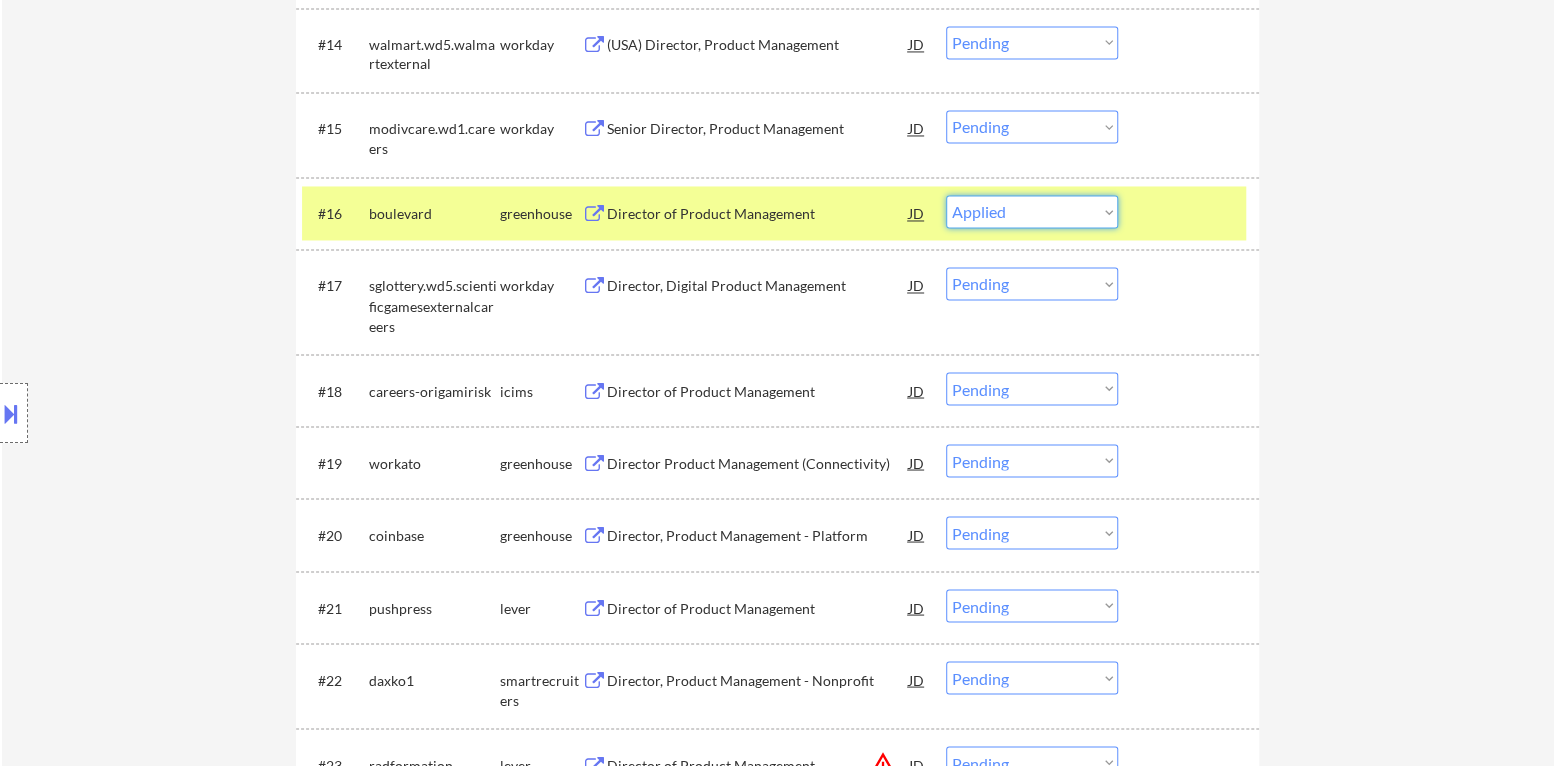 click on "Choose an option... Pending Applied Excluded (Questions) Excluded (Expired) Excluded (Location) Excluded (Bad Match) Excluded (Blocklist) Excluded (Salary) Excluded (Other)" at bounding box center [1032, 211] 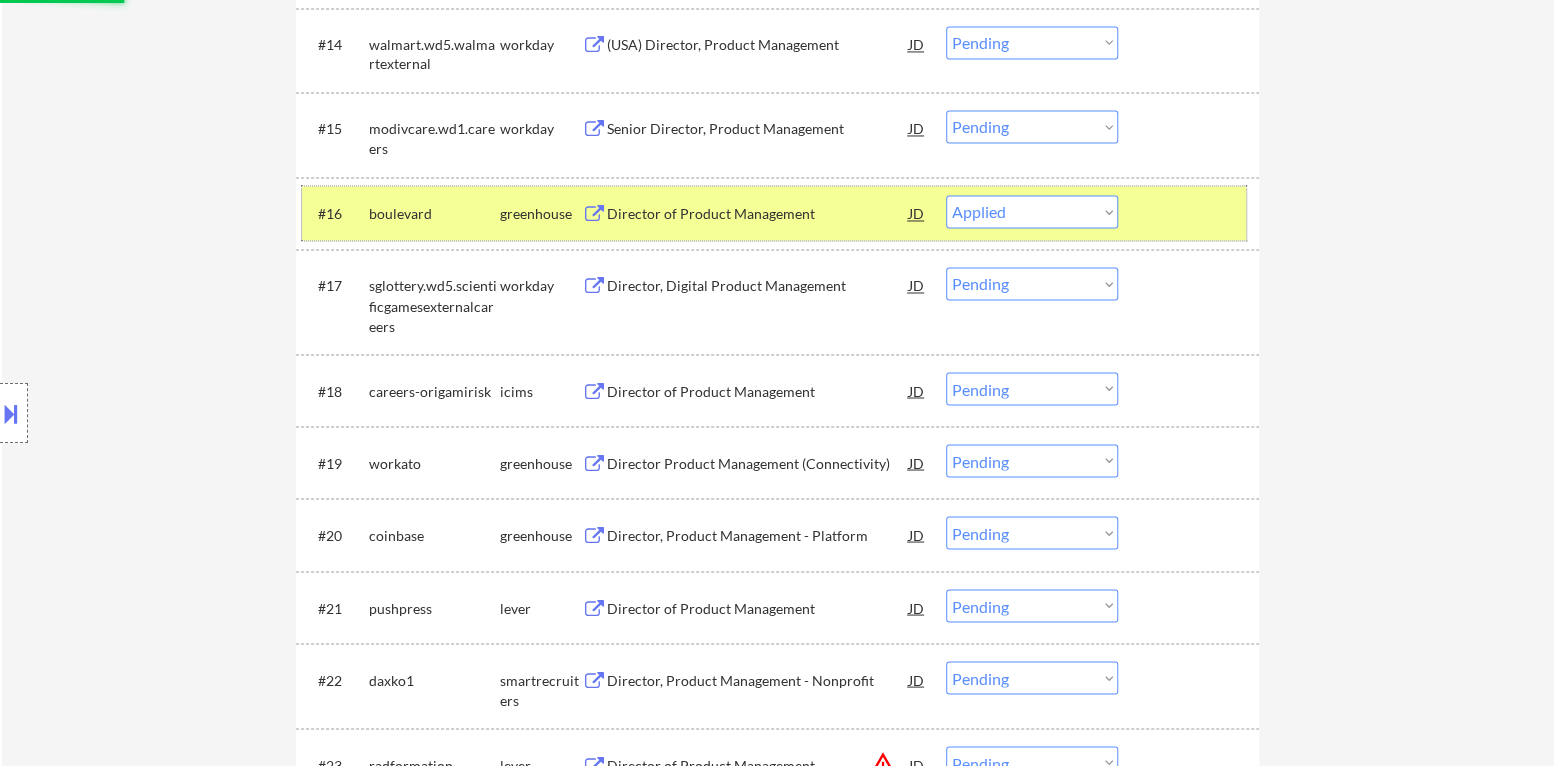 click at bounding box center (1191, 213) 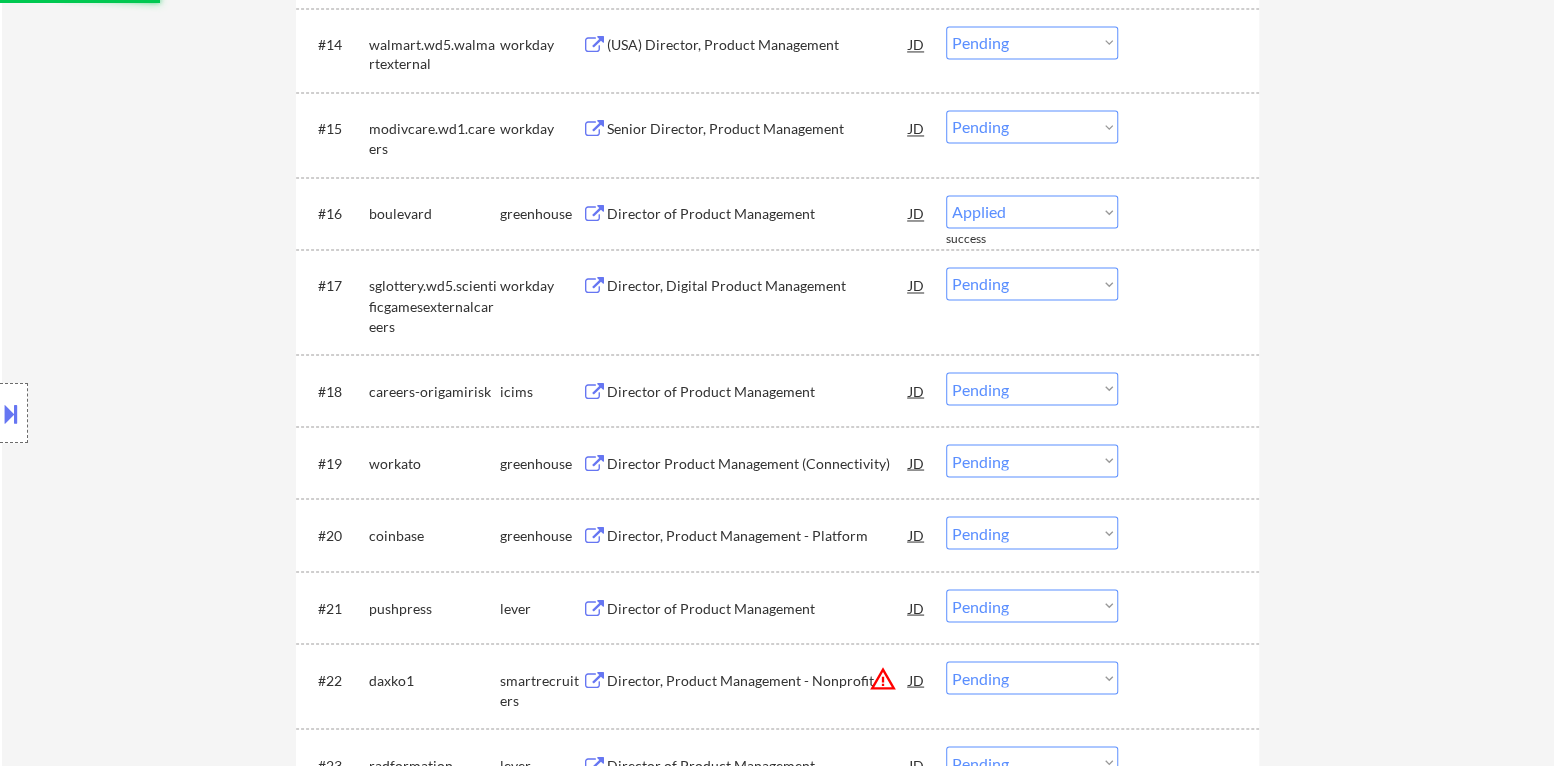select on ""pending"" 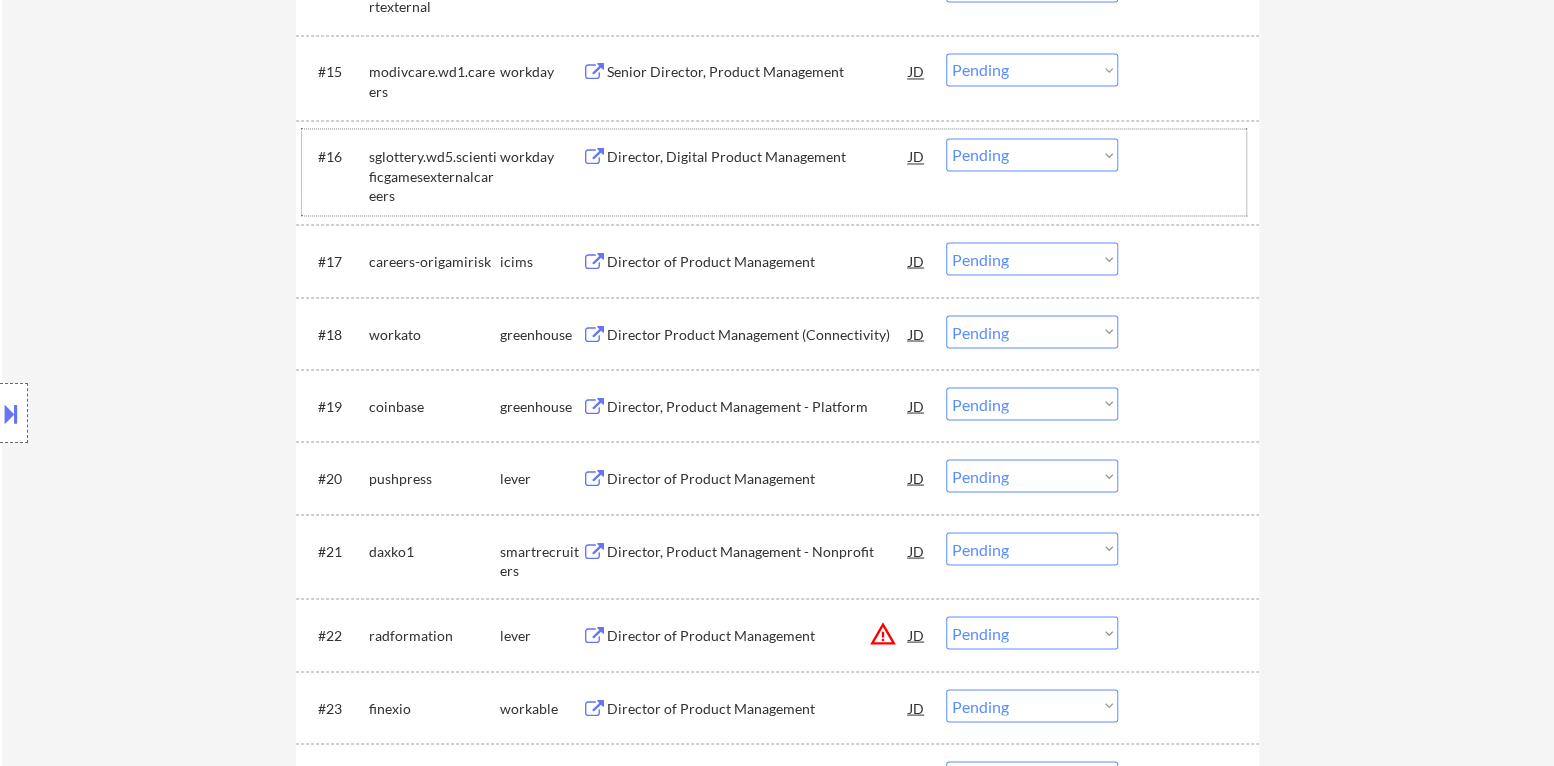 scroll, scrollTop: 1906, scrollLeft: 0, axis: vertical 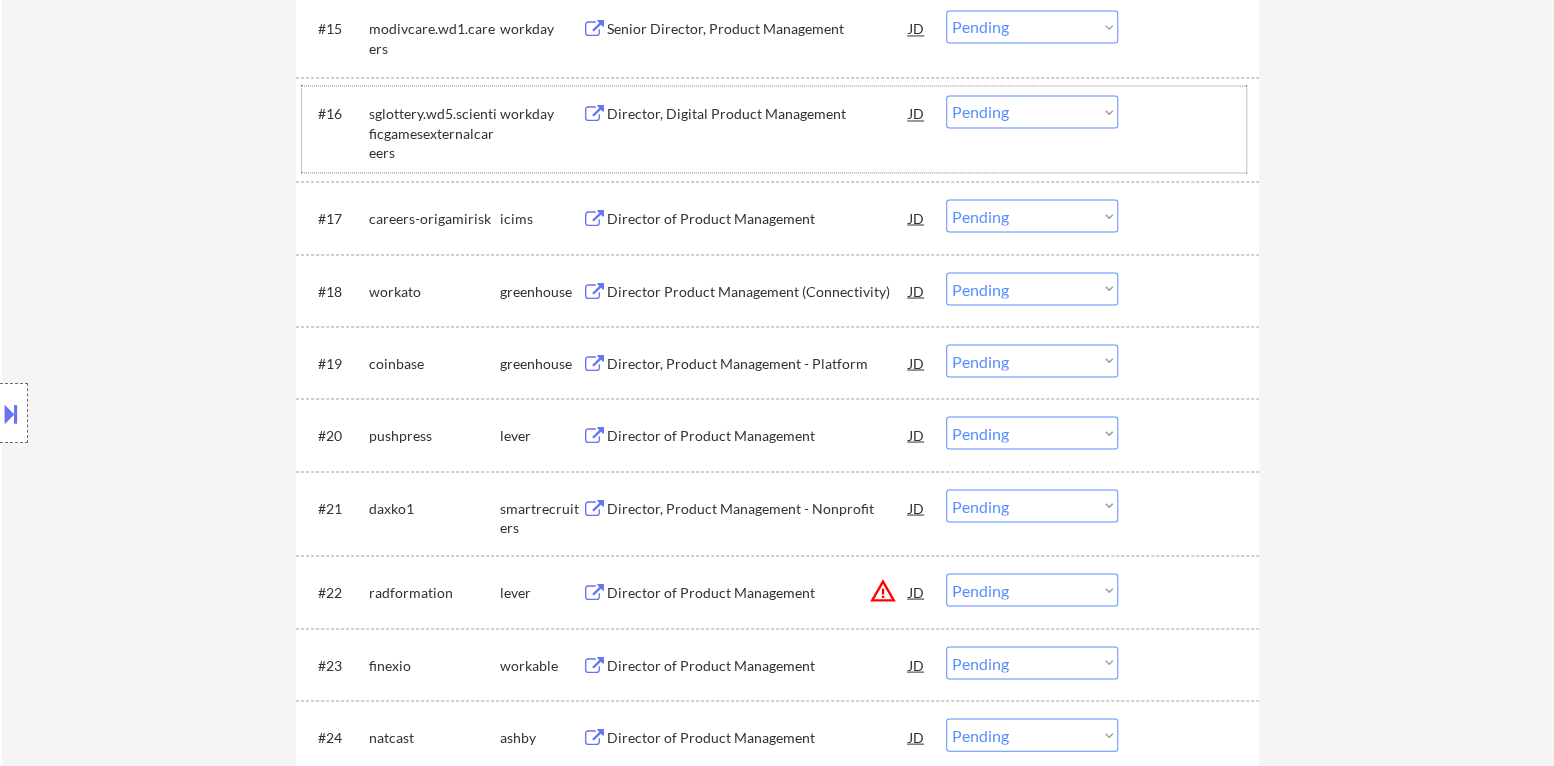 click on "Director Product Management (Connectivity)" at bounding box center (758, 291) 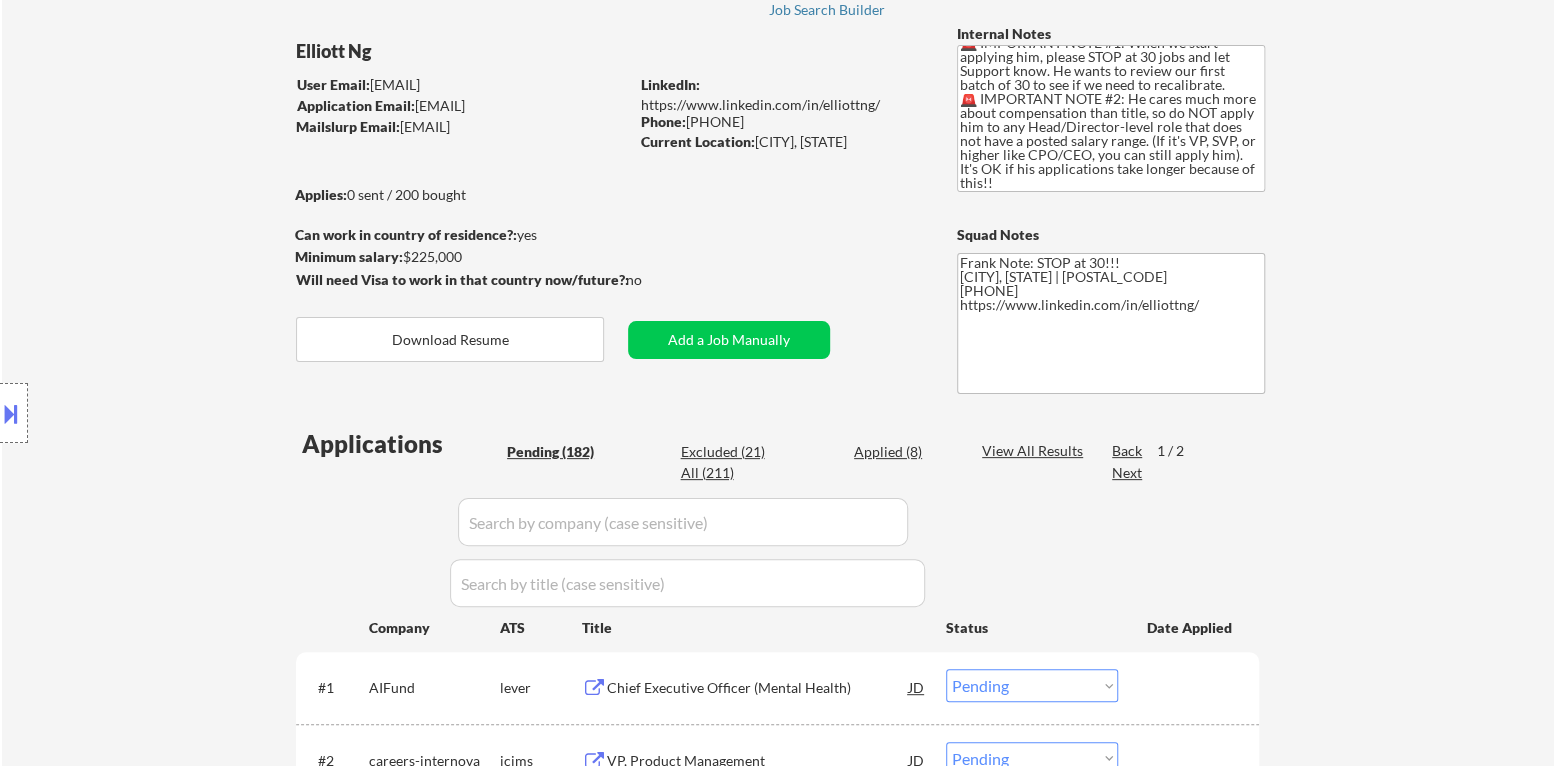 scroll, scrollTop: 0, scrollLeft: 0, axis: both 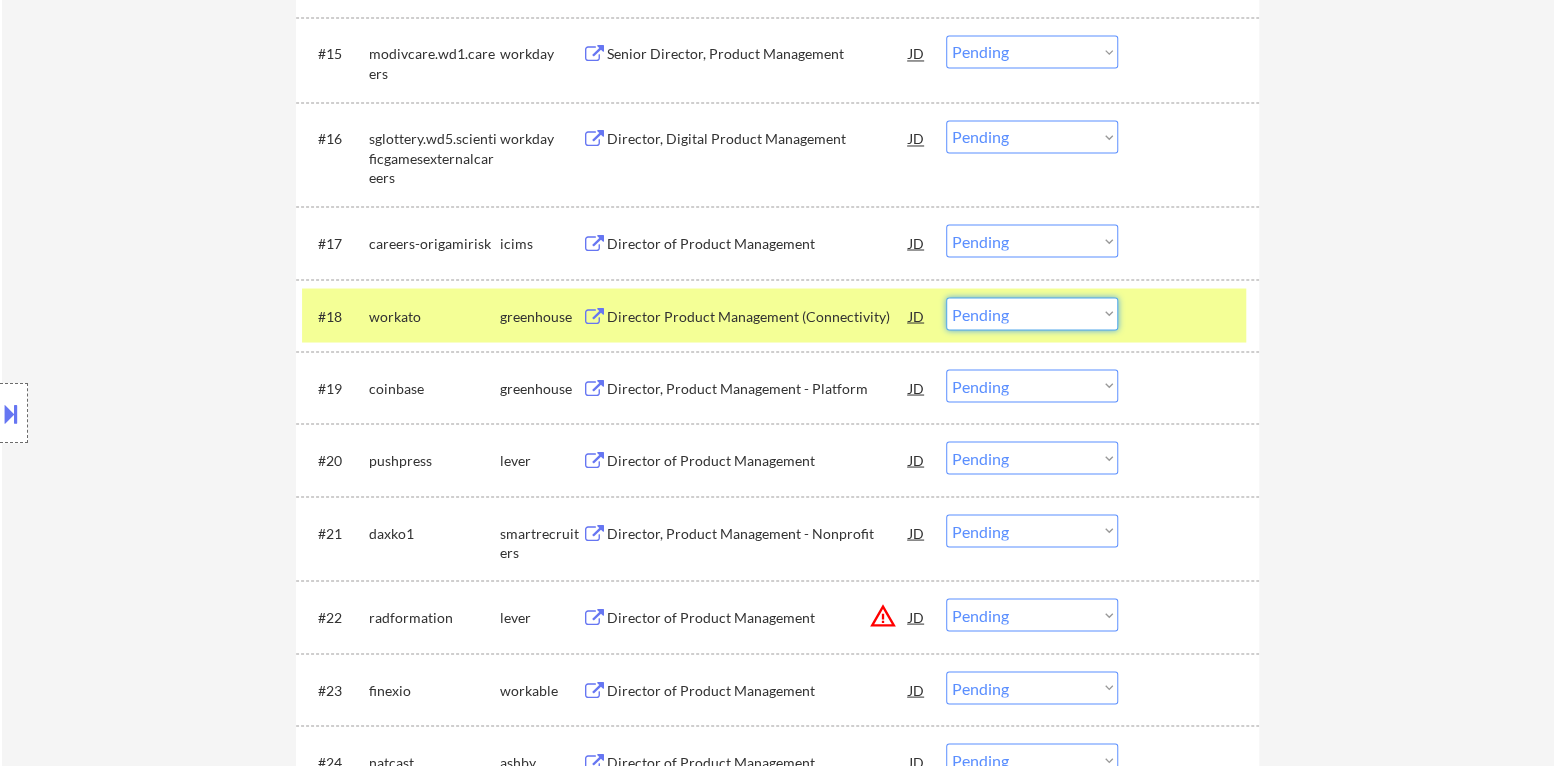 click on "Choose an option... Pending Applied Excluded (Questions) Excluded (Expired) Excluded (Location) Excluded (Bad Match) Excluded (Blocklist) Excluded (Salary) Excluded (Other)" at bounding box center (1032, 313) 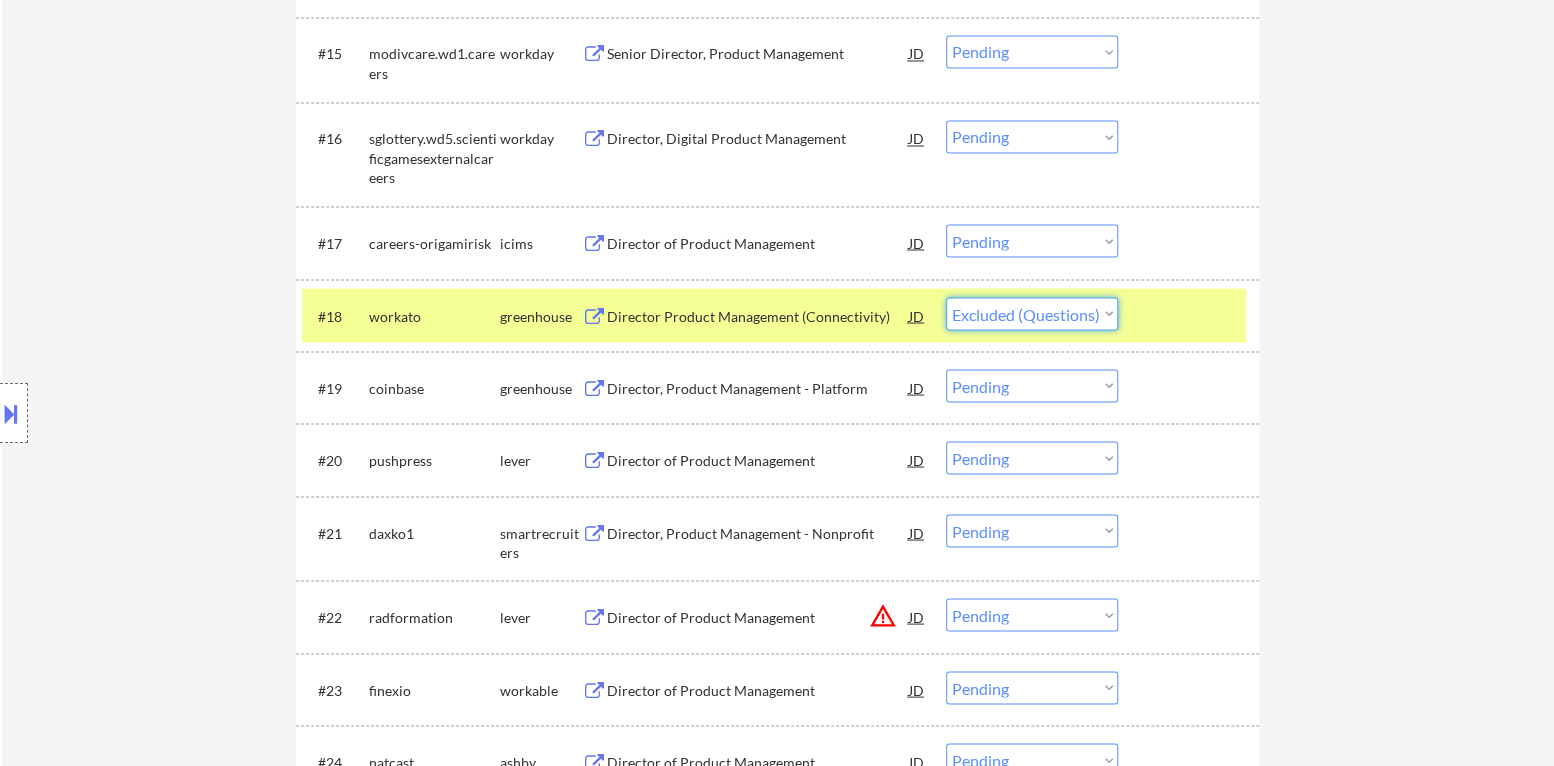 click on "Choose an option... Pending Applied Excluded (Questions) Excluded (Expired) Excluded (Location) Excluded (Bad Match) Excluded (Blocklist) Excluded (Salary) Excluded (Other)" at bounding box center (1032, 313) 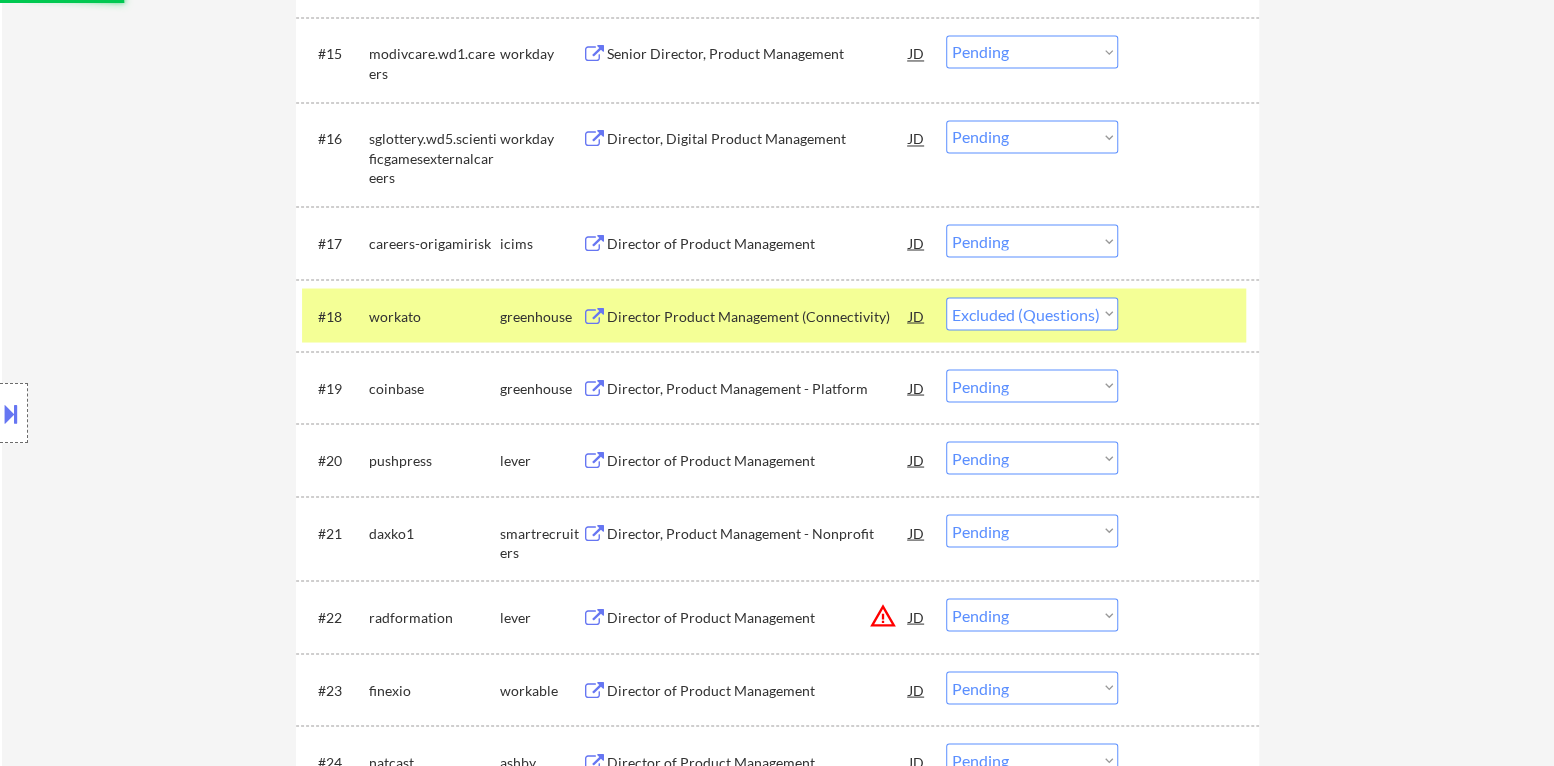 click at bounding box center (1191, 315) 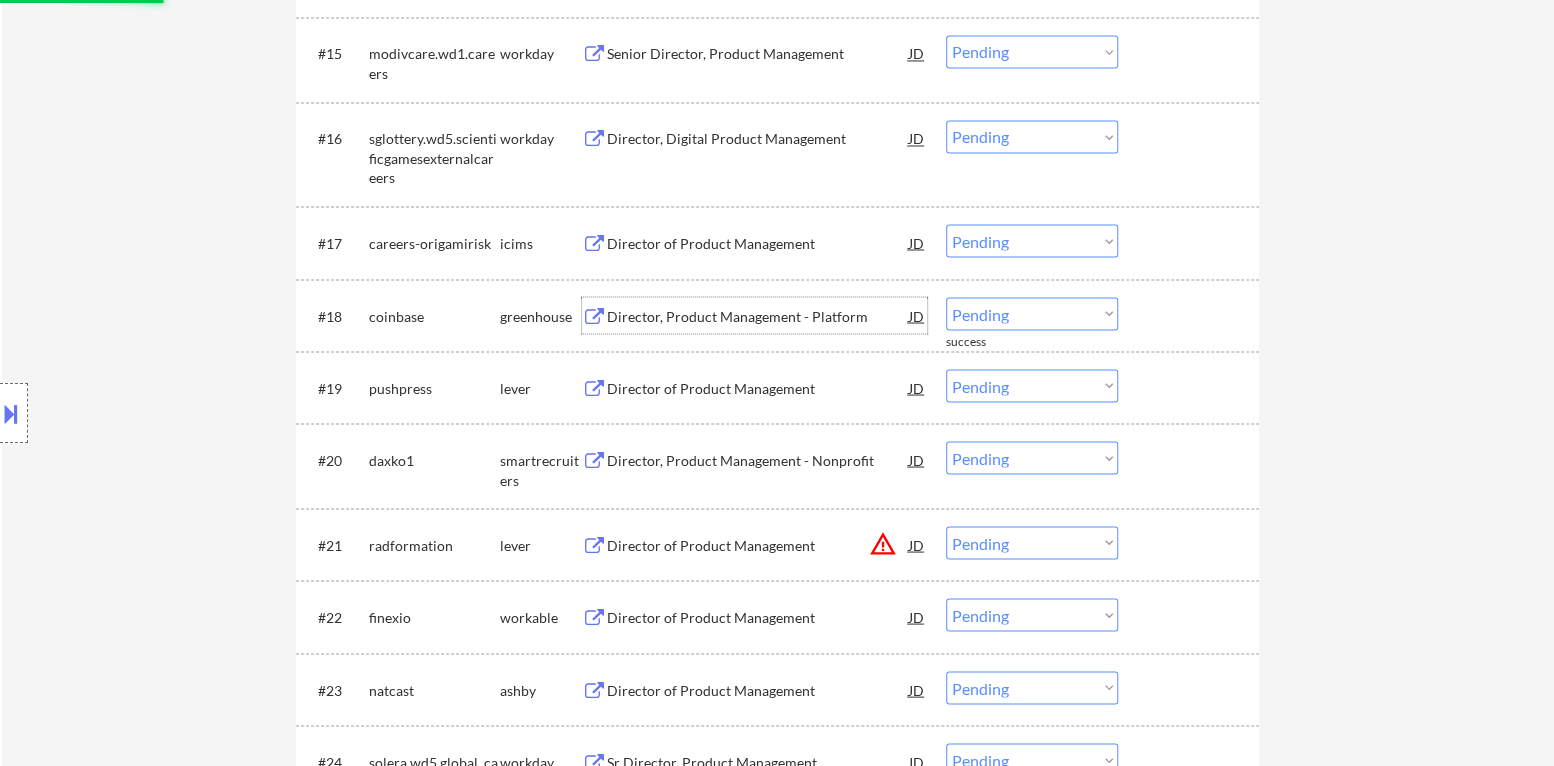 click on "Director, Product Management - Platform" at bounding box center (758, 316) 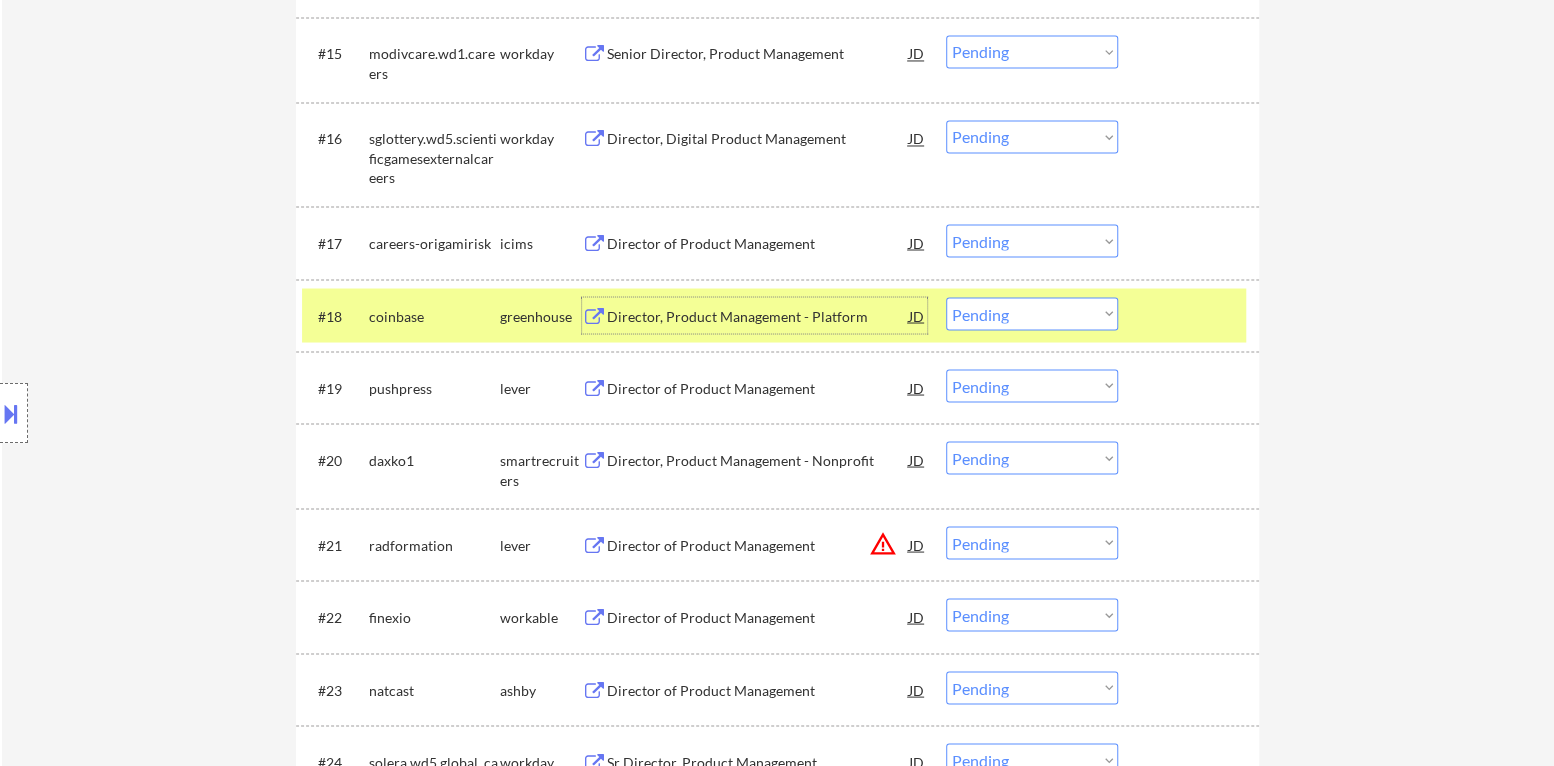 click on "Choose an option... Pending Applied Excluded (Questions) Excluded (Expired) Excluded (Location) Excluded (Bad Match) Excluded (Blocklist) Excluded (Salary) Excluded (Other)" at bounding box center (1032, 313) 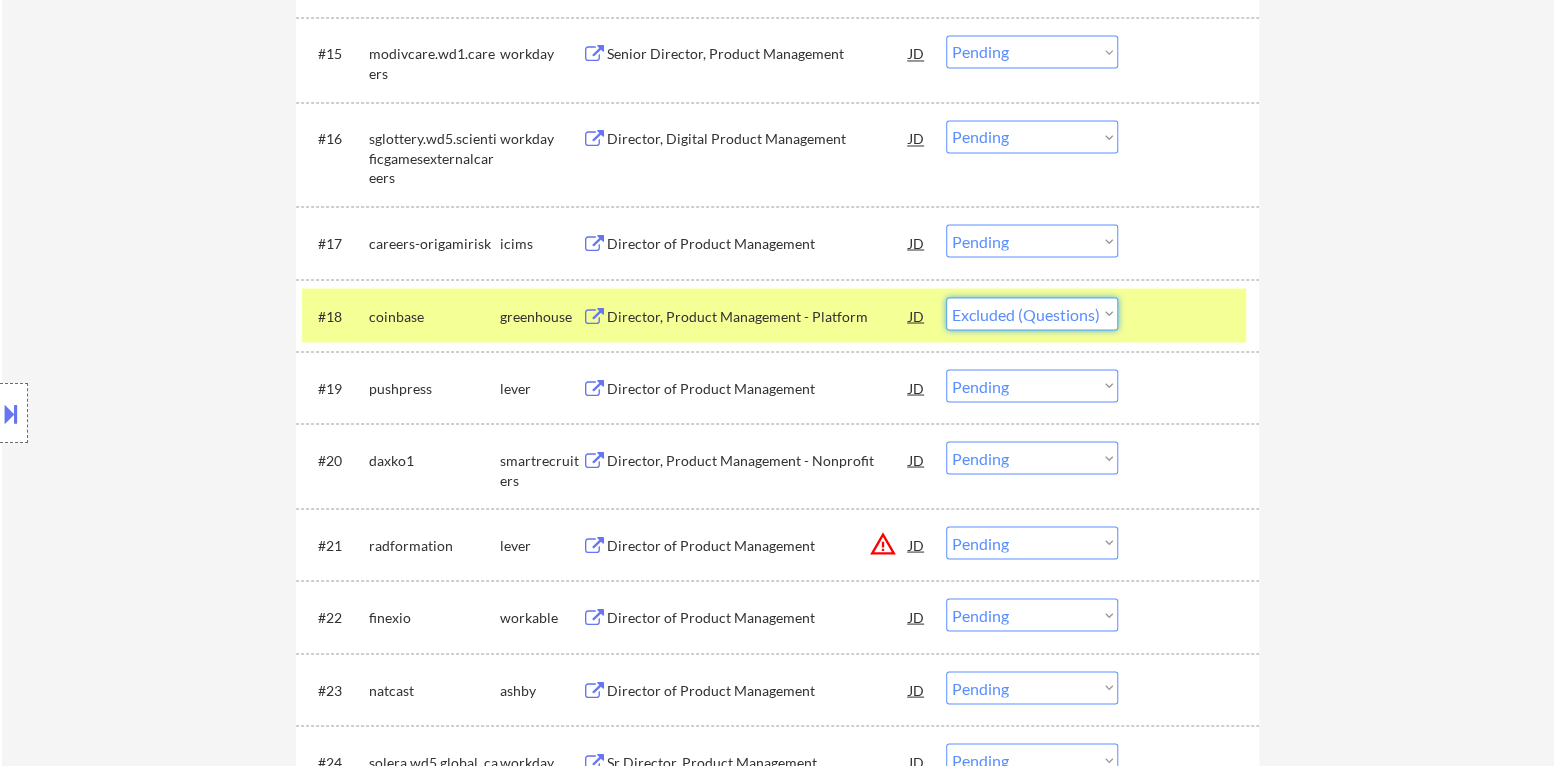 click on "Choose an option... Pending Applied Excluded (Questions) Excluded (Expired) Excluded (Location) Excluded (Bad Match) Excluded (Blocklist) Excluded (Salary) Excluded (Other)" at bounding box center [1032, 313] 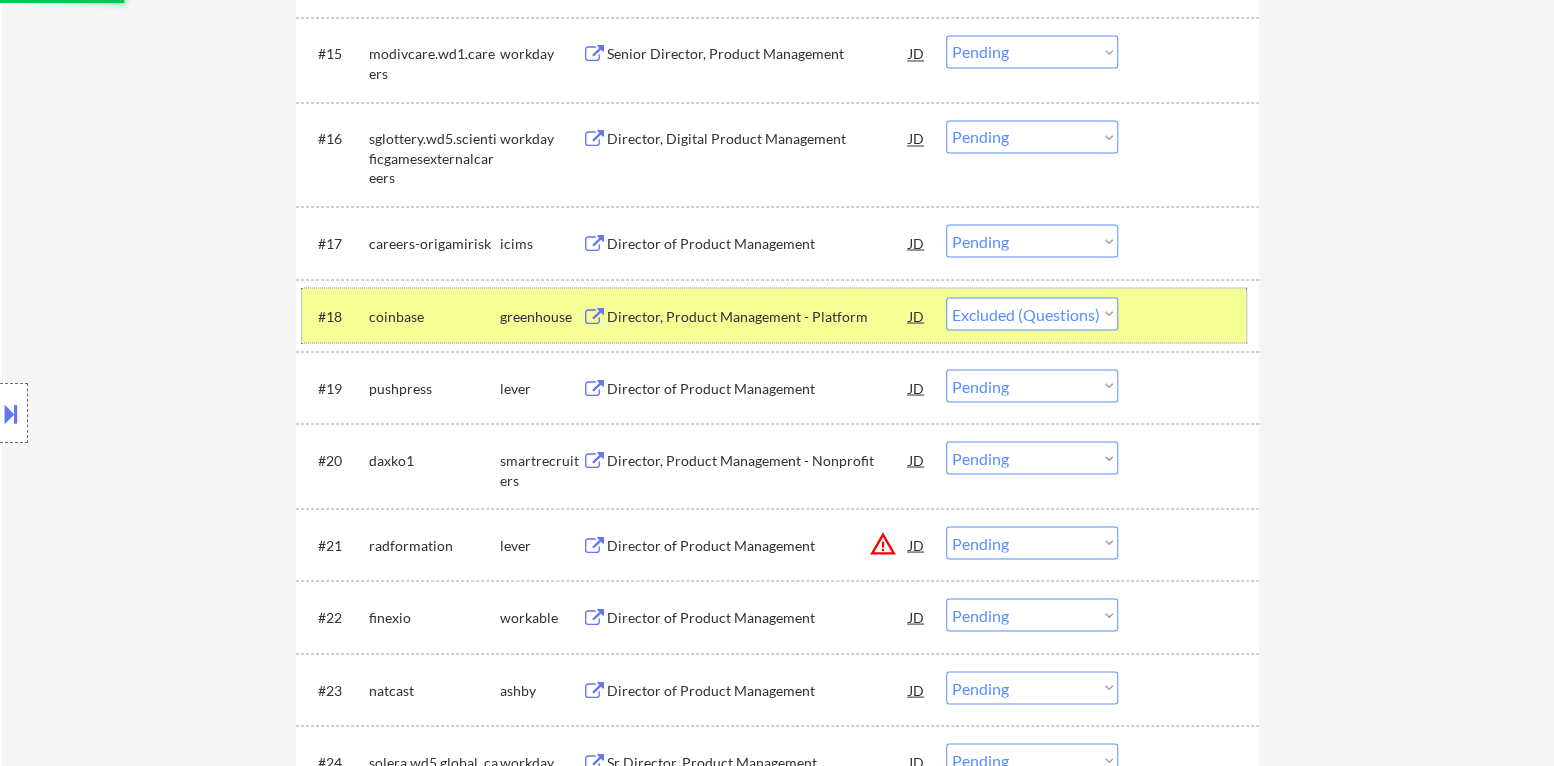 click on "#18 [COMPANY] greenhouse Director, Product Management - Platform JD warning_amber Choose an option... Pending Applied Excluded (Questions) Excluded (Expired) Excluded (Location) Excluded (Bad Match) Excluded (Blocklist) Excluded (Salary) Excluded (Other)" at bounding box center (774, 315) 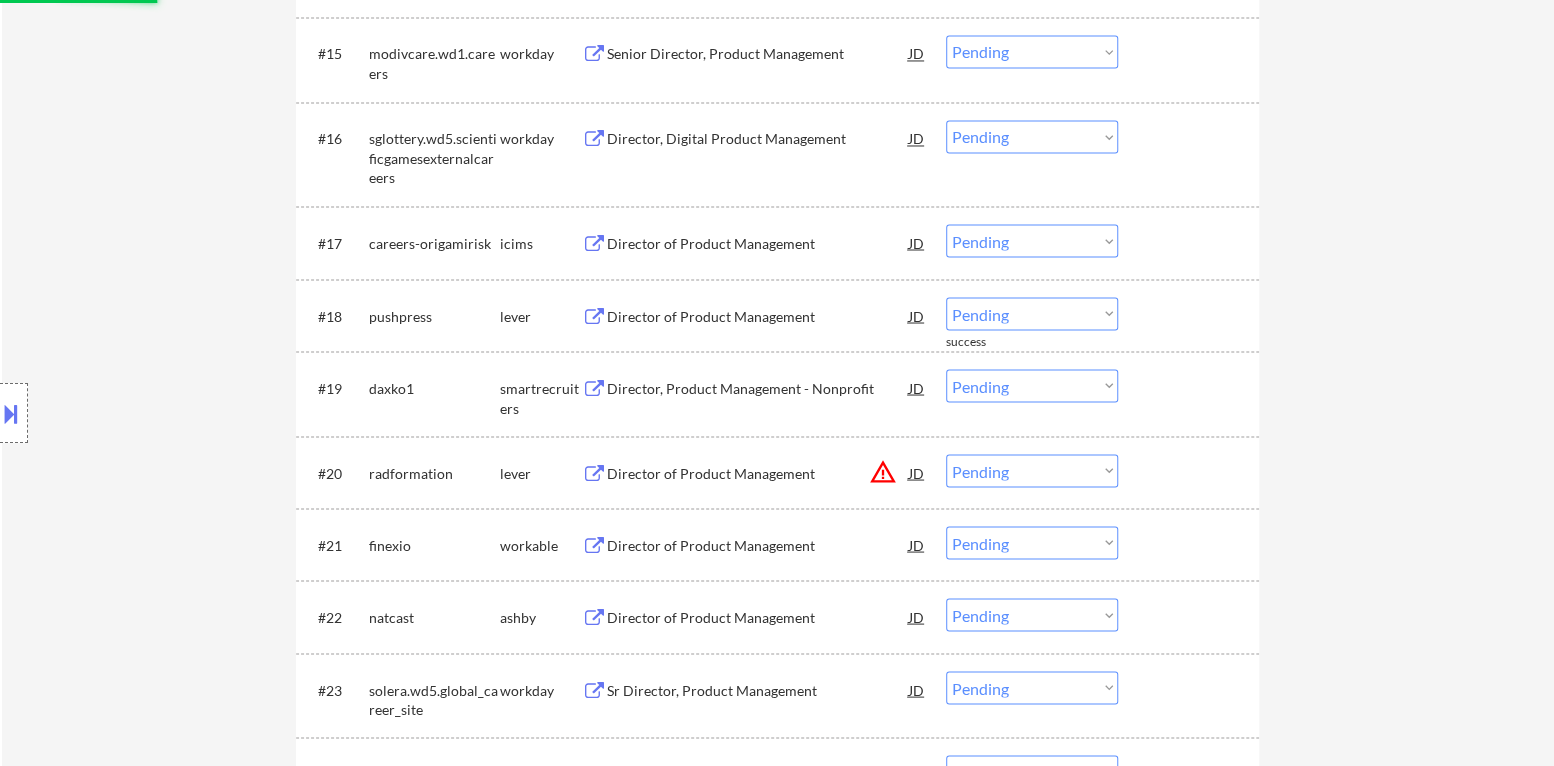 click on "Director of Product Management" at bounding box center [758, 316] 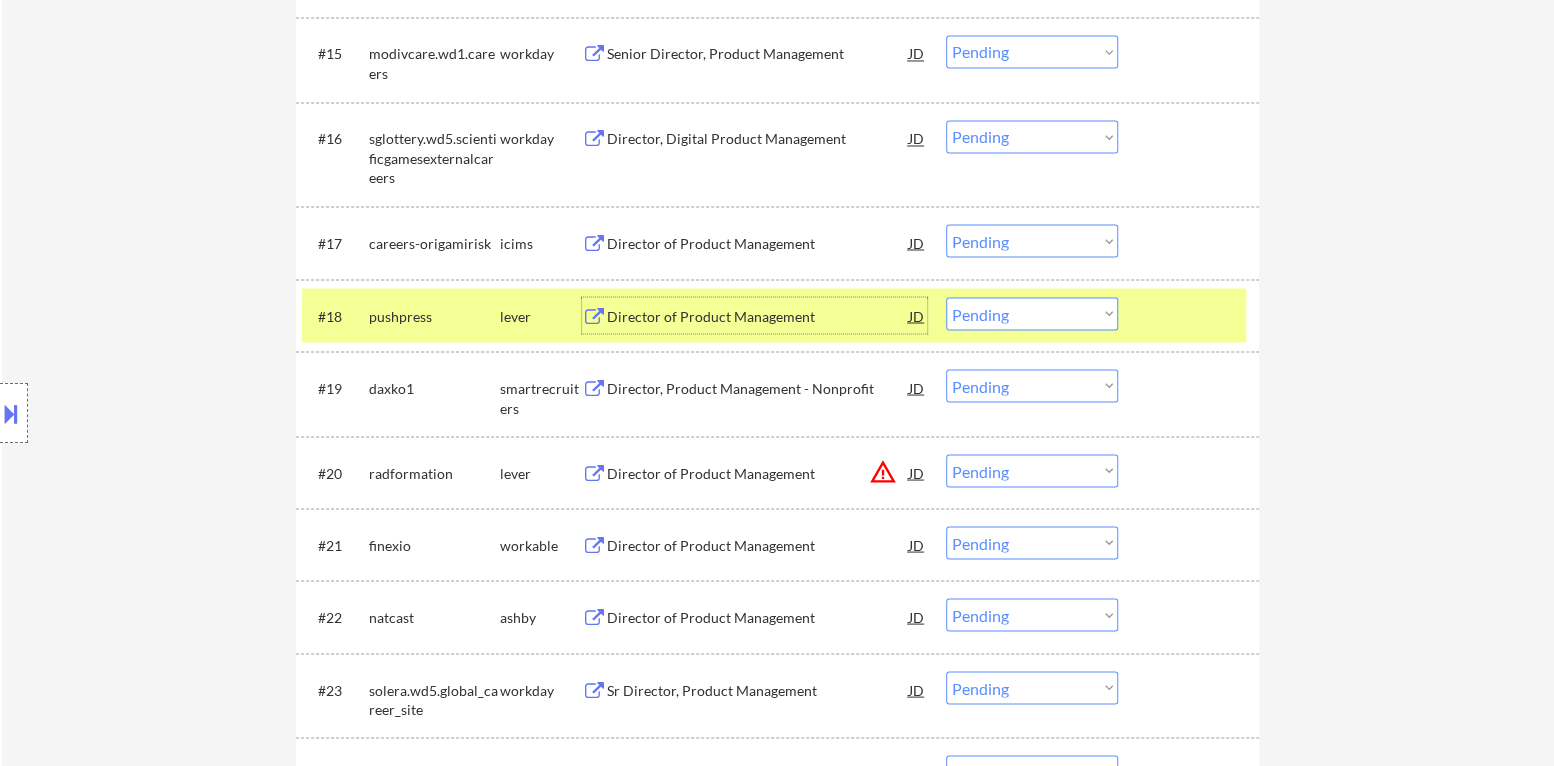 click on "Choose an option... Pending Applied Excluded (Questions) Excluded (Expired) Excluded (Location) Excluded (Bad Match) Excluded (Blocklist) Excluded (Salary) Excluded (Other)" at bounding box center (1032, 313) 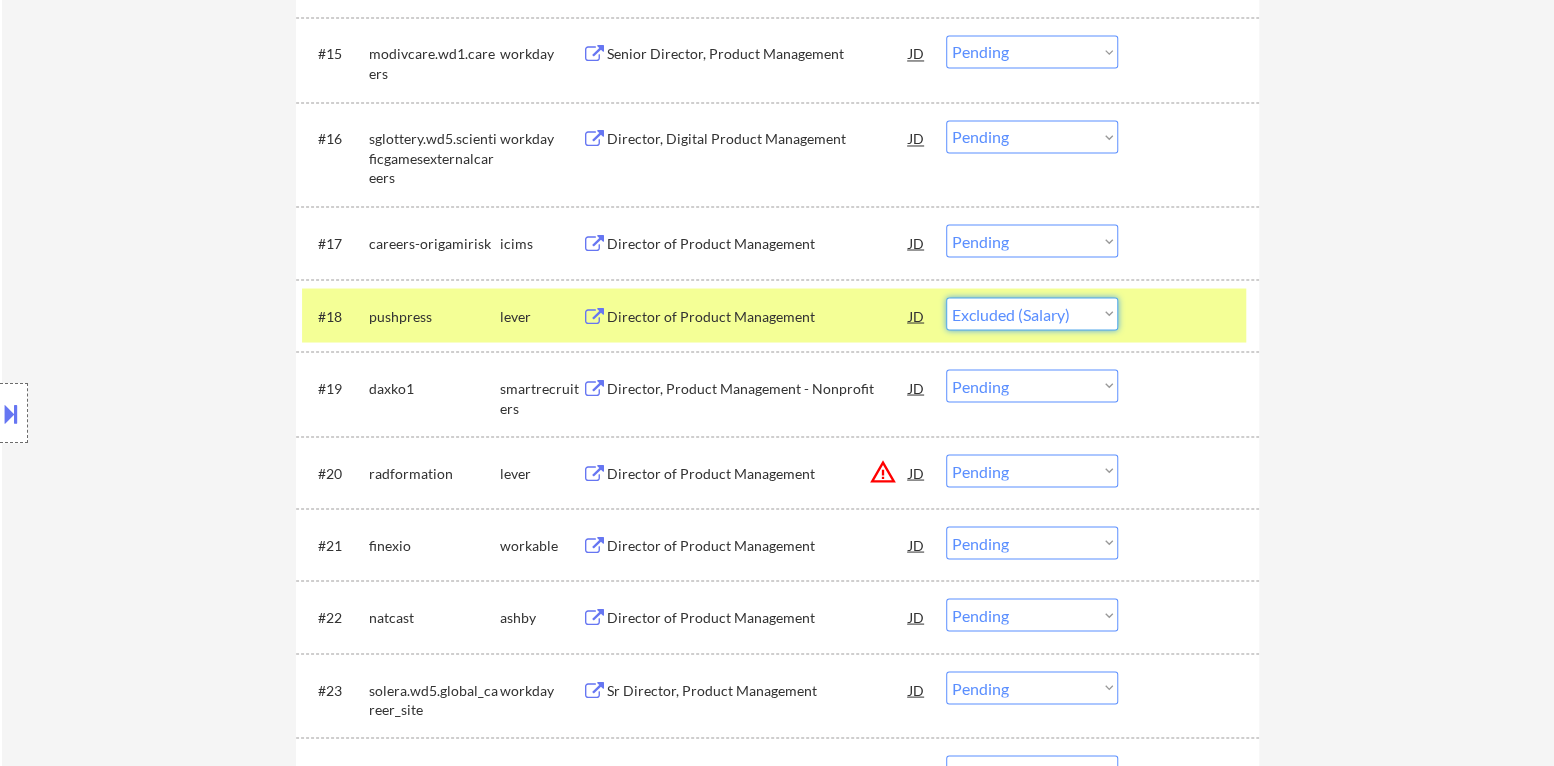 click on "Choose an option... Pending Applied Excluded (Questions) Excluded (Expired) Excluded (Location) Excluded (Bad Match) Excluded (Blocklist) Excluded (Salary) Excluded (Other)" at bounding box center [1032, 313] 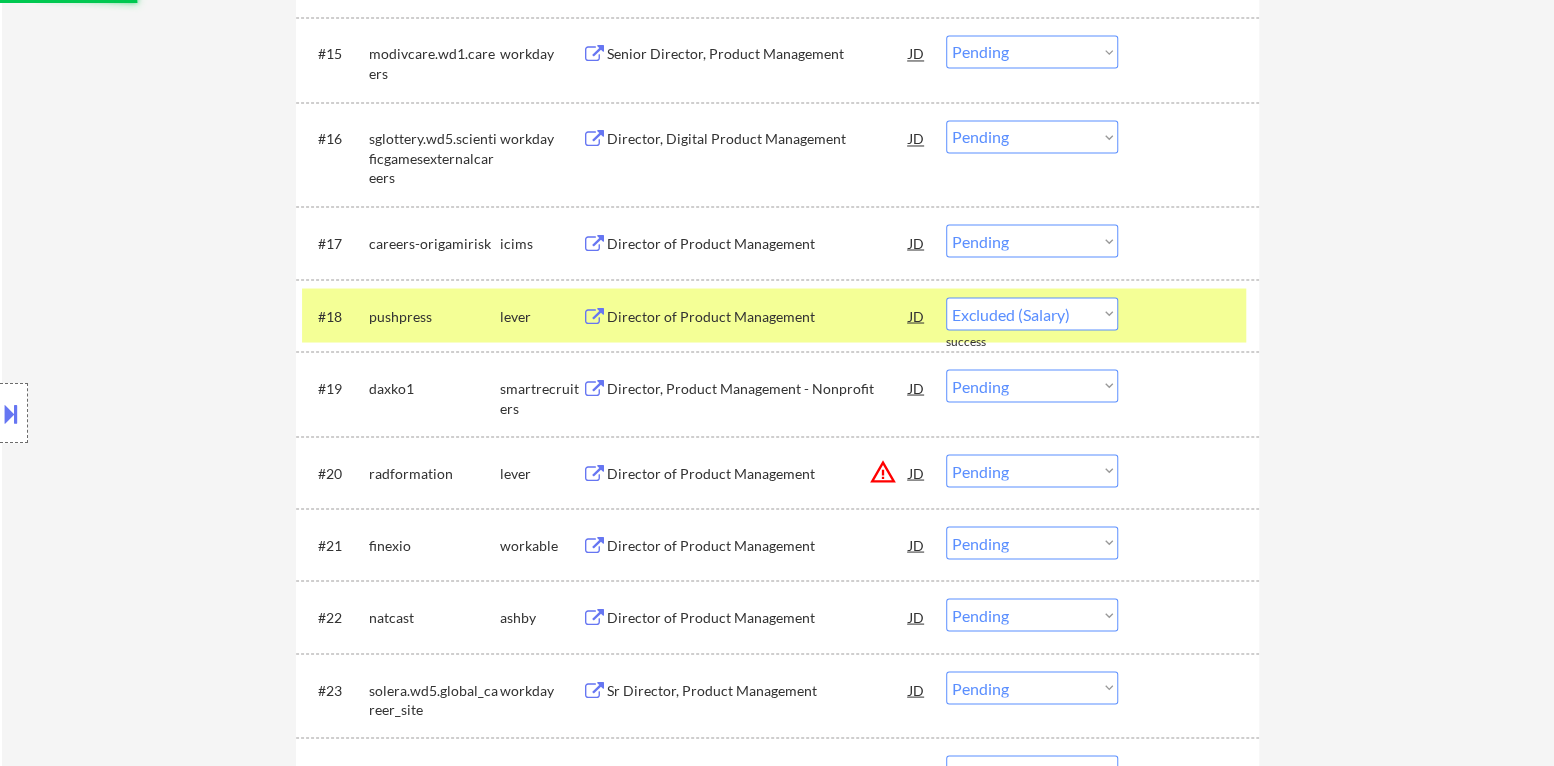 click at bounding box center (1191, 315) 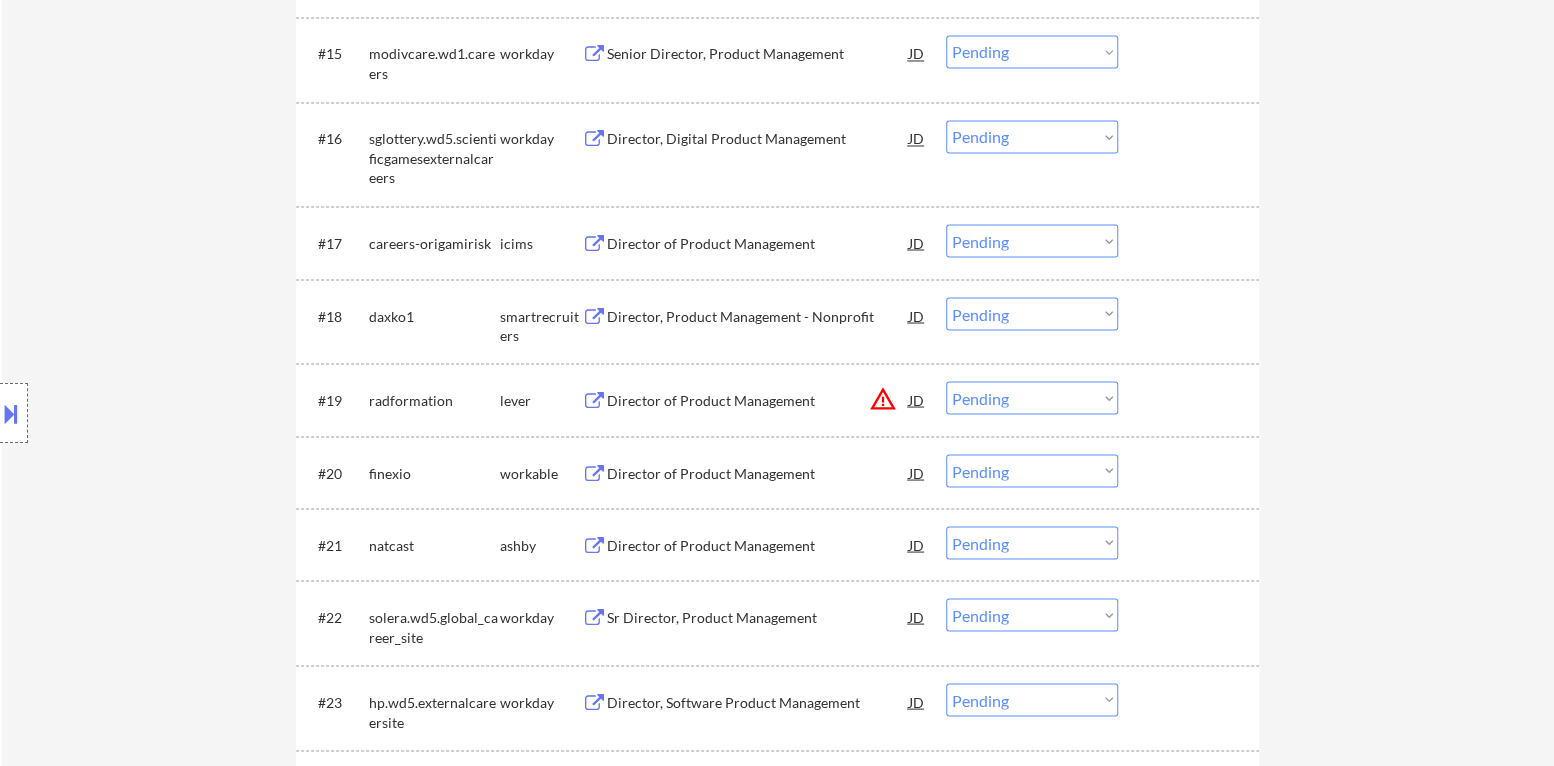 click on "JD" at bounding box center (917, 315) 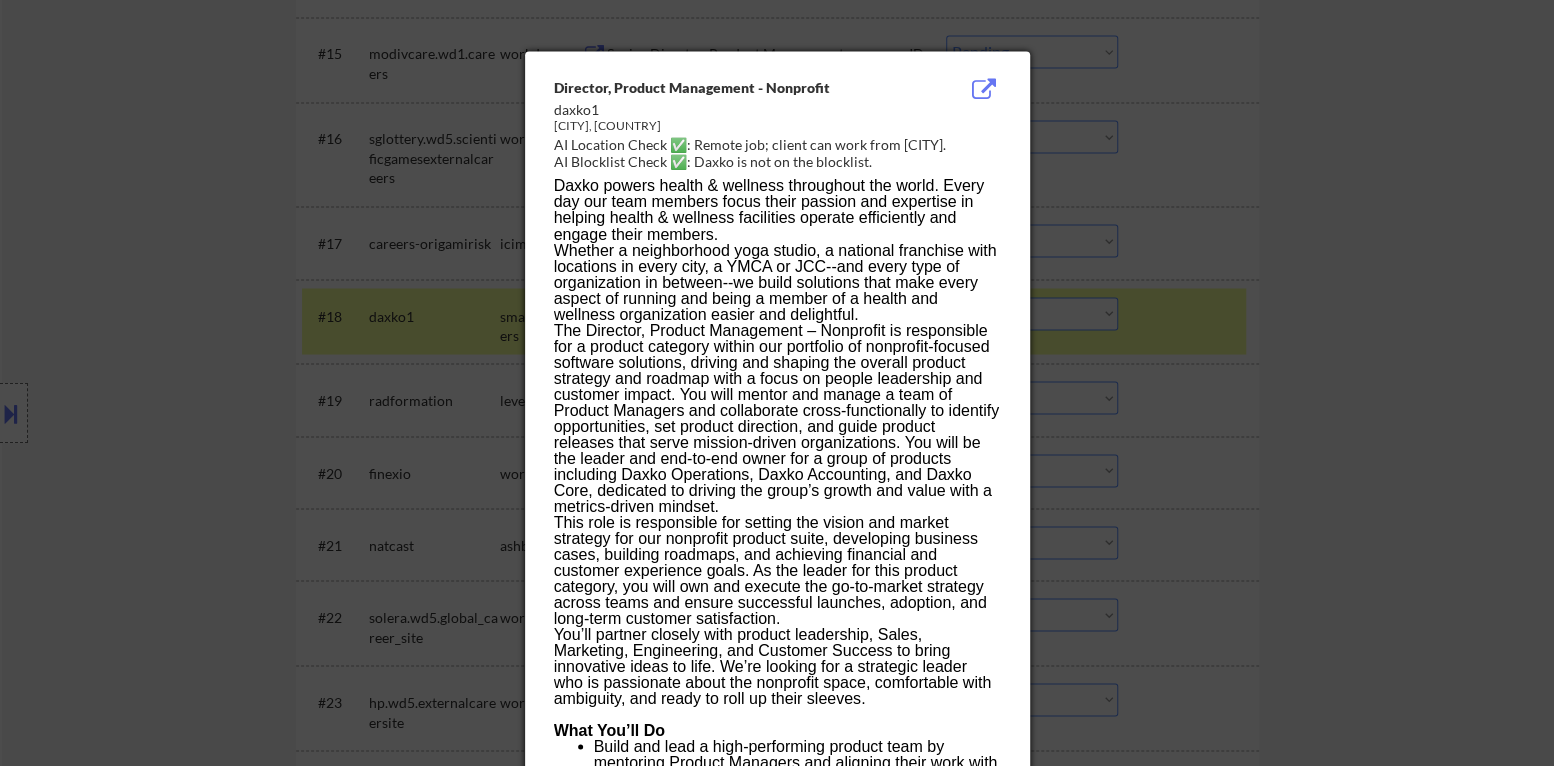 click at bounding box center (777, 383) 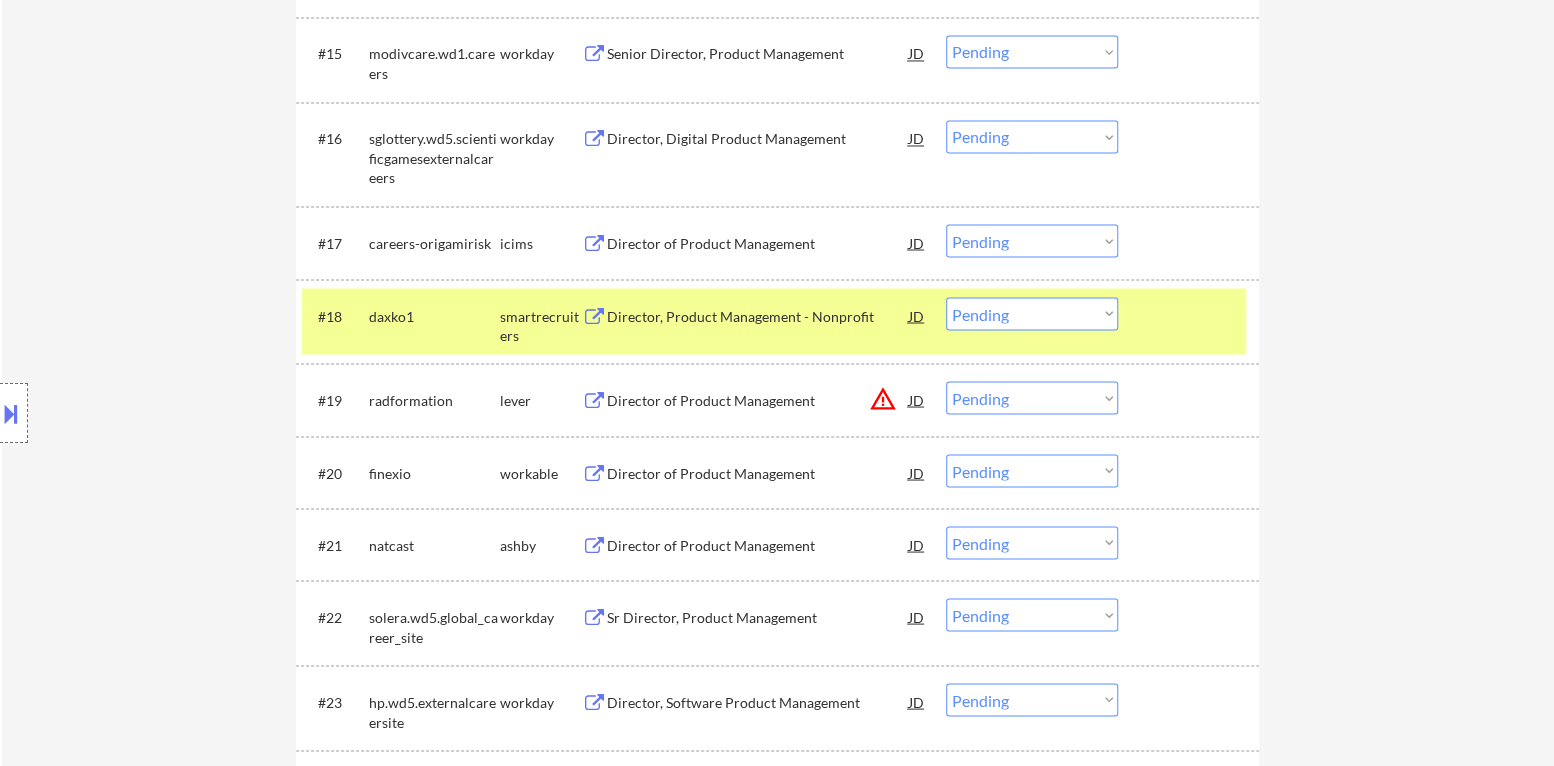 click on "Director, Product Management - Nonprofit" at bounding box center [758, 316] 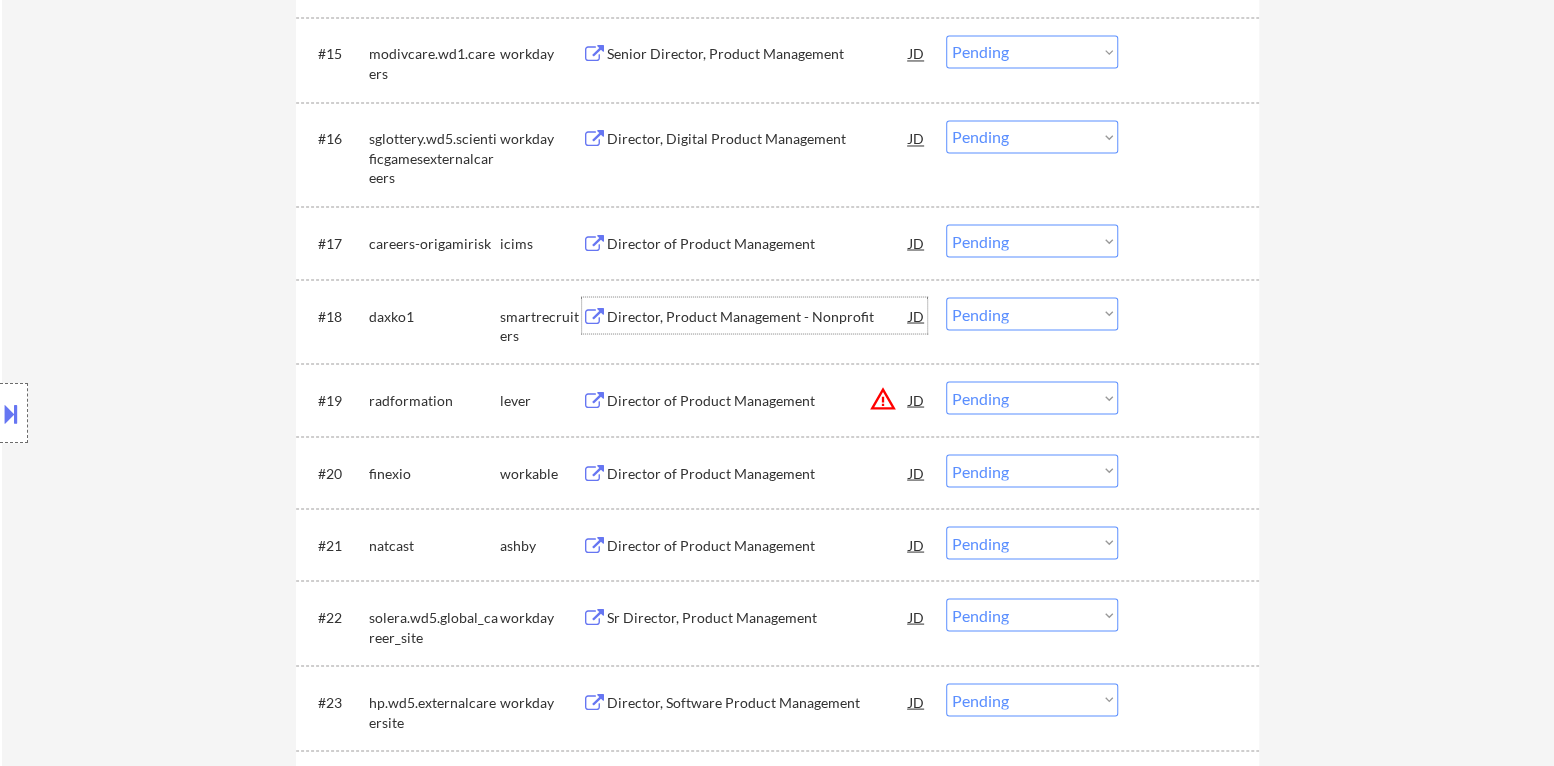 click on "Choose an option... Pending Applied Excluded (Questions) Excluded (Expired) Excluded (Location) Excluded (Bad Match) Excluded (Blocklist) Excluded (Salary) Excluded (Other)" at bounding box center [1032, 313] 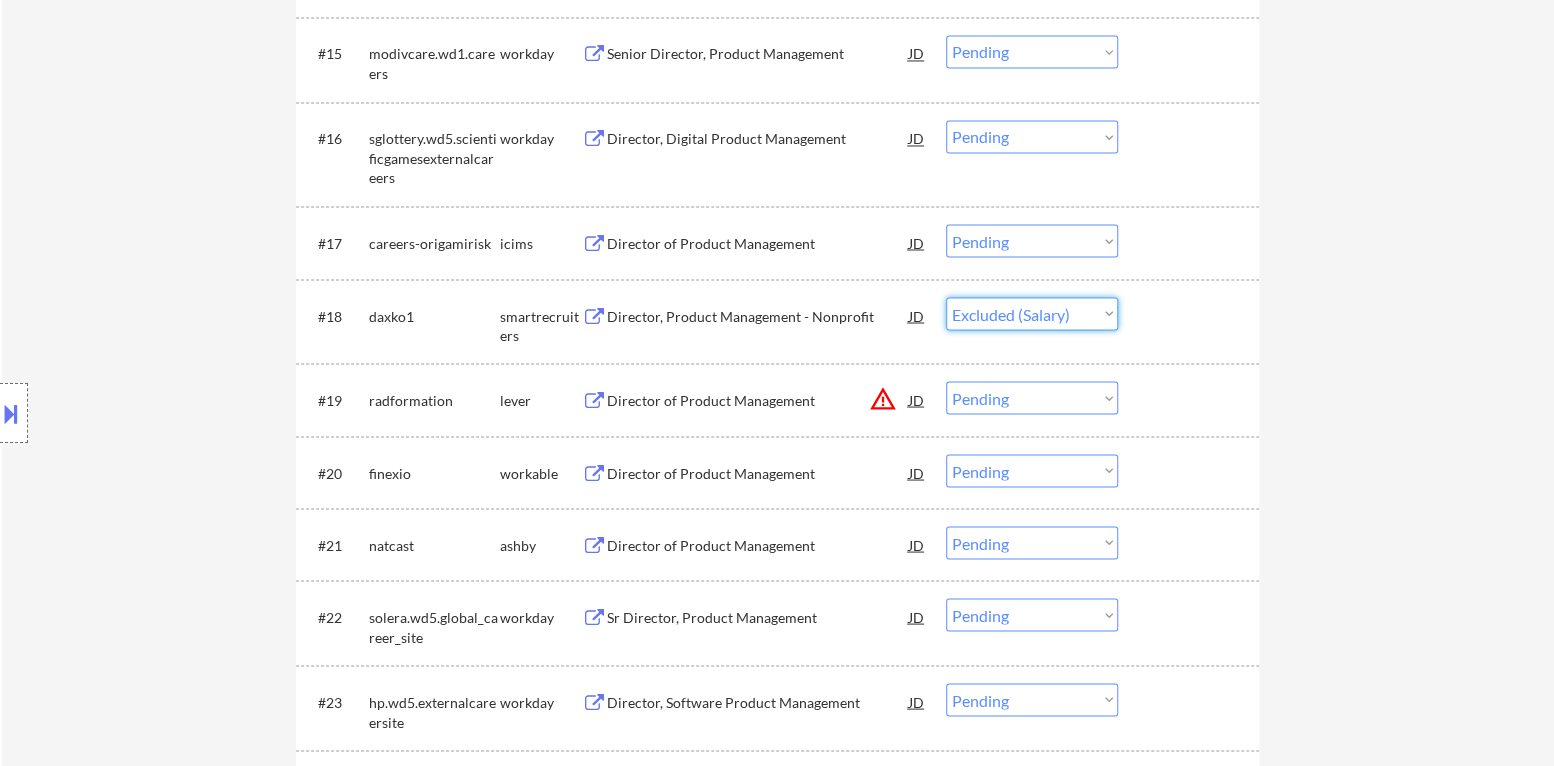 click on "Choose an option... Pending Applied Excluded (Questions) Excluded (Expired) Excluded (Location) Excluded (Bad Match) Excluded (Blocklist) Excluded (Salary) Excluded (Other)" at bounding box center [1032, 313] 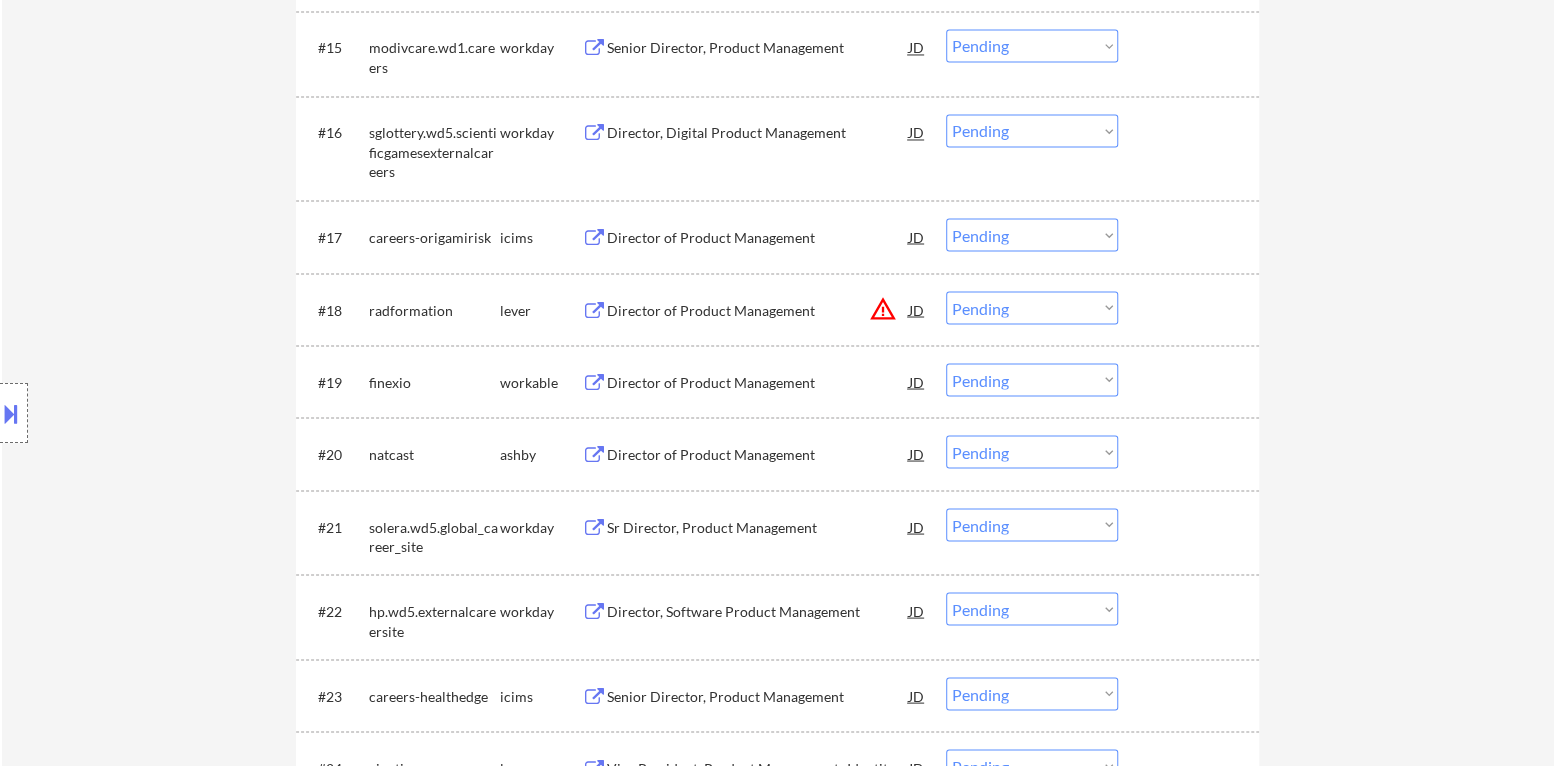 scroll, scrollTop: 1881, scrollLeft: 0, axis: vertical 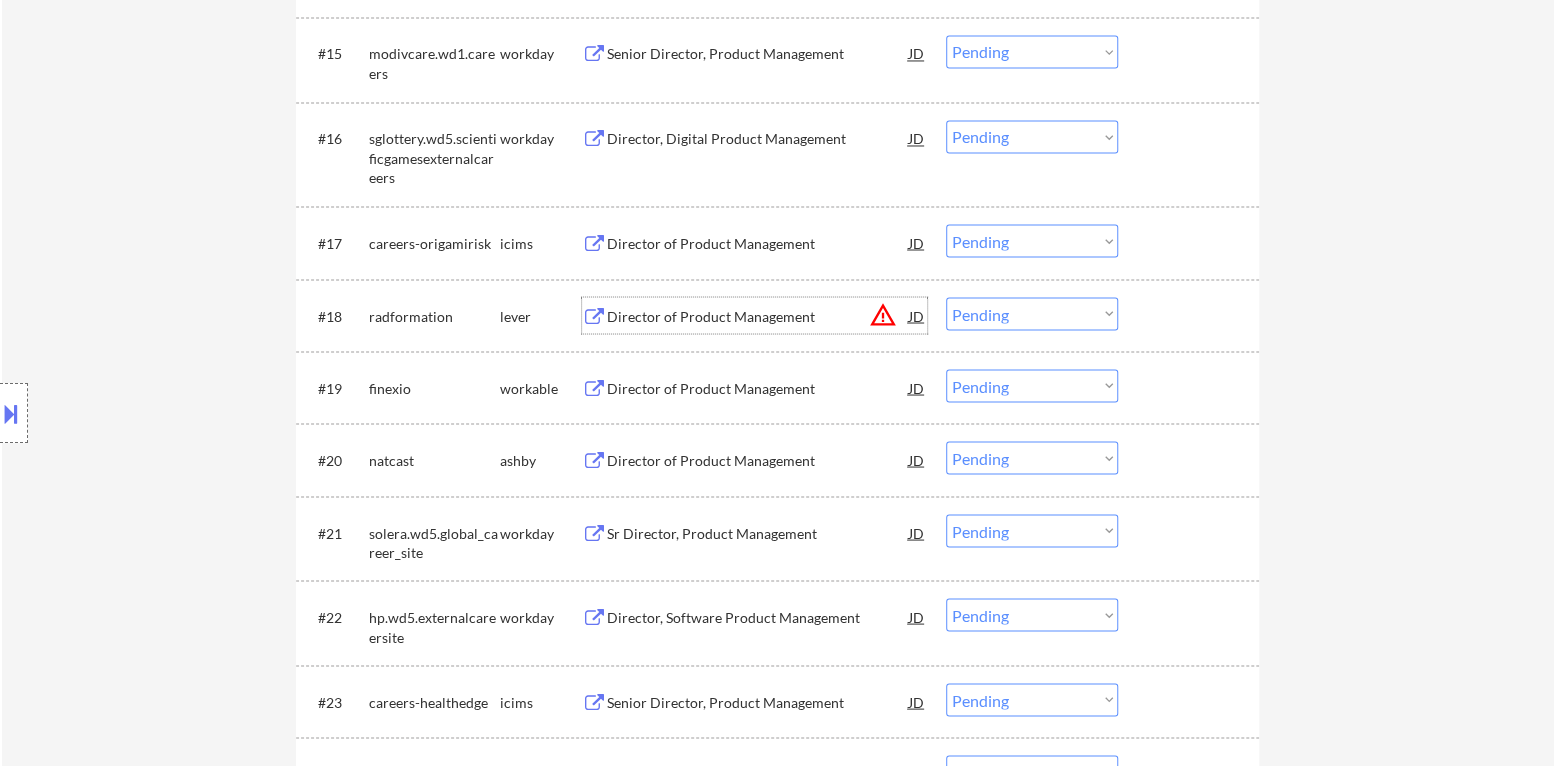 click on "Director of Product Management" at bounding box center [758, 316] 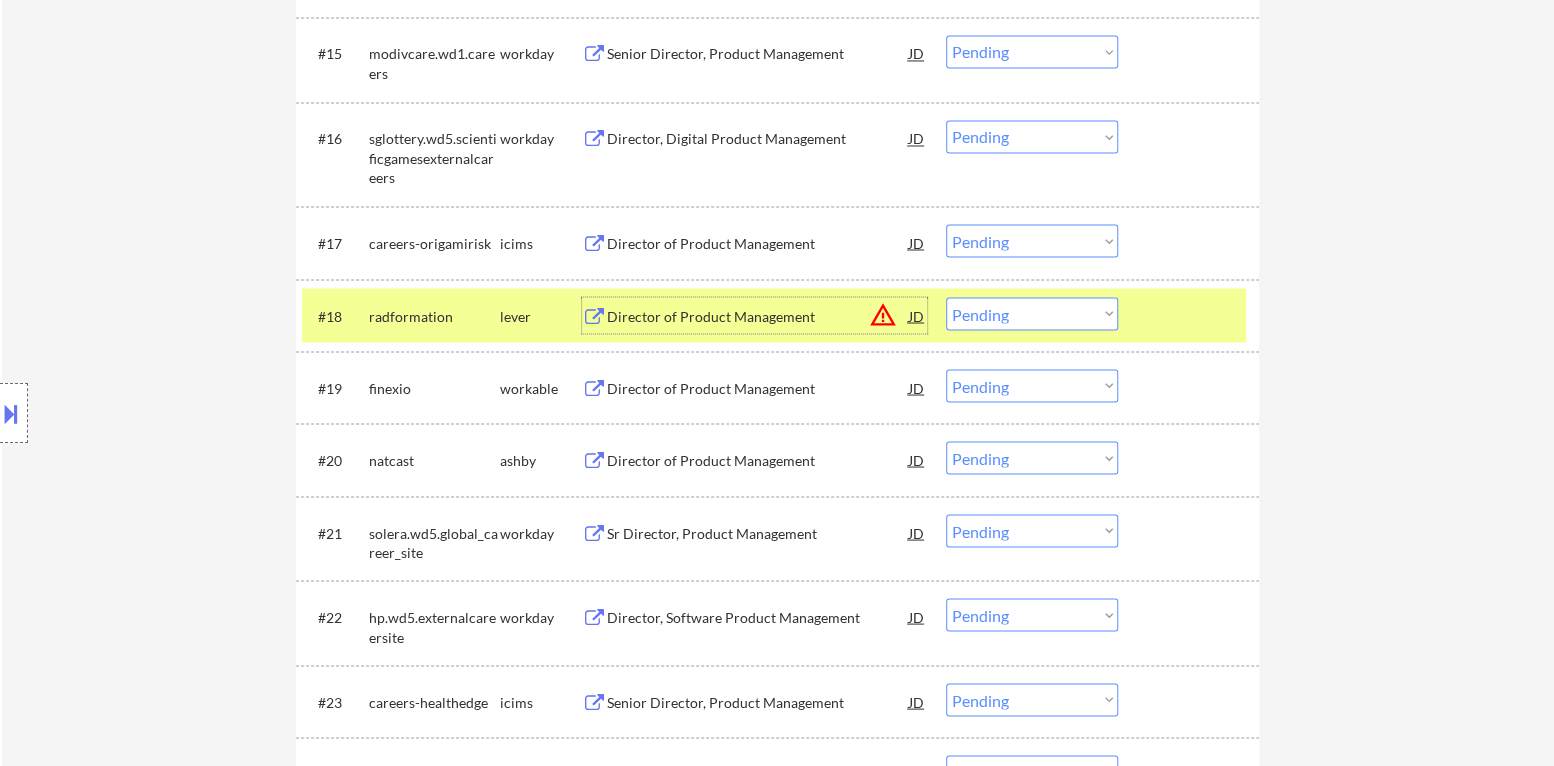 click on "warning_amber" at bounding box center [883, 314] 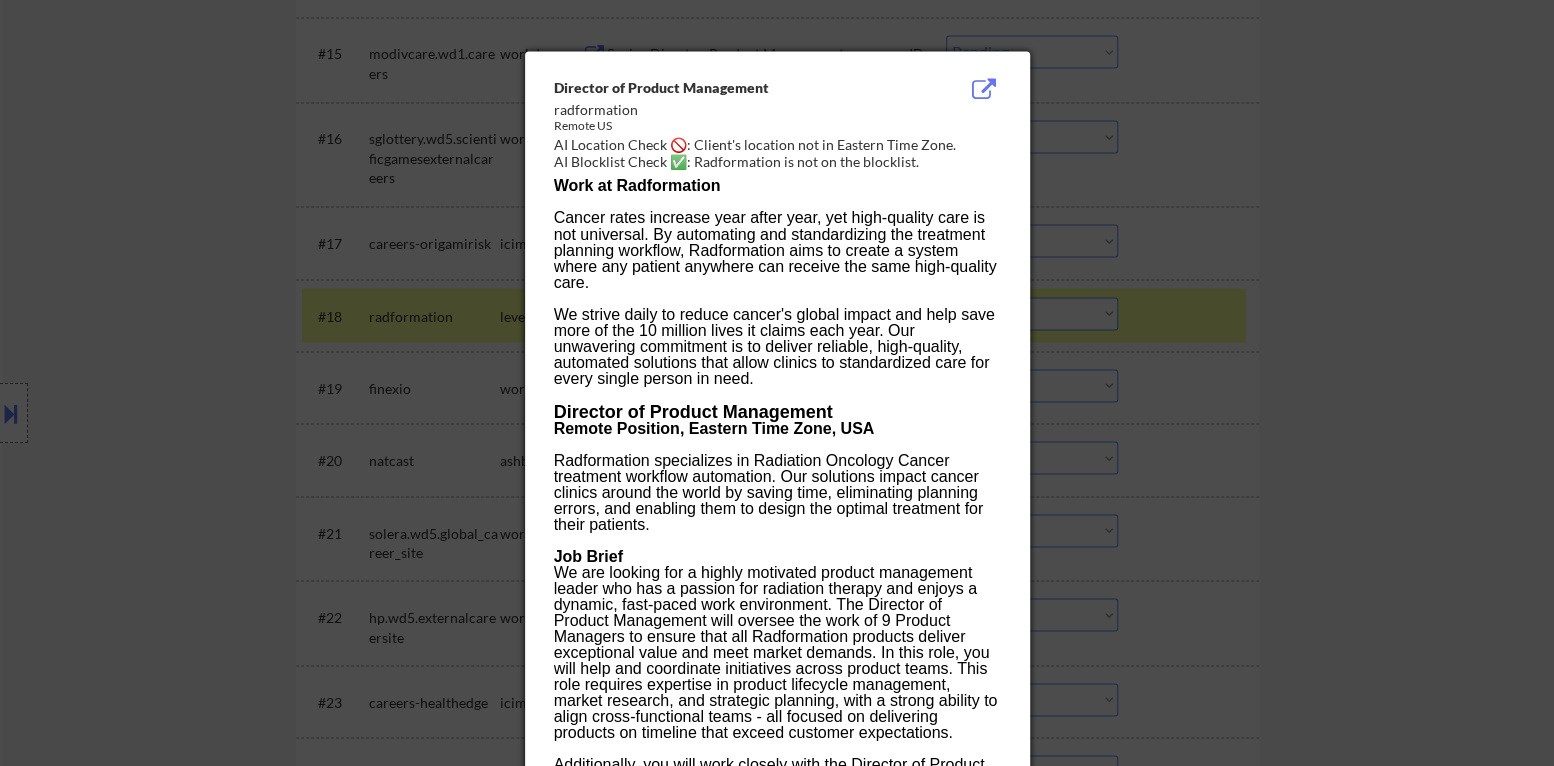 click at bounding box center [777, 383] 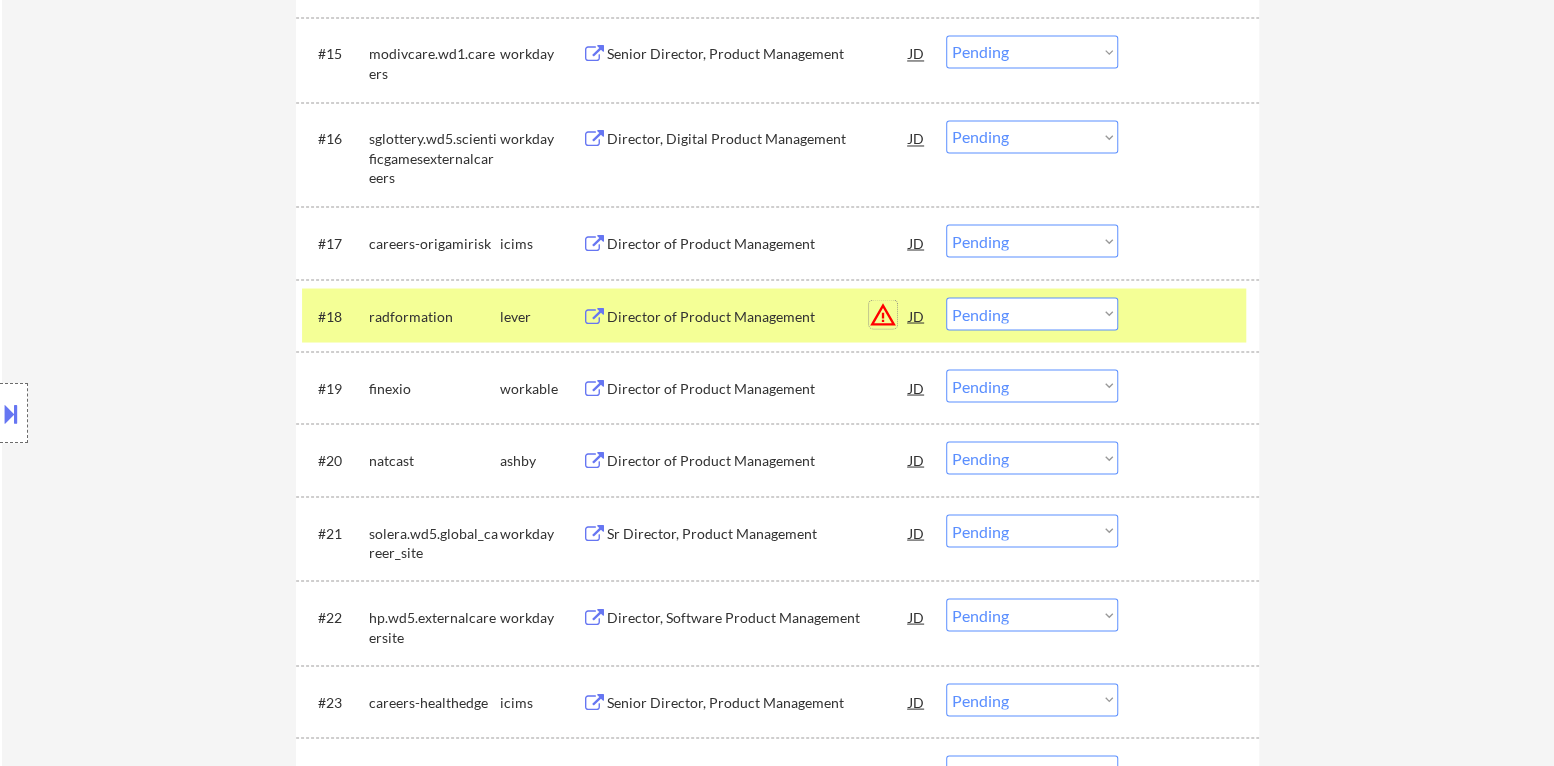click on "warning_amber" at bounding box center (883, 314) 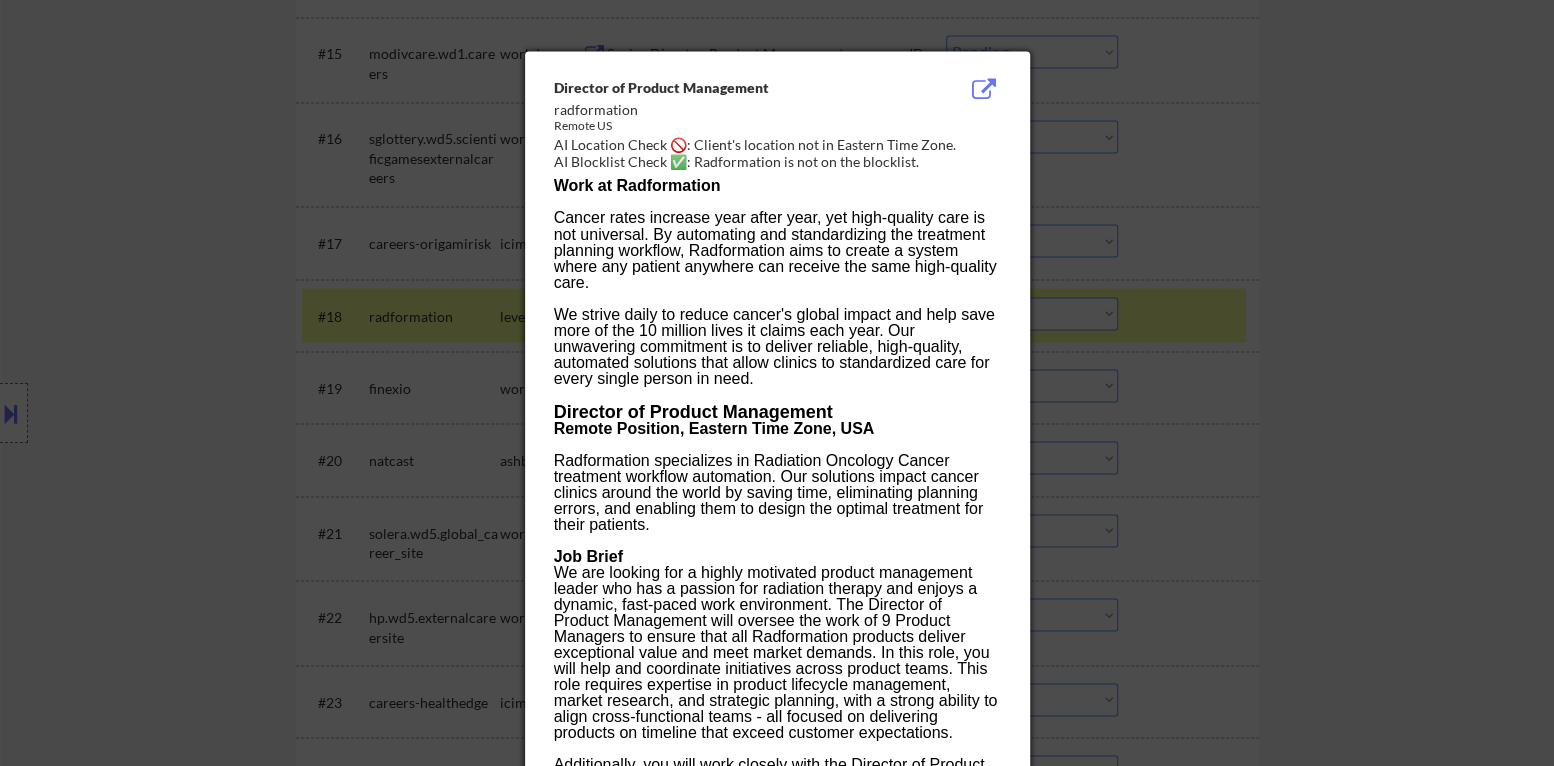 click at bounding box center [777, 383] 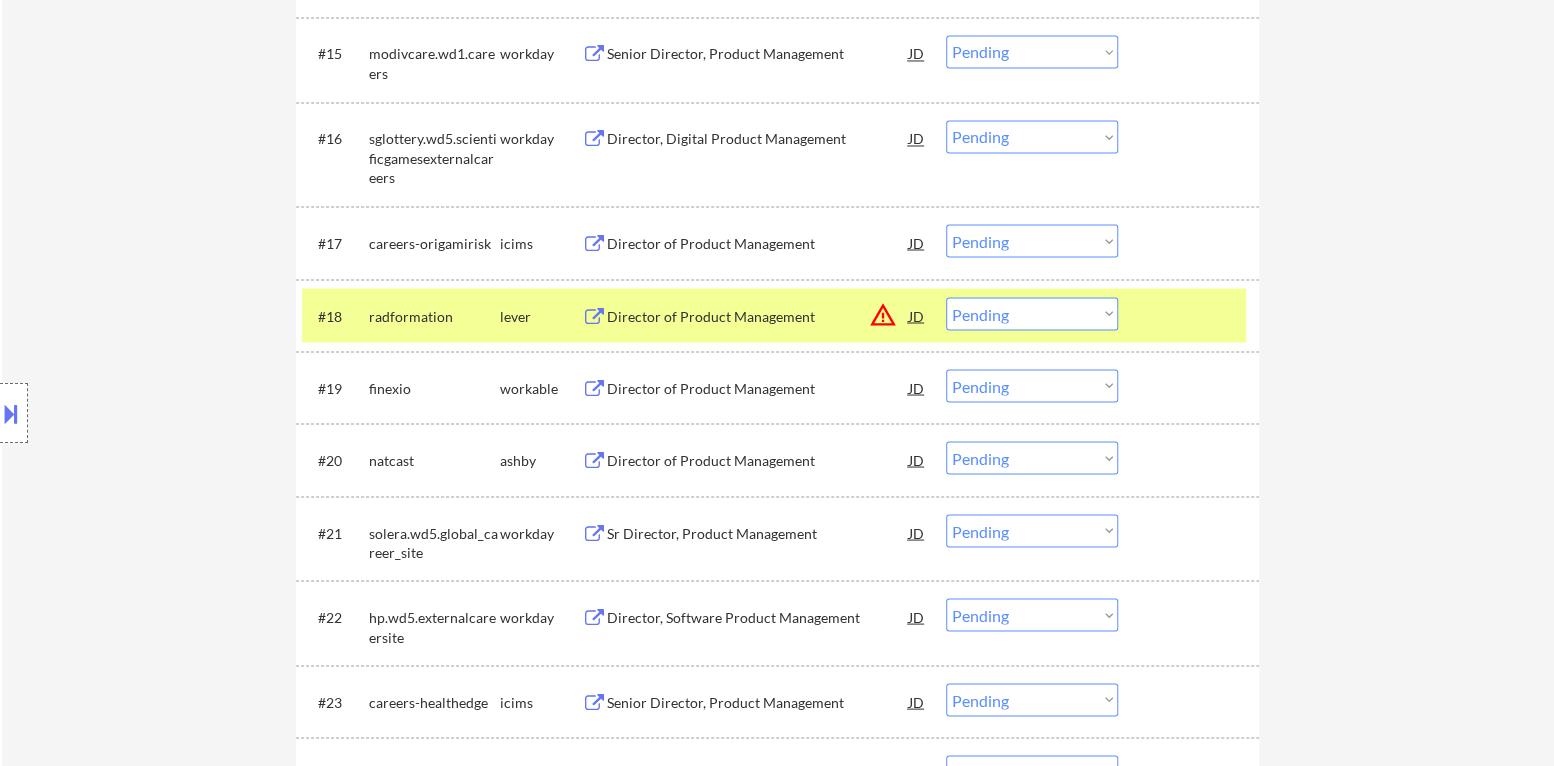 click on "Choose an option... Pending Applied Excluded (Questions) Excluded (Expired) Excluded (Location) Excluded (Bad Match) Excluded (Blocklist) Excluded (Salary) Excluded (Other)" at bounding box center (1032, 313) 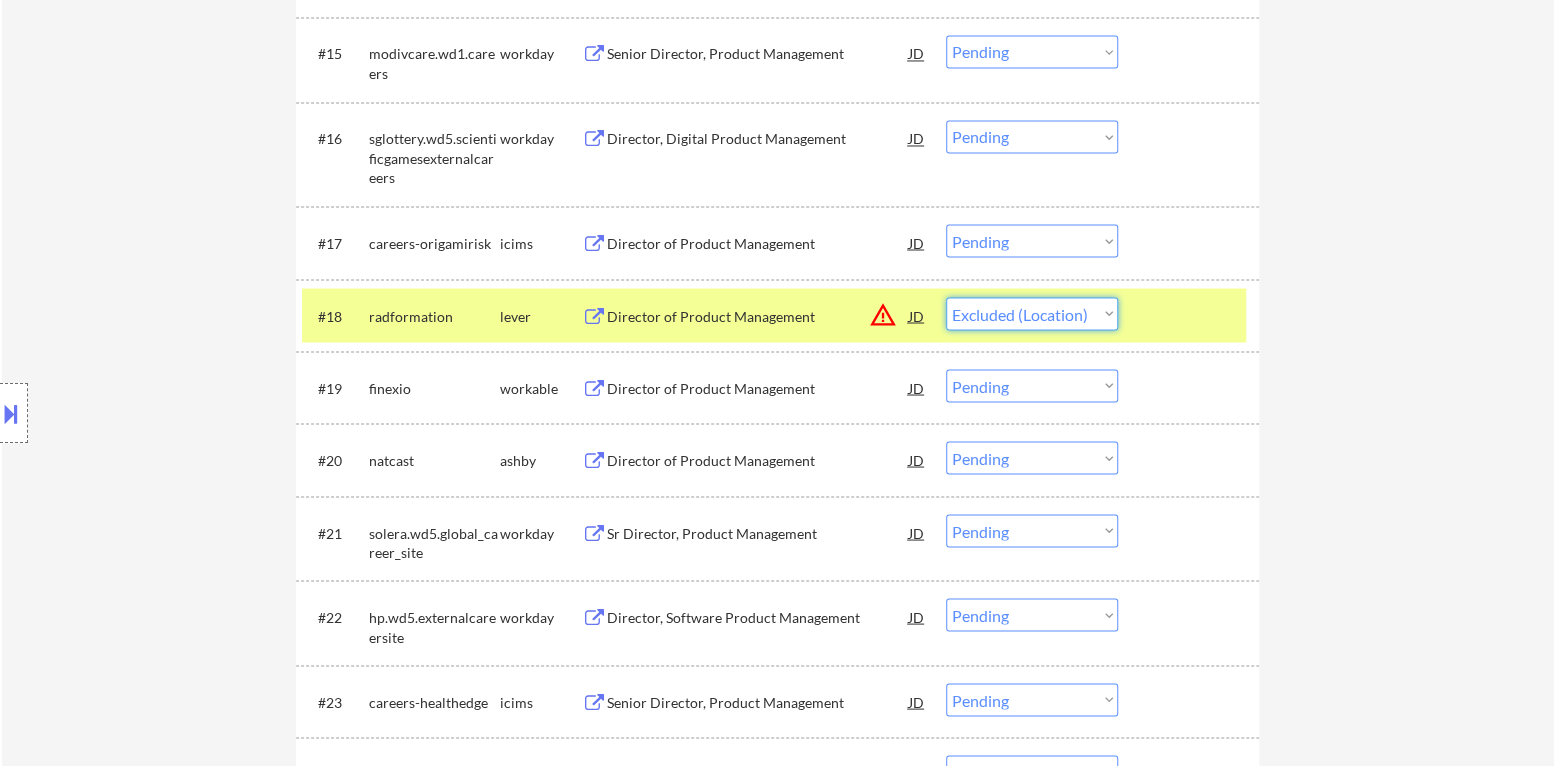 click on "Choose an option... Pending Applied Excluded (Questions) Excluded (Expired) Excluded (Location) Excluded (Bad Match) Excluded (Blocklist) Excluded (Salary) Excluded (Other)" at bounding box center (1032, 313) 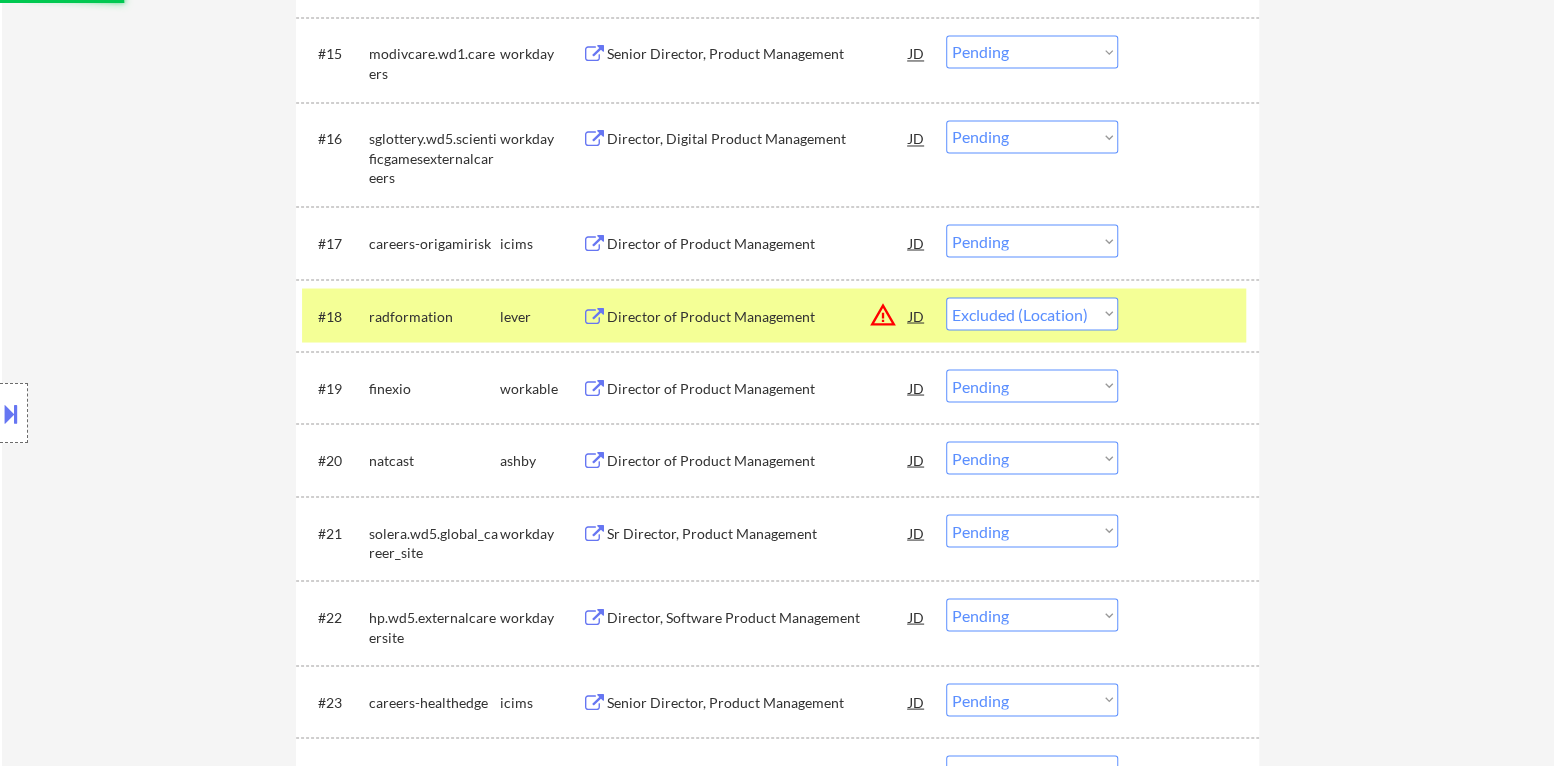 click on "#18 radformation lever Director of Product Management JD warning_amber Choose an option... Pending Applied Excluded (Questions) Excluded (Expired) Excluded (Location) Excluded (Bad Match) Excluded (Blocklist) Excluded (Salary) Excluded (Other)" at bounding box center [774, 315] 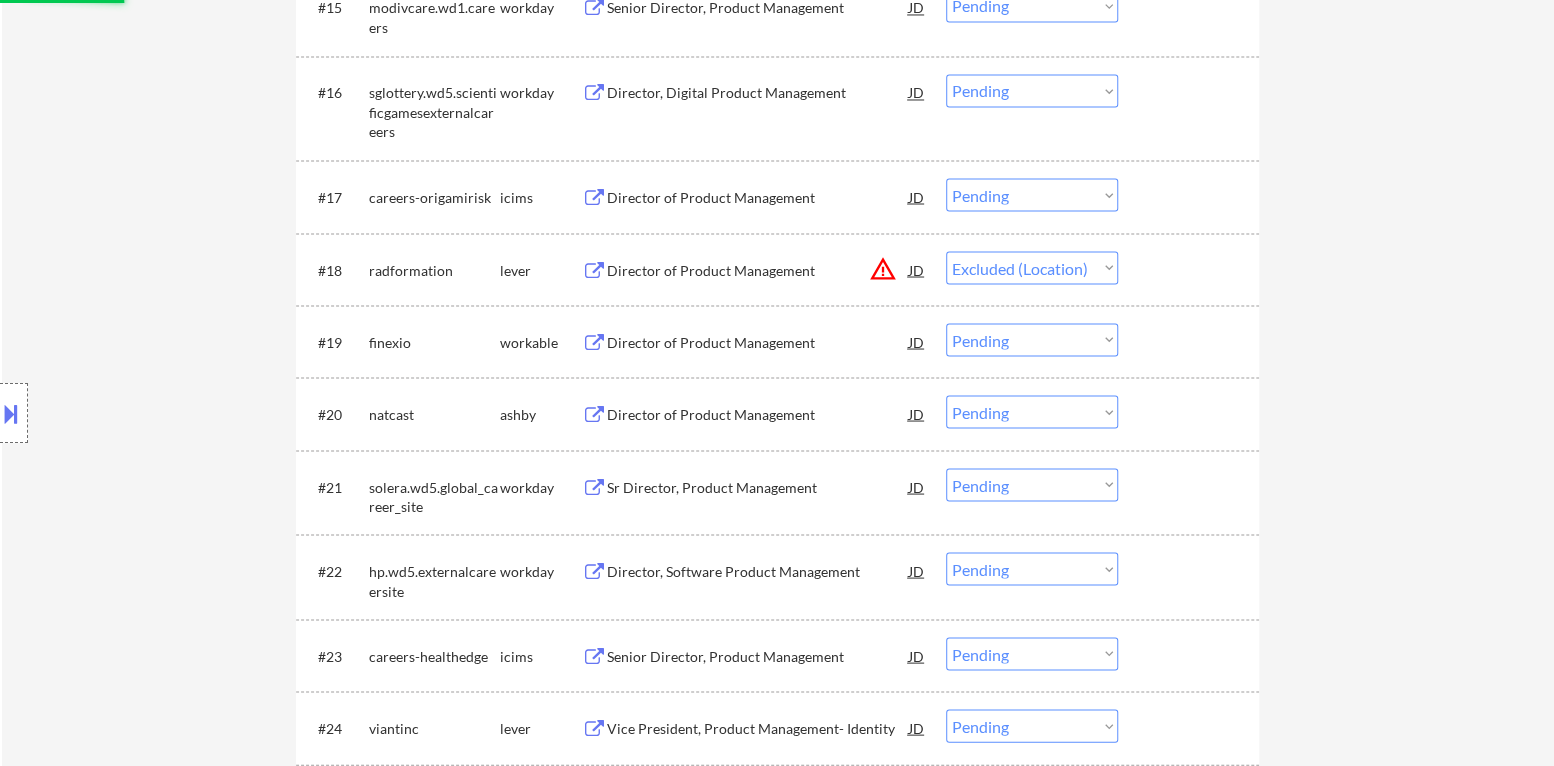 scroll, scrollTop: 1981, scrollLeft: 0, axis: vertical 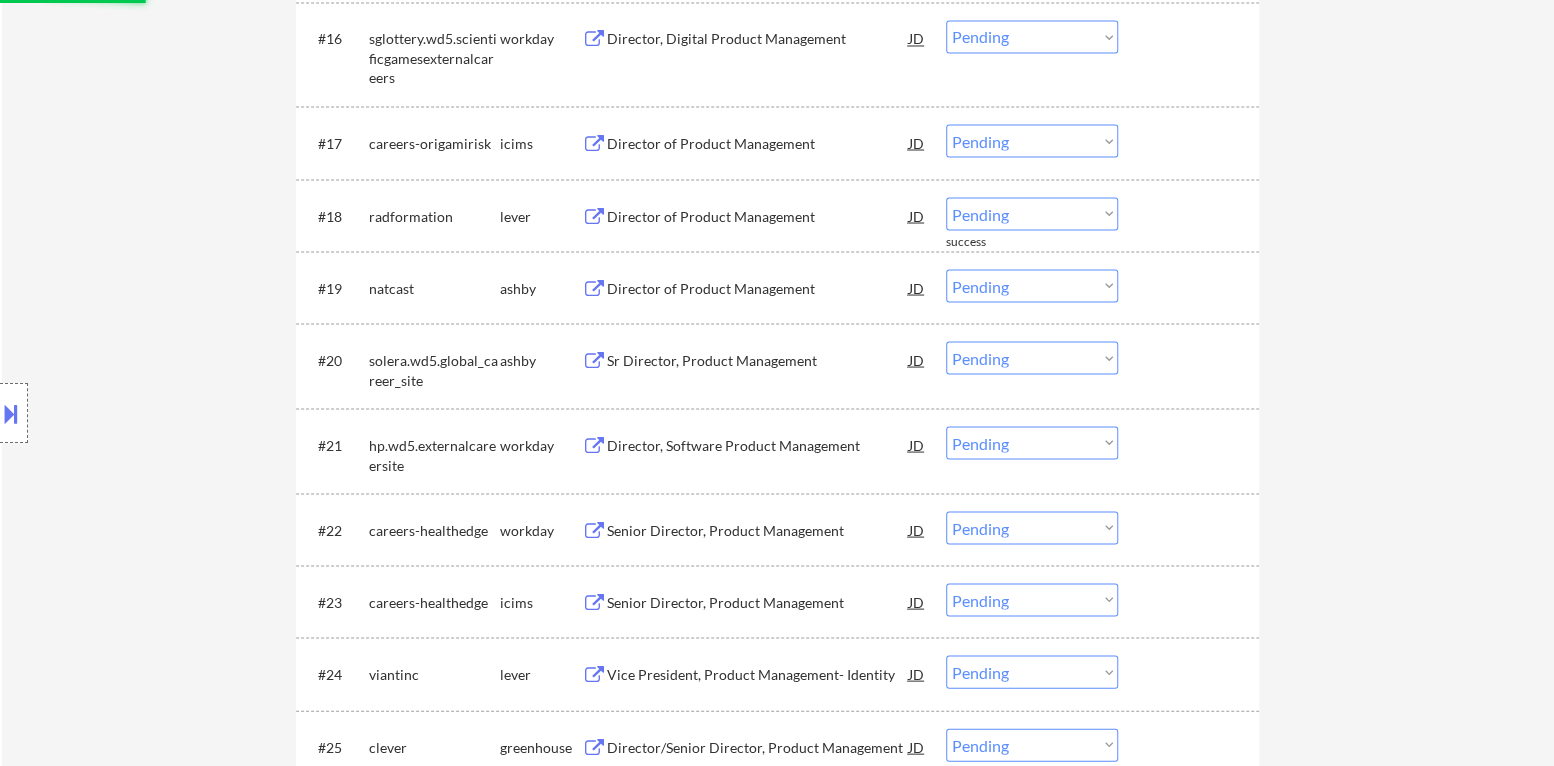 click on "Director of Product Management" at bounding box center [758, 216] 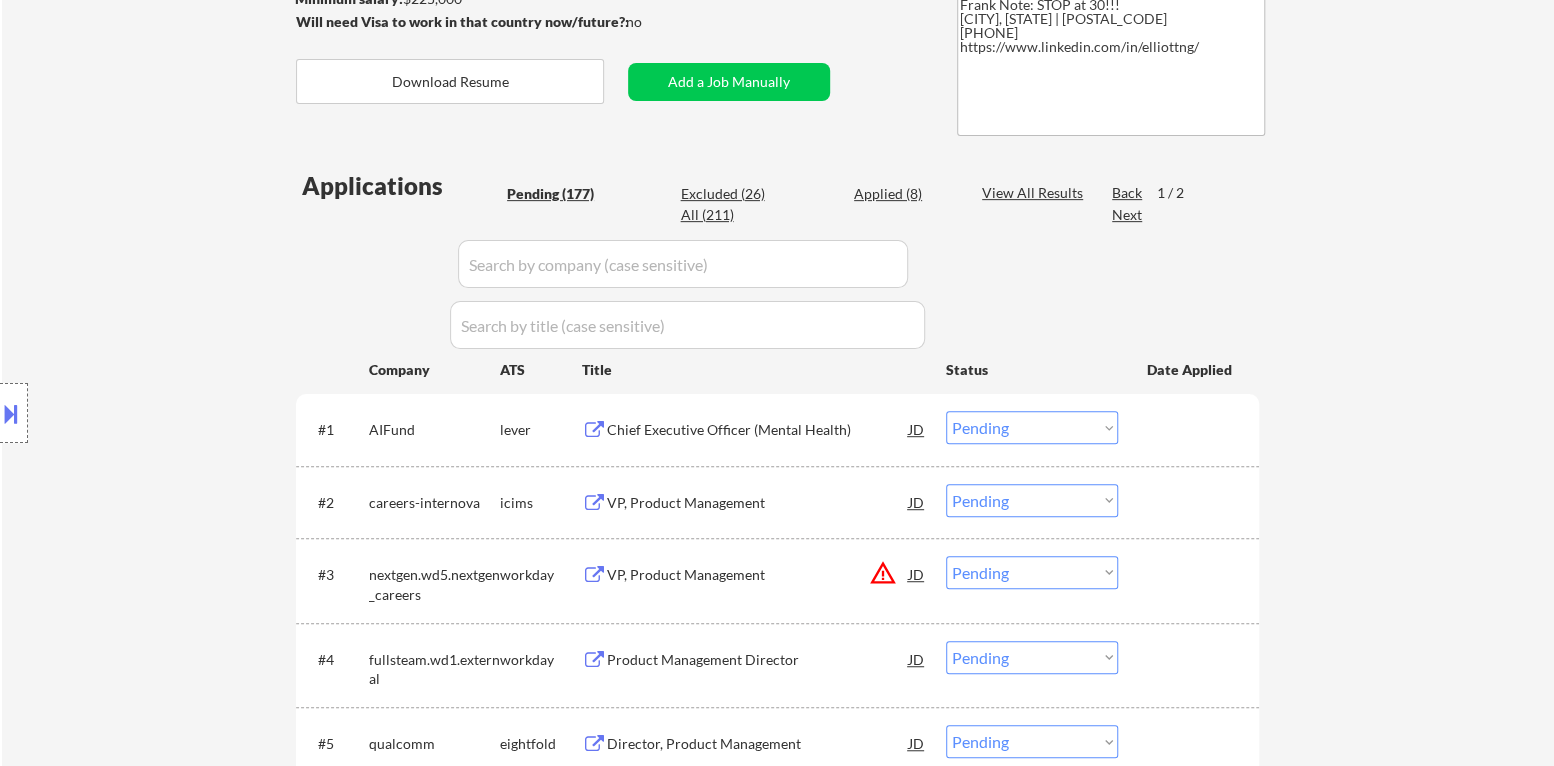 scroll, scrollTop: 0, scrollLeft: 0, axis: both 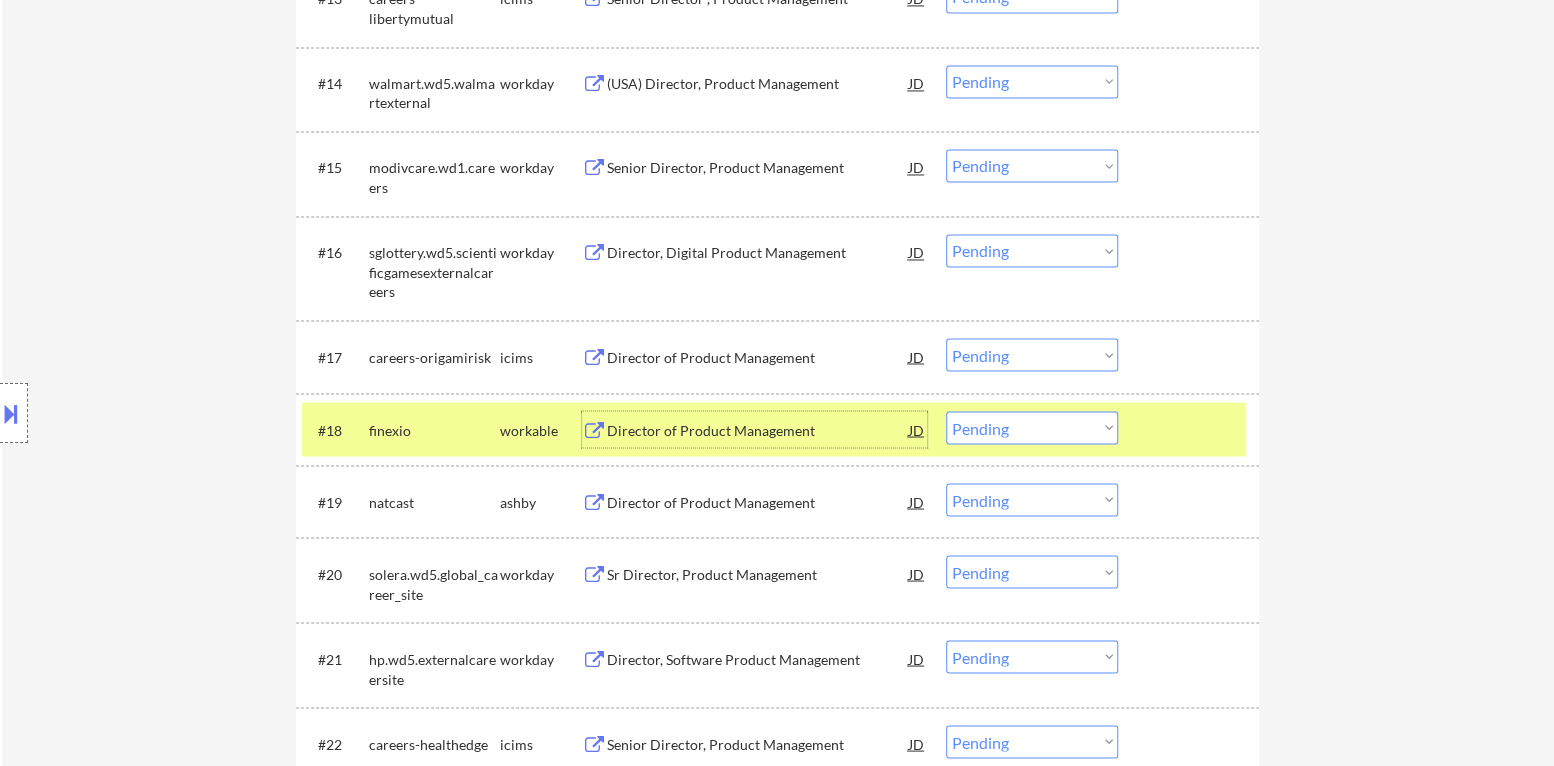drag, startPoint x: 1021, startPoint y: 420, endPoint x: 1028, endPoint y: 440, distance: 21.189621 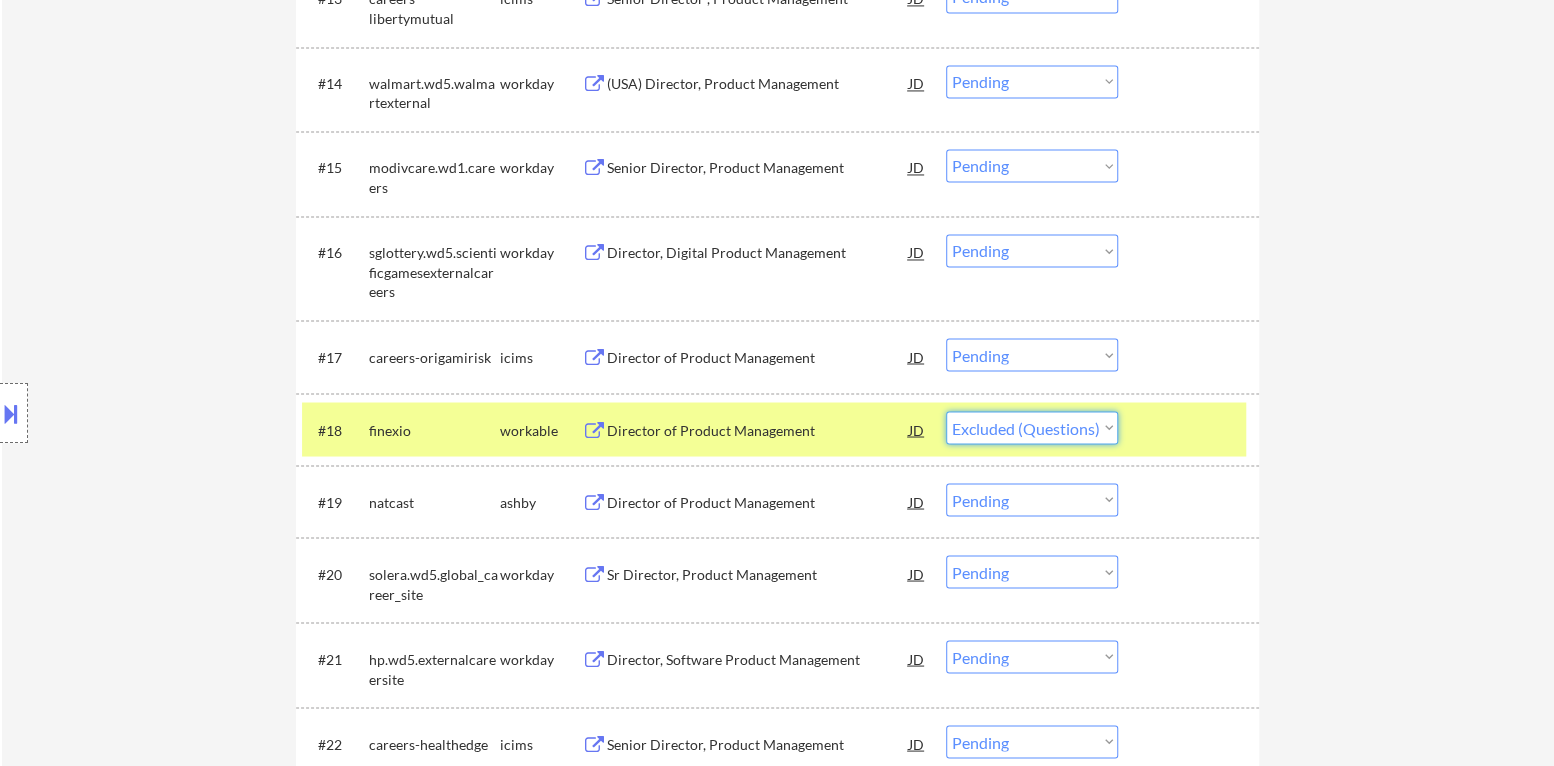 click on "Choose an option... Pending Applied Excluded (Questions) Excluded (Expired) Excluded (Location) Excluded (Bad Match) Excluded (Blocklist) Excluded (Salary) Excluded (Other)" at bounding box center (1032, 427) 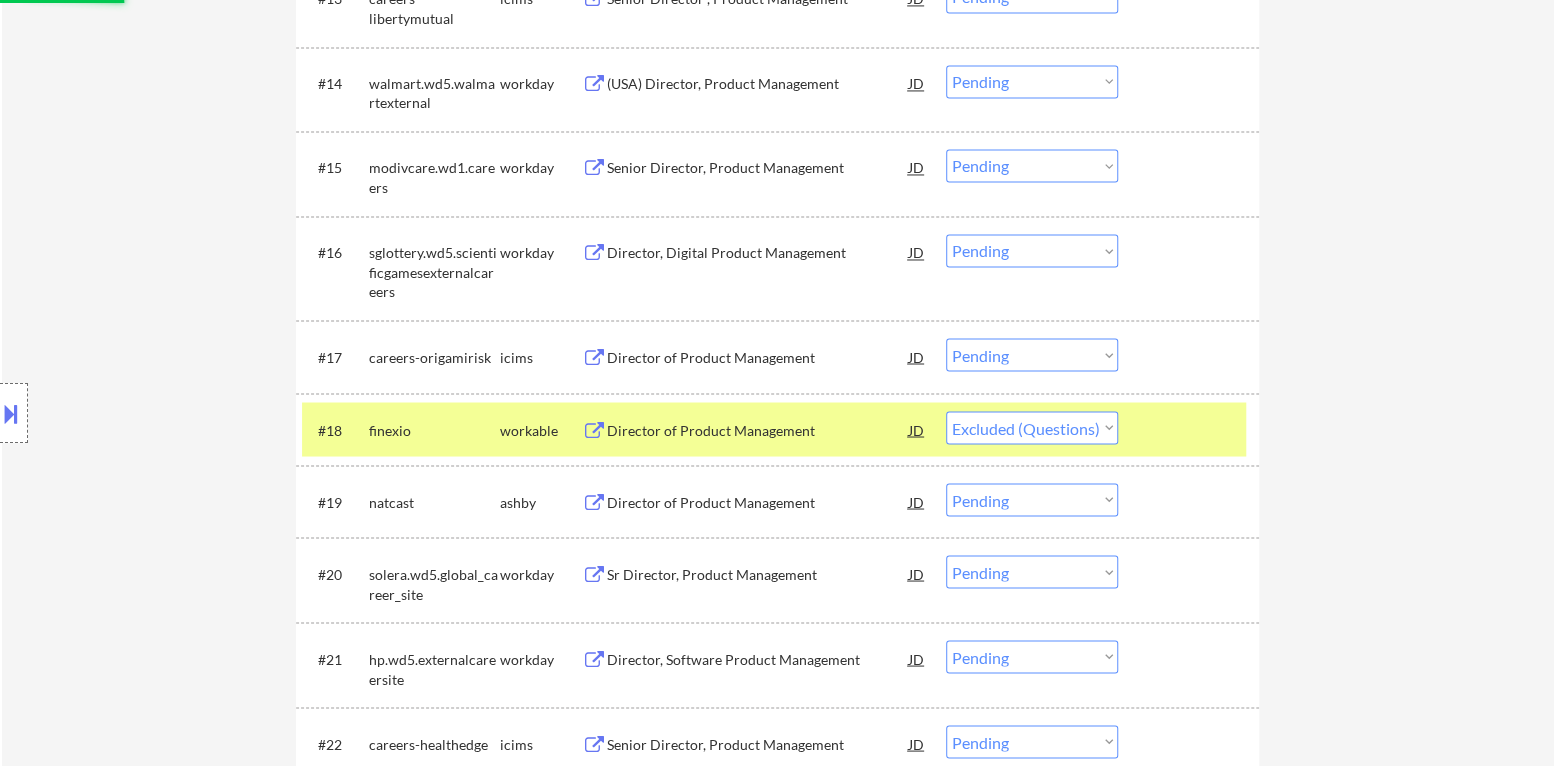 click at bounding box center [1191, 429] 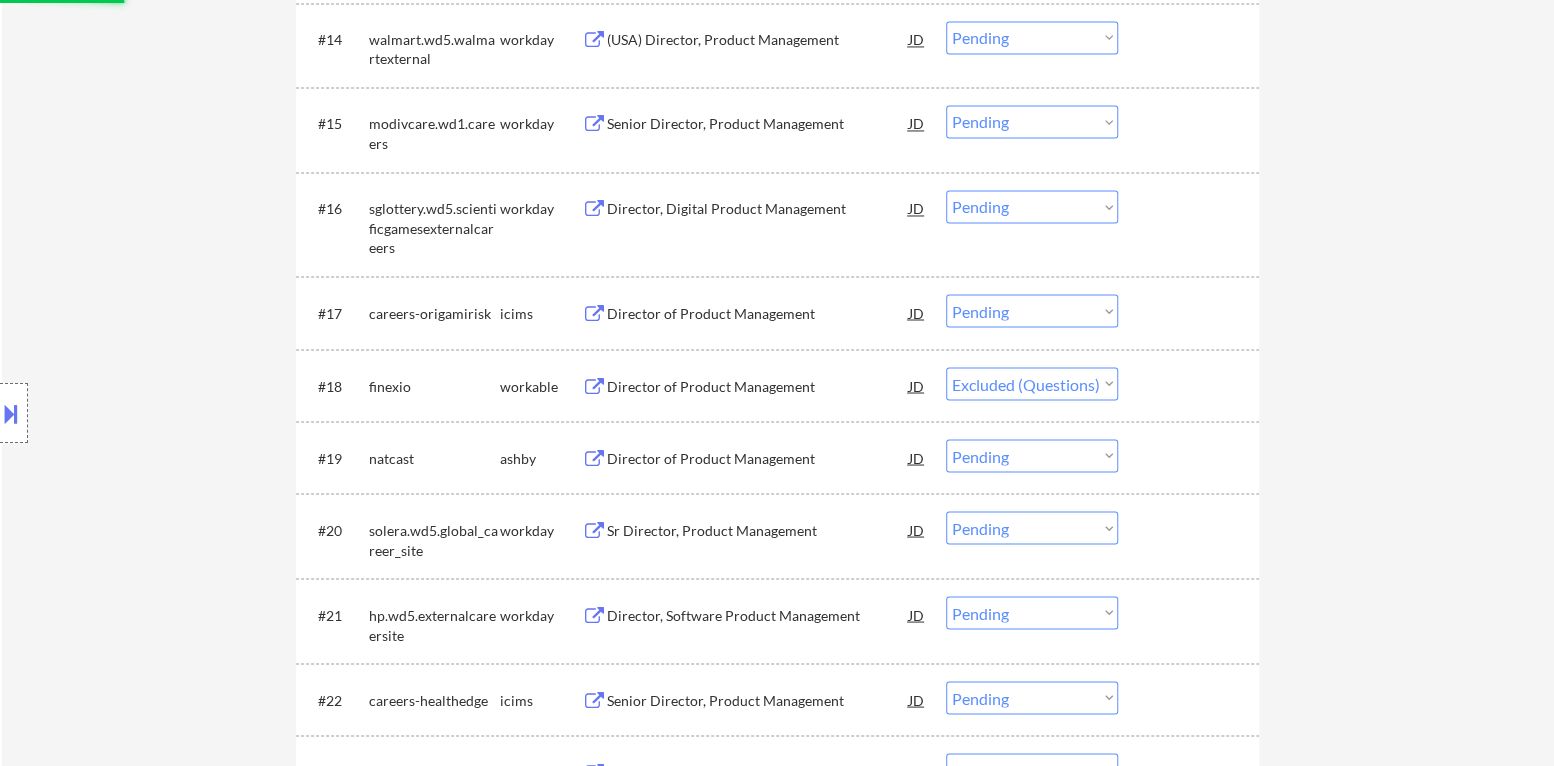 scroll, scrollTop: 1867, scrollLeft: 0, axis: vertical 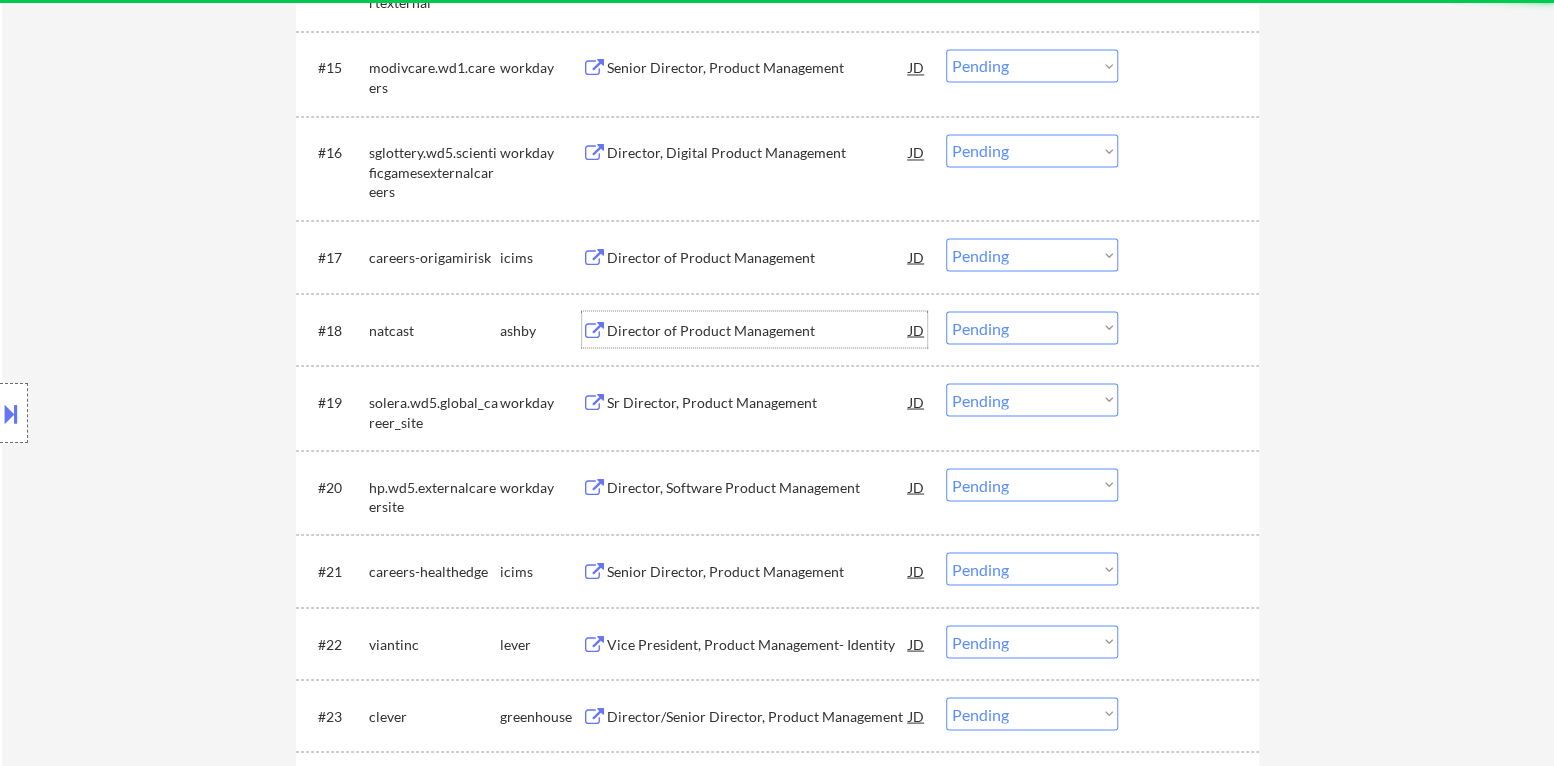 click on "Director of Product Management" at bounding box center [758, 330] 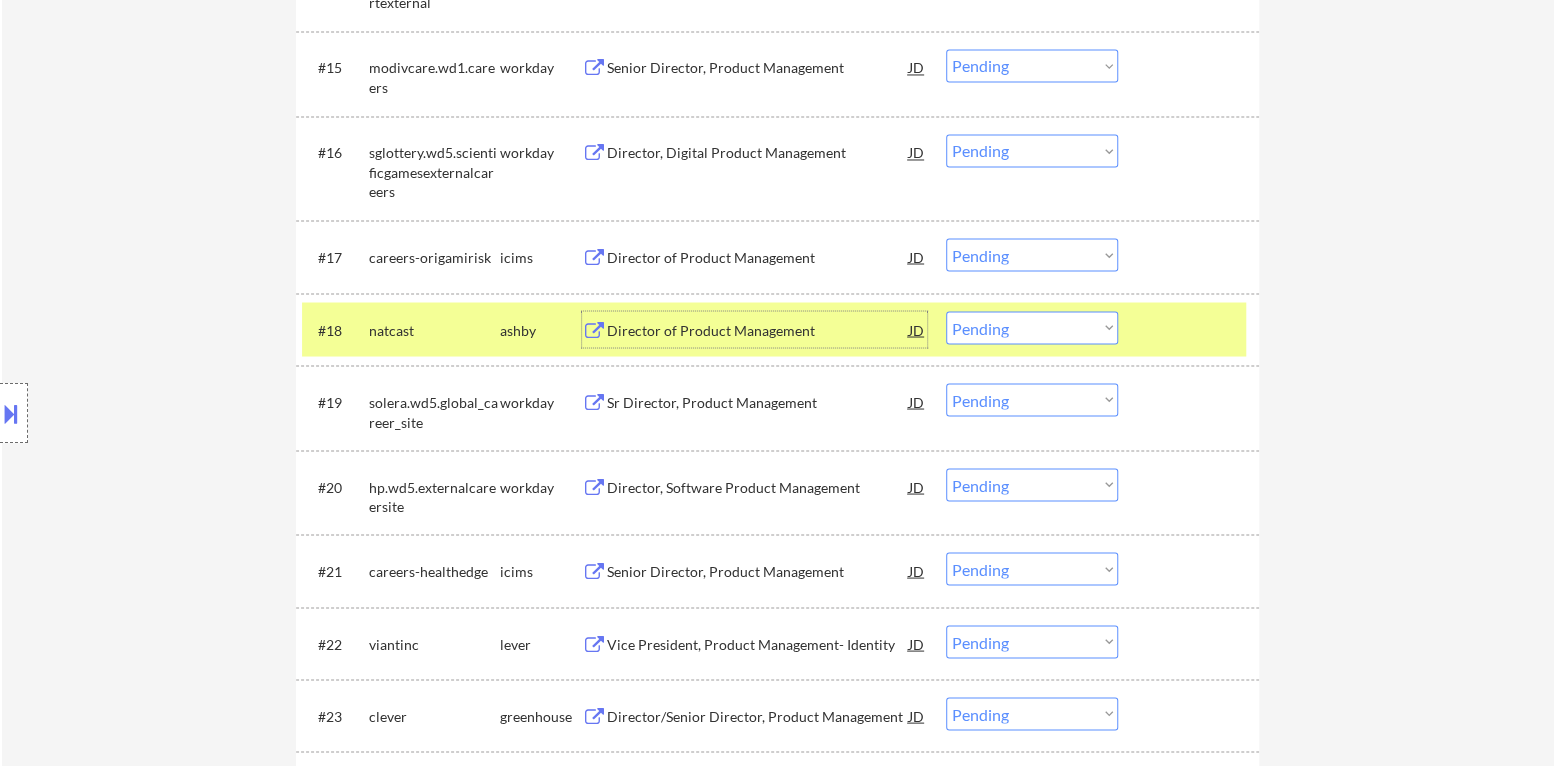 click on "Location Inclusions:" at bounding box center (179, 413) 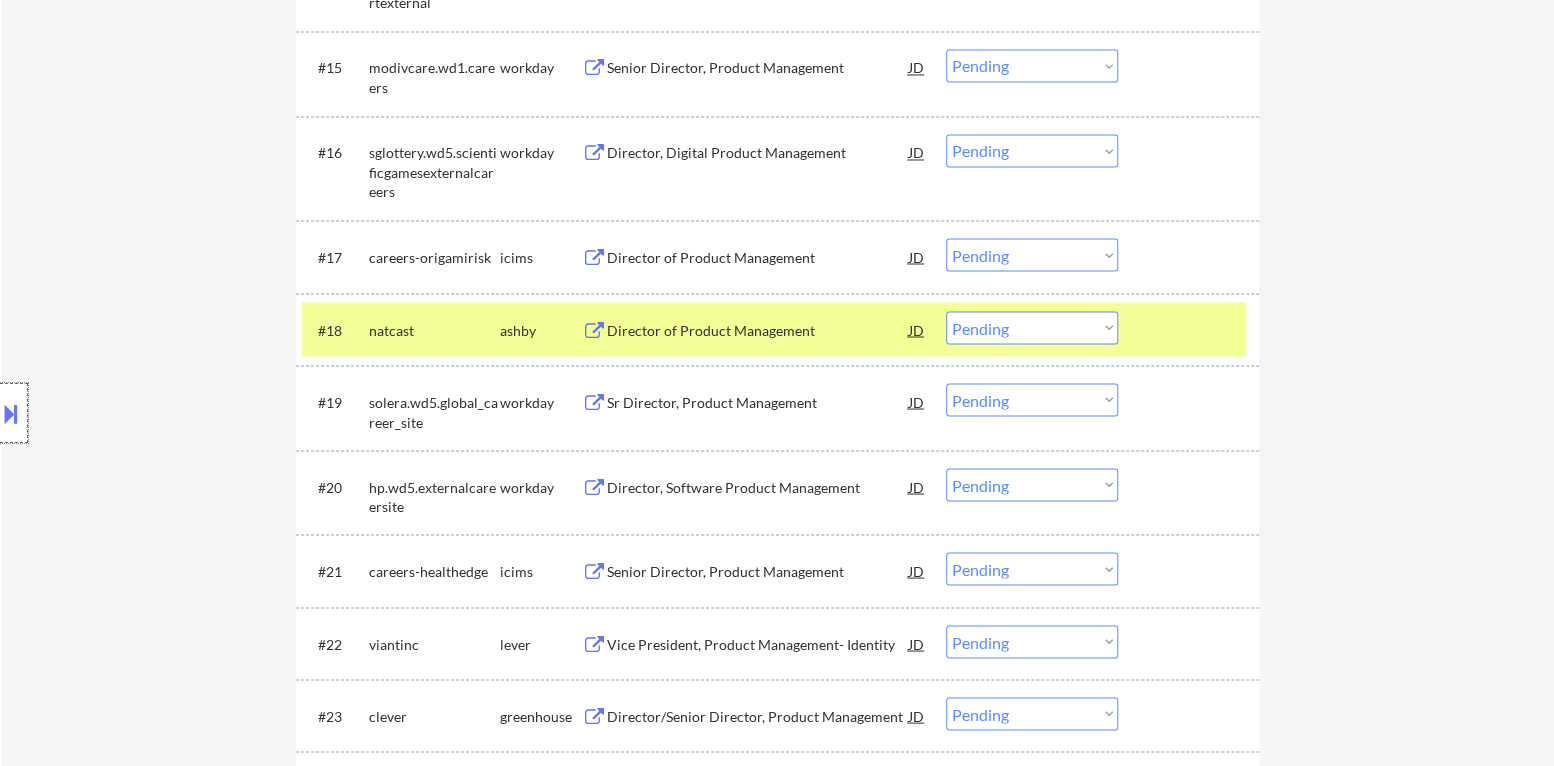 drag, startPoint x: 0, startPoint y: 429, endPoint x: 42, endPoint y: 424, distance: 42.296574 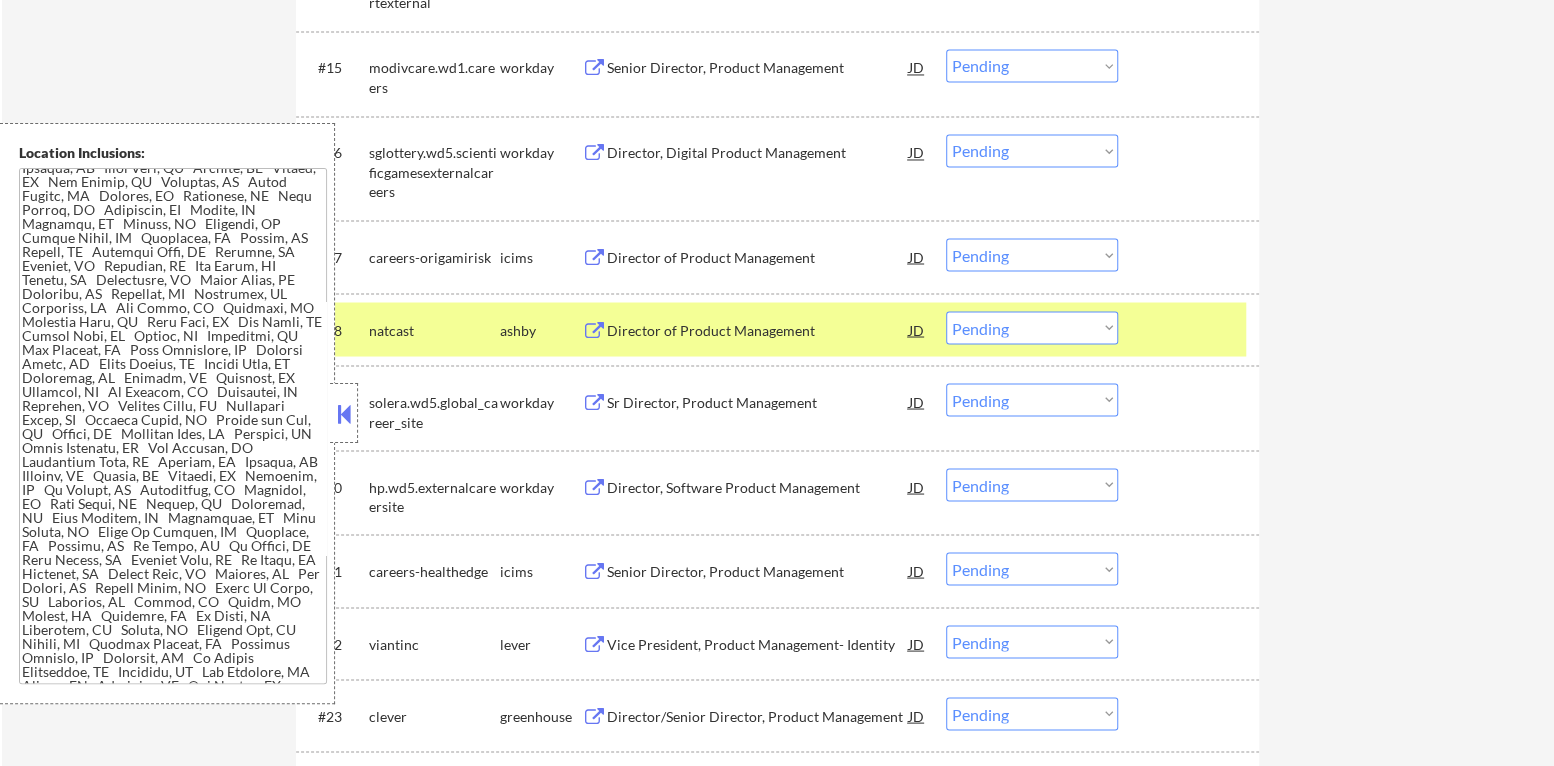 scroll, scrollTop: 288, scrollLeft: 0, axis: vertical 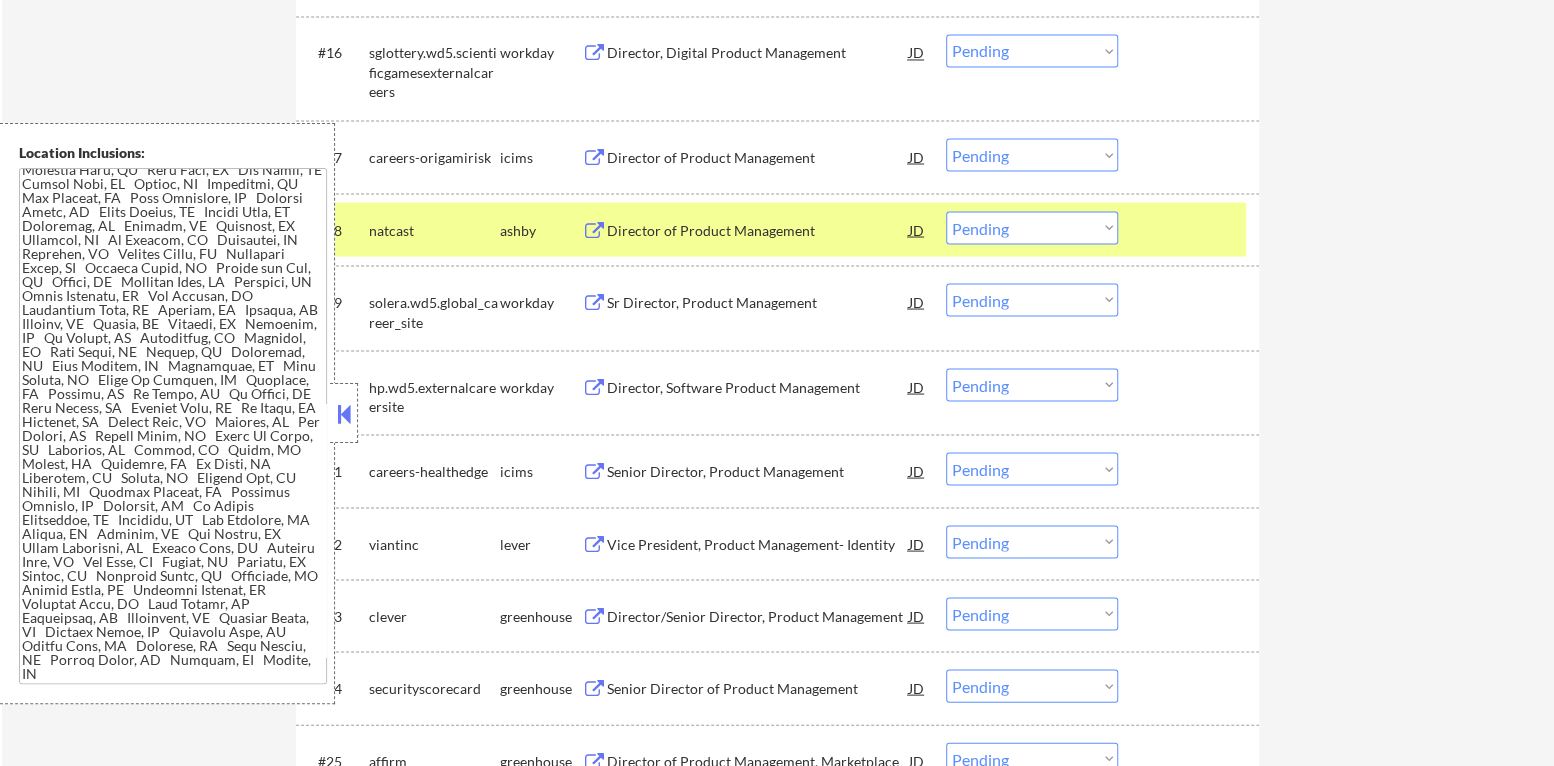 click at bounding box center (344, 414) 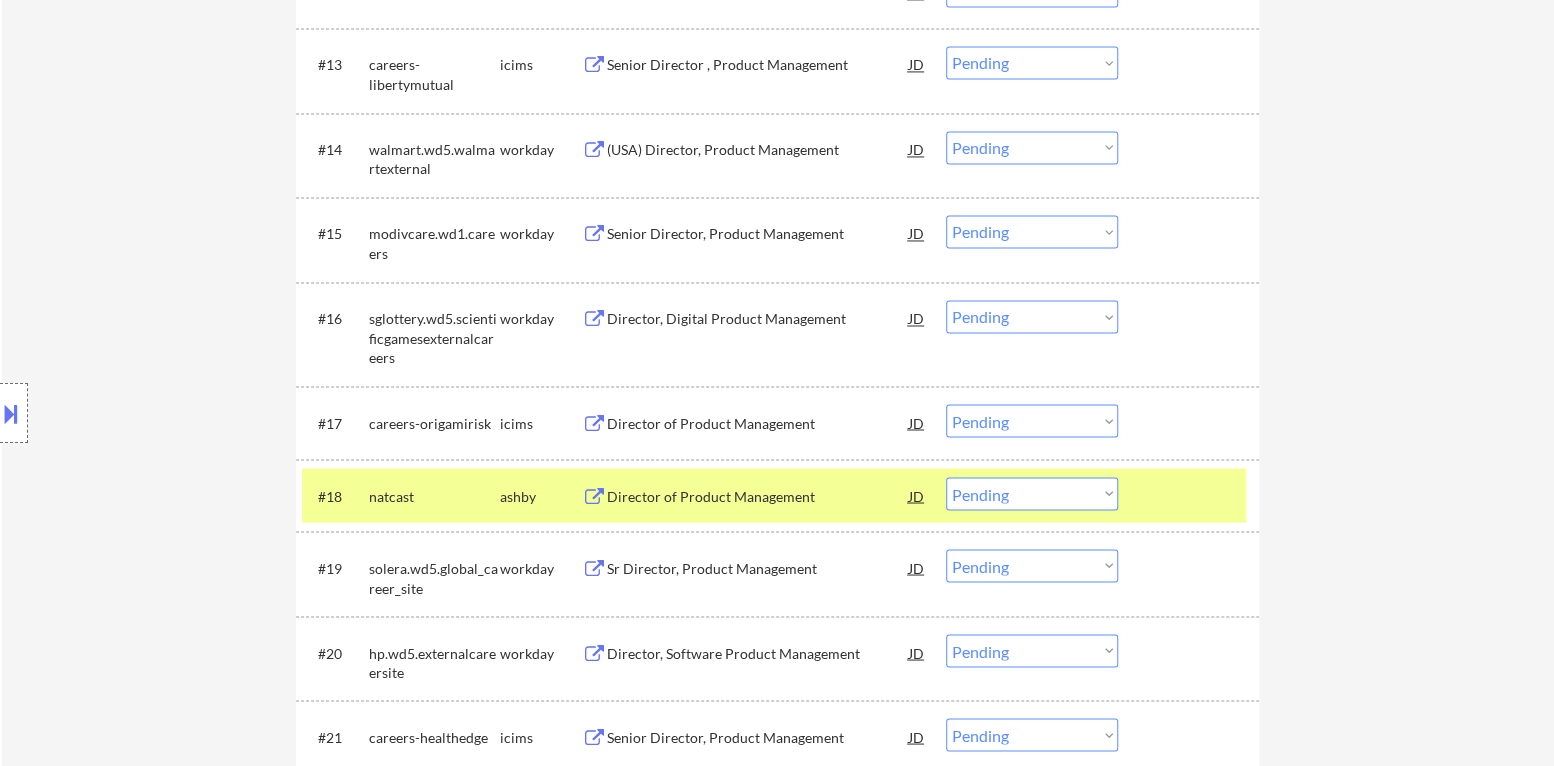 scroll, scrollTop: 1666, scrollLeft: 0, axis: vertical 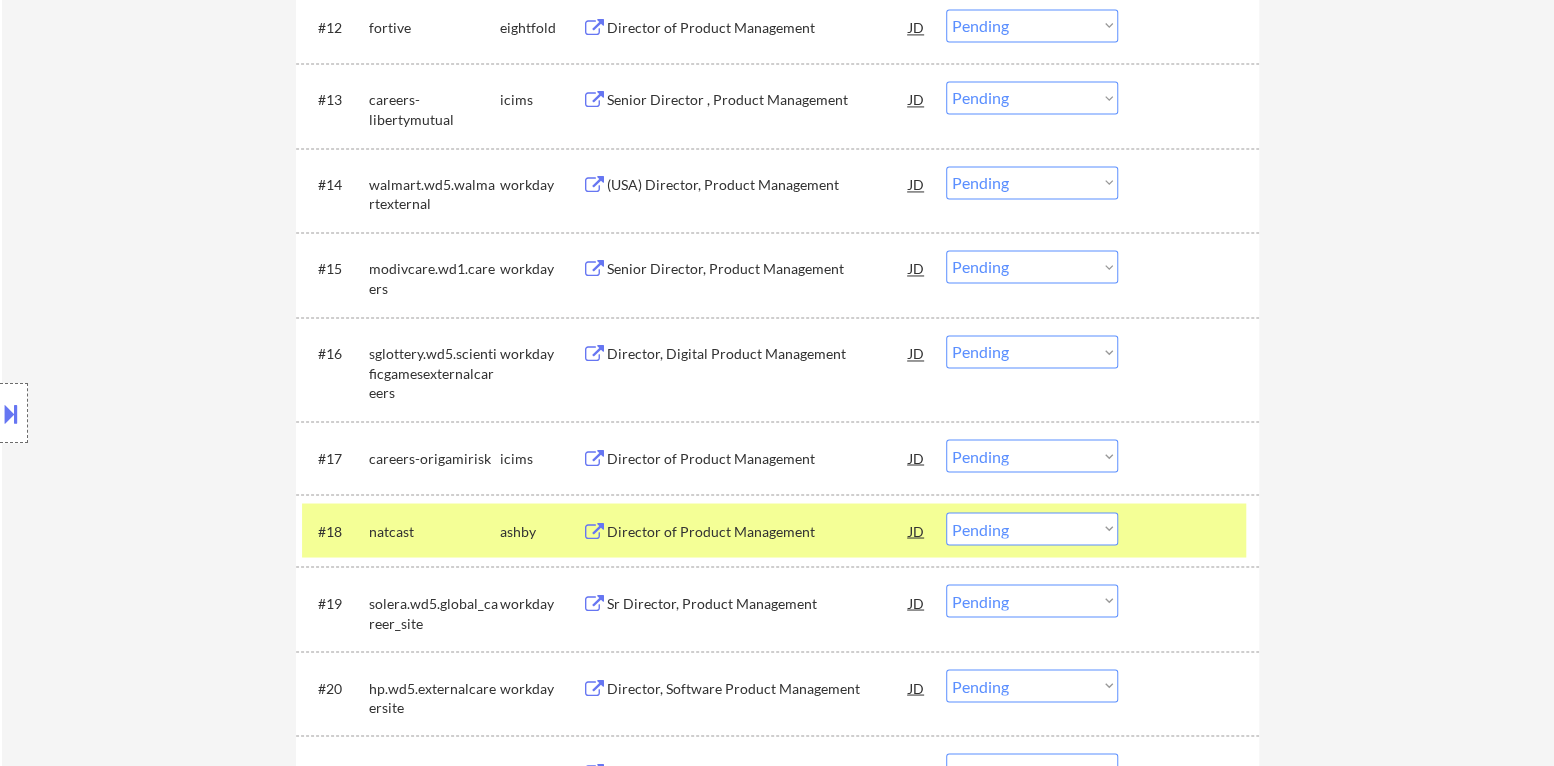 click on "JD" at bounding box center (917, 530) 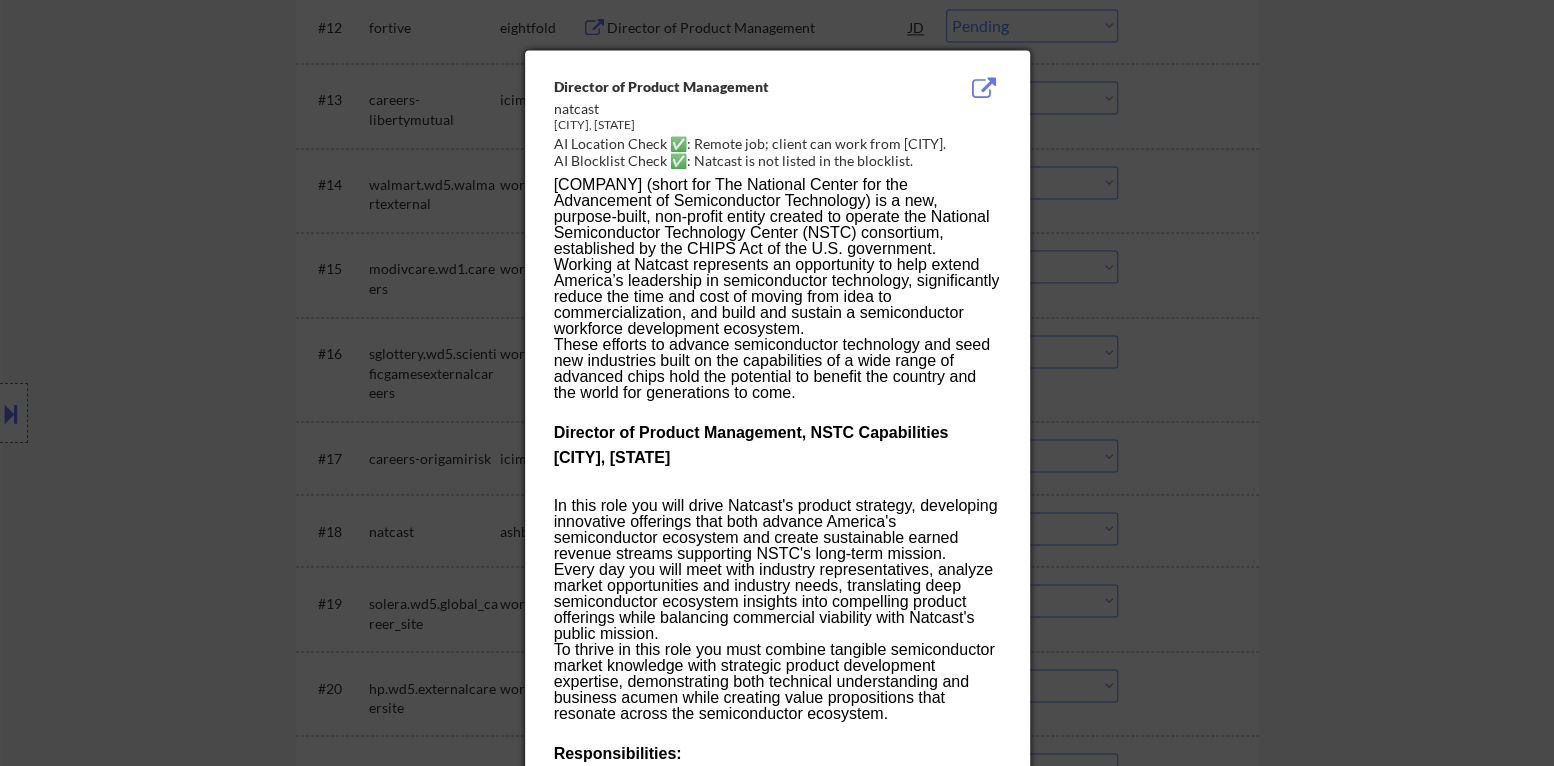 click at bounding box center (777, 383) 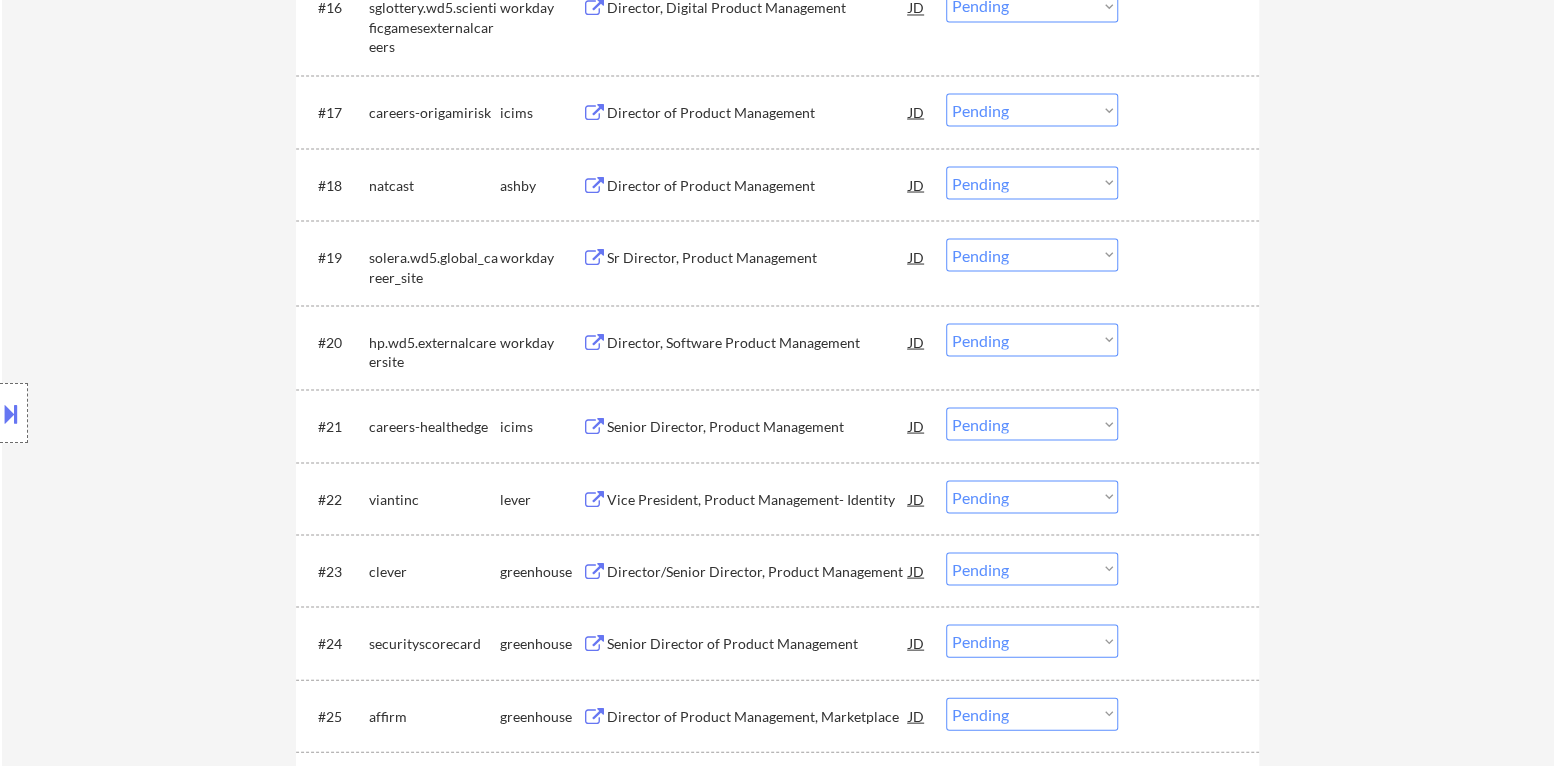scroll, scrollTop: 2066, scrollLeft: 0, axis: vertical 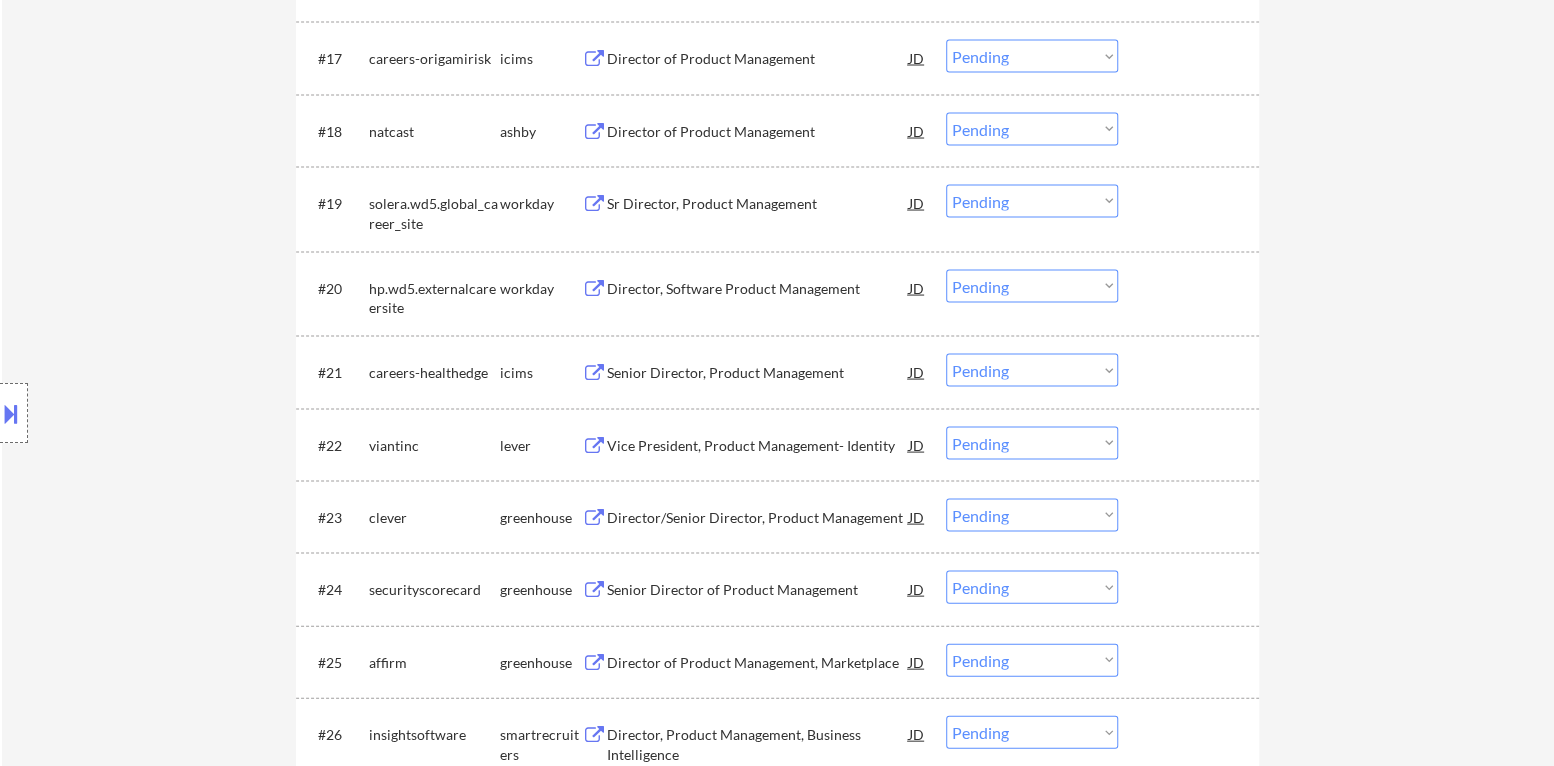 click on "Choose an option... Pending Applied Excluded (Questions) Excluded (Expired) Excluded (Location) Excluded (Bad Match) Excluded (Blocklist) Excluded (Salary) Excluded (Other)" at bounding box center [1032, 128] 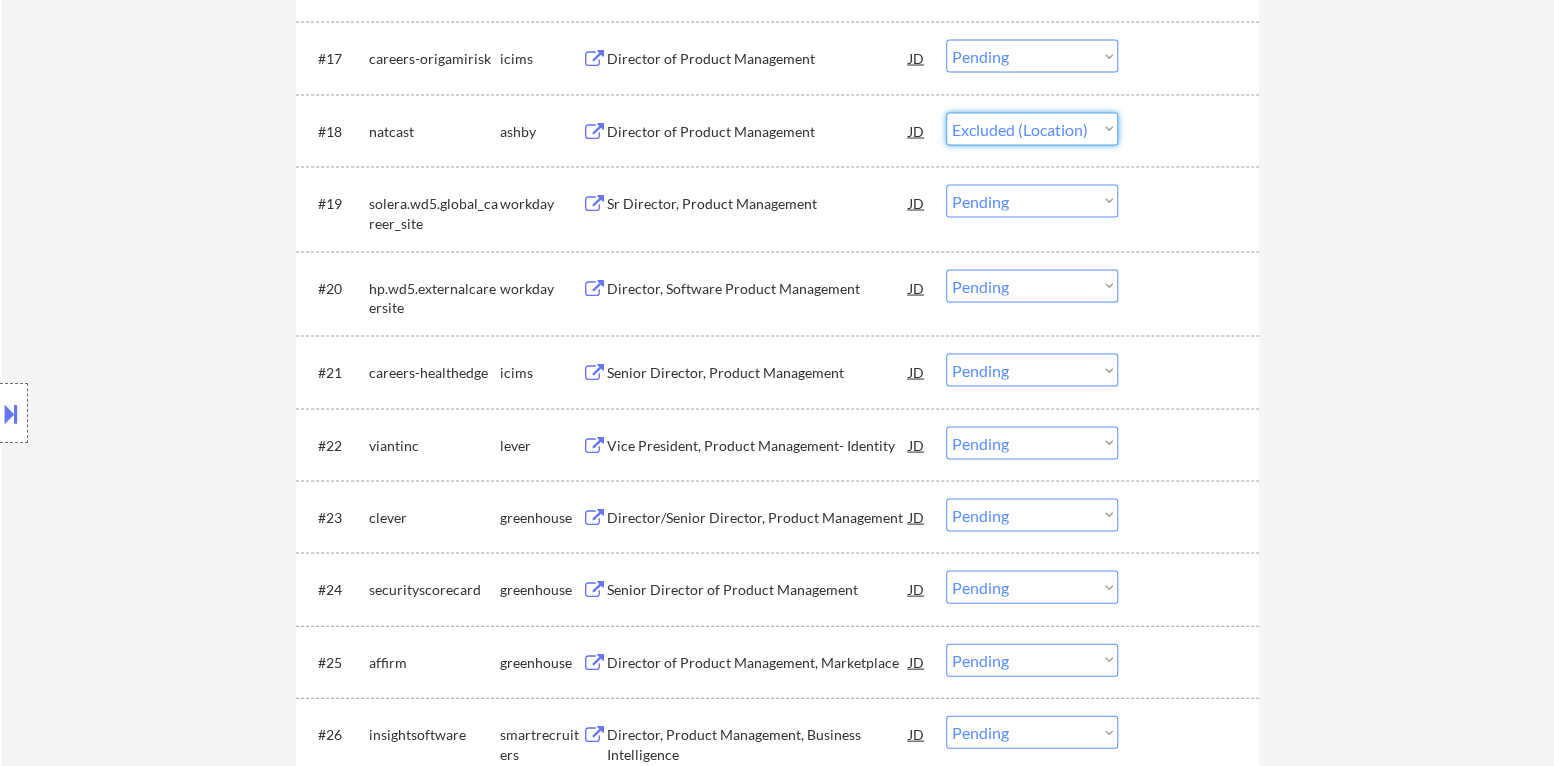 click on "Choose an option... Pending Applied Excluded (Questions) Excluded (Expired) Excluded (Location) Excluded (Bad Match) Excluded (Blocklist) Excluded (Salary) Excluded (Other)" at bounding box center [1032, 128] 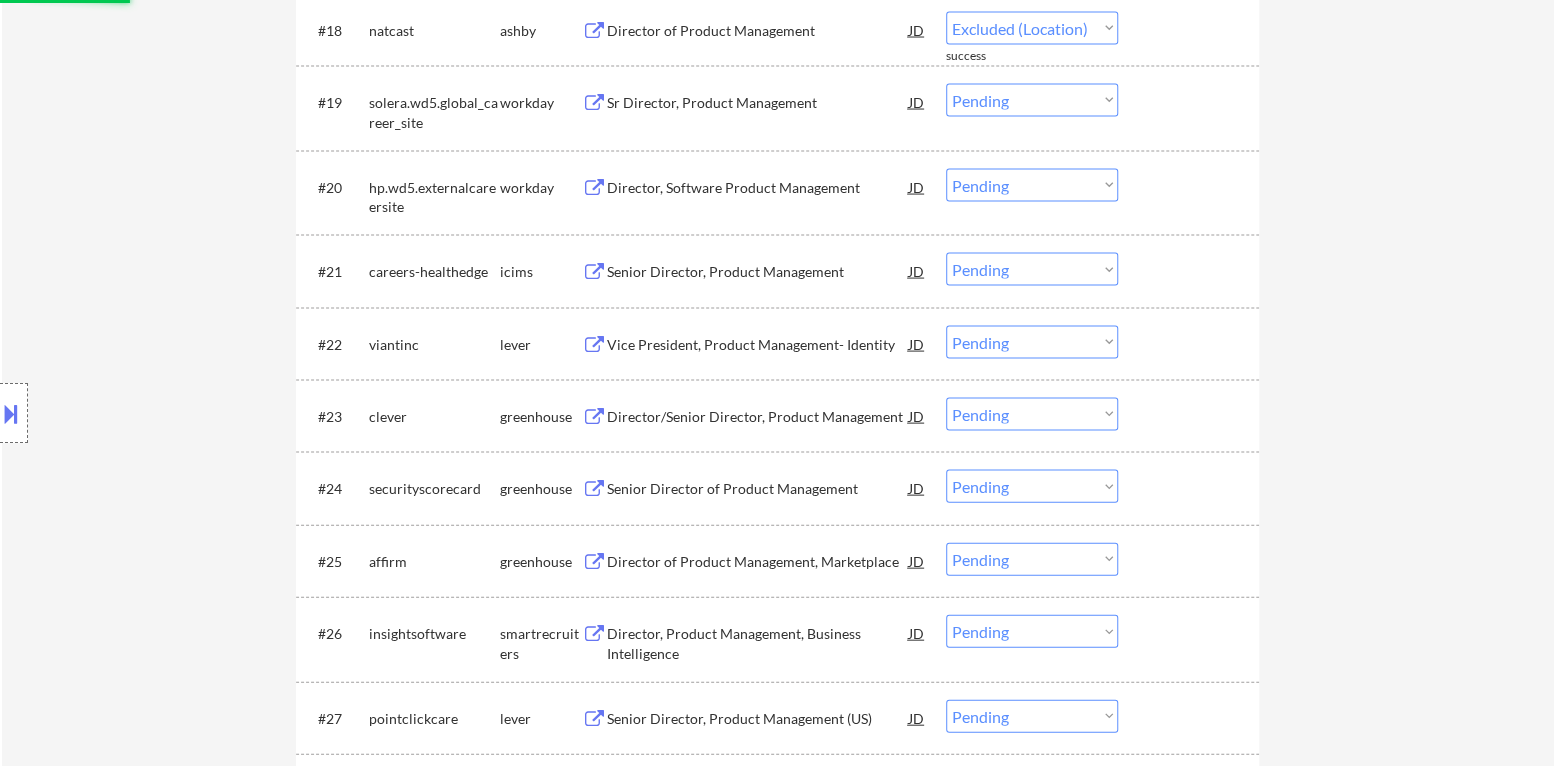 scroll, scrollTop: 2266, scrollLeft: 0, axis: vertical 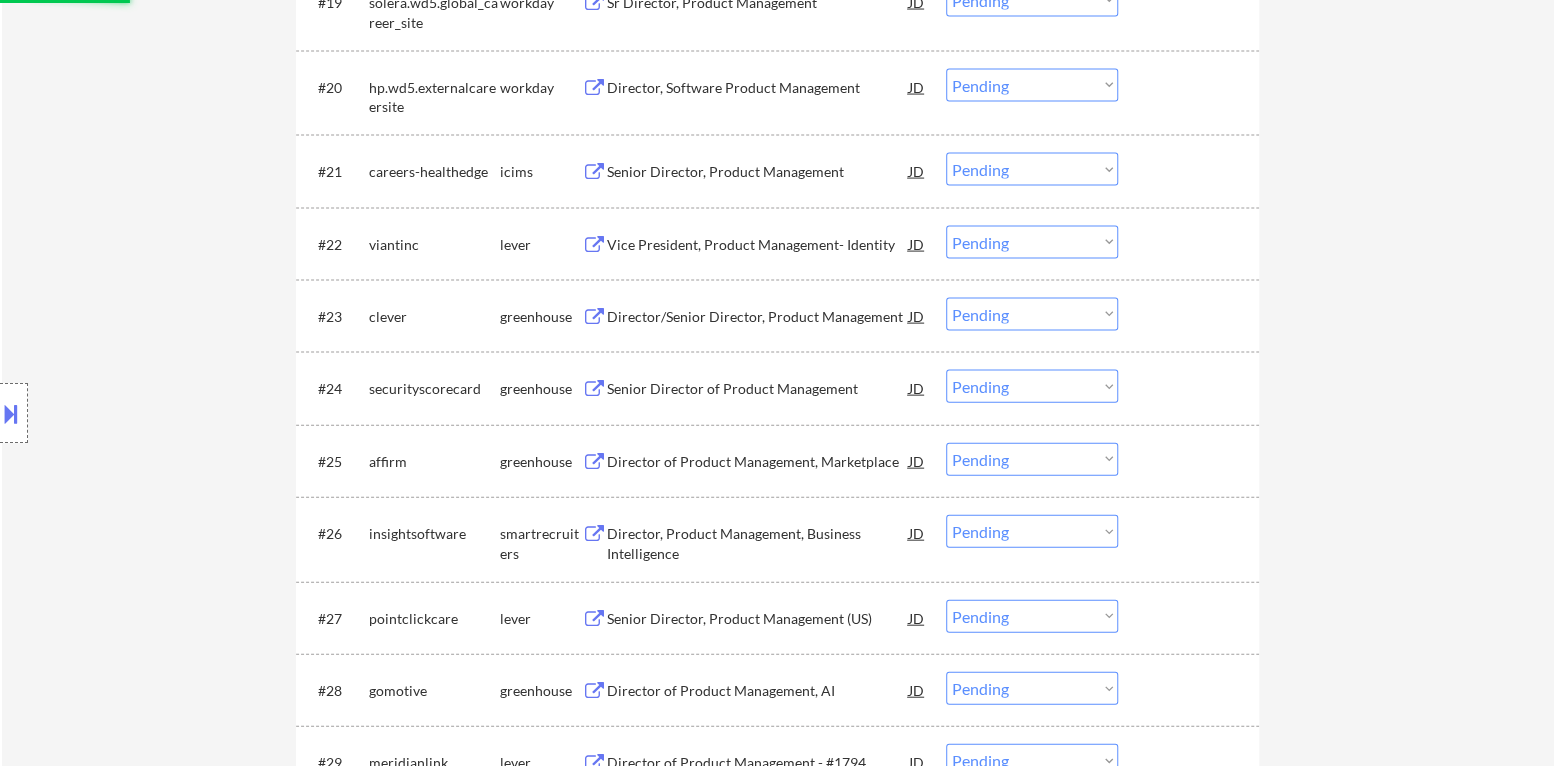 select on ""pending"" 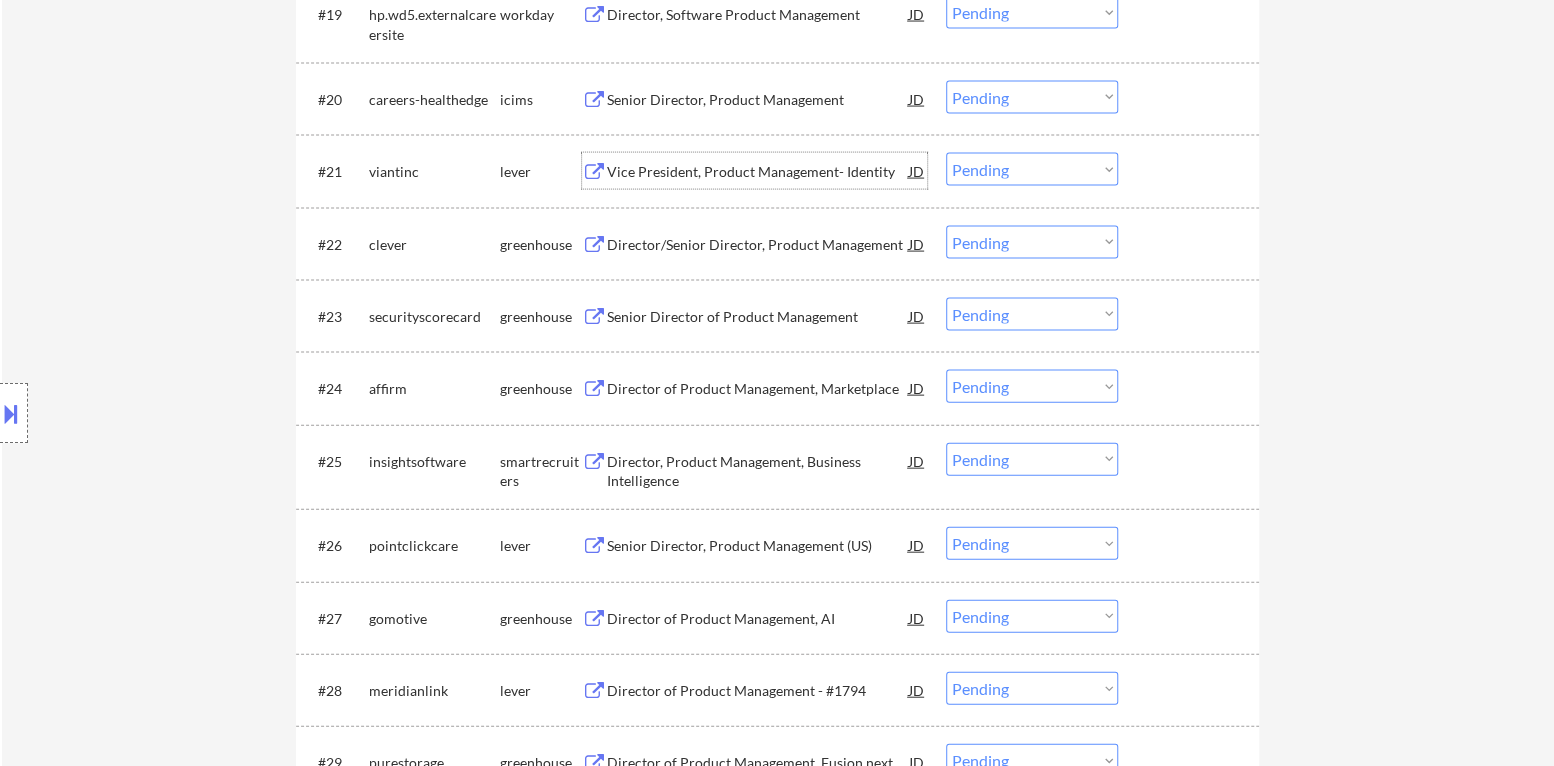 click on "Vice President, Product Management- Identity" at bounding box center (758, 171) 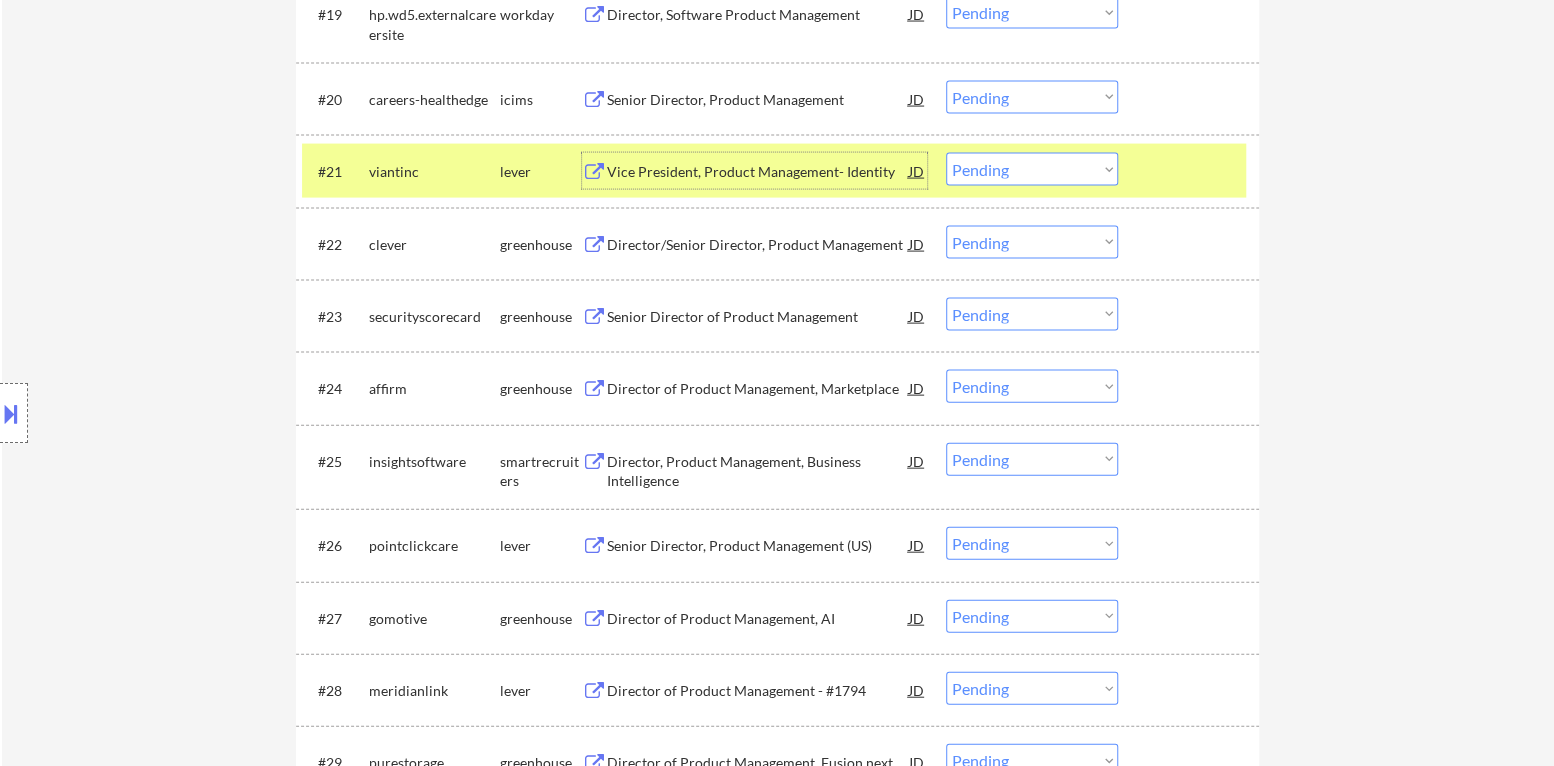 click on "Choose an option... Pending Applied Excluded (Questions) Excluded (Expired) Excluded (Location) Excluded (Bad Match) Excluded (Blocklist) Excluded (Salary) Excluded (Other)" at bounding box center [1032, 169] 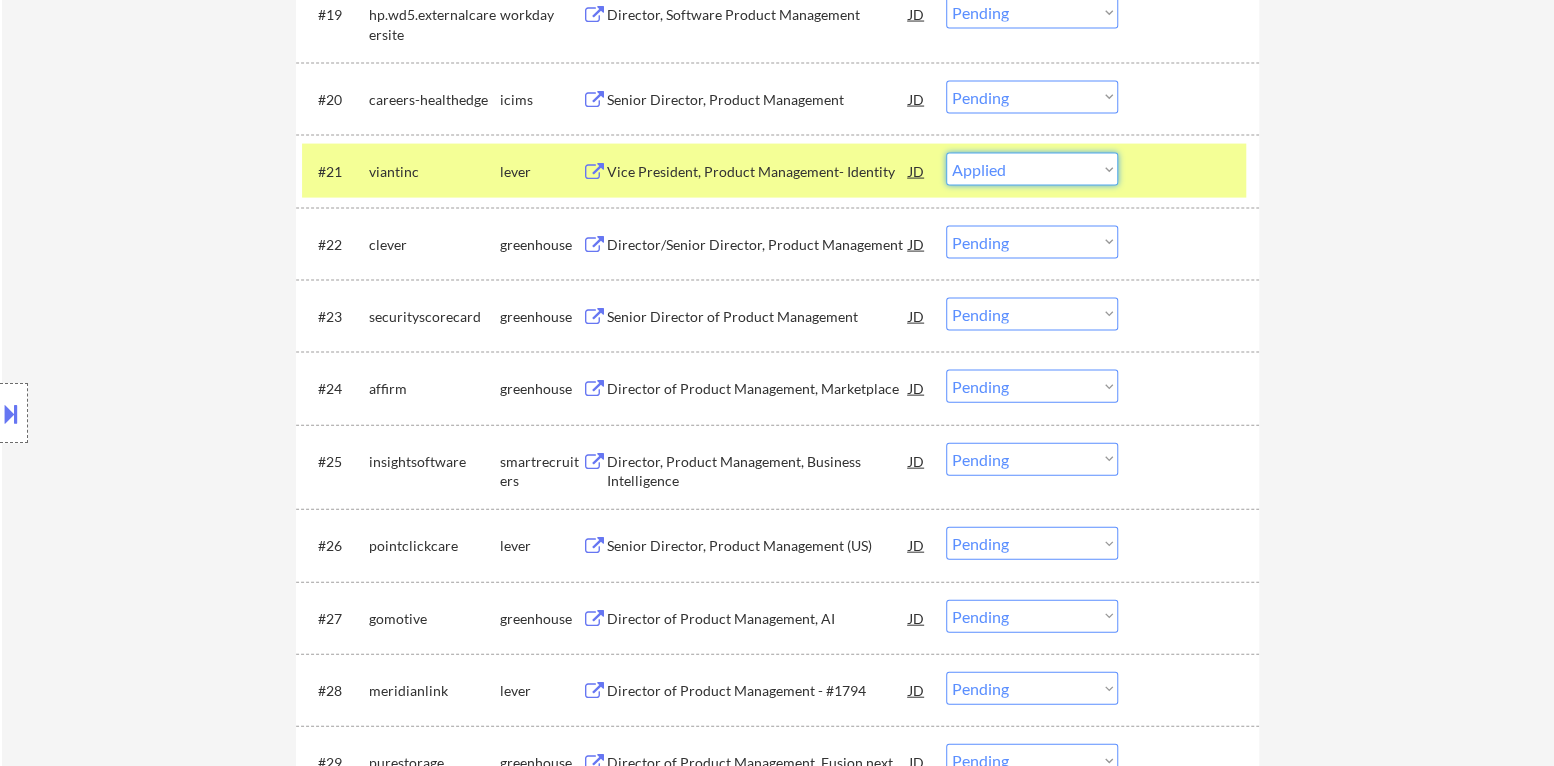 click on "Choose an option... Pending Applied Excluded (Questions) Excluded (Expired) Excluded (Location) Excluded (Bad Match) Excluded (Blocklist) Excluded (Salary) Excluded (Other)" at bounding box center [1032, 169] 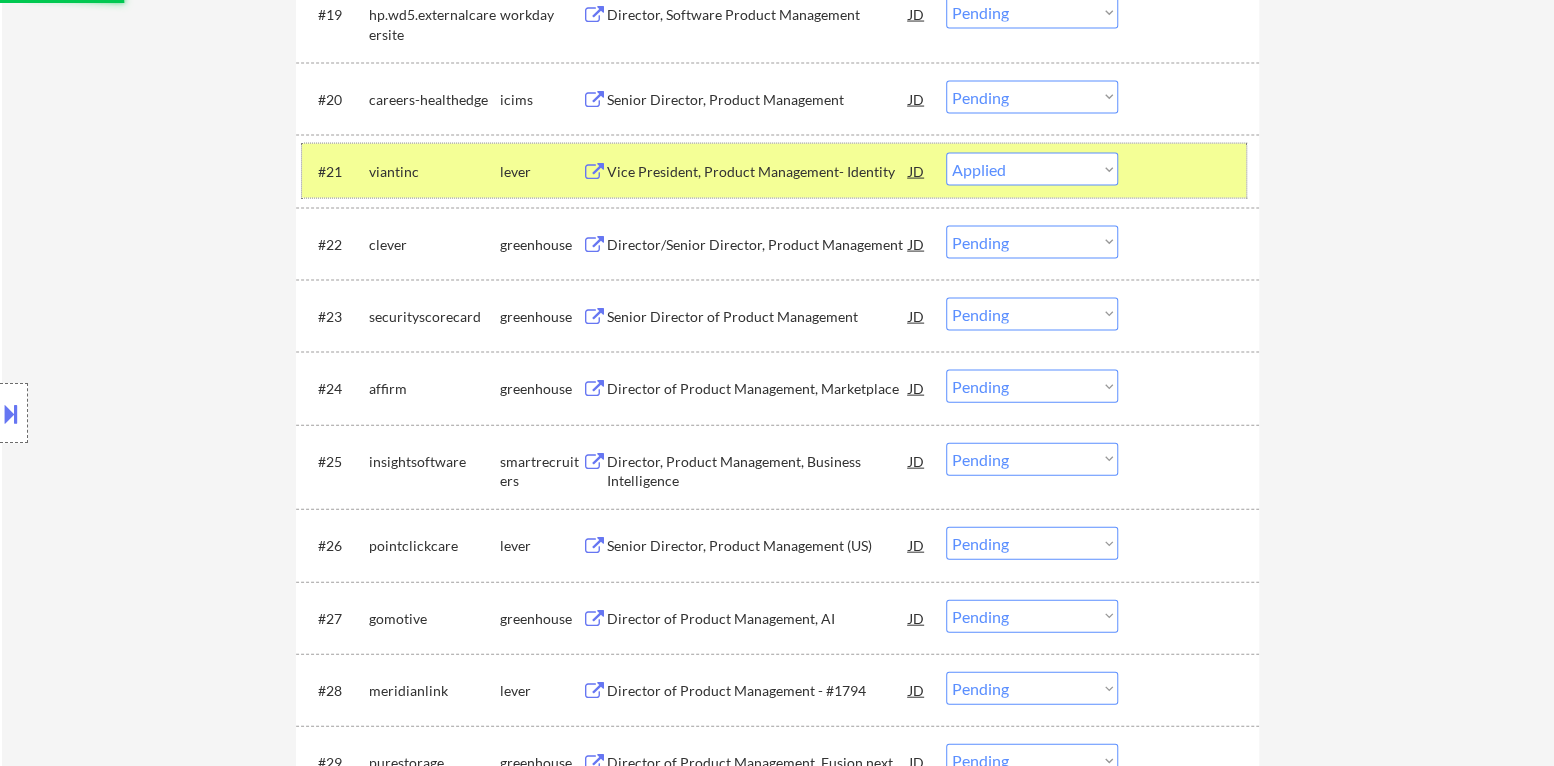 click at bounding box center (1191, 171) 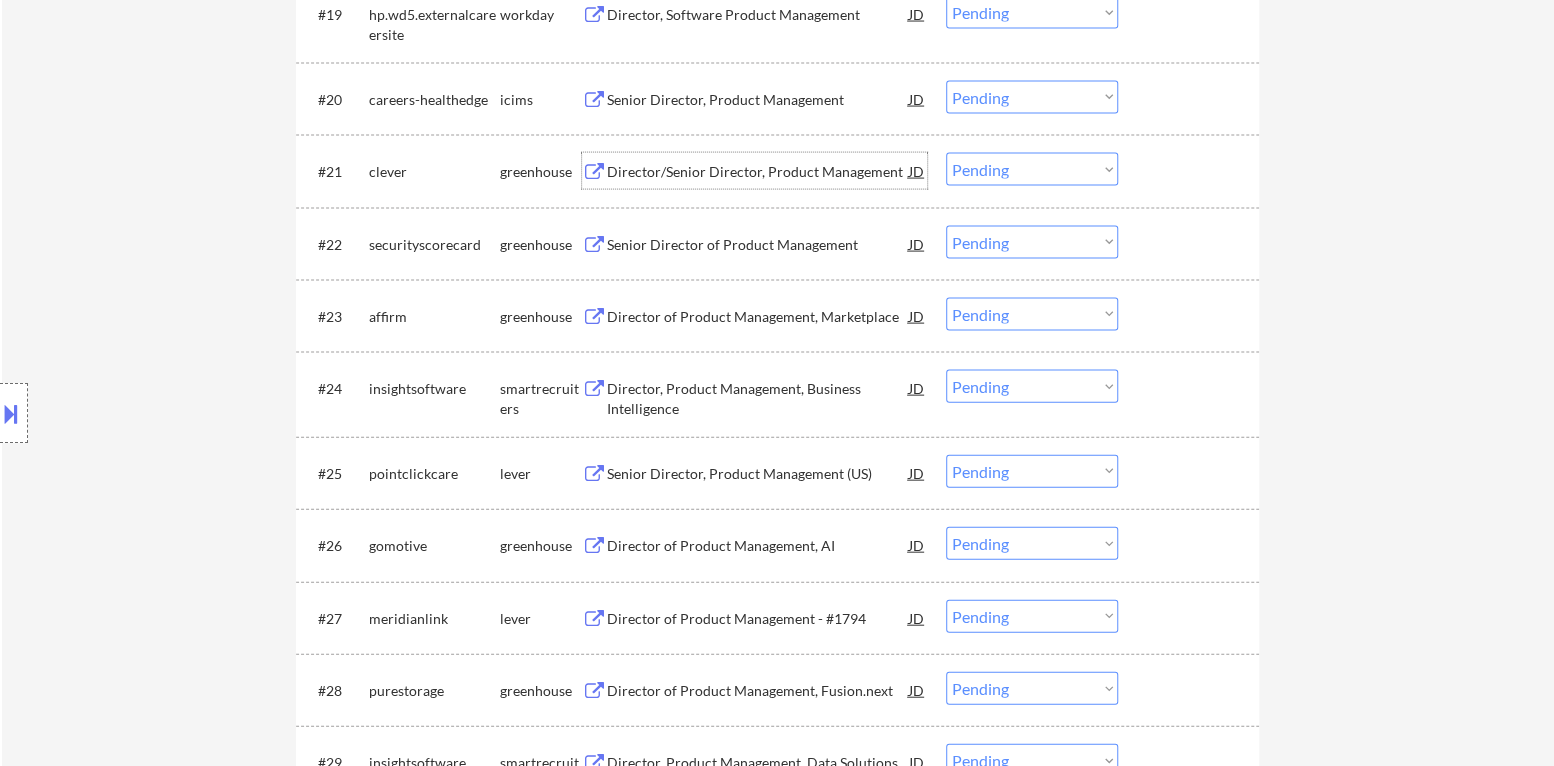 click on "Director/Senior Director, Product Management" at bounding box center [758, 172] 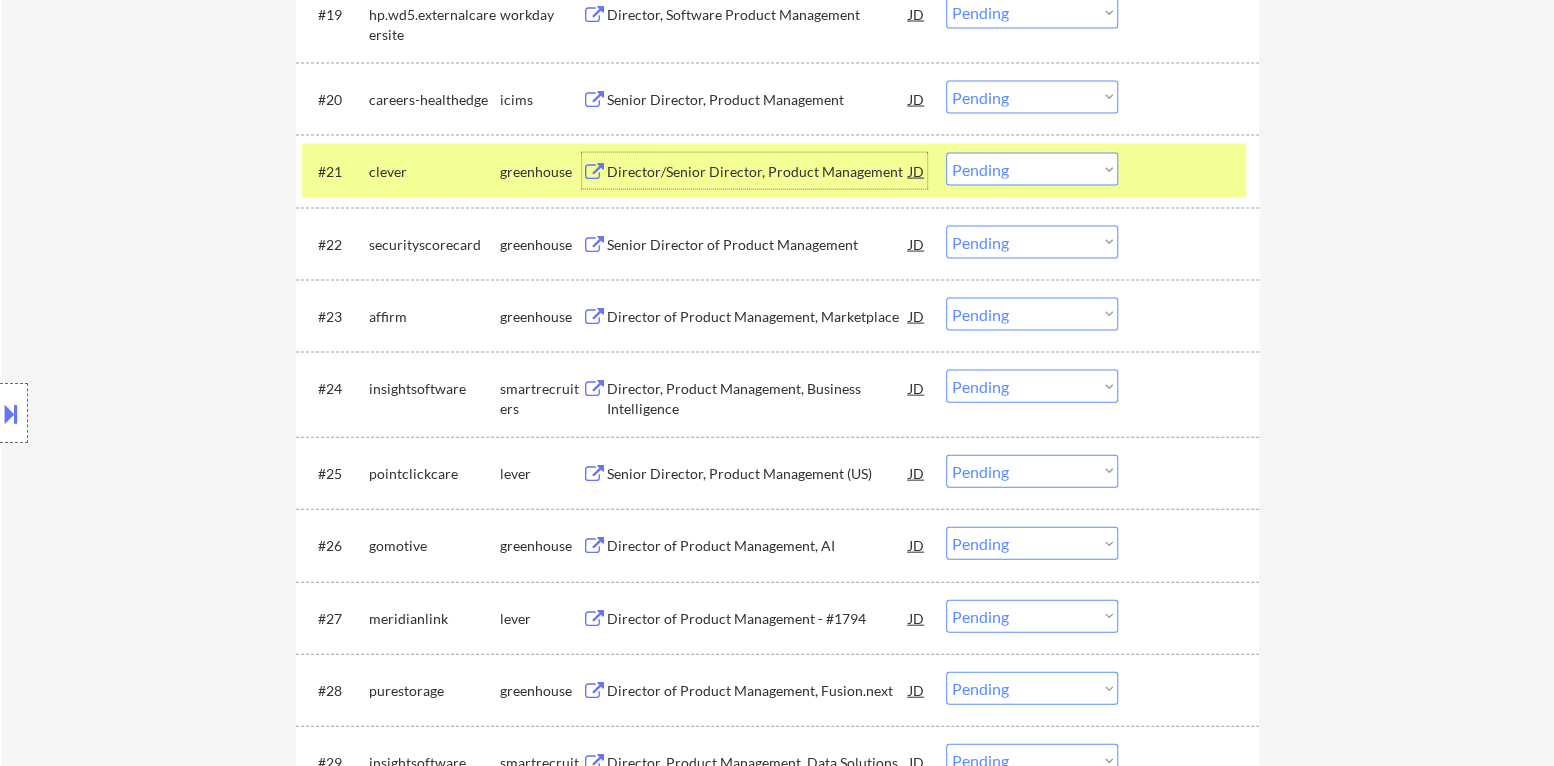 click on "Choose an option... Pending Applied Excluded (Questions) Excluded (Expired) Excluded (Location) Excluded (Bad Match) Excluded (Blocklist) Excluded (Salary) Excluded (Other)" at bounding box center (1032, 169) 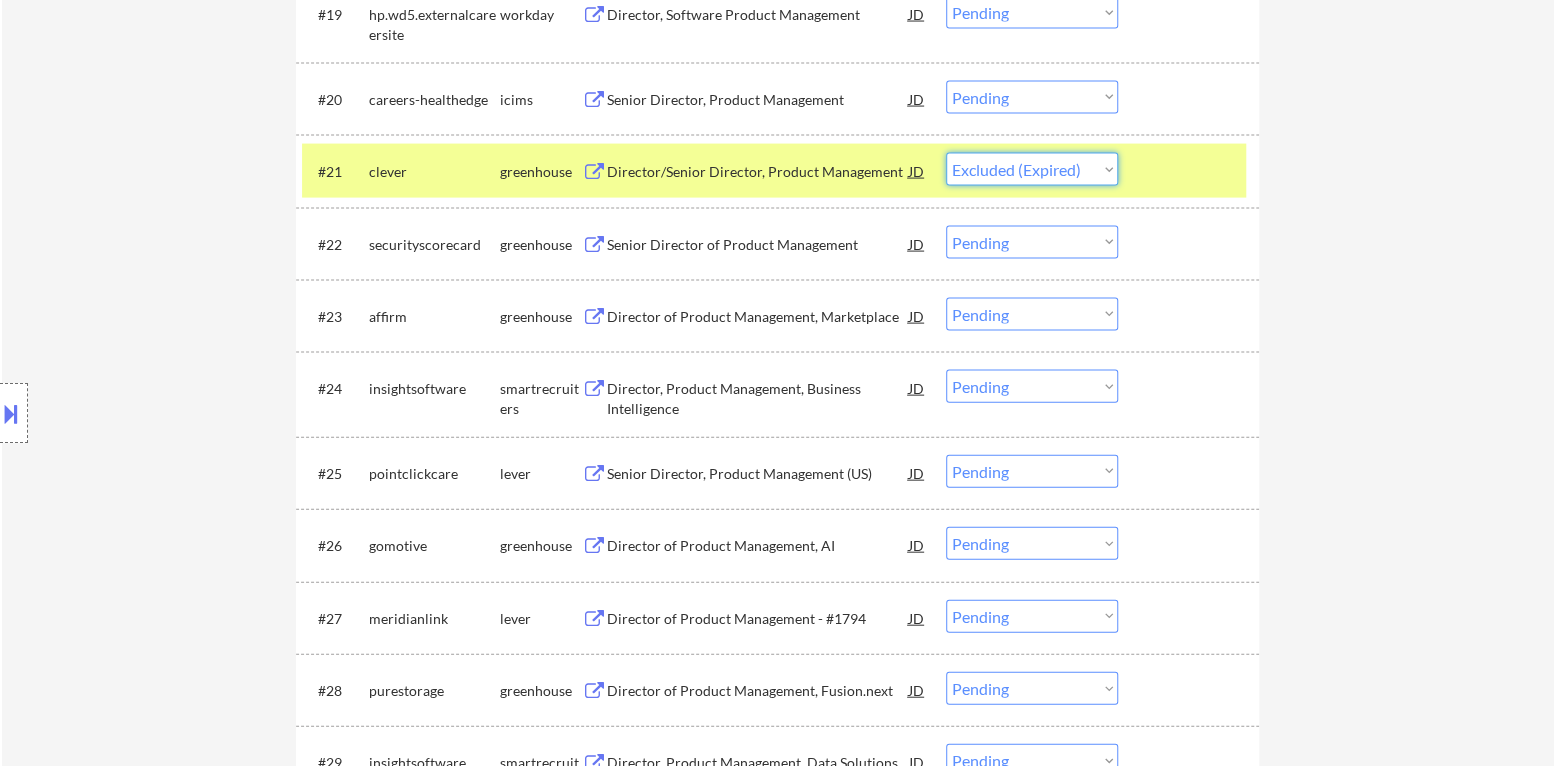 click on "Choose an option... Pending Applied Excluded (Questions) Excluded (Expired) Excluded (Location) Excluded (Bad Match) Excluded (Blocklist) Excluded (Salary) Excluded (Other)" at bounding box center (1032, 169) 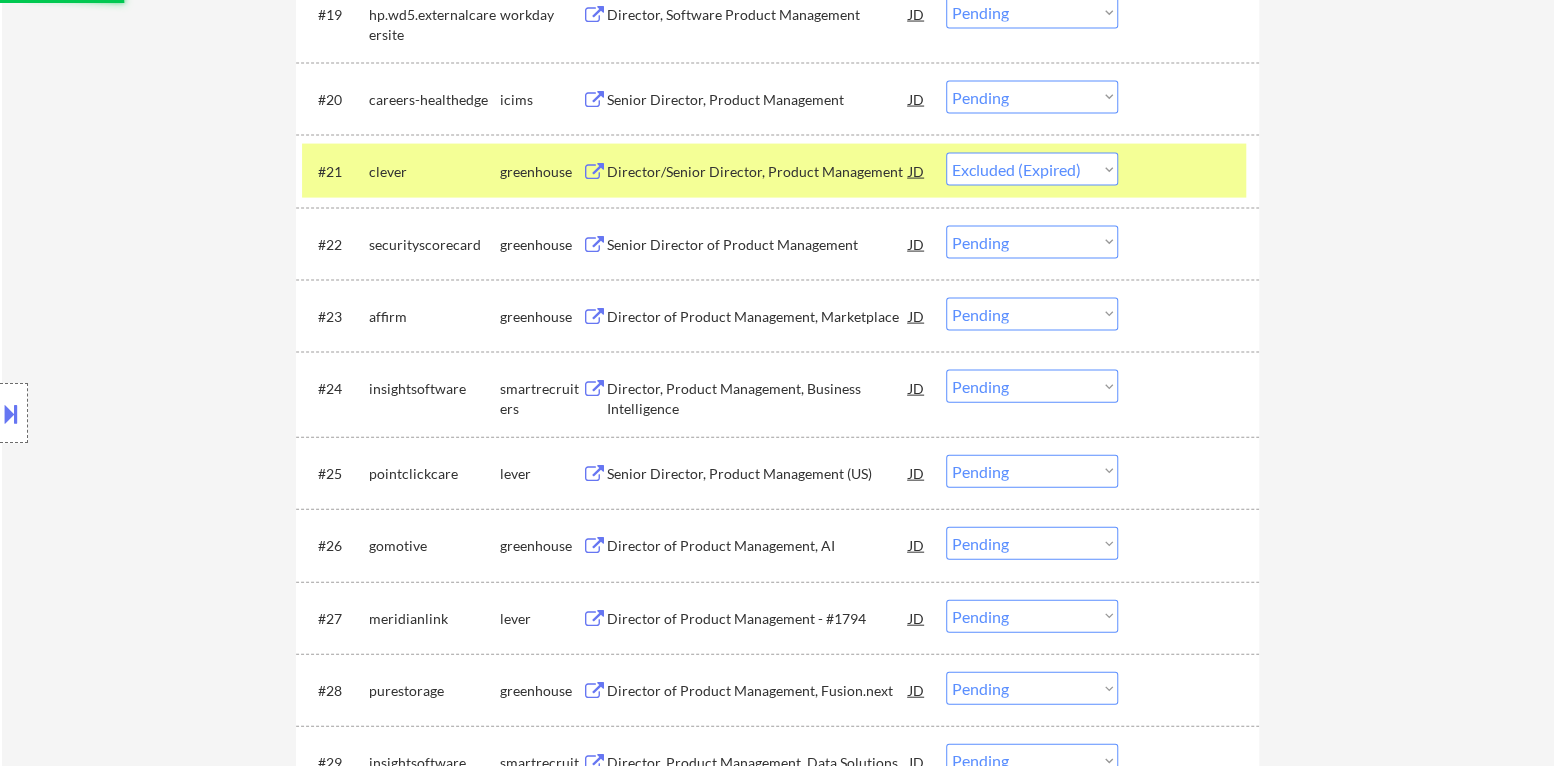 click at bounding box center (1191, 171) 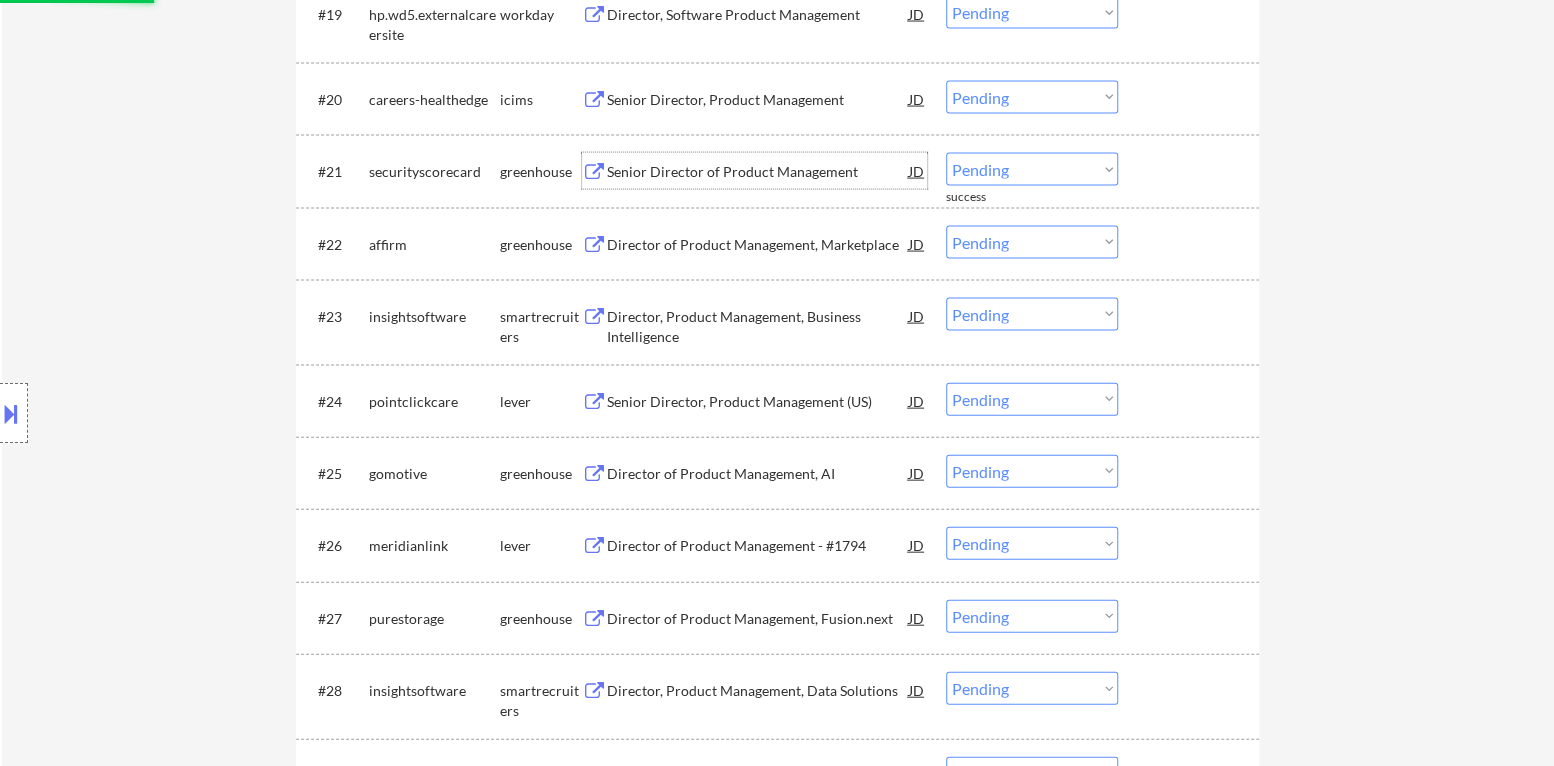 click on "Senior Director of Product Management" at bounding box center (758, 172) 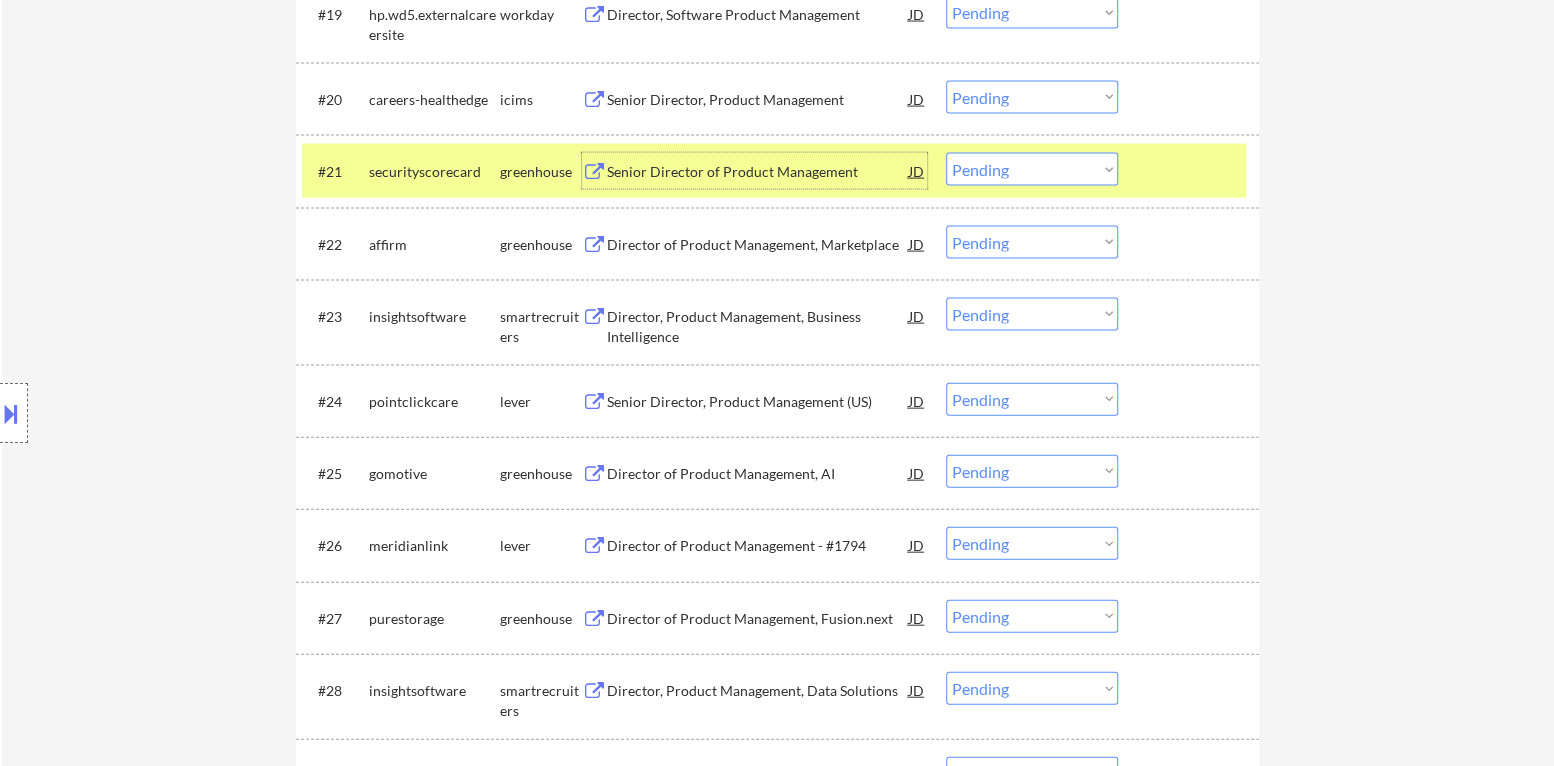drag, startPoint x: 1072, startPoint y: 163, endPoint x: 1077, endPoint y: 181, distance: 18.681541 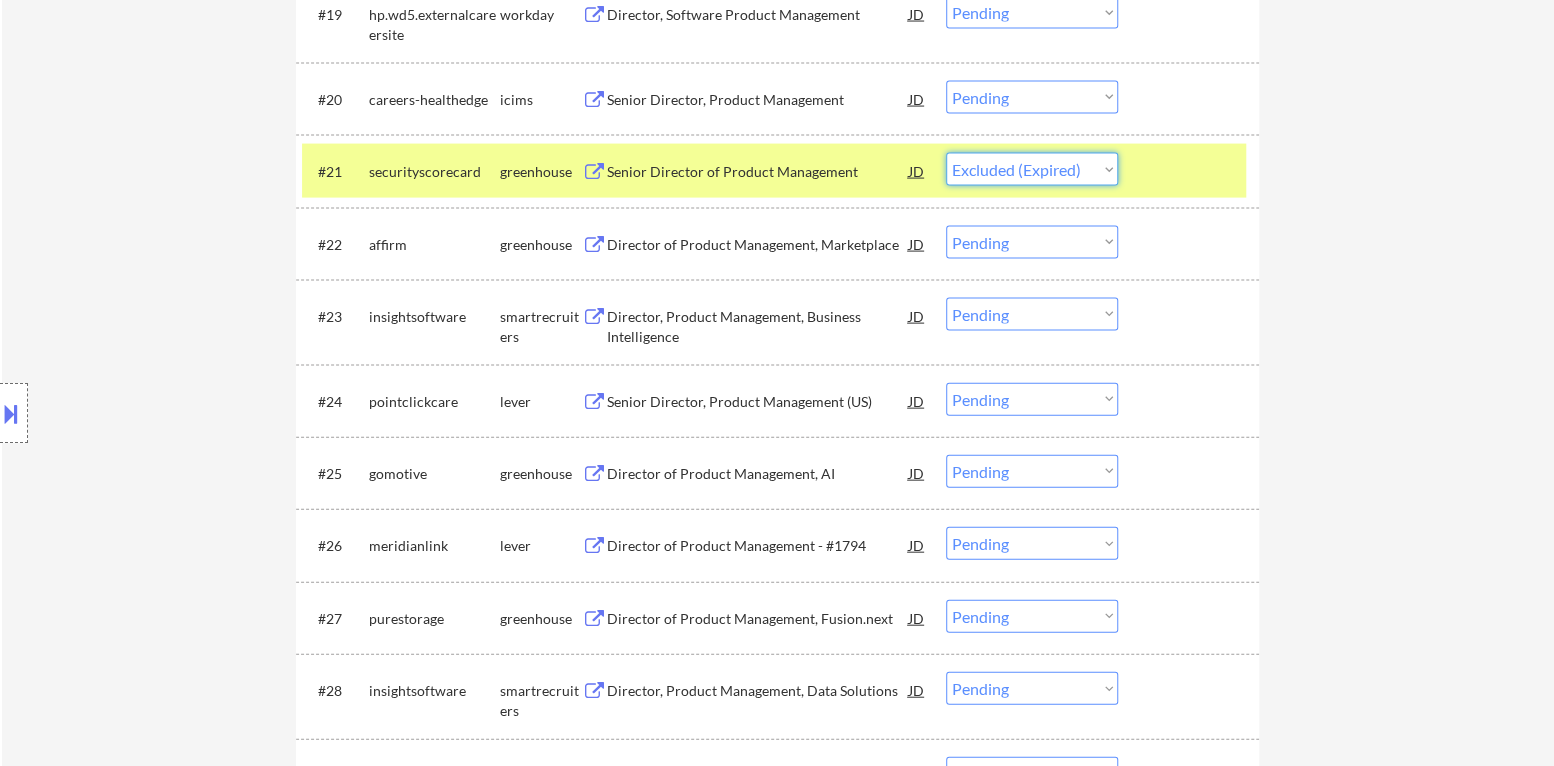 click on "Choose an option... Pending Applied Excluded (Questions) Excluded (Expired) Excluded (Location) Excluded (Bad Match) Excluded (Blocklist) Excluded (Salary) Excluded (Other)" at bounding box center [1032, 169] 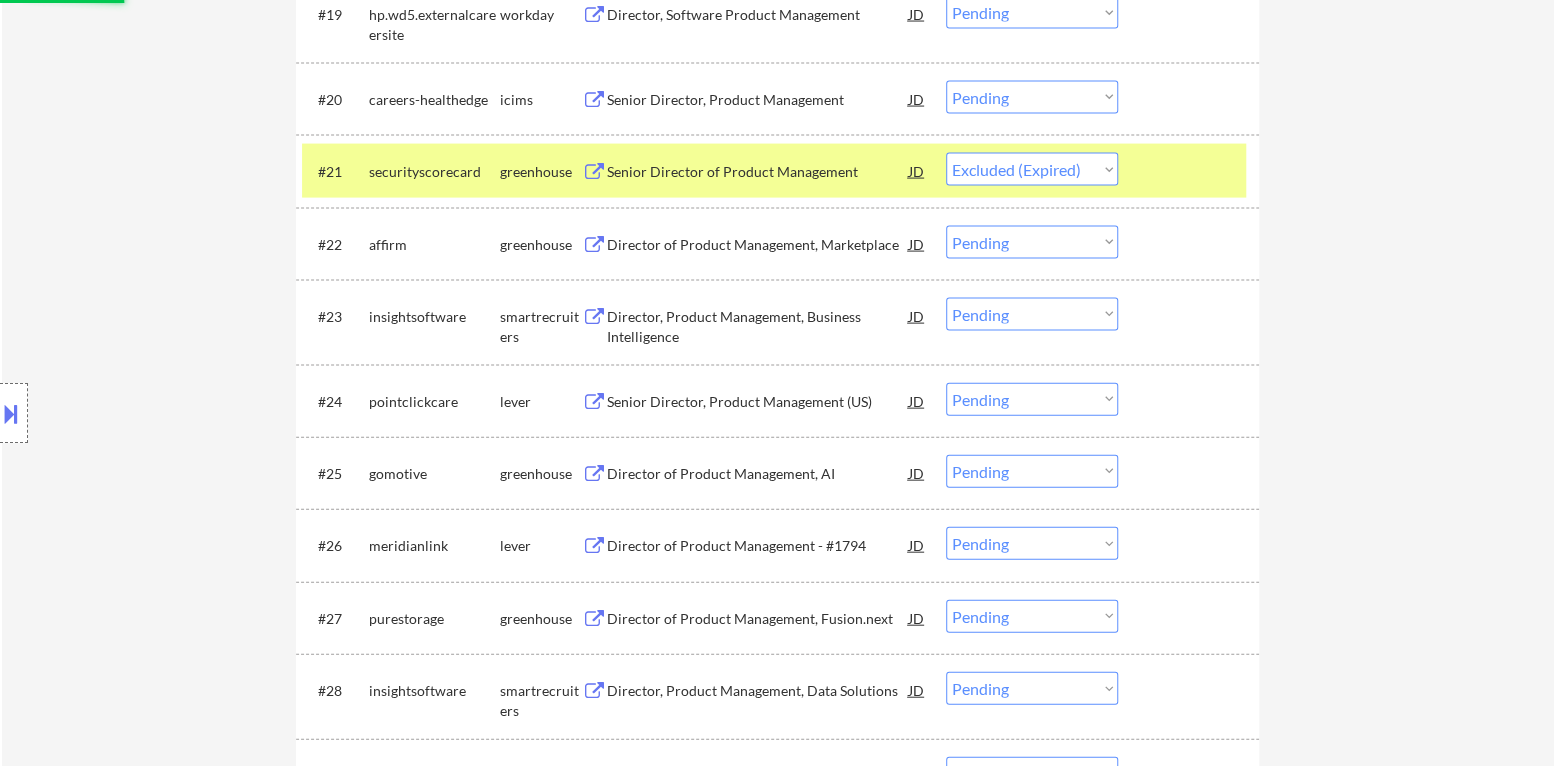 click at bounding box center [1191, 171] 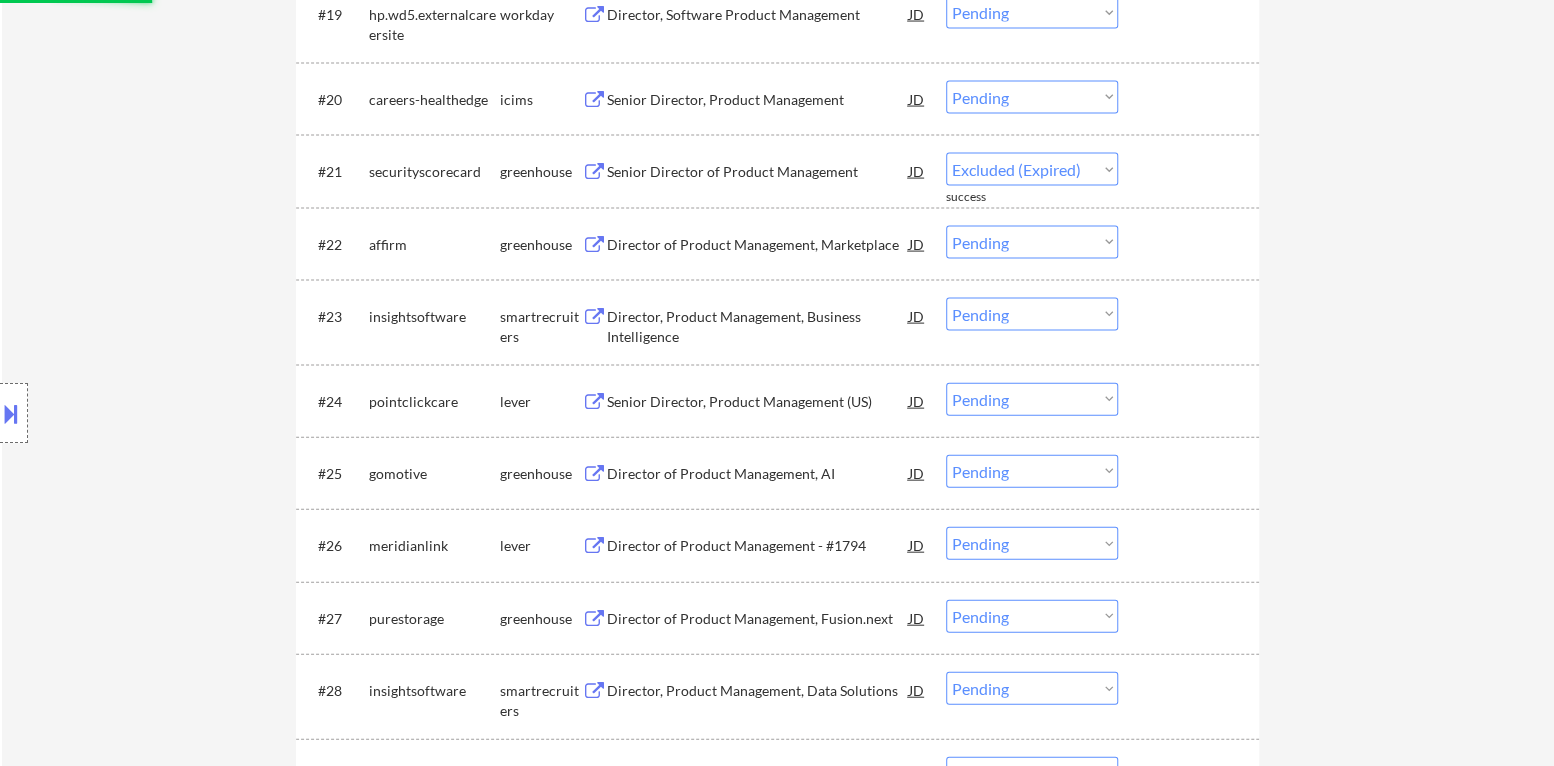 select on ""pending"" 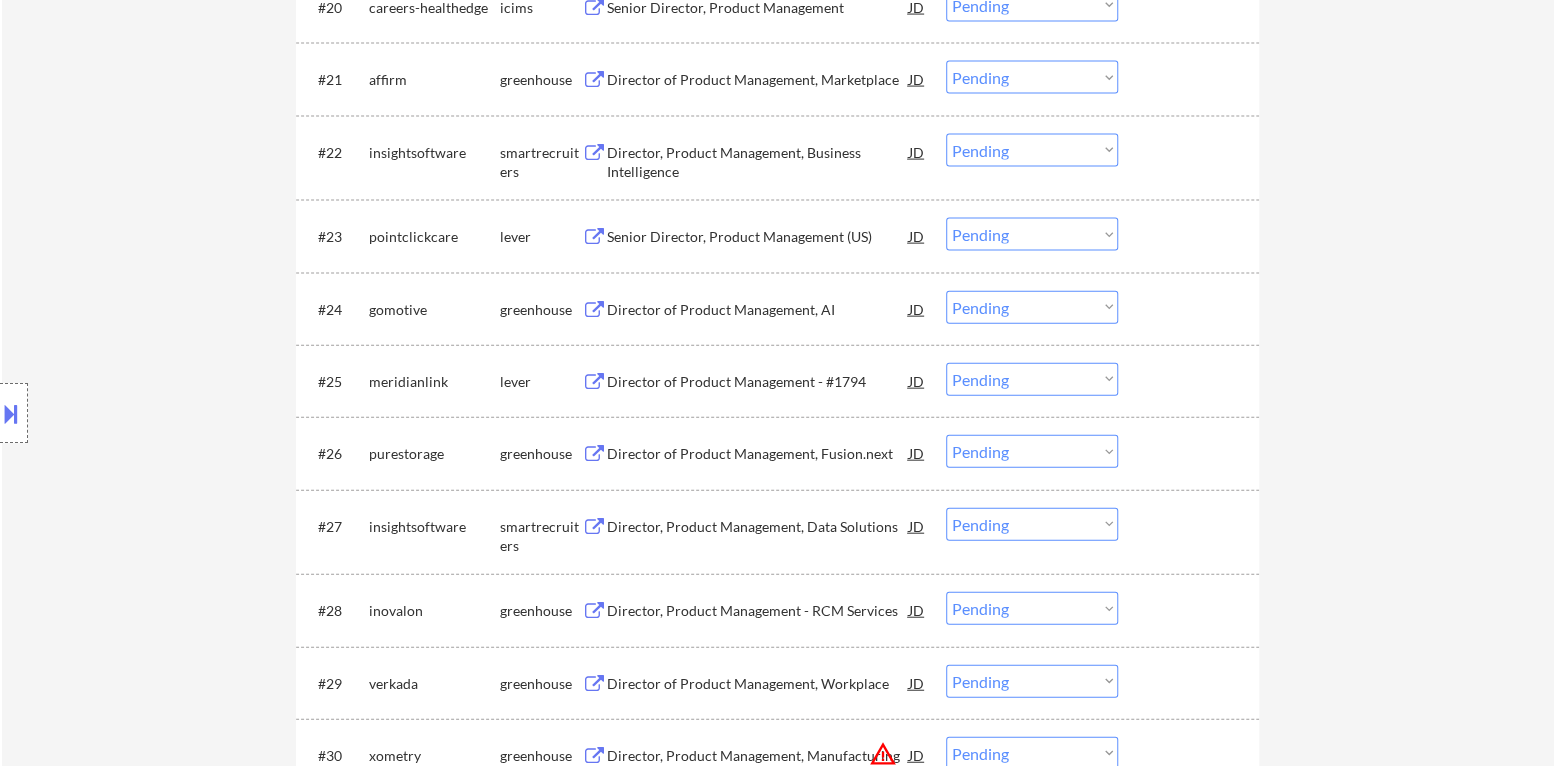 scroll, scrollTop: 2366, scrollLeft: 0, axis: vertical 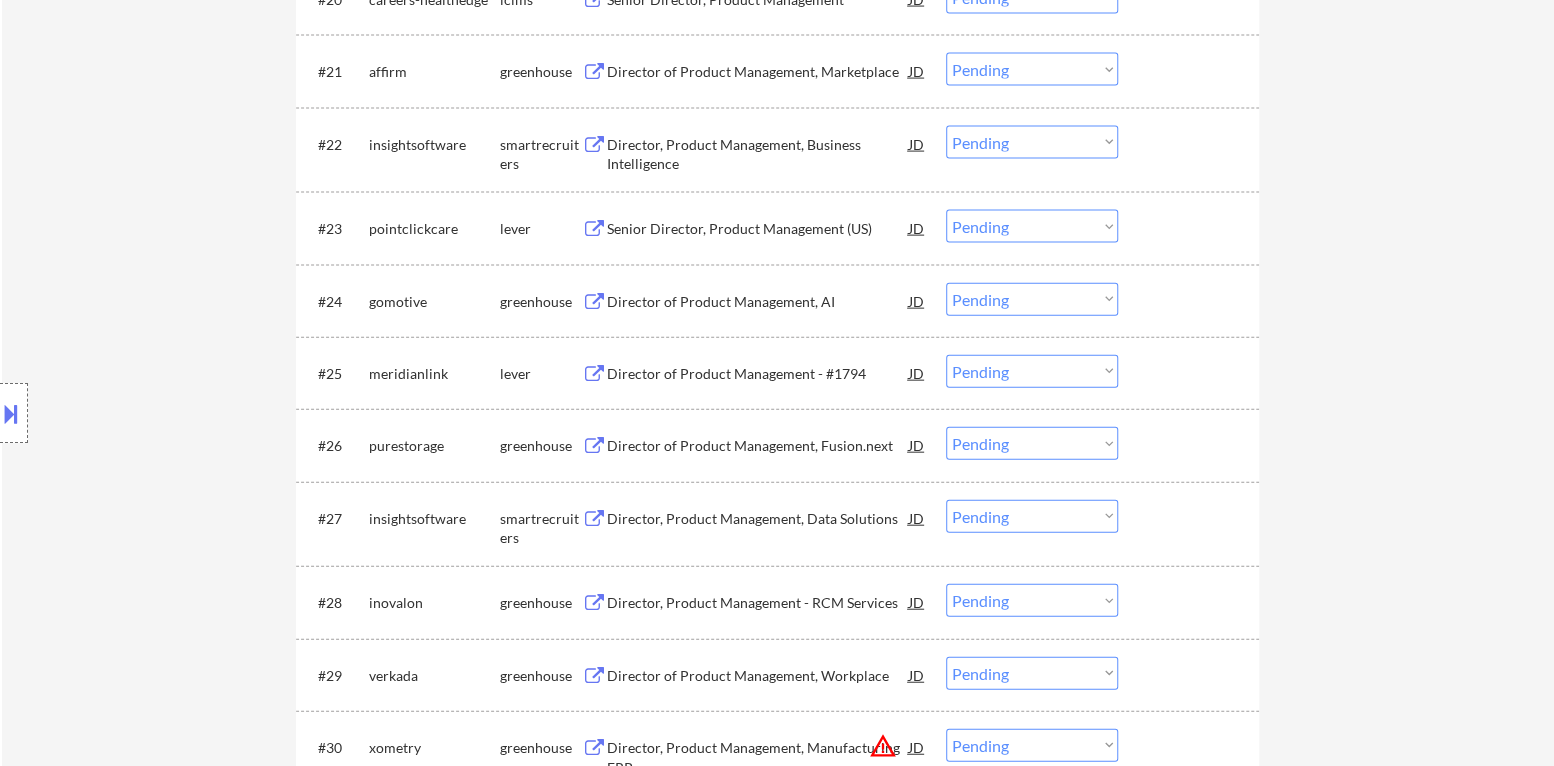 click on "Director, Product Management, Business Intelligence" at bounding box center [758, 154] 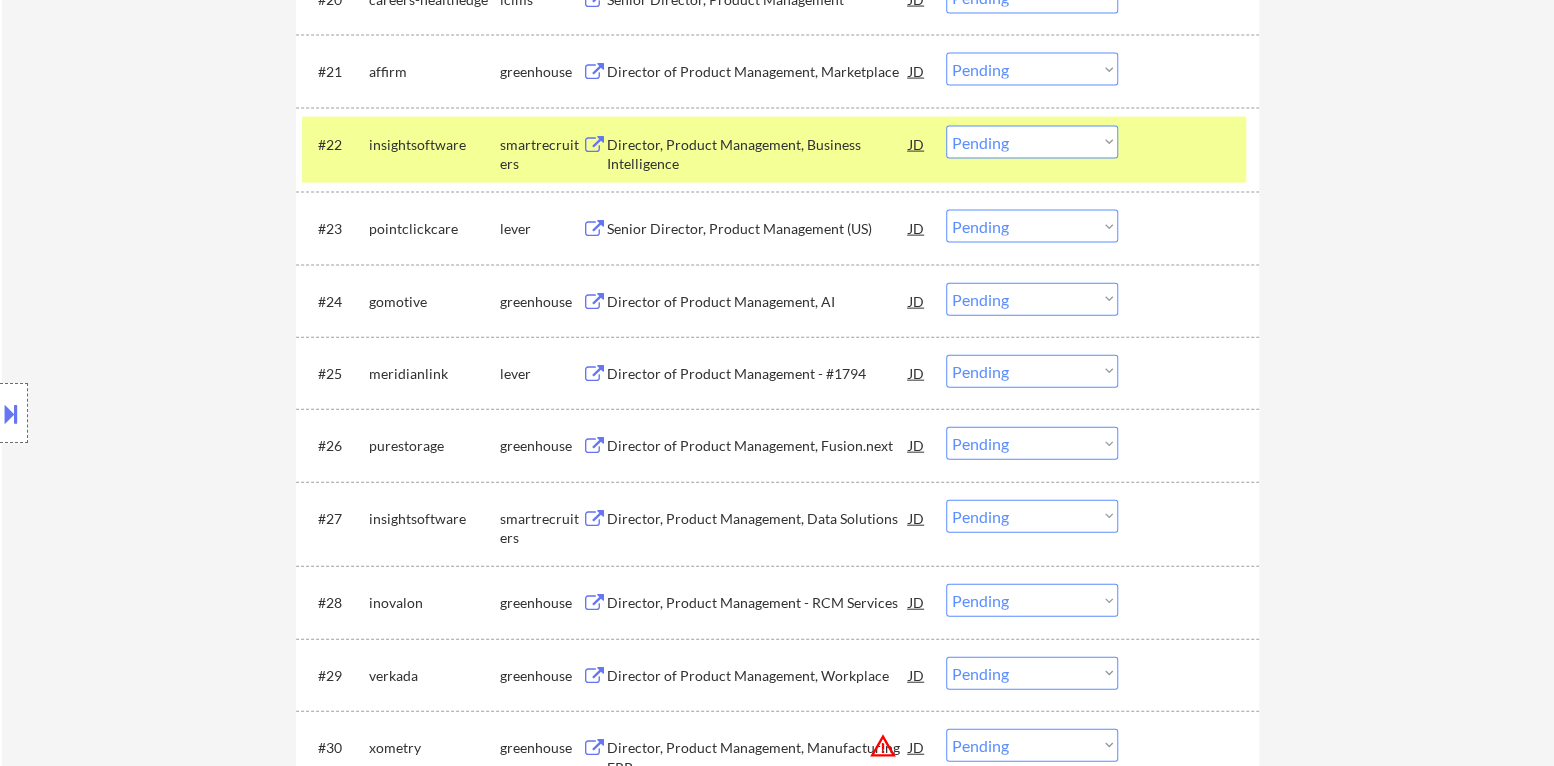 click on "Choose an option... Pending Applied Excluded (Questions) Excluded (Expired) Excluded (Location) Excluded (Bad Match) Excluded (Blocklist) Excluded (Salary) Excluded (Other)" at bounding box center (1032, 142) 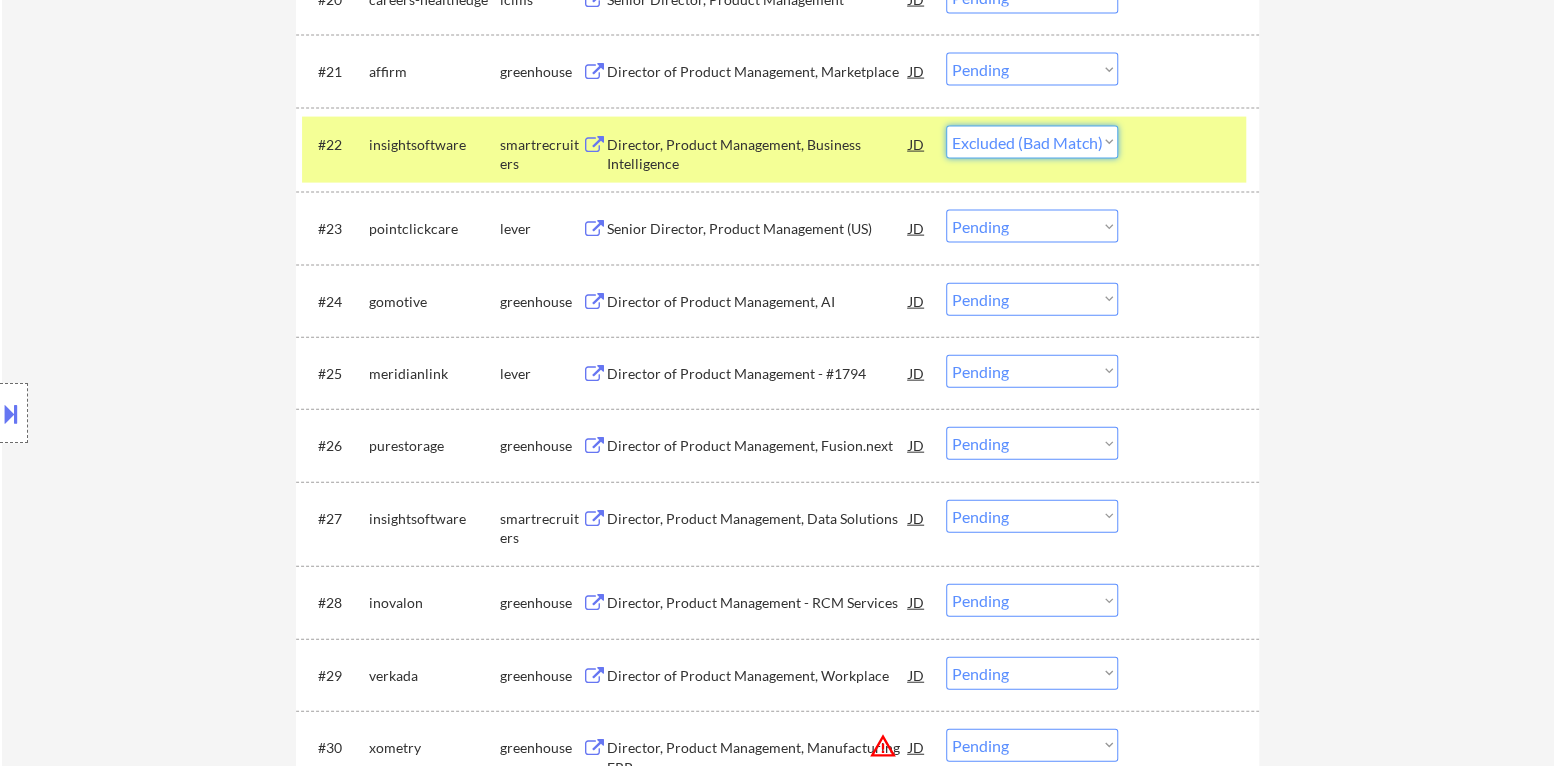 click on "Choose an option... Pending Applied Excluded (Questions) Excluded (Expired) Excluded (Location) Excluded (Bad Match) Excluded (Blocklist) Excluded (Salary) Excluded (Other)" at bounding box center (1032, 142) 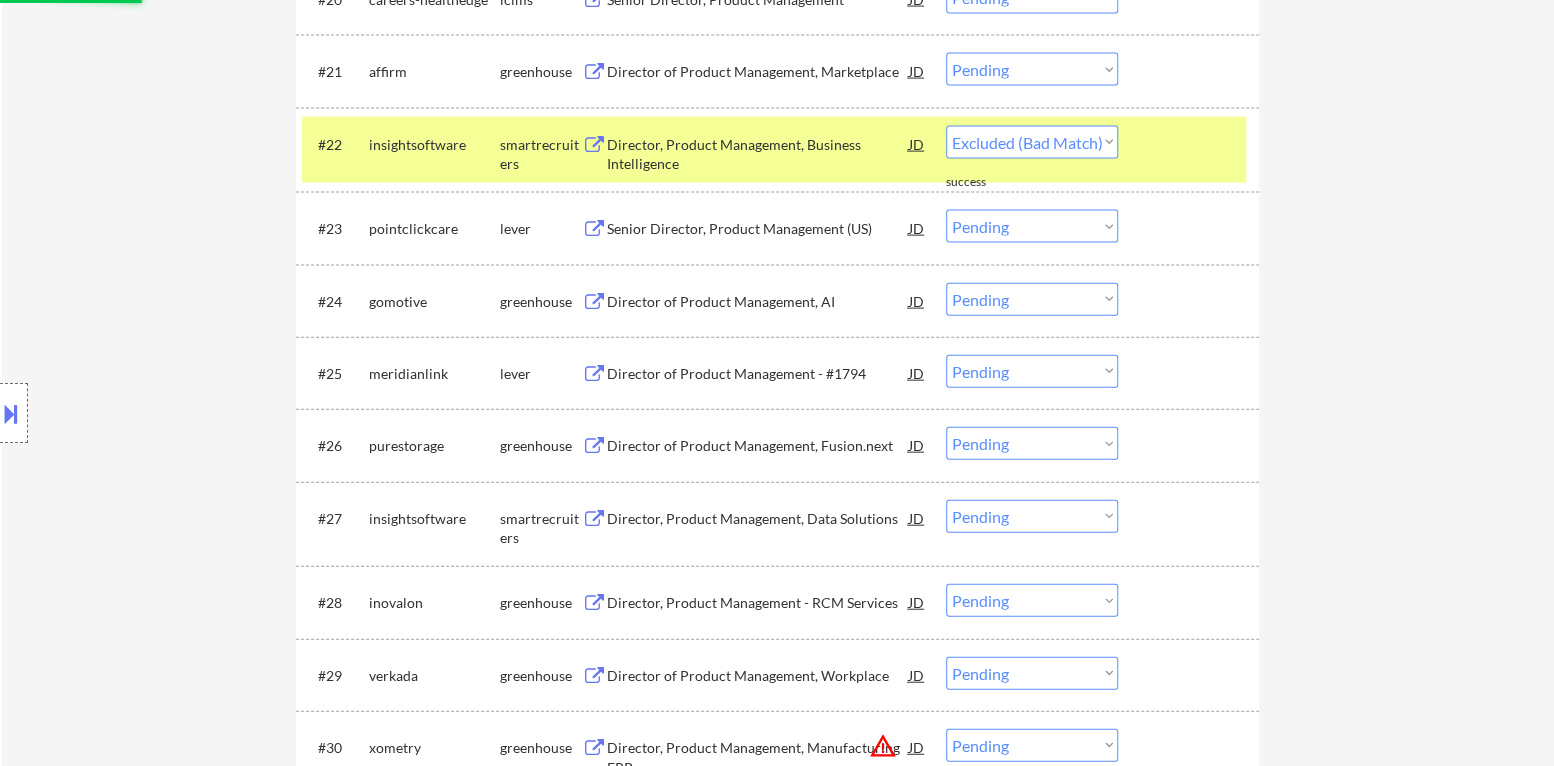 click at bounding box center [1191, 144] 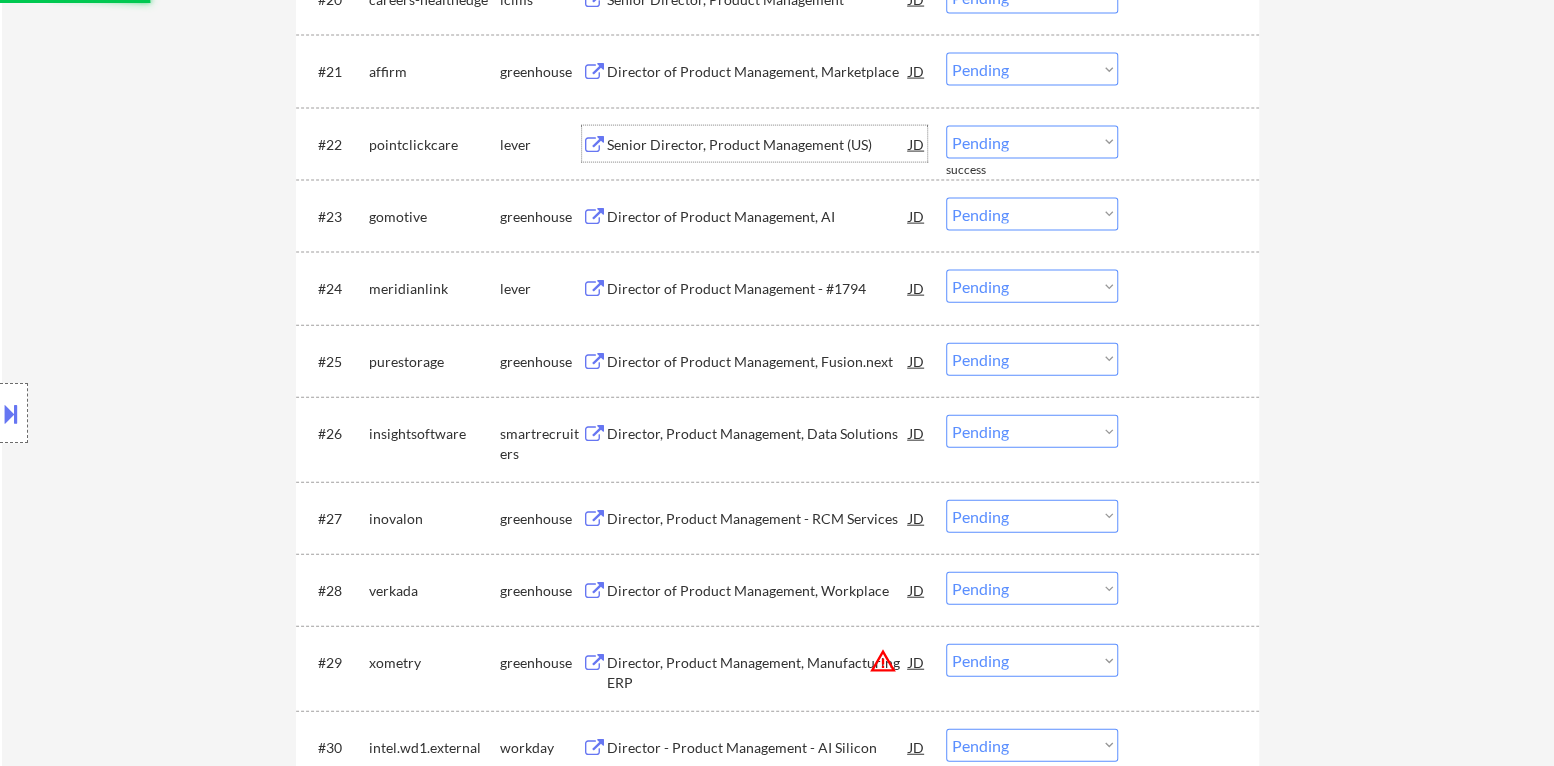 click on "Senior Director, Product Management (US)" at bounding box center (758, 145) 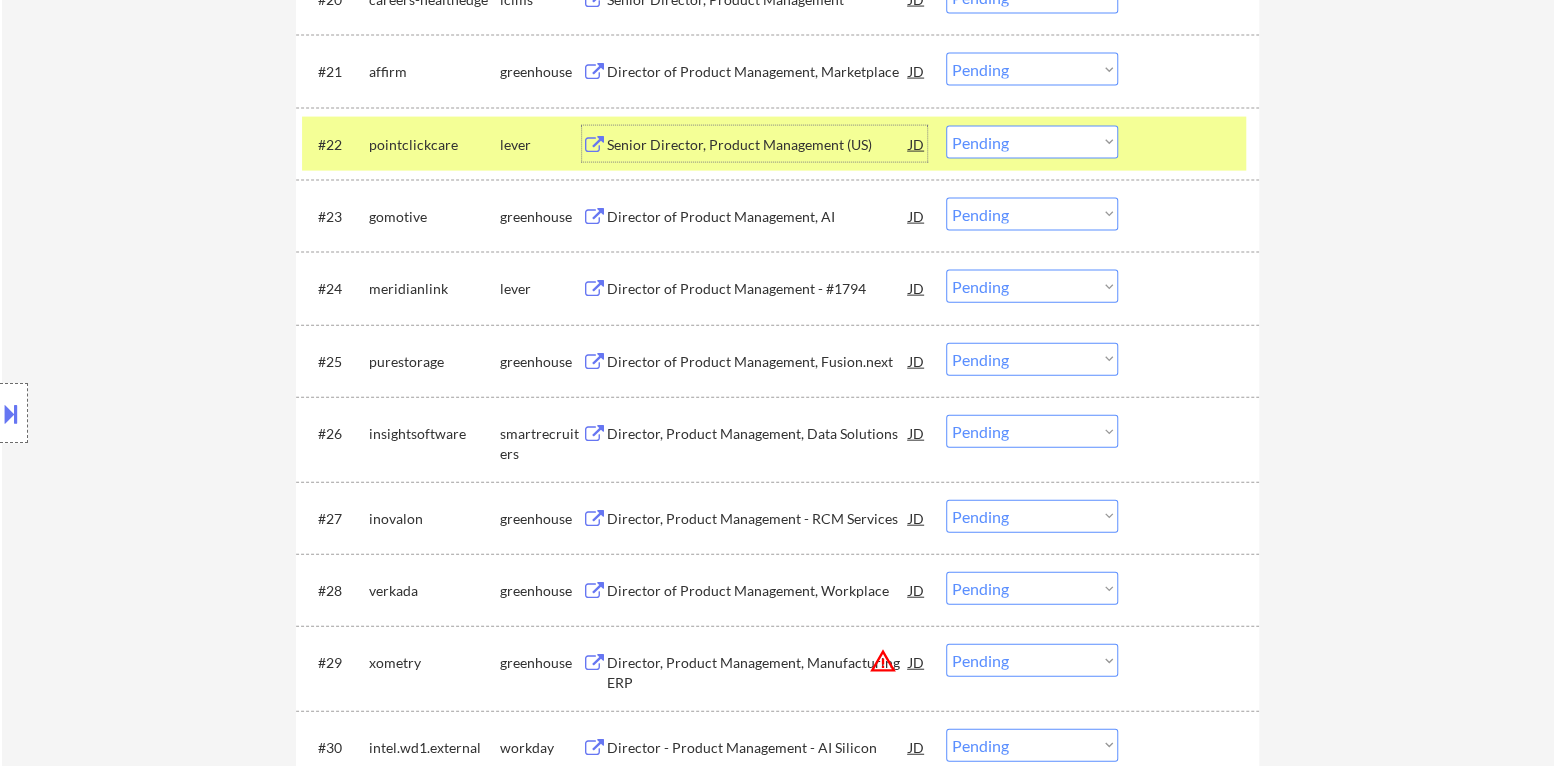 click on "Choose an option... Pending Applied Excluded (Questions) Excluded (Expired) Excluded (Location) Excluded (Bad Match) Excluded (Blocklist) Excluded (Salary) Excluded (Other)" at bounding box center (1032, 142) 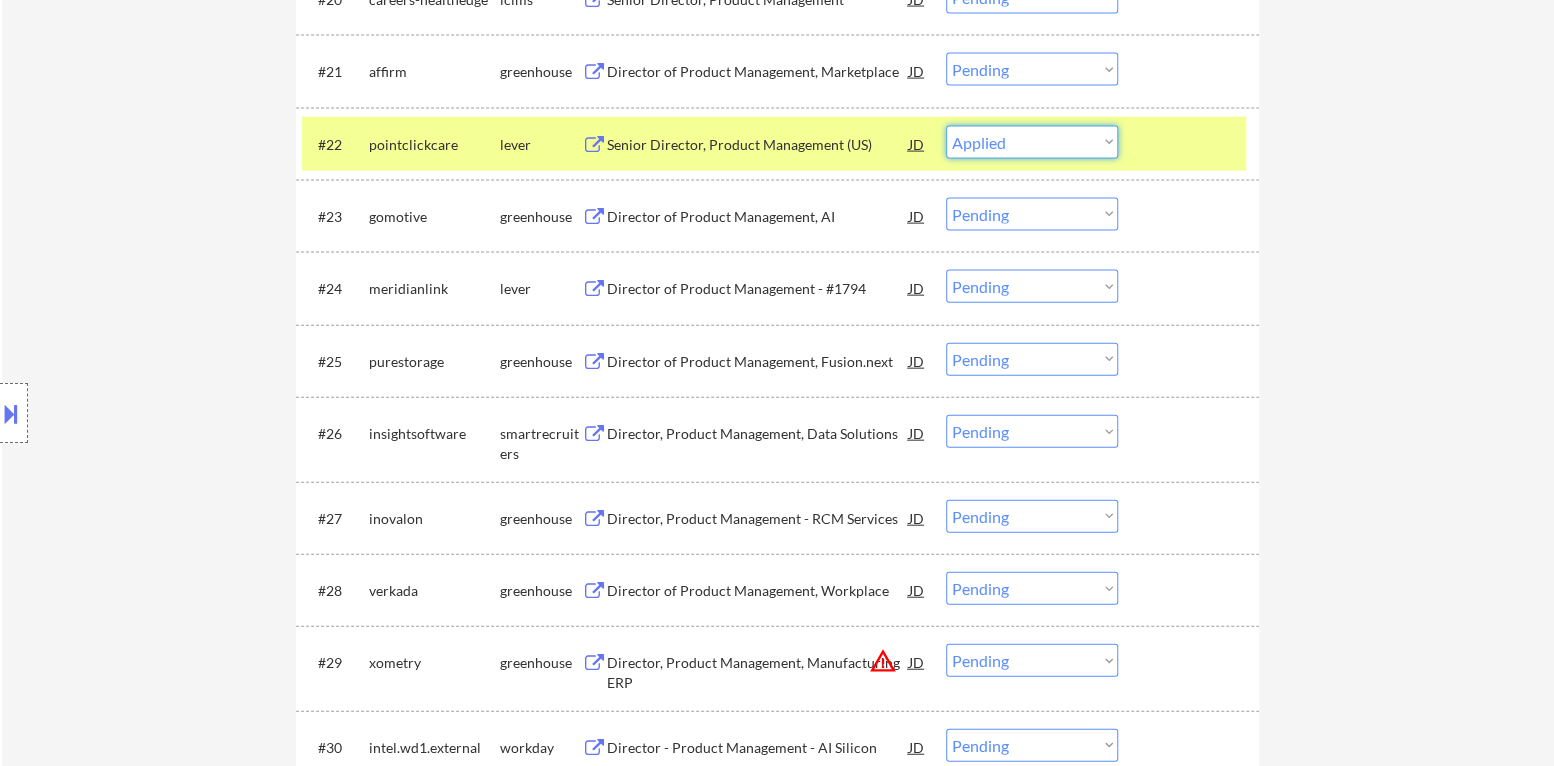 click on "Choose an option... Pending Applied Excluded (Questions) Excluded (Expired) Excluded (Location) Excluded (Bad Match) Excluded (Blocklist) Excluded (Salary) Excluded (Other)" at bounding box center (1032, 142) 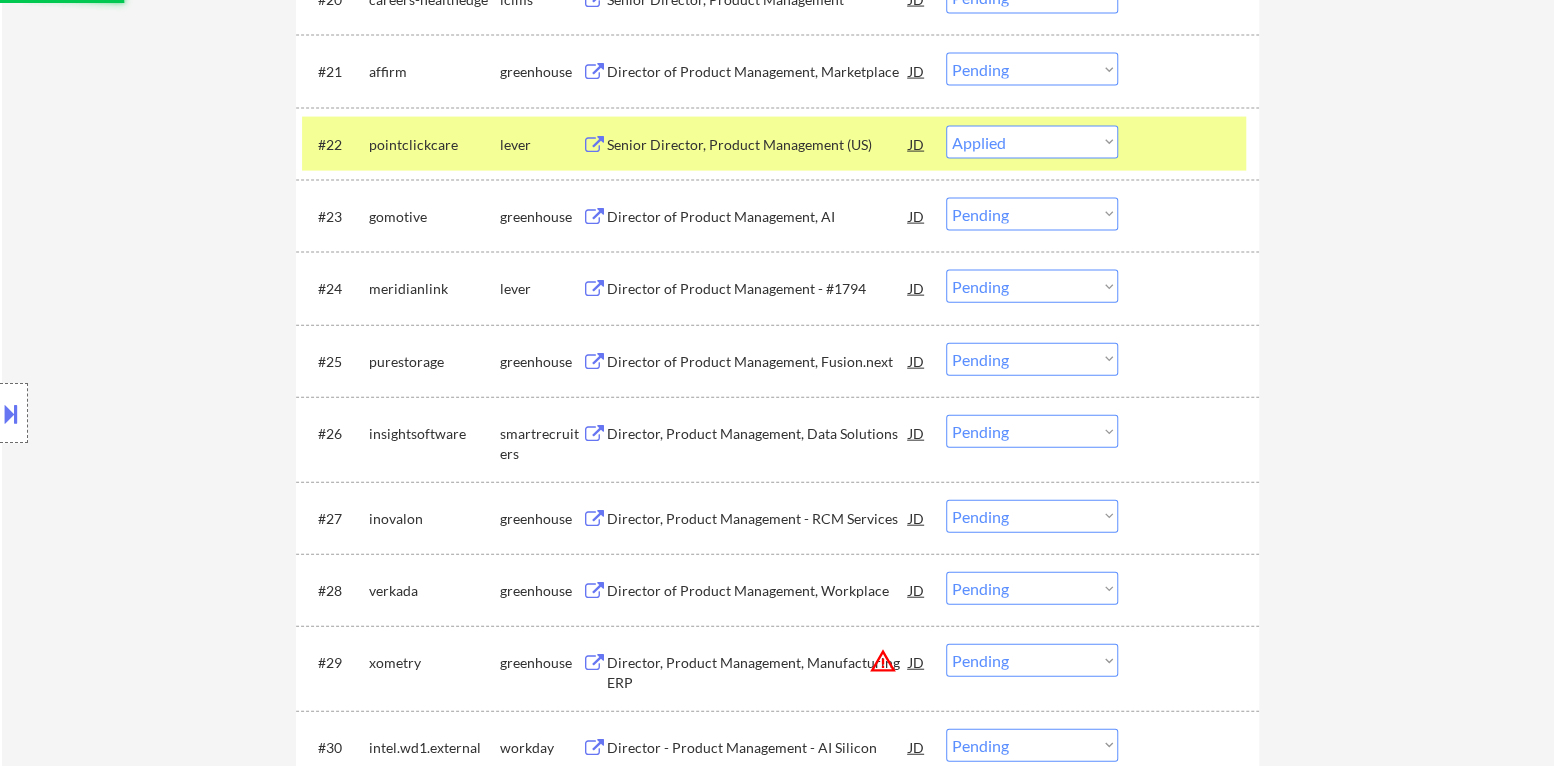 click at bounding box center [1191, 144] 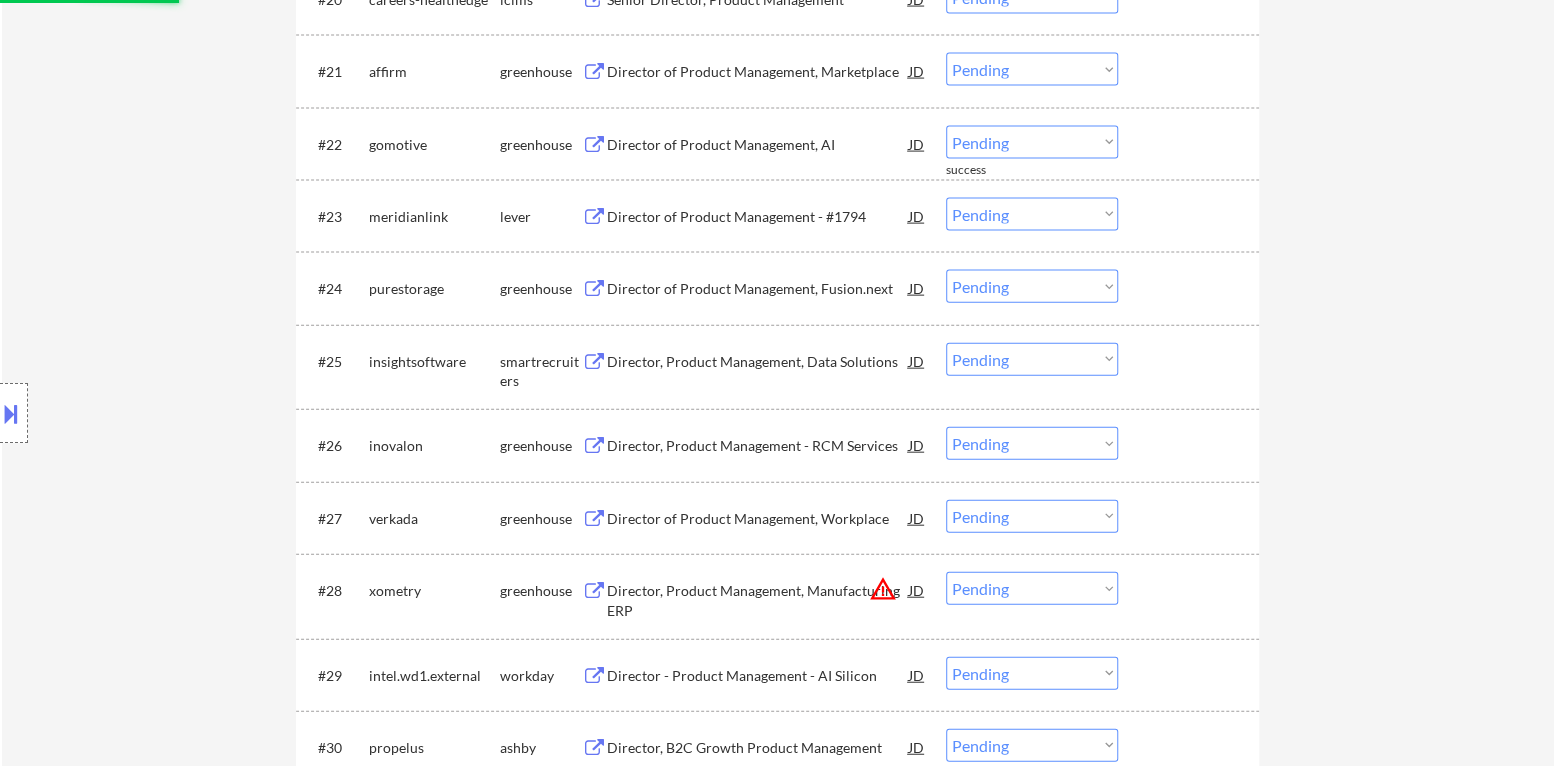click on "Director of Product Management, AI" at bounding box center [758, 145] 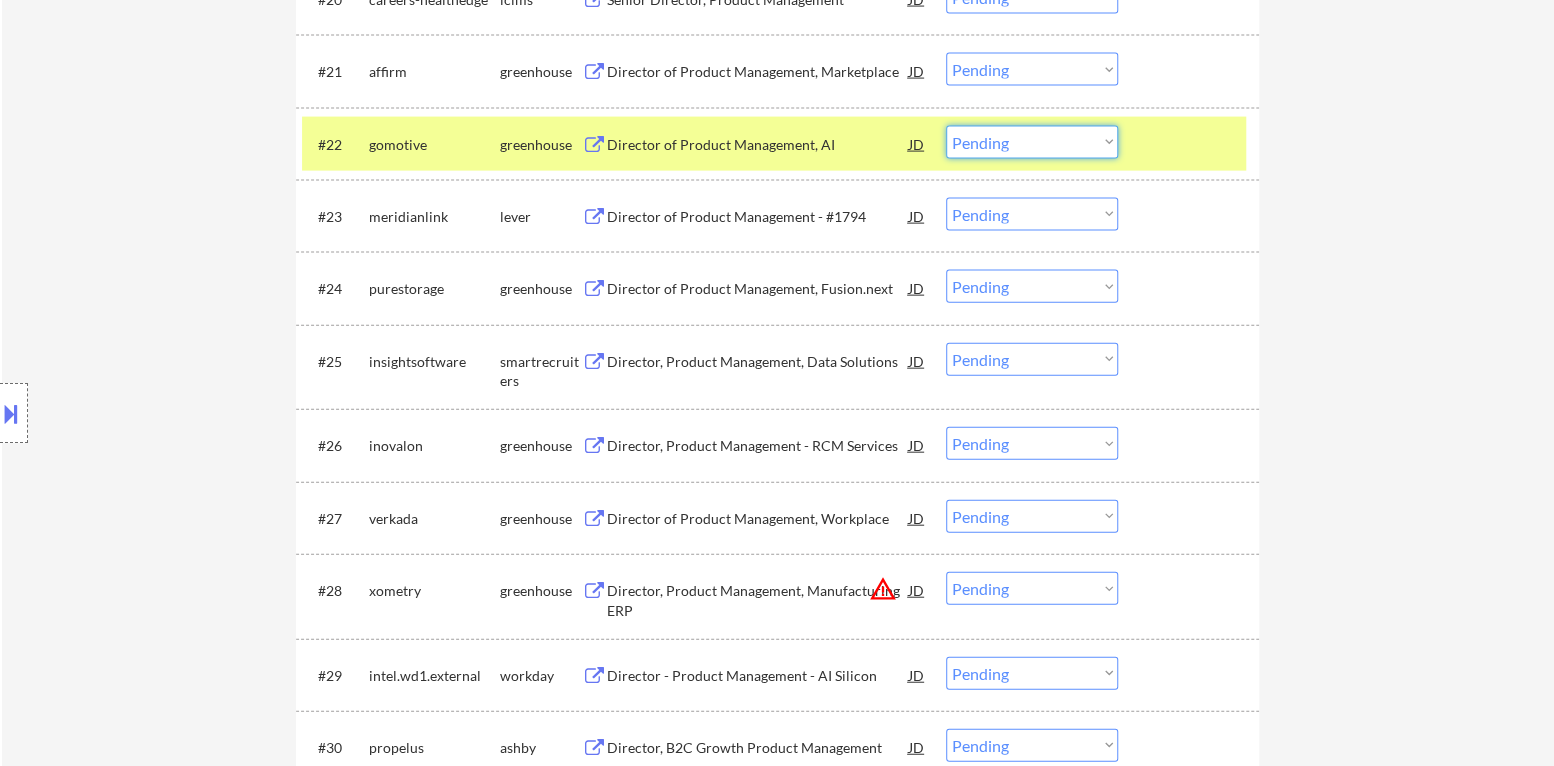 click on "Choose an option... Pending Applied Excluded (Questions) Excluded (Expired) Excluded (Location) Excluded (Bad Match) Excluded (Blocklist) Excluded (Salary) Excluded (Other)" at bounding box center [1032, 142] 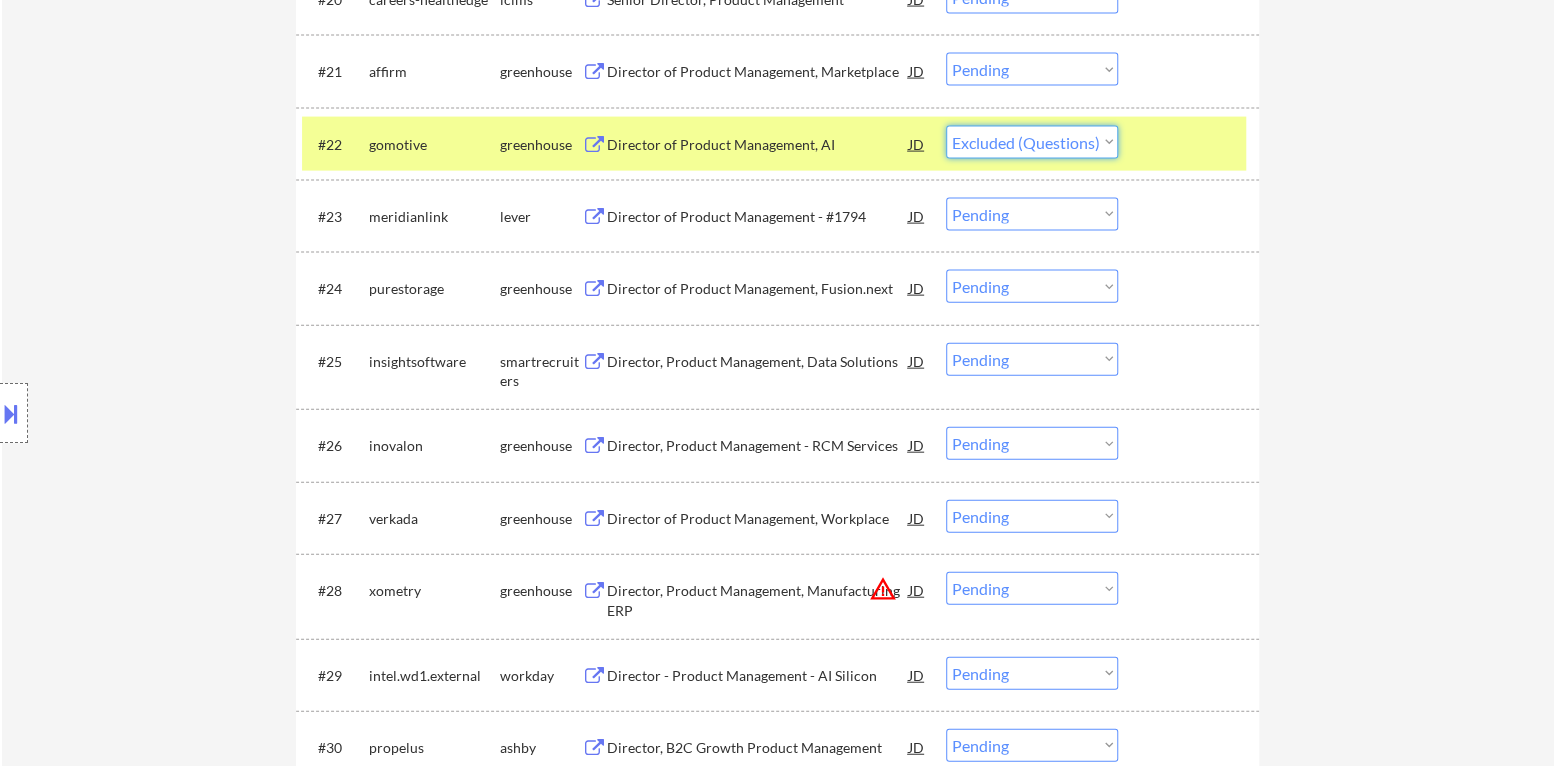 click on "Choose an option... Pending Applied Excluded (Questions) Excluded (Expired) Excluded (Location) Excluded (Bad Match) Excluded (Blocklist) Excluded (Salary) Excluded (Other)" at bounding box center (1032, 142) 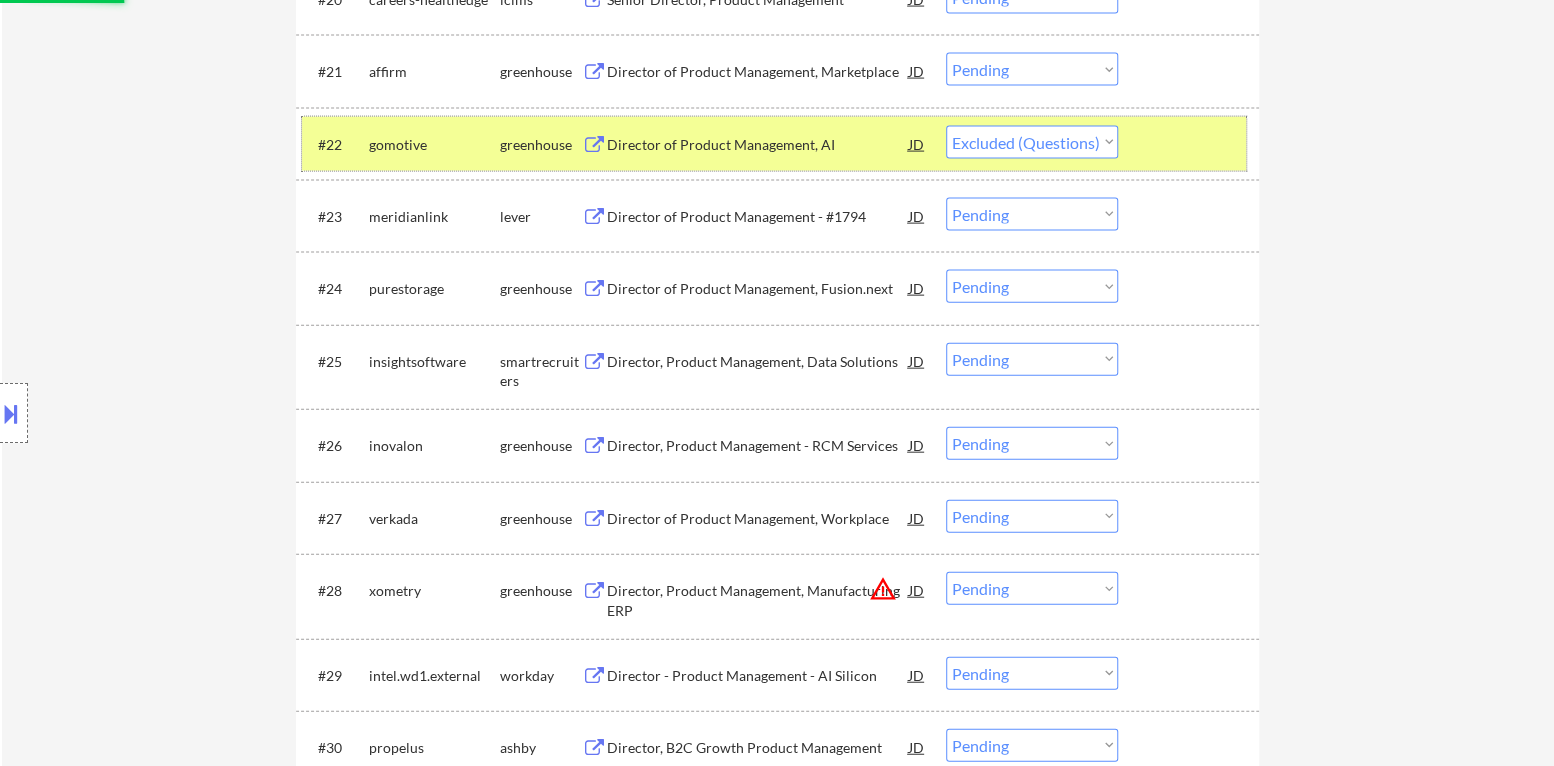 click at bounding box center [1191, 144] 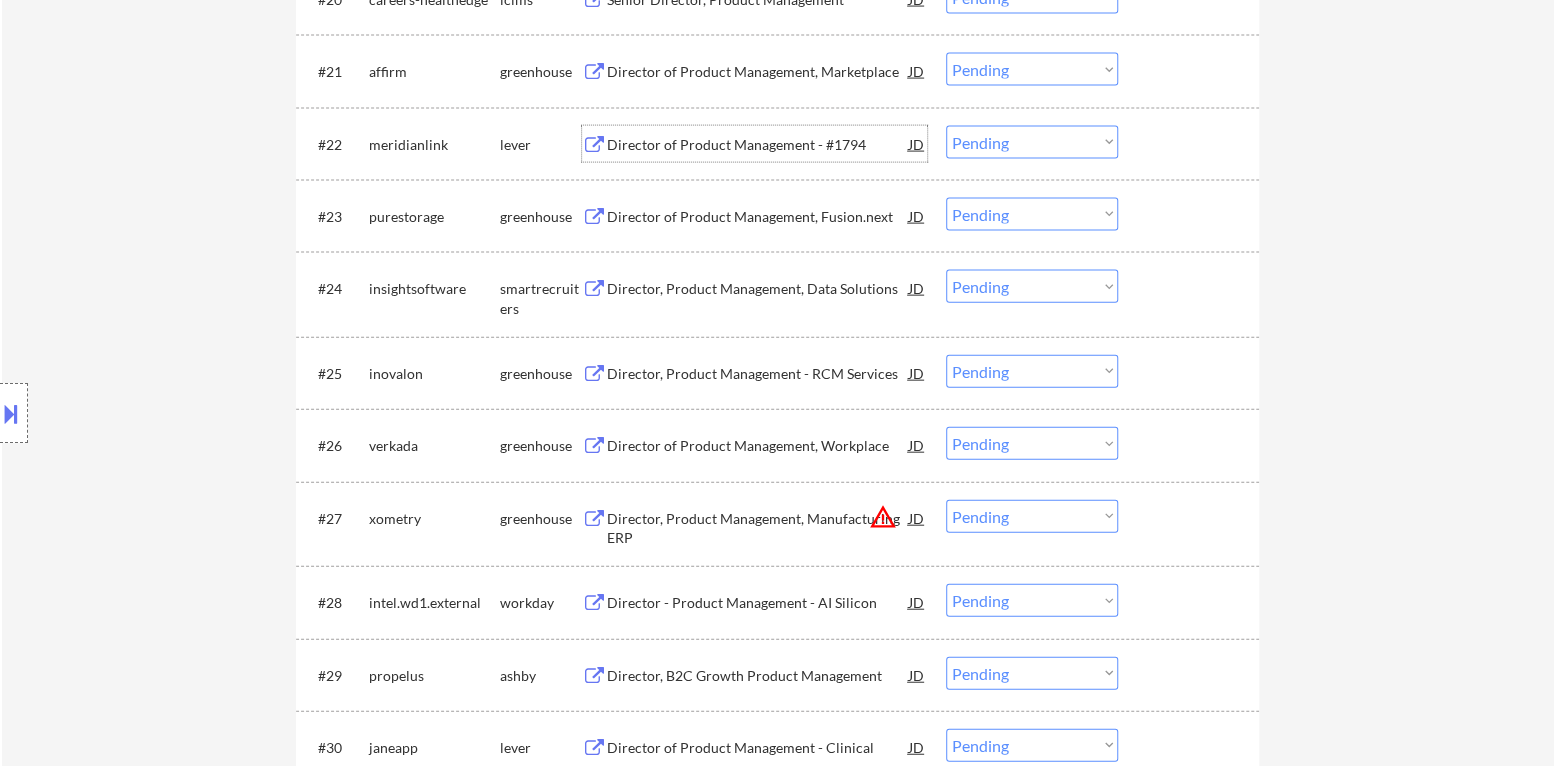 click on "Director of Product Management - #1794" at bounding box center (758, 145) 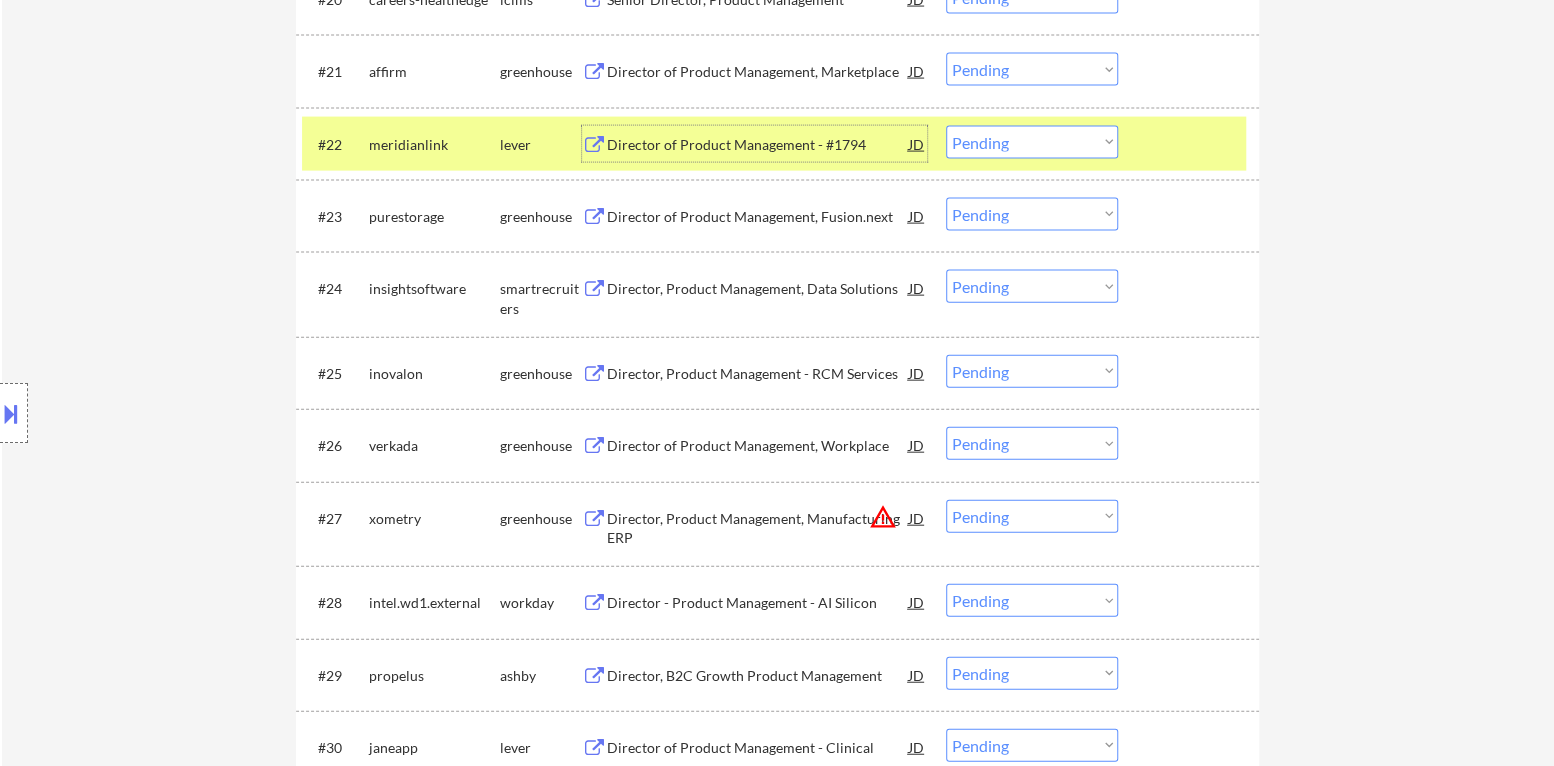 click on "Choose an option... Pending Applied Excluded (Questions) Excluded (Expired) Excluded (Location) Excluded (Bad Match) Excluded (Blocklist) Excluded (Salary) Excluded (Other)" at bounding box center (1032, 142) 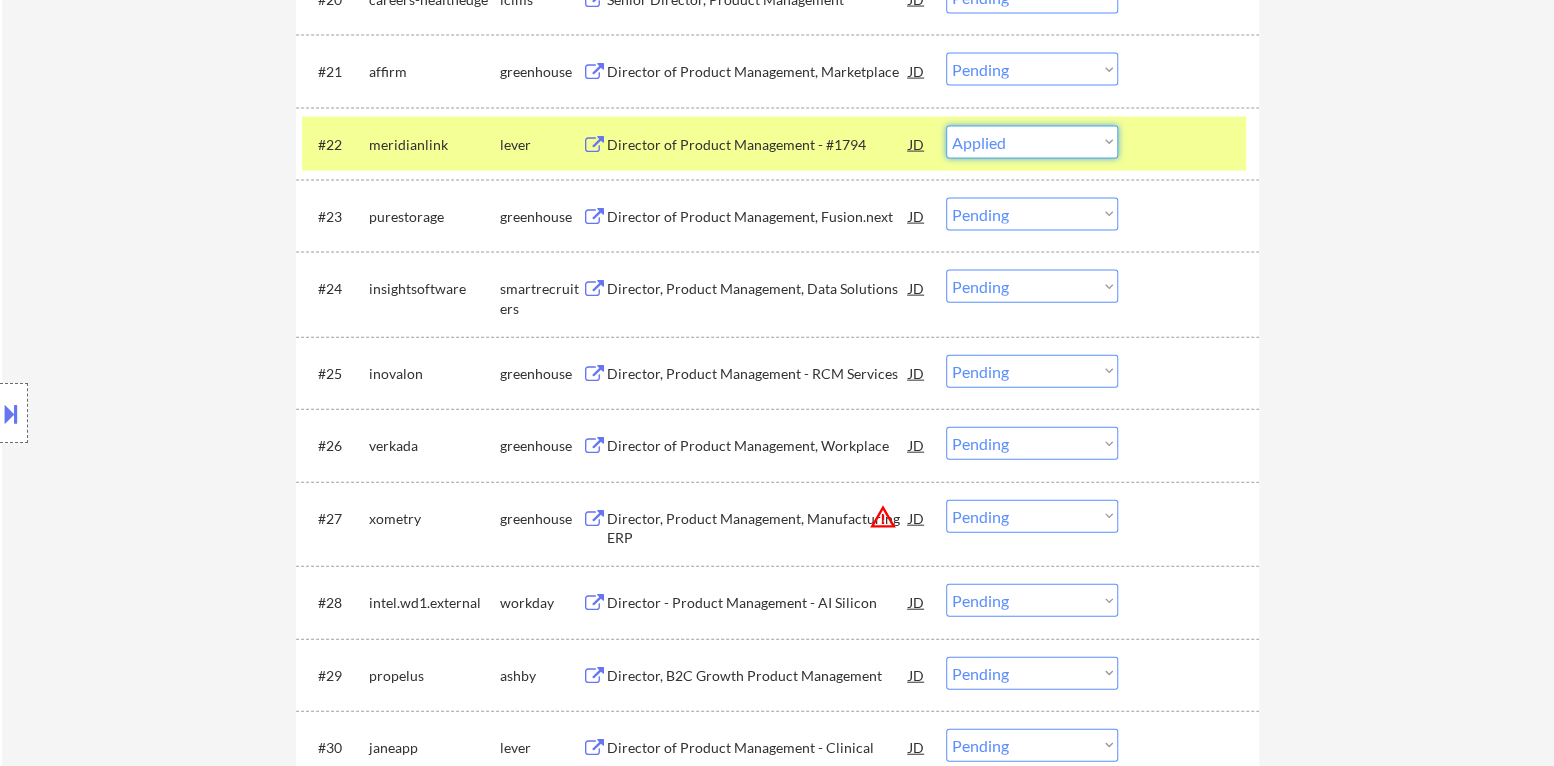 click on "Choose an option... Pending Applied Excluded (Questions) Excluded (Expired) Excluded (Location) Excluded (Bad Match) Excluded (Blocklist) Excluded (Salary) Excluded (Other)" at bounding box center [1032, 142] 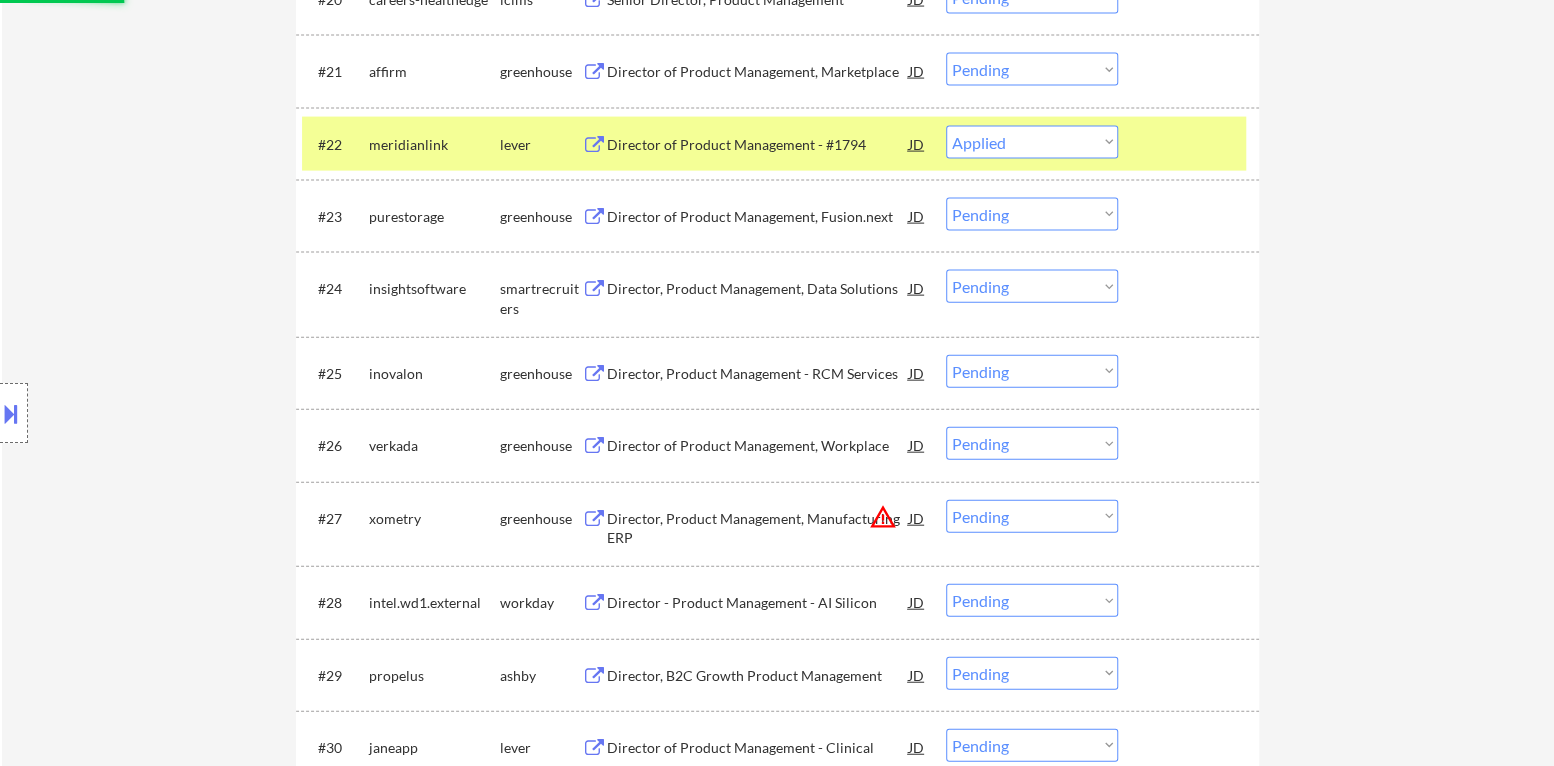 click at bounding box center [1191, 144] 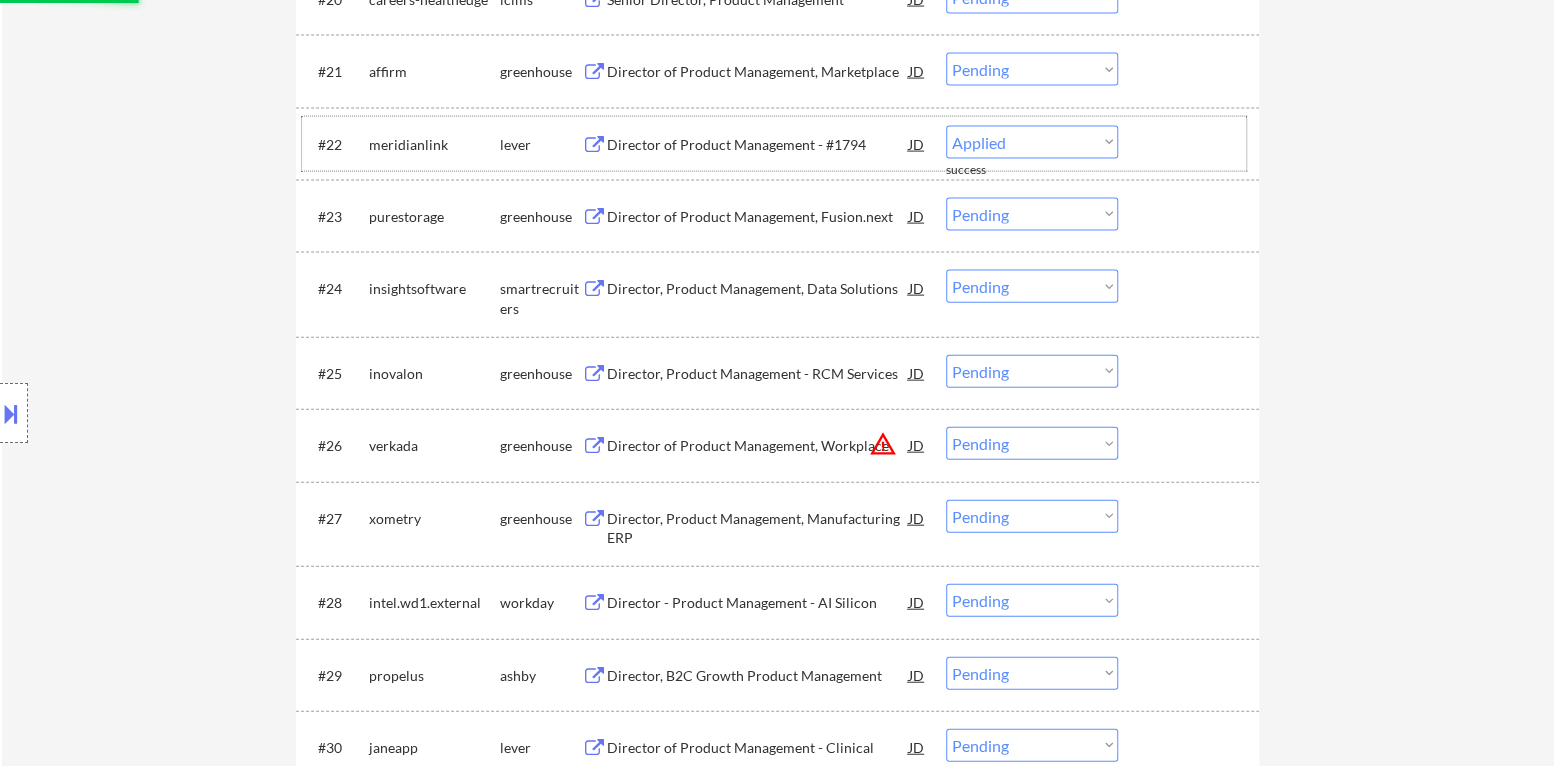 select on ""pending"" 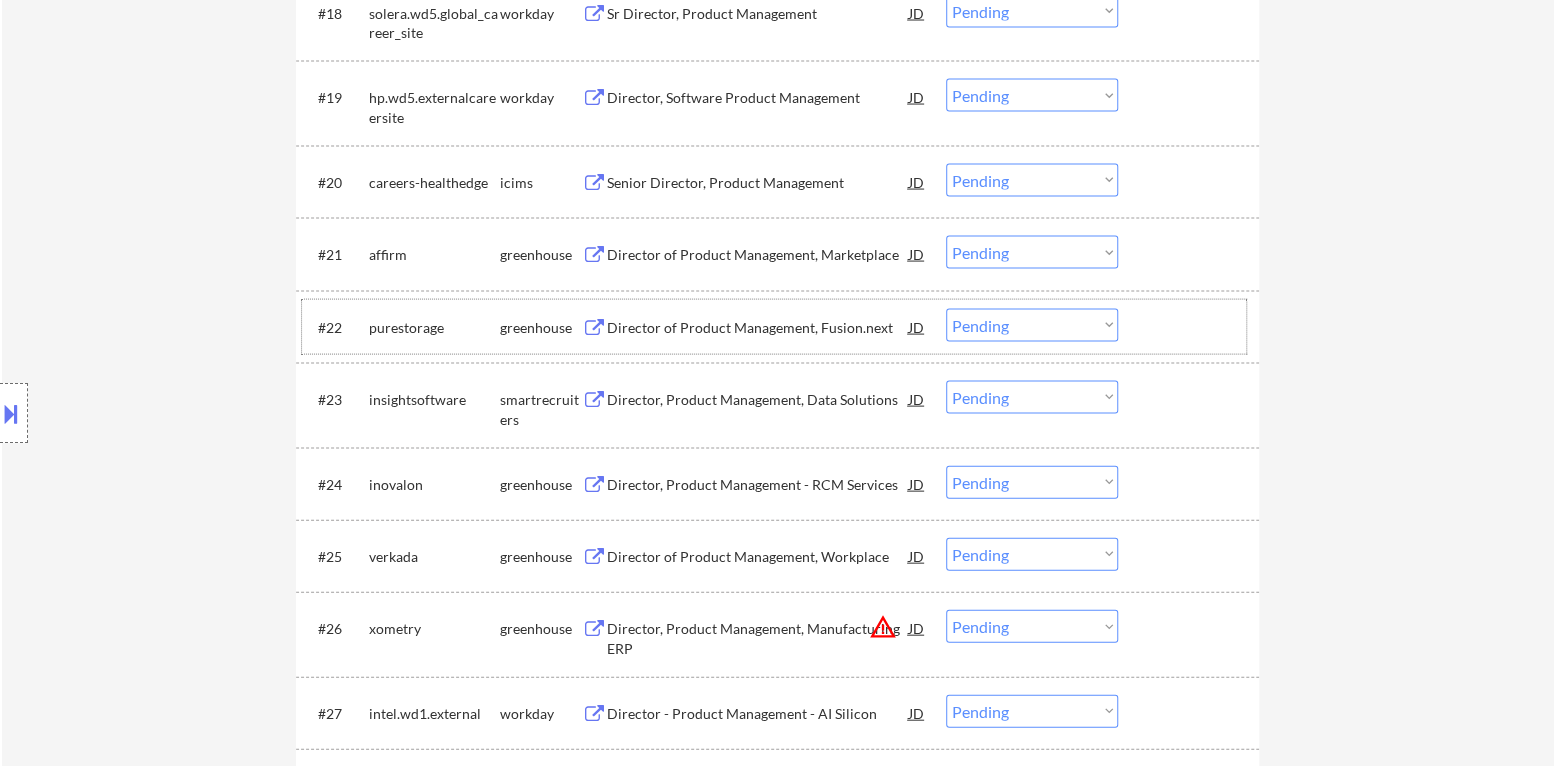 scroll, scrollTop: 2066, scrollLeft: 0, axis: vertical 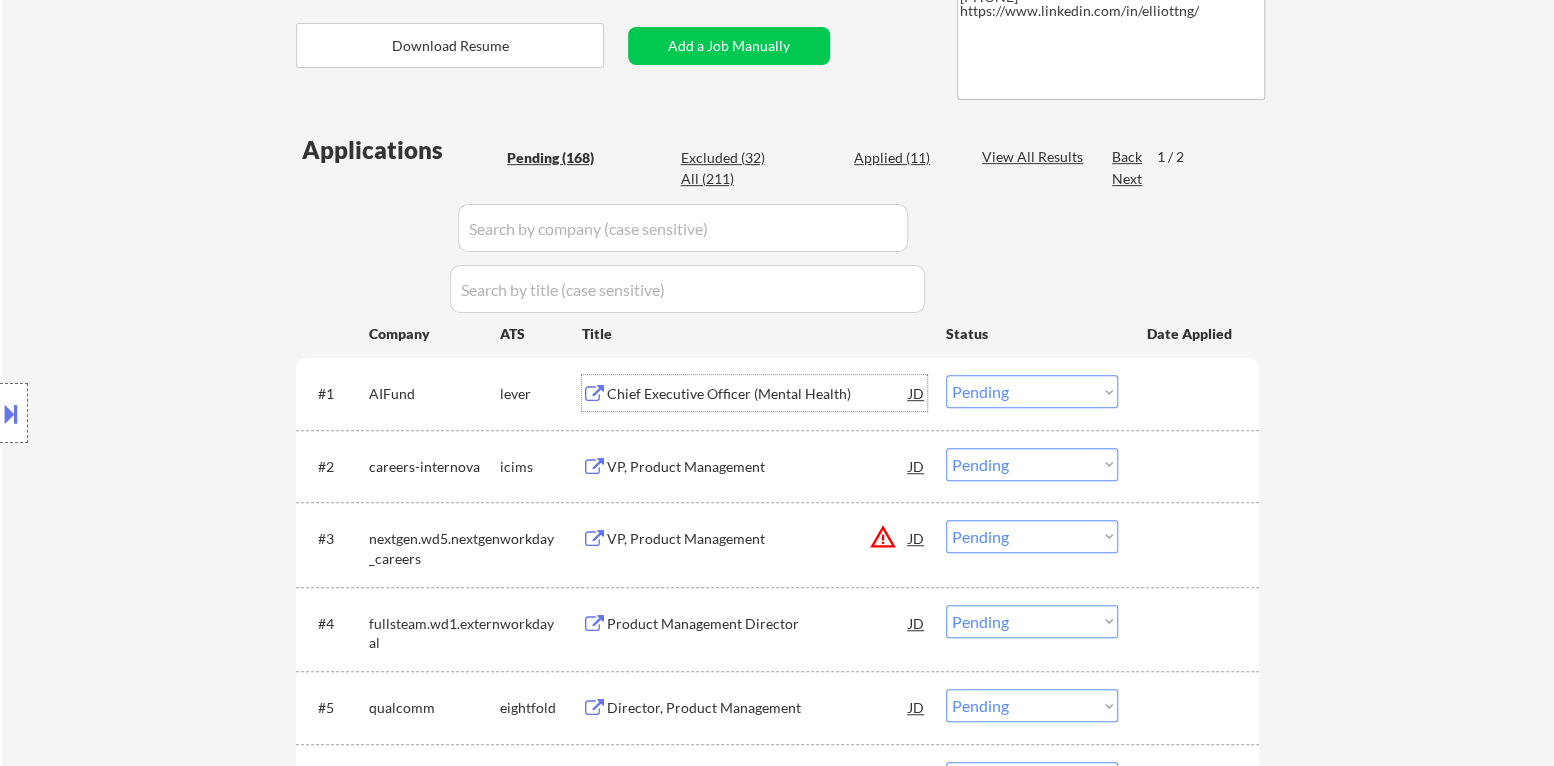 click on "Chief Executive Officer (Mental Health)" at bounding box center [758, 394] 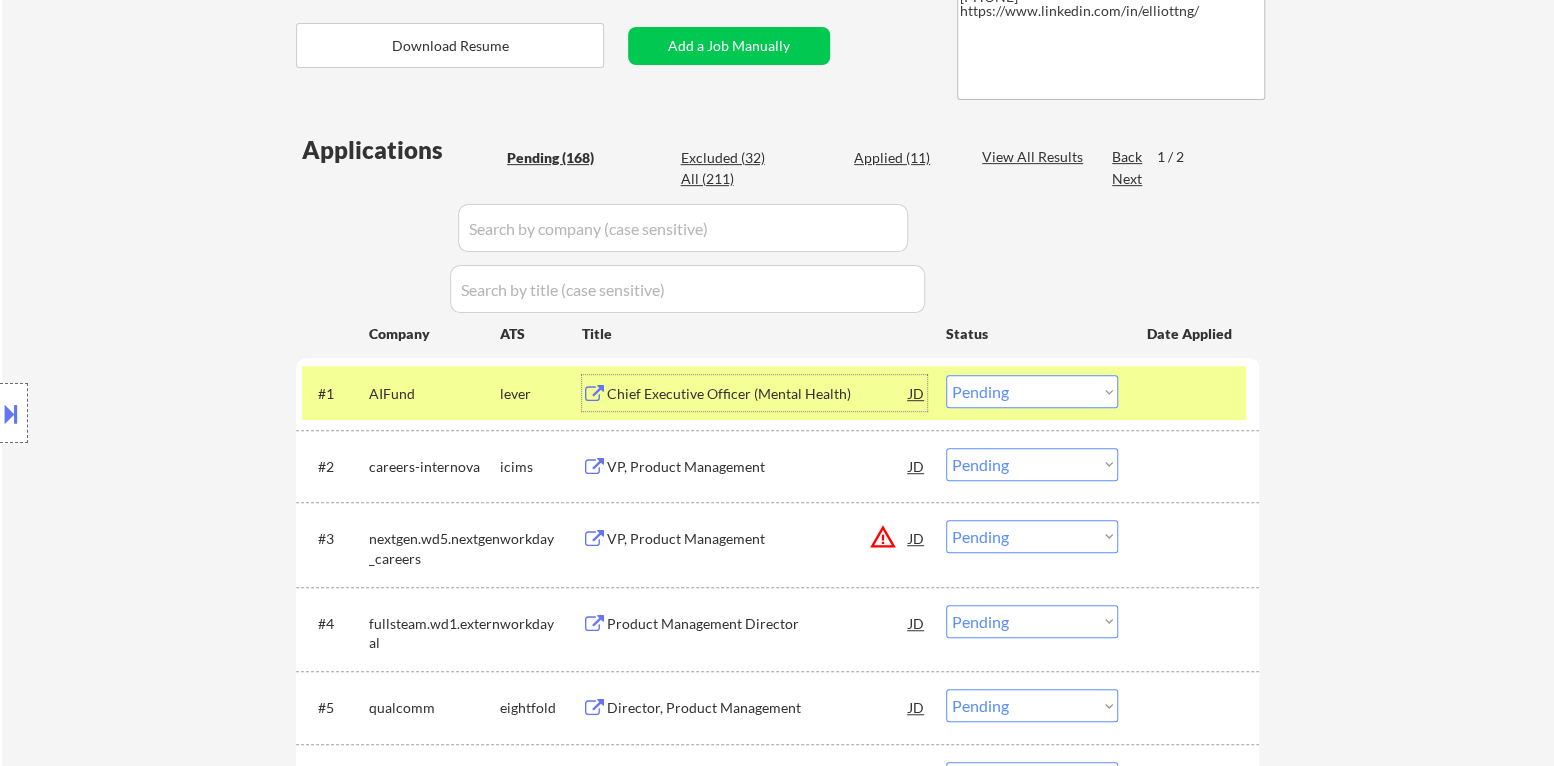 click on "Choose an option... Pending Applied Excluded (Questions) Excluded (Expired) Excluded (Location) Excluded (Bad Match) Excluded (Blocklist) Excluded (Salary) Excluded (Other)" at bounding box center (1032, 391) 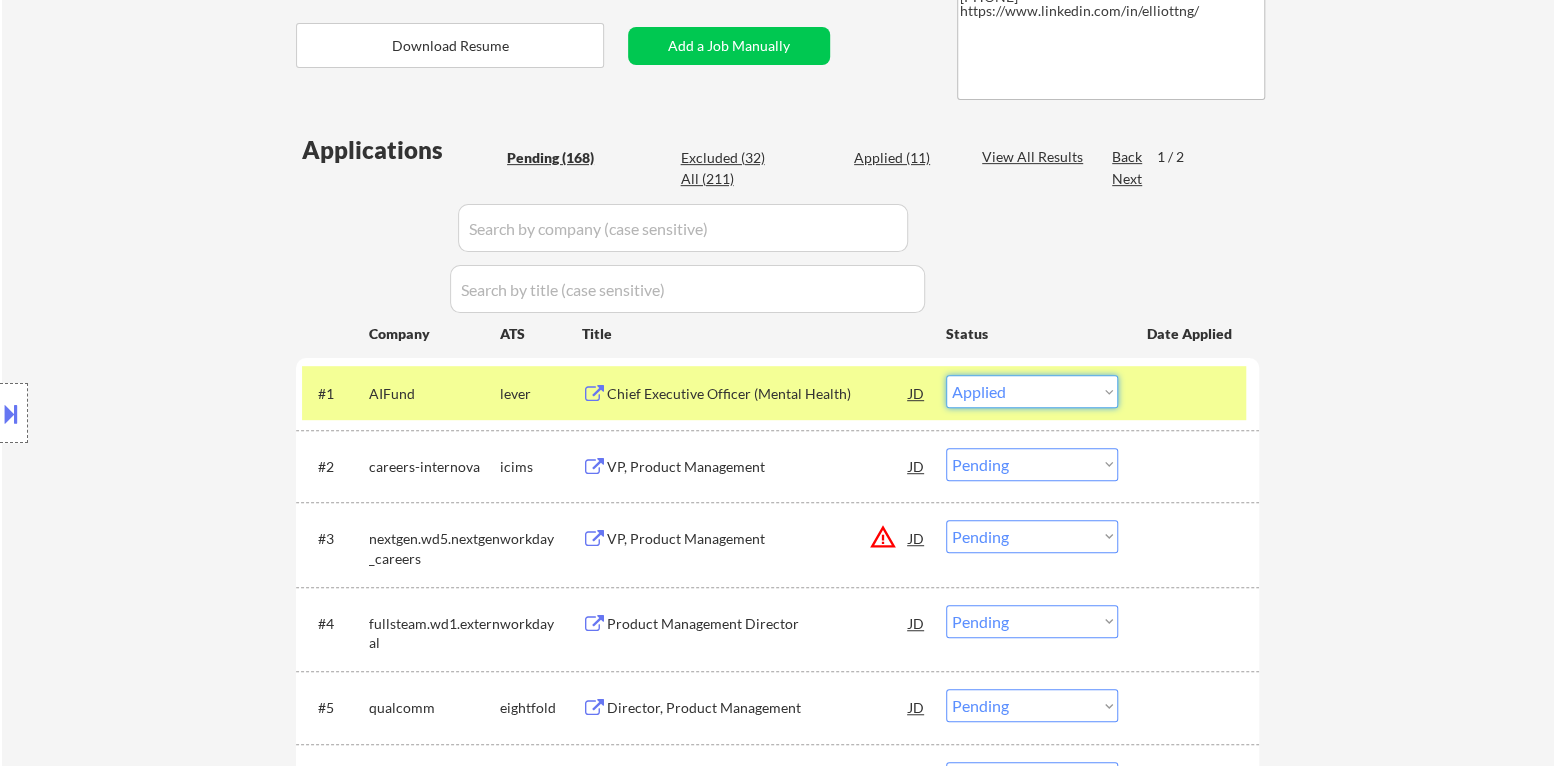 click on "Choose an option... Pending Applied Excluded (Questions) Excluded (Expired) Excluded (Location) Excluded (Bad Match) Excluded (Blocklist) Excluded (Salary) Excluded (Other)" at bounding box center [1032, 391] 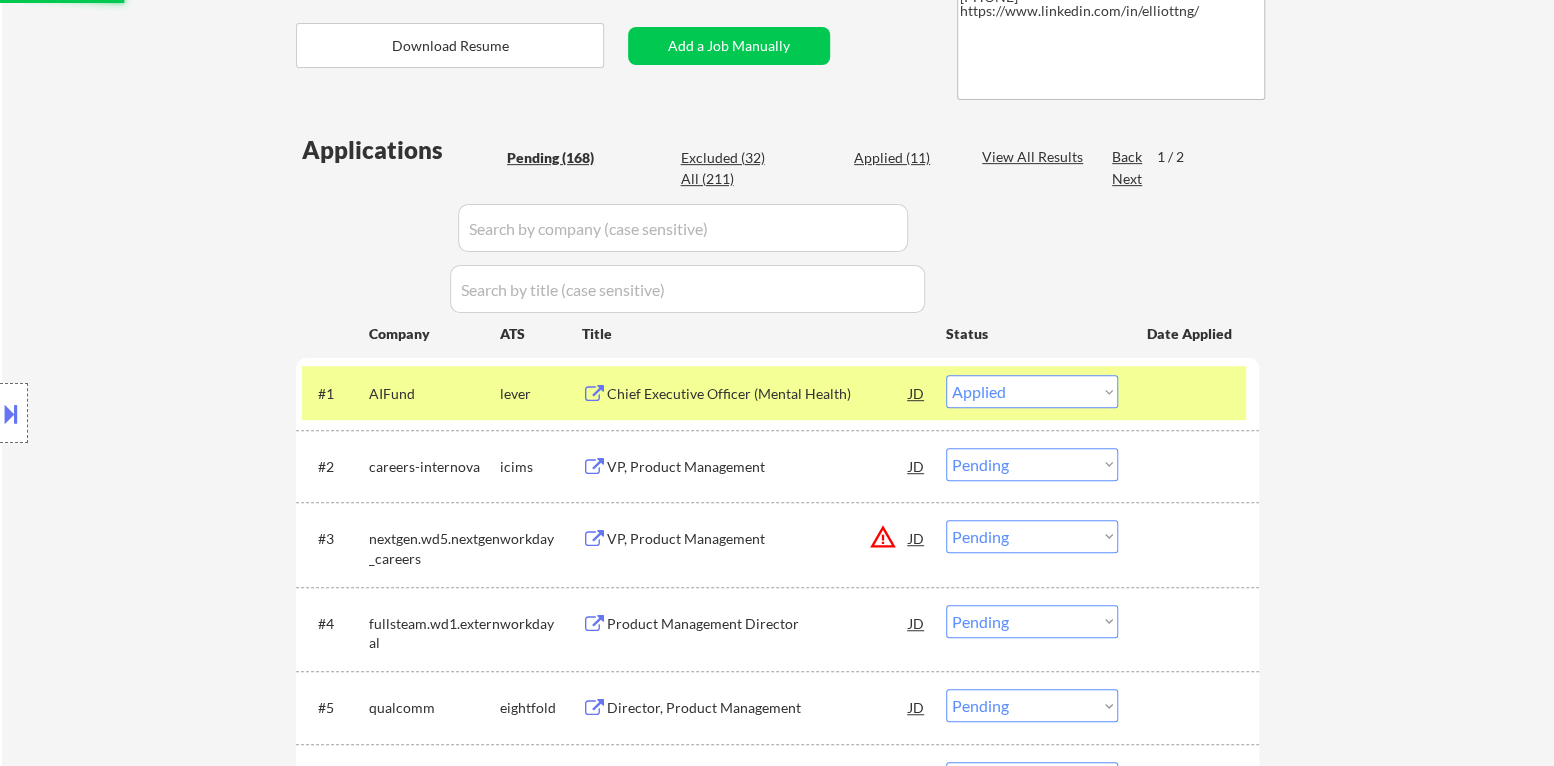 click at bounding box center [1191, 393] 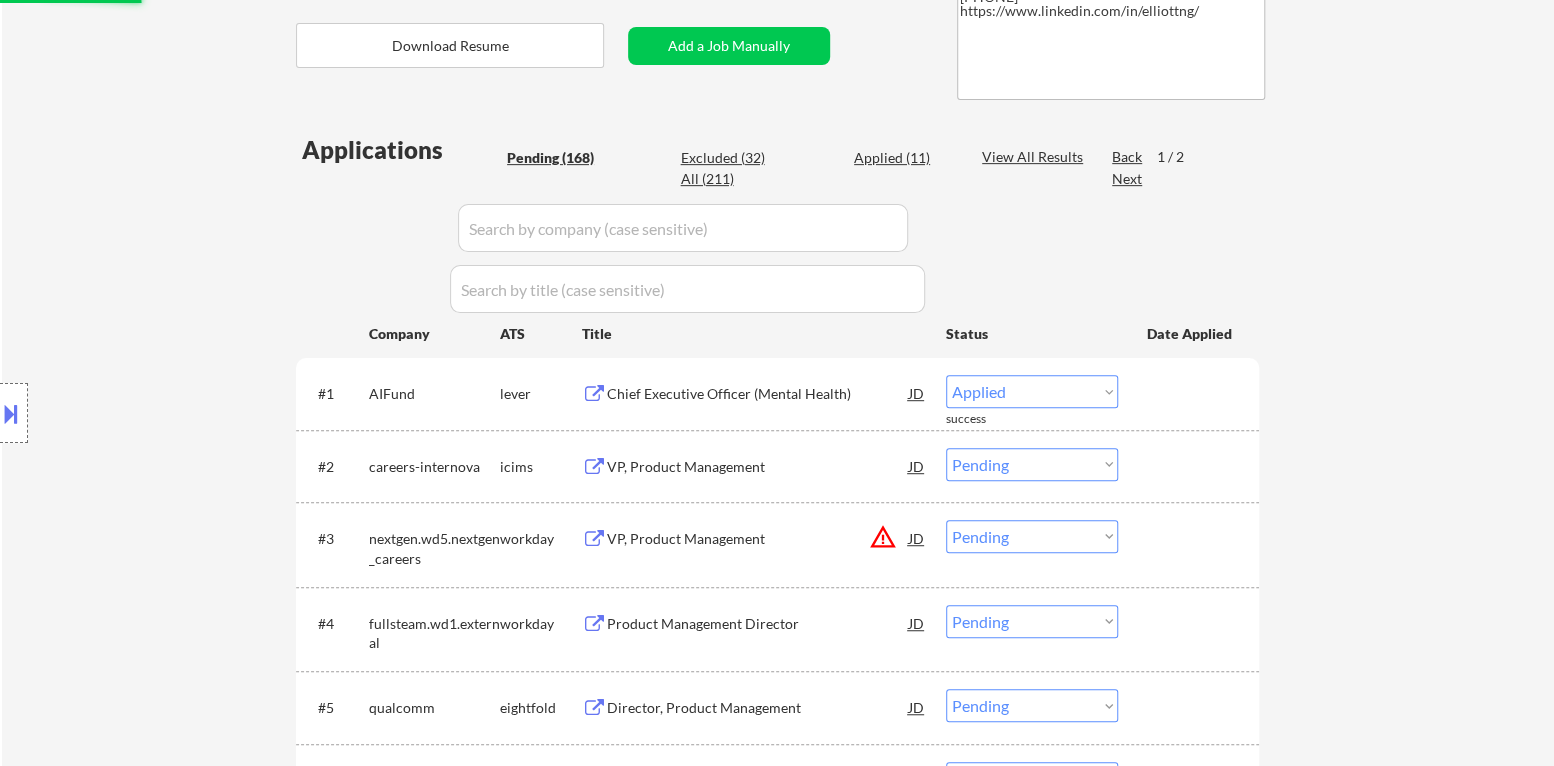 select on ""pending"" 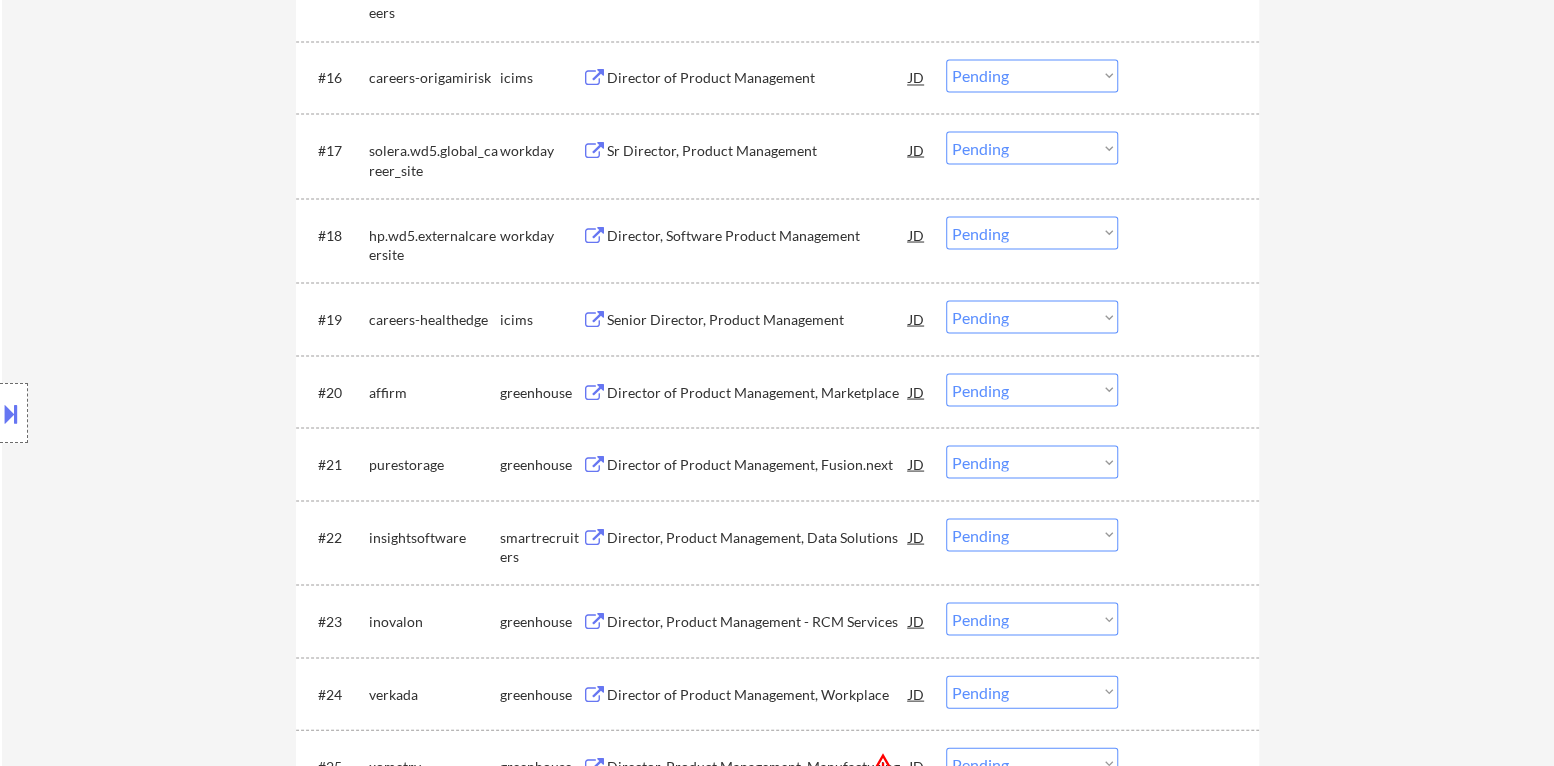scroll, scrollTop: 2018, scrollLeft: 0, axis: vertical 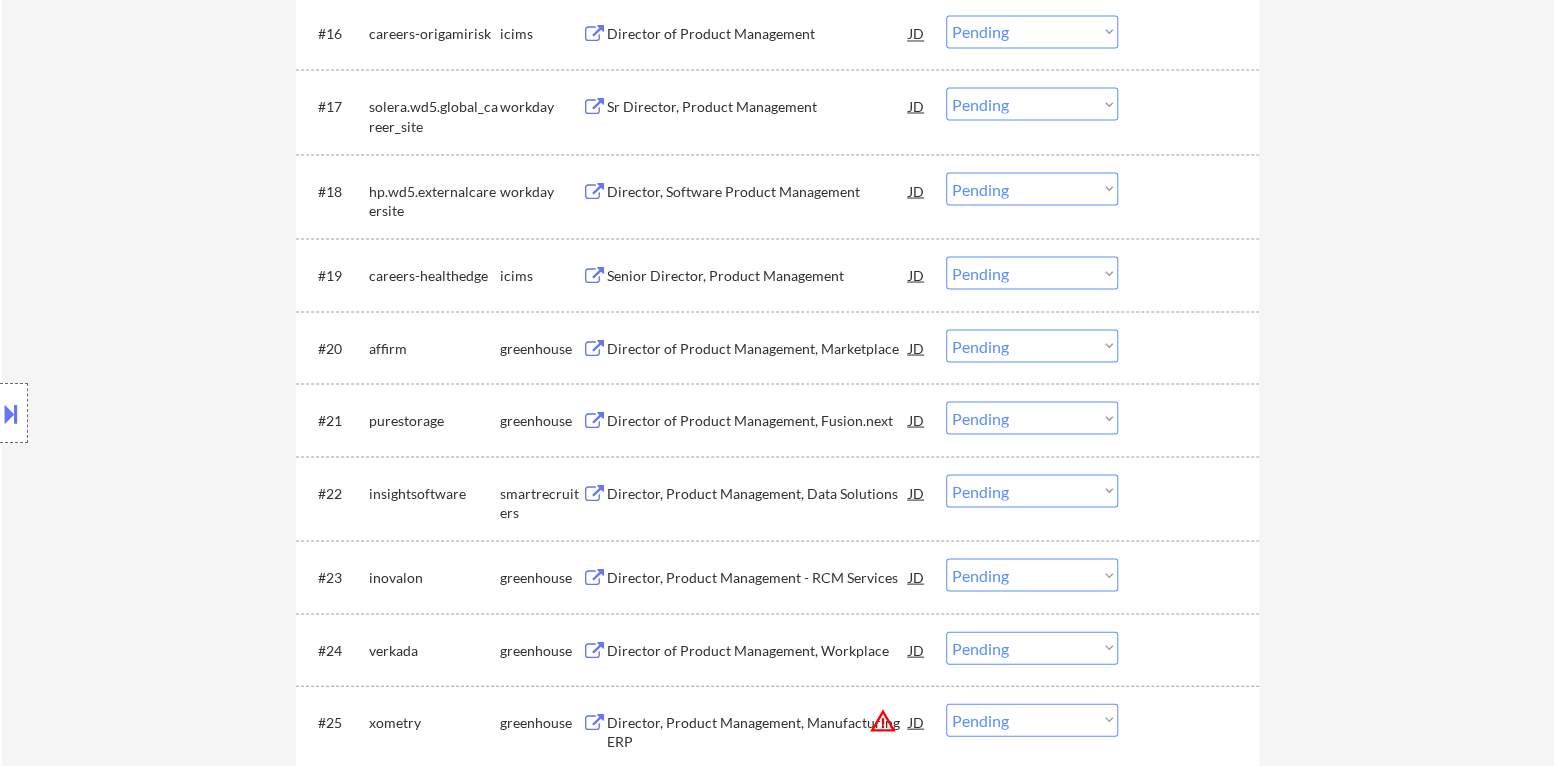 click on "Director of Product Management, Marketplace" at bounding box center [758, 348] 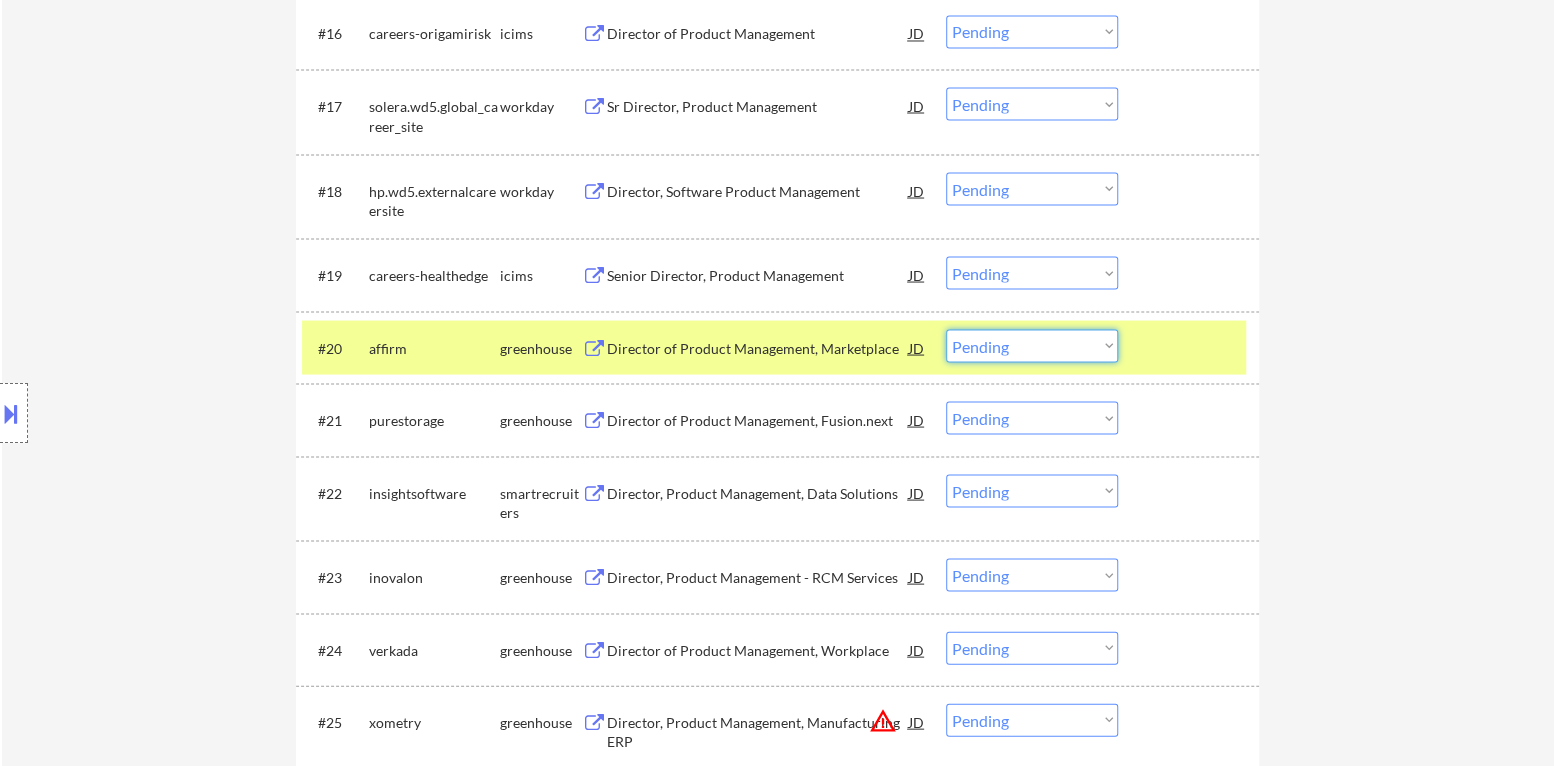 drag, startPoint x: 1017, startPoint y: 341, endPoint x: 1016, endPoint y: 355, distance: 14.035668 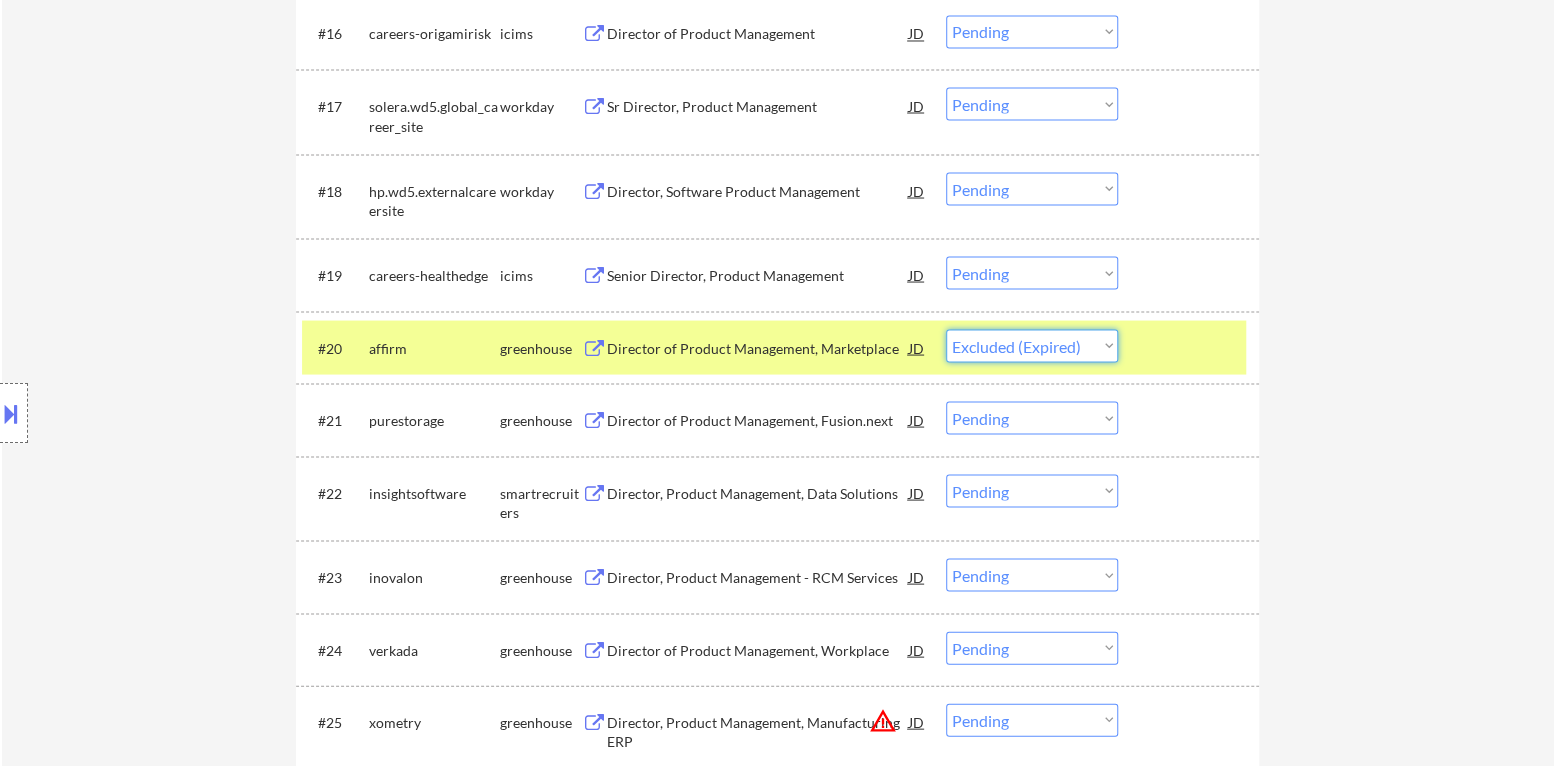 click on "Choose an option... Pending Applied Excluded (Questions) Excluded (Expired) Excluded (Location) Excluded (Bad Match) Excluded (Blocklist) Excluded (Salary) Excluded (Other)" at bounding box center (1032, 345) 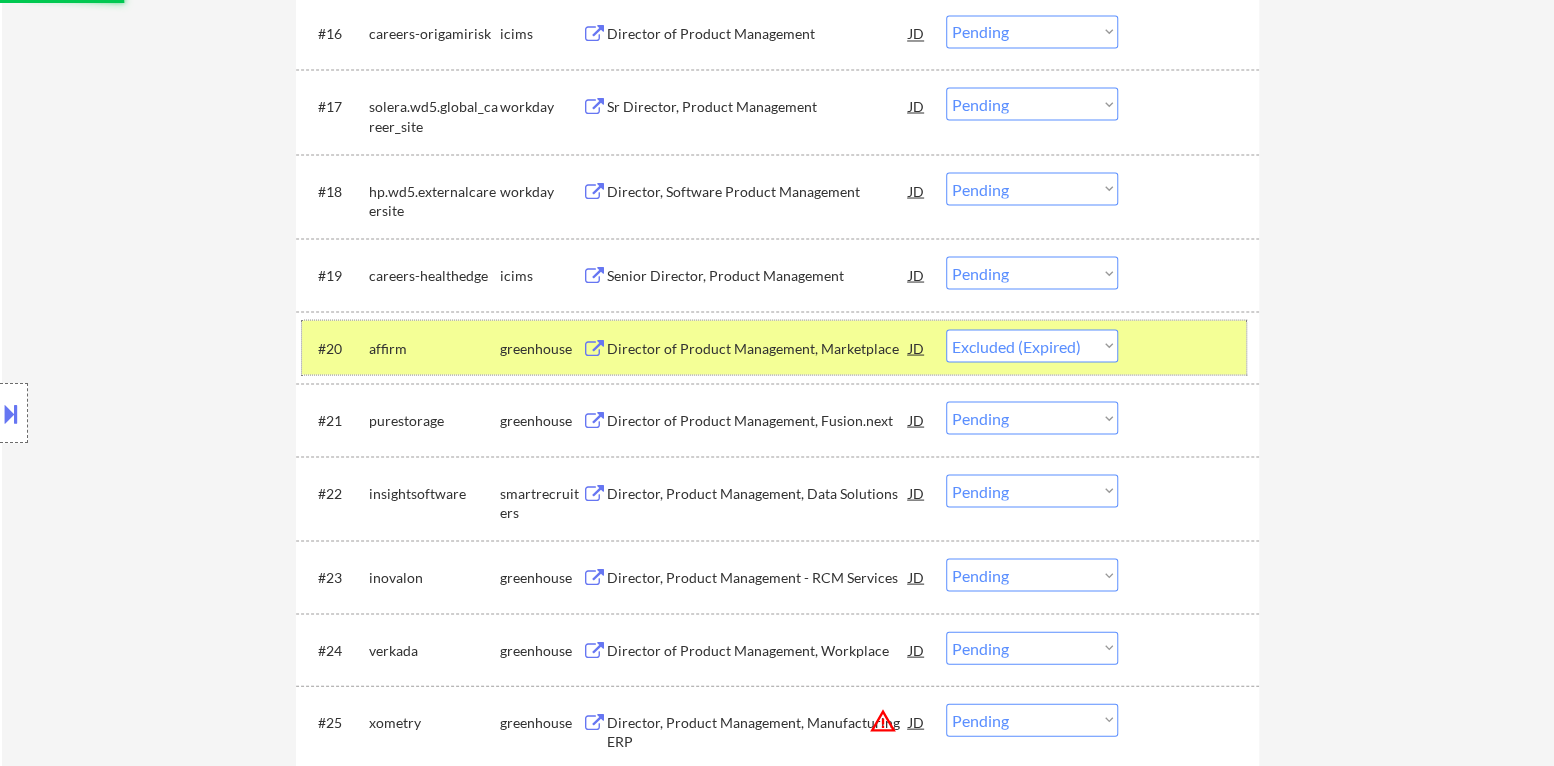 click at bounding box center (1191, 347) 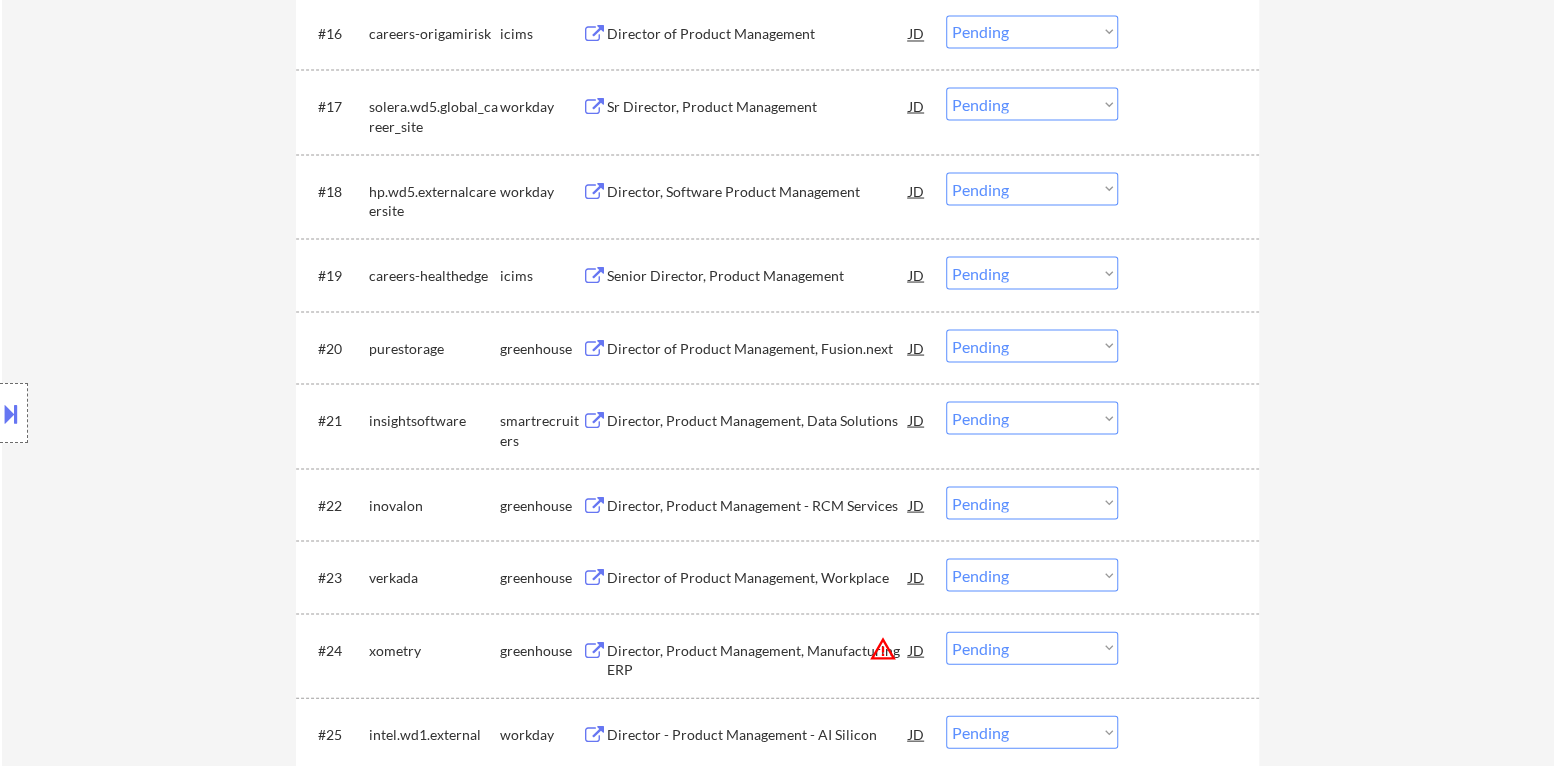 click on "Director of Product Management, Fusion.next" at bounding box center (758, 348) 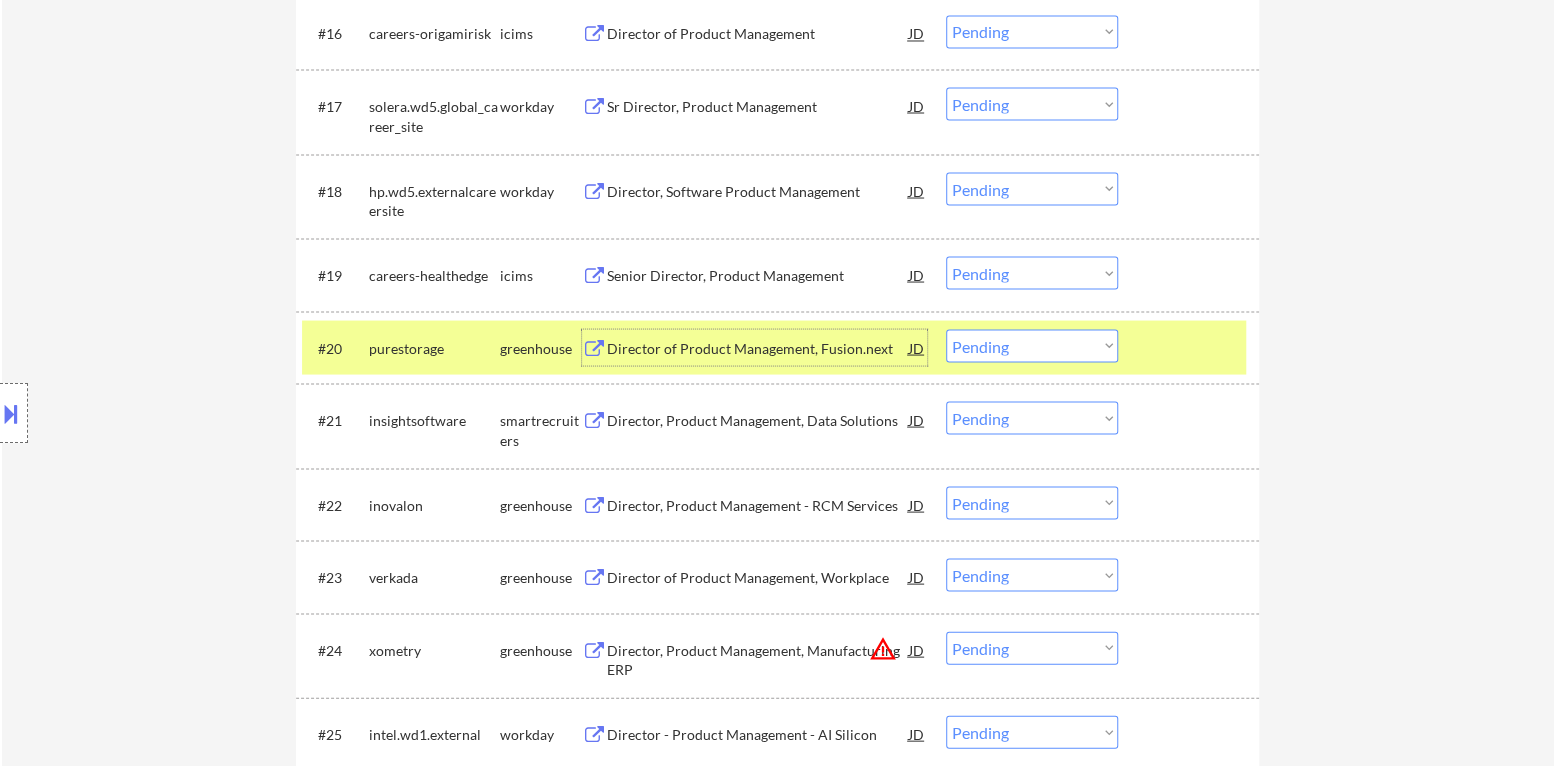 click on "Choose an option... Pending Applied Excluded (Questions) Excluded (Expired) Excluded (Location) Excluded (Bad Match) Excluded (Blocklist) Excluded (Salary) Excluded (Other)" at bounding box center (1032, 345) 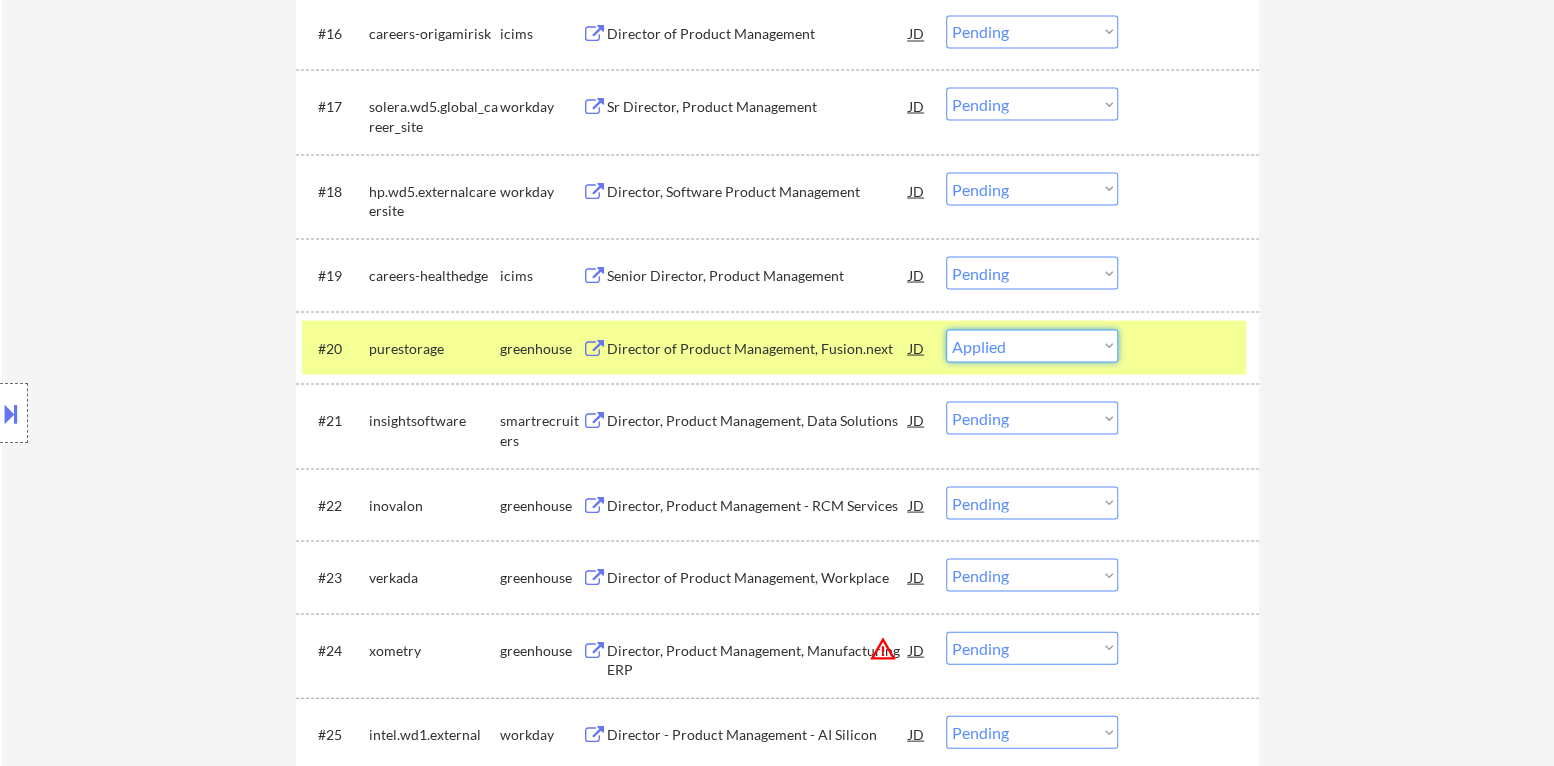 click on "Choose an option... Pending Applied Excluded (Questions) Excluded (Expired) Excluded (Location) Excluded (Bad Match) Excluded (Blocklist) Excluded (Salary) Excluded (Other)" at bounding box center [1032, 345] 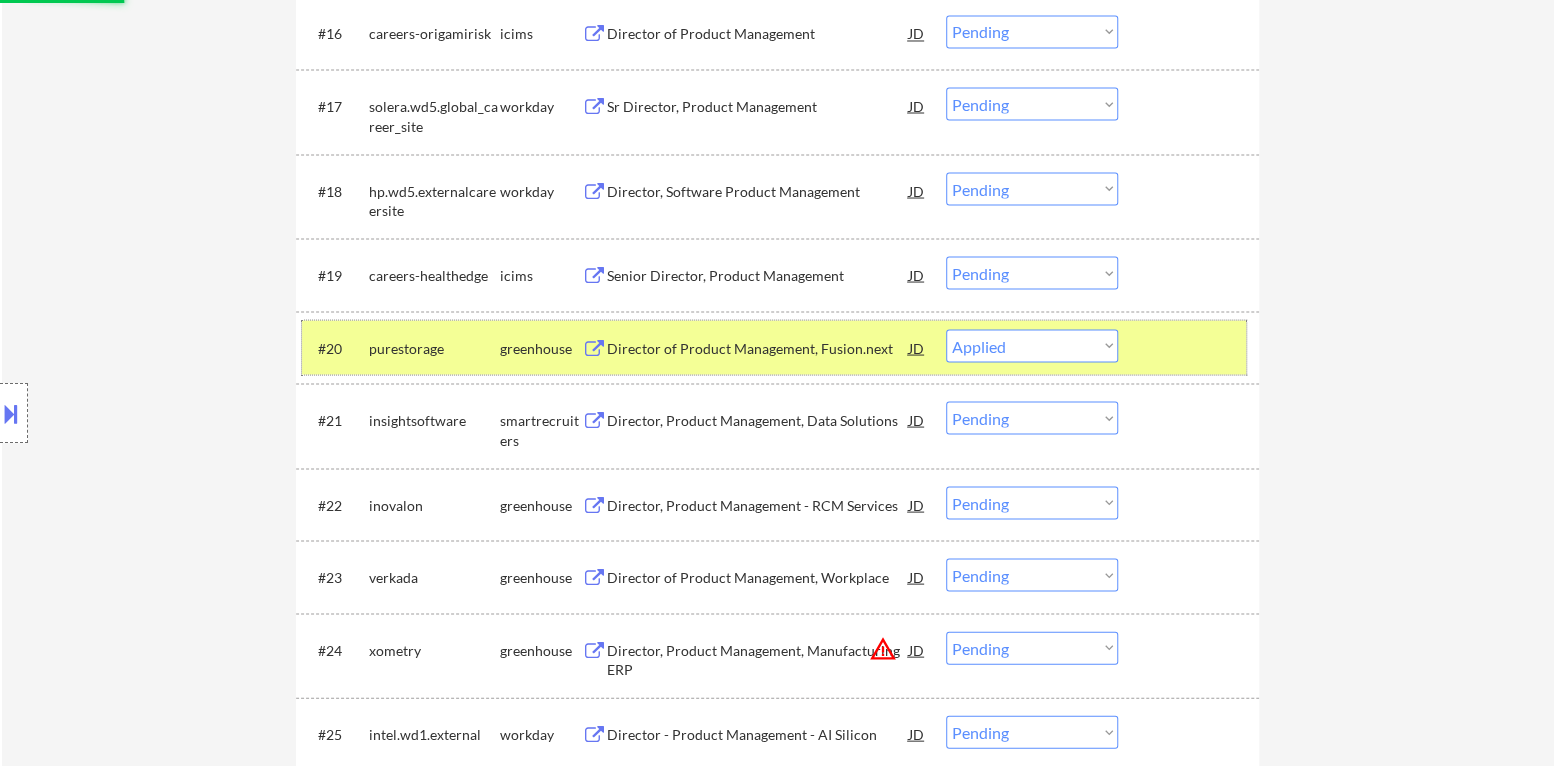 click on "#20 [COMPANY] greenhouse Director of Product Management, Fusion.next JD warning_amber Choose an option... Pending Applied Excluded (Questions) Excluded (Expired) Excluded (Location) Excluded (Bad Match) Excluded (Blocklist) Excluded (Salary) Excluded (Other)" at bounding box center (774, 347) 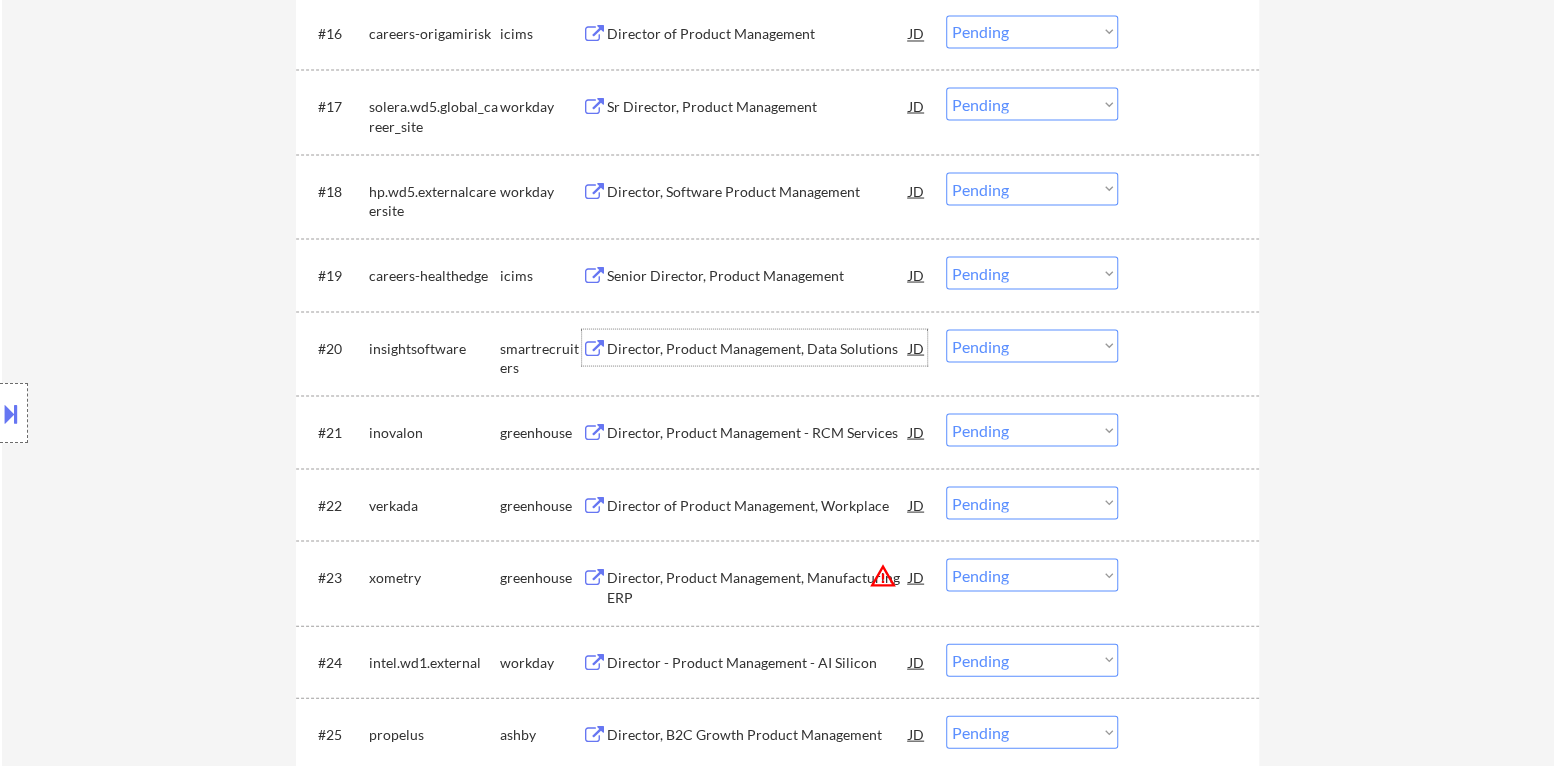 click on "Director, Product Management, Data Solutions" at bounding box center [758, 348] 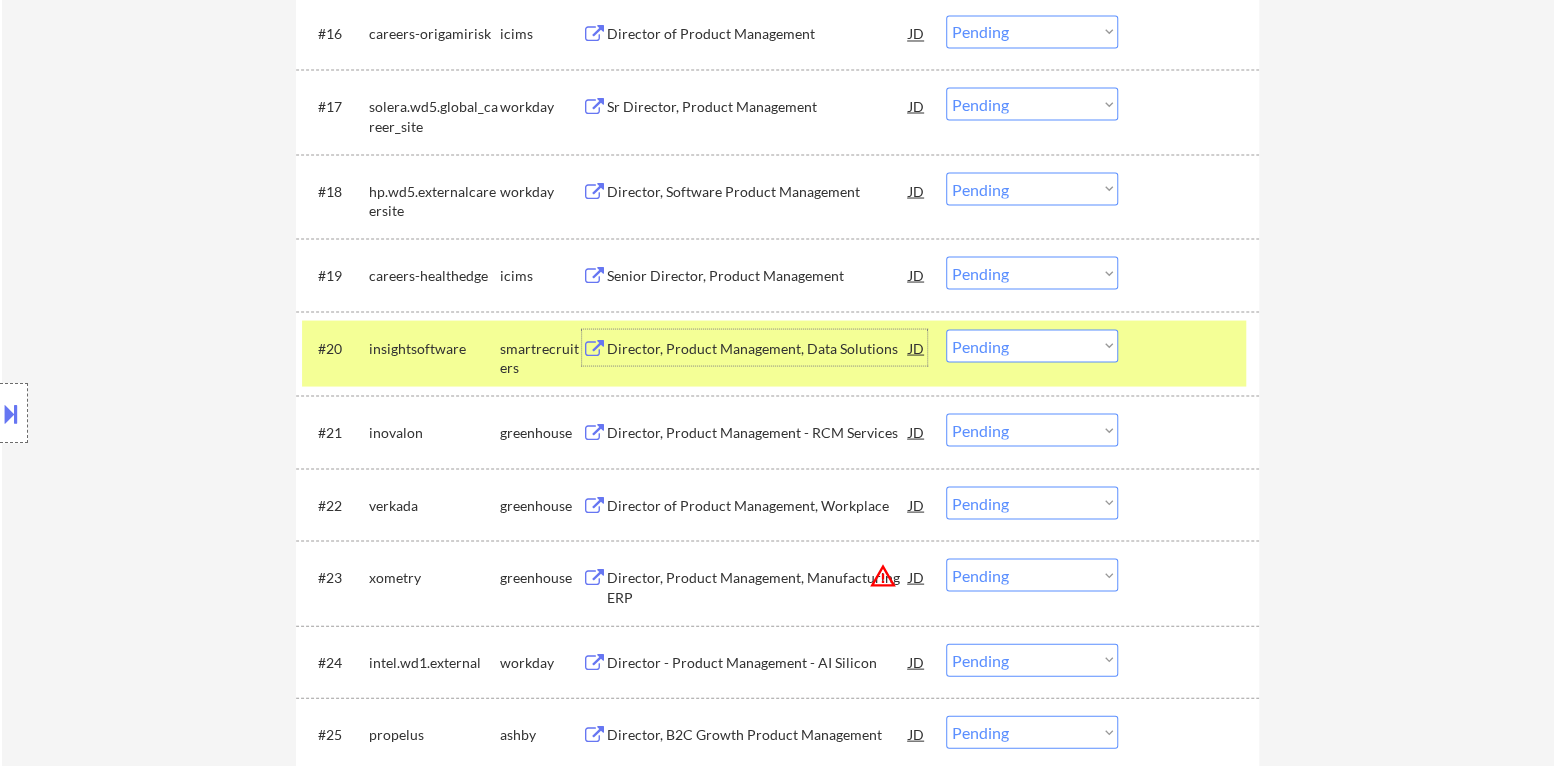 drag, startPoint x: 1027, startPoint y: 350, endPoint x: 1036, endPoint y: 357, distance: 11.401754 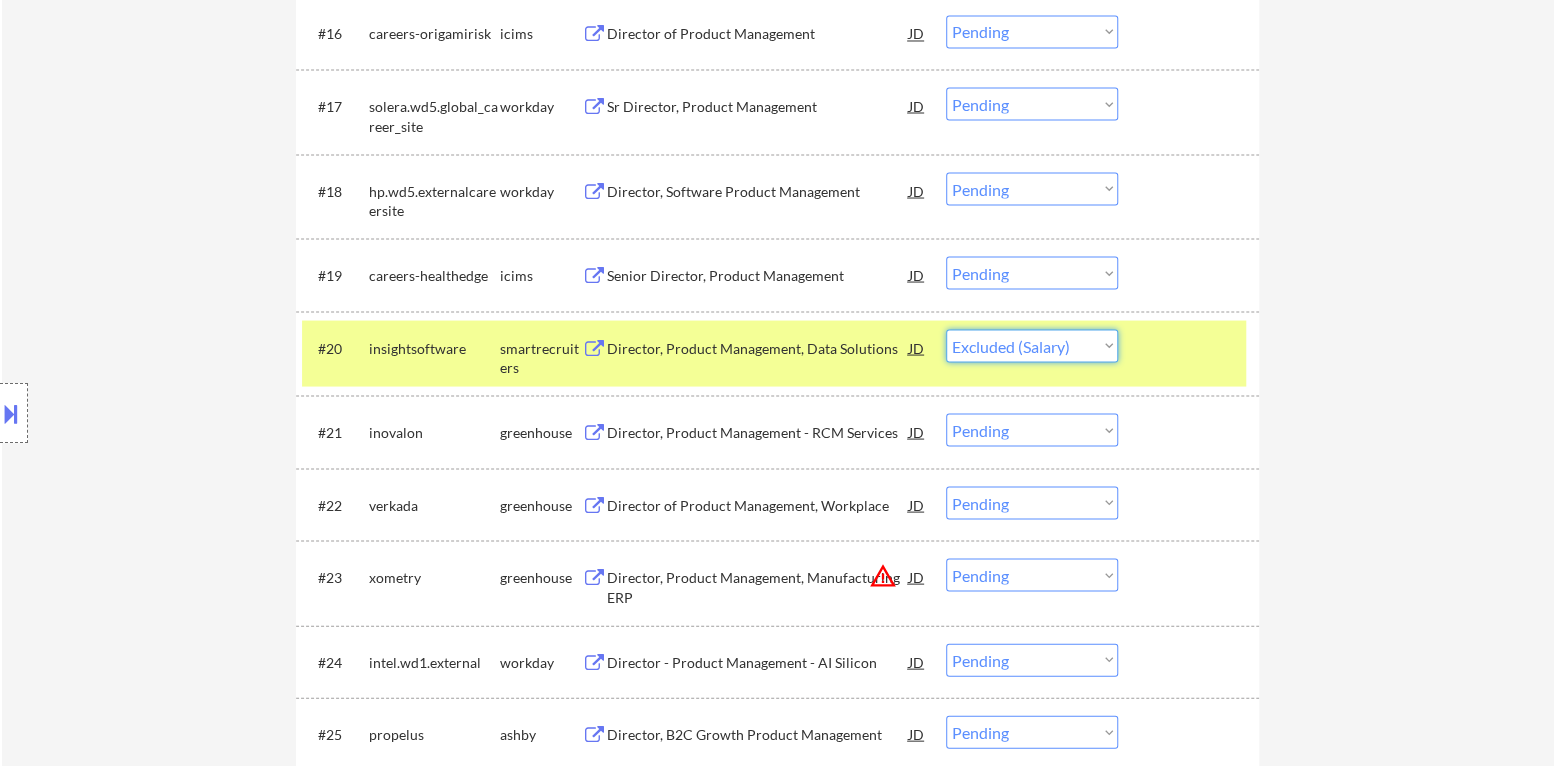 click on "Choose an option... Pending Applied Excluded (Questions) Excluded (Expired) Excluded (Location) Excluded (Bad Match) Excluded (Blocklist) Excluded (Salary) Excluded (Other)" at bounding box center (1032, 345) 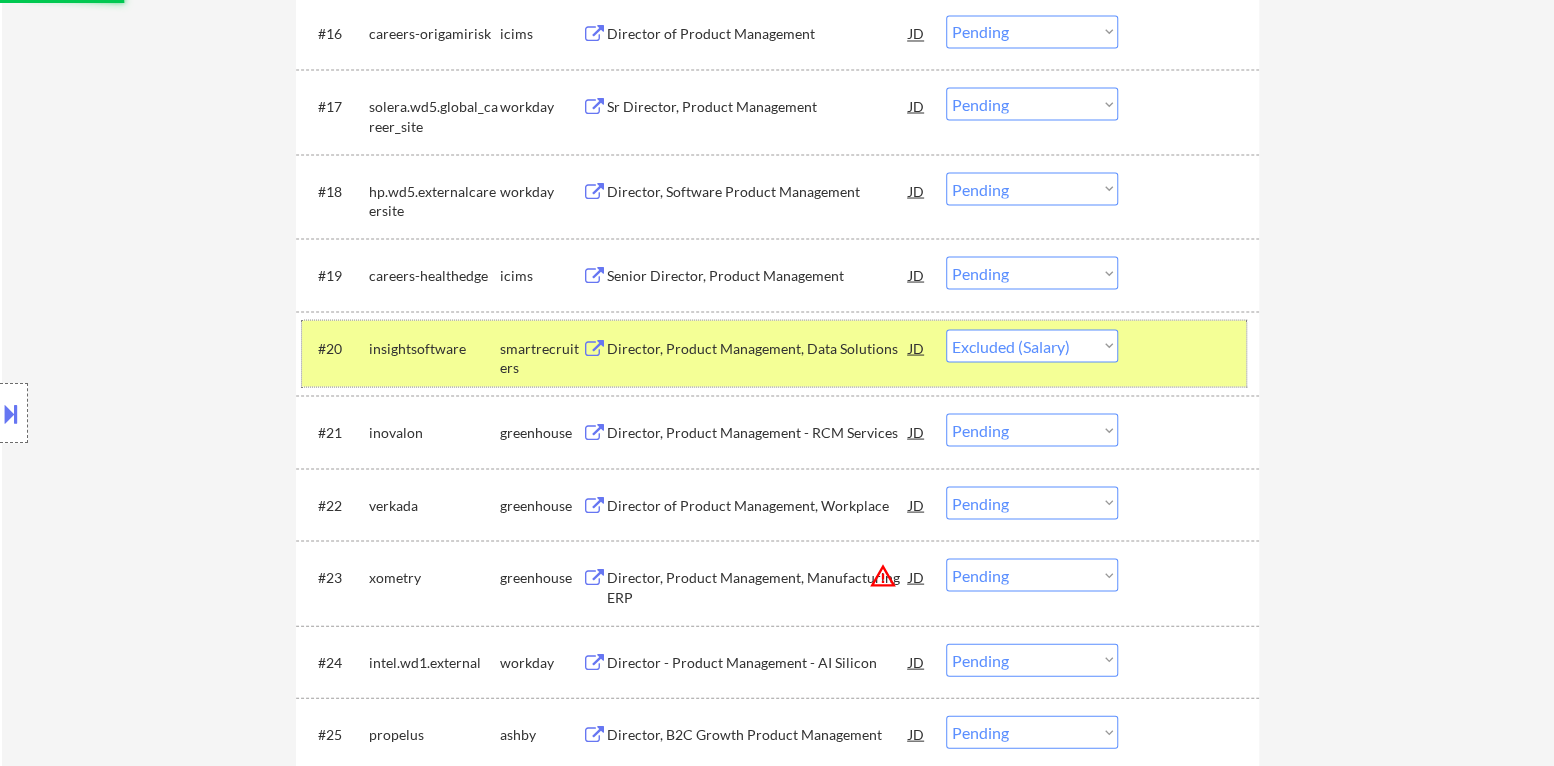 click at bounding box center [1191, 347] 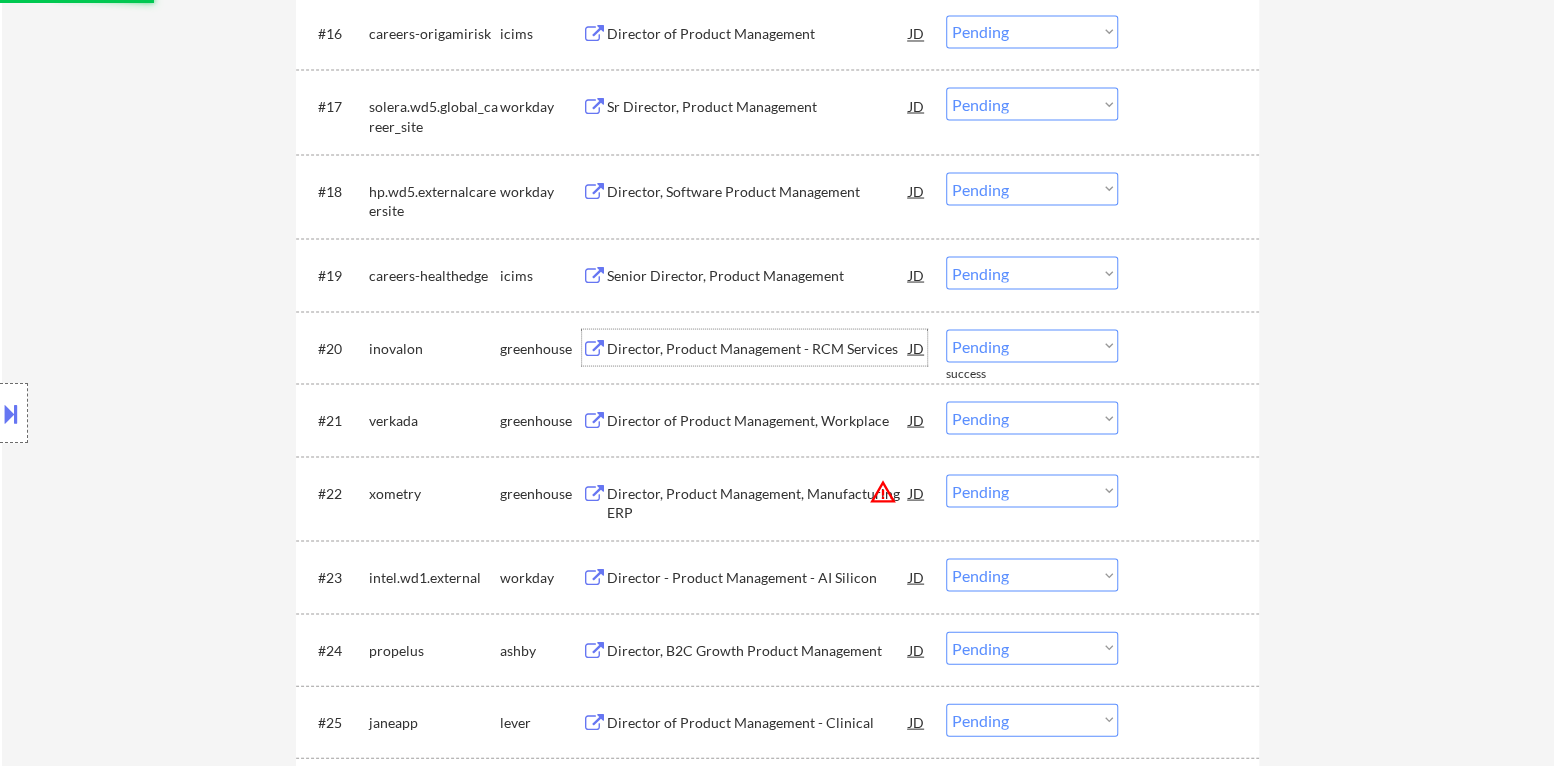 click on "Director, Product Management - RCM Services" at bounding box center (758, 347) 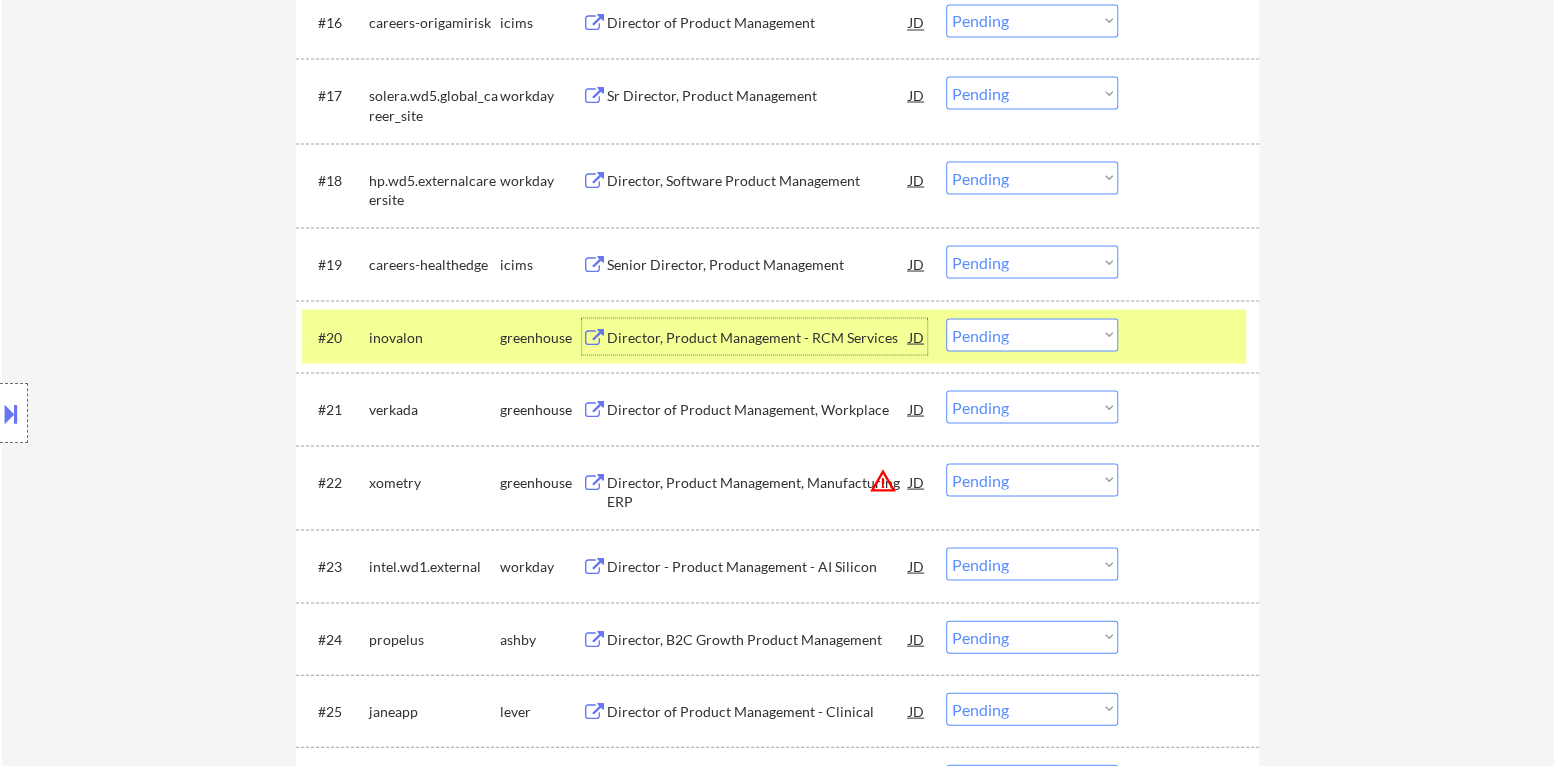 scroll, scrollTop: 2055, scrollLeft: 0, axis: vertical 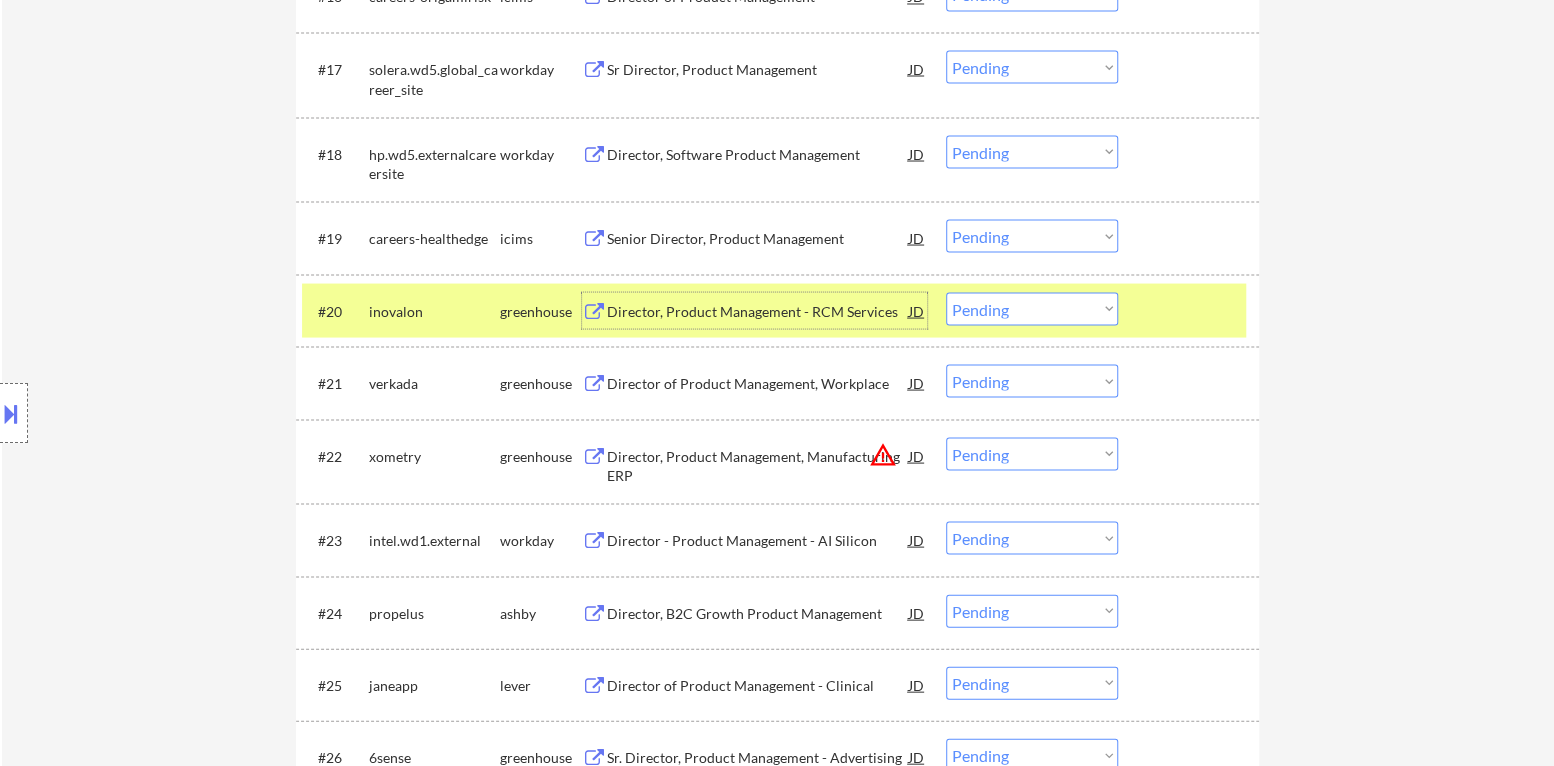 click on "Choose an option... Pending Applied Excluded (Questions) Excluded (Expired) Excluded (Location) Excluded (Bad Match) Excluded (Blocklist) Excluded (Salary) Excluded (Other)" at bounding box center (1032, 308) 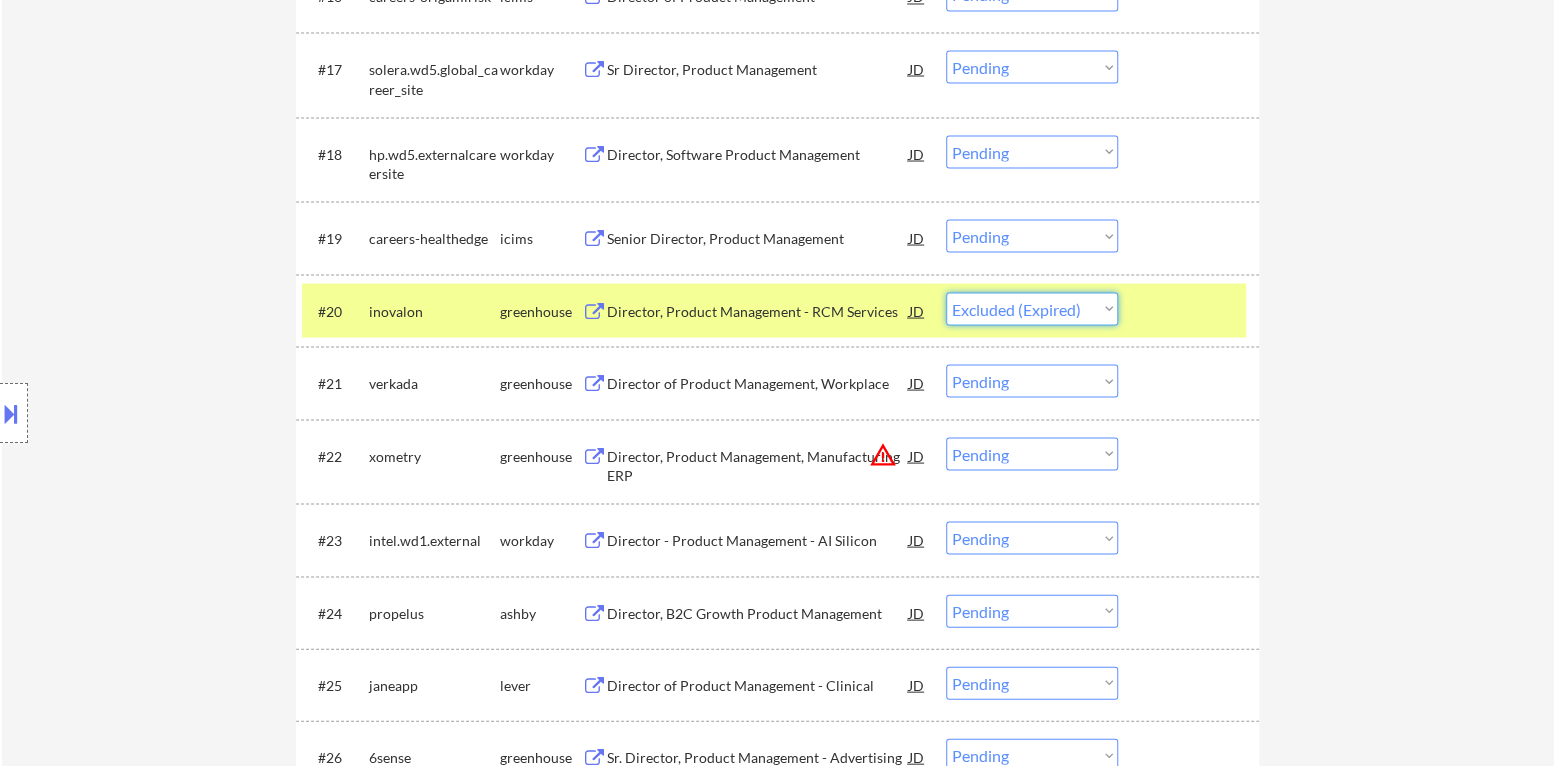 click on "Choose an option... Pending Applied Excluded (Questions) Excluded (Expired) Excluded (Location) Excluded (Bad Match) Excluded (Blocklist) Excluded (Salary) Excluded (Other)" at bounding box center [1032, 308] 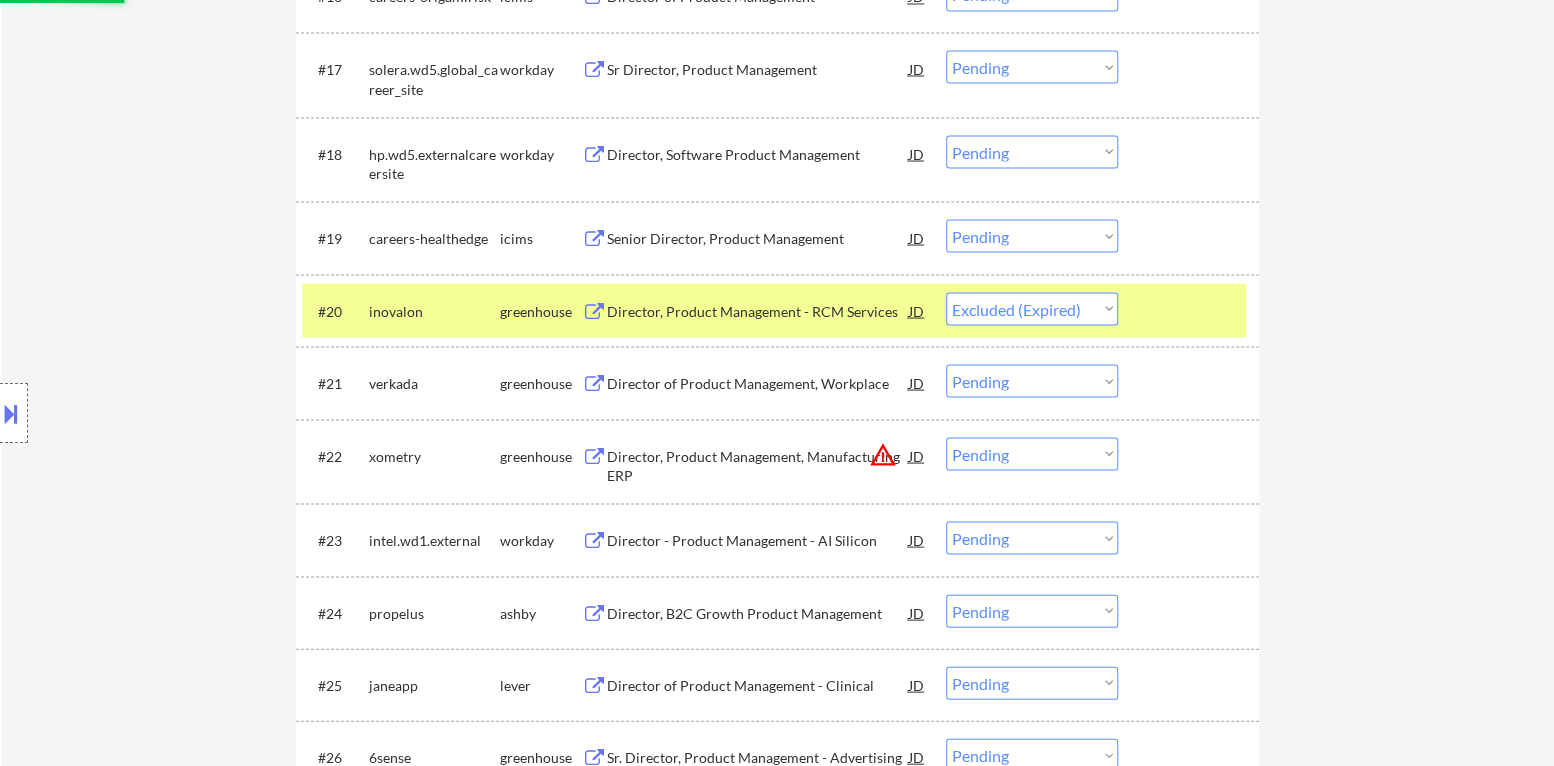 click at bounding box center [1191, 310] 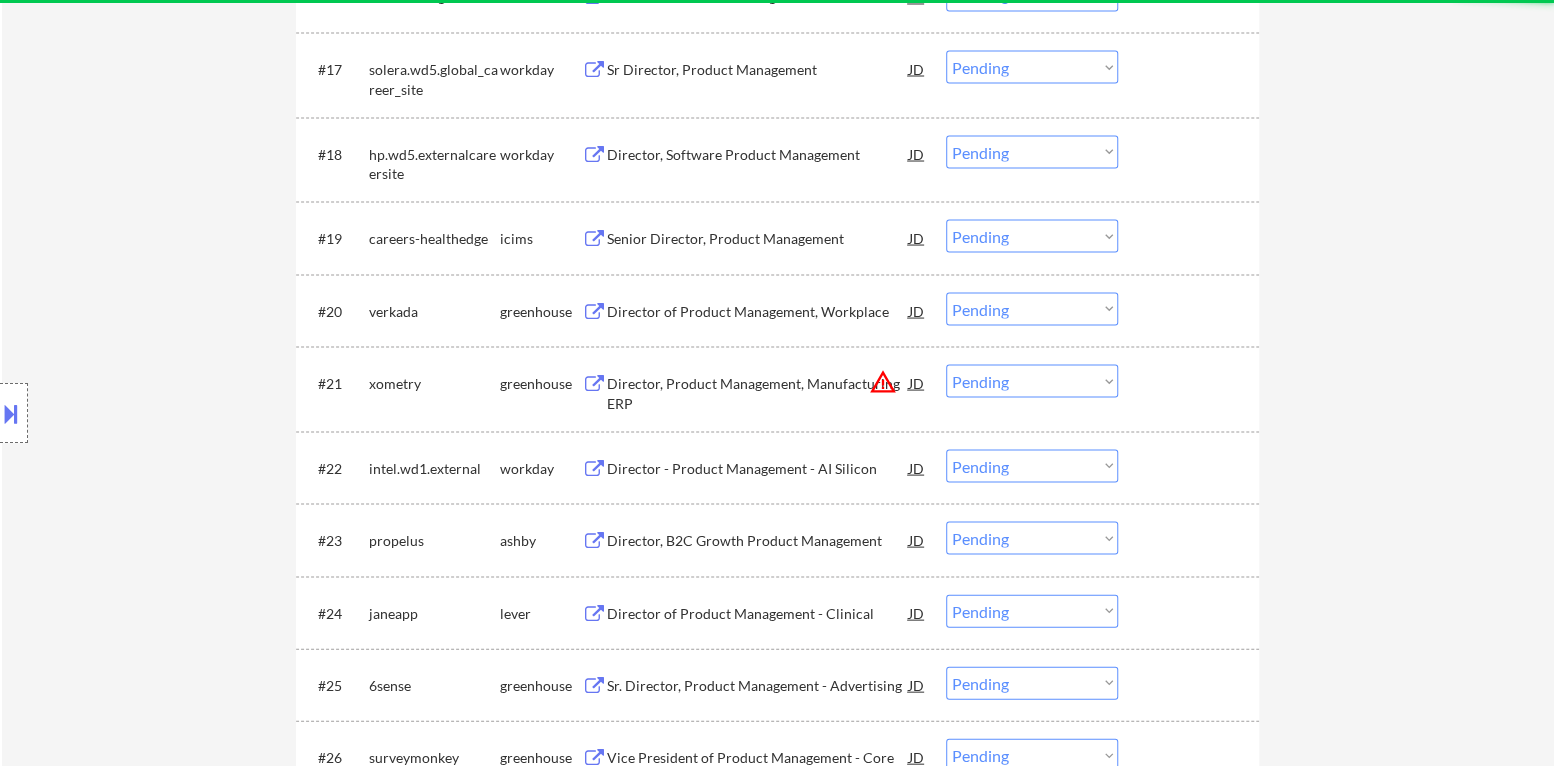 click on "Director of Product Management, Workplace" at bounding box center (758, 311) 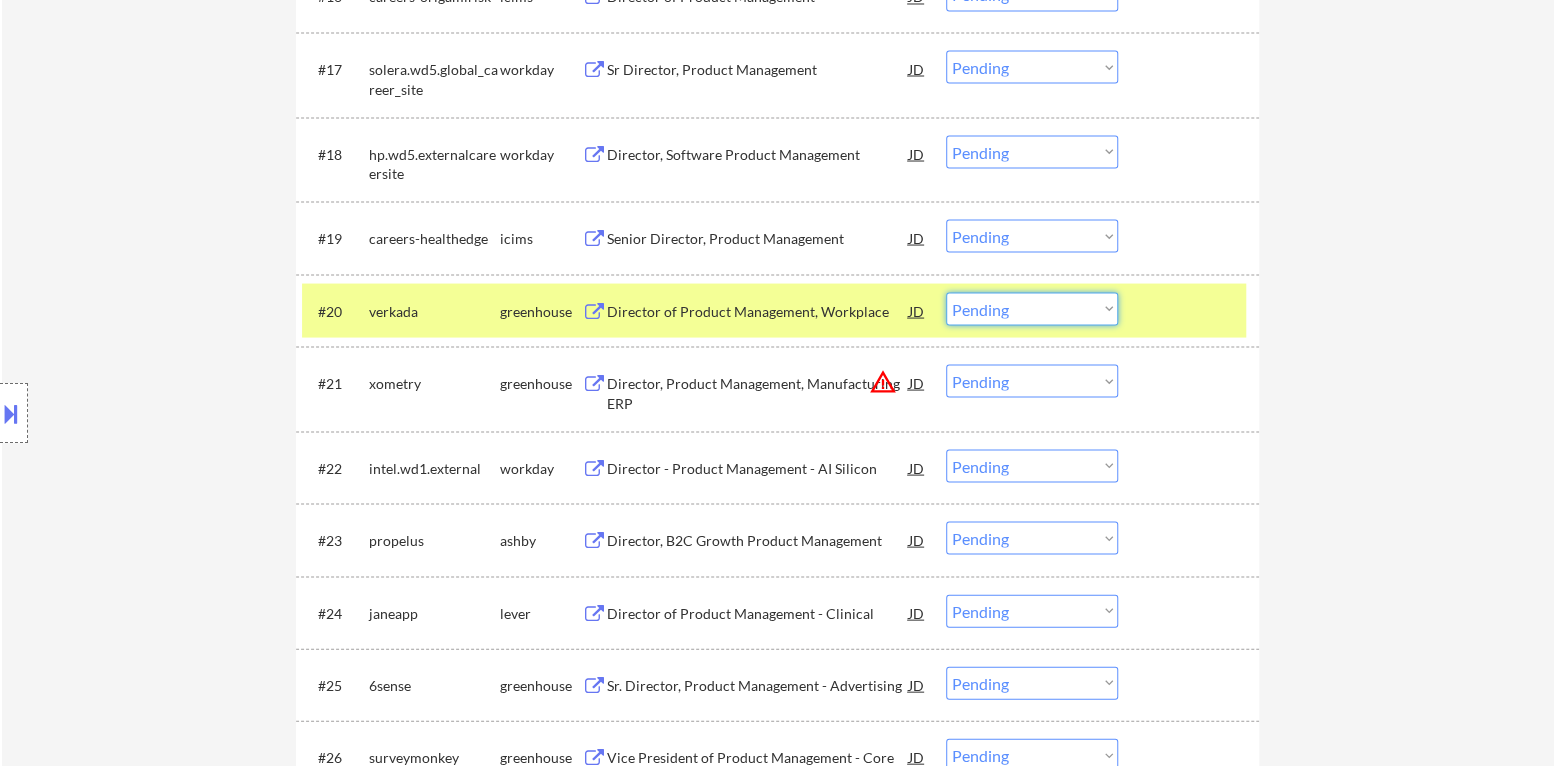 click on "Choose an option... Pending Applied Excluded (Questions) Excluded (Expired) Excluded (Location) Excluded (Bad Match) Excluded (Blocklist) Excluded (Salary) Excluded (Other)" at bounding box center [1032, 308] 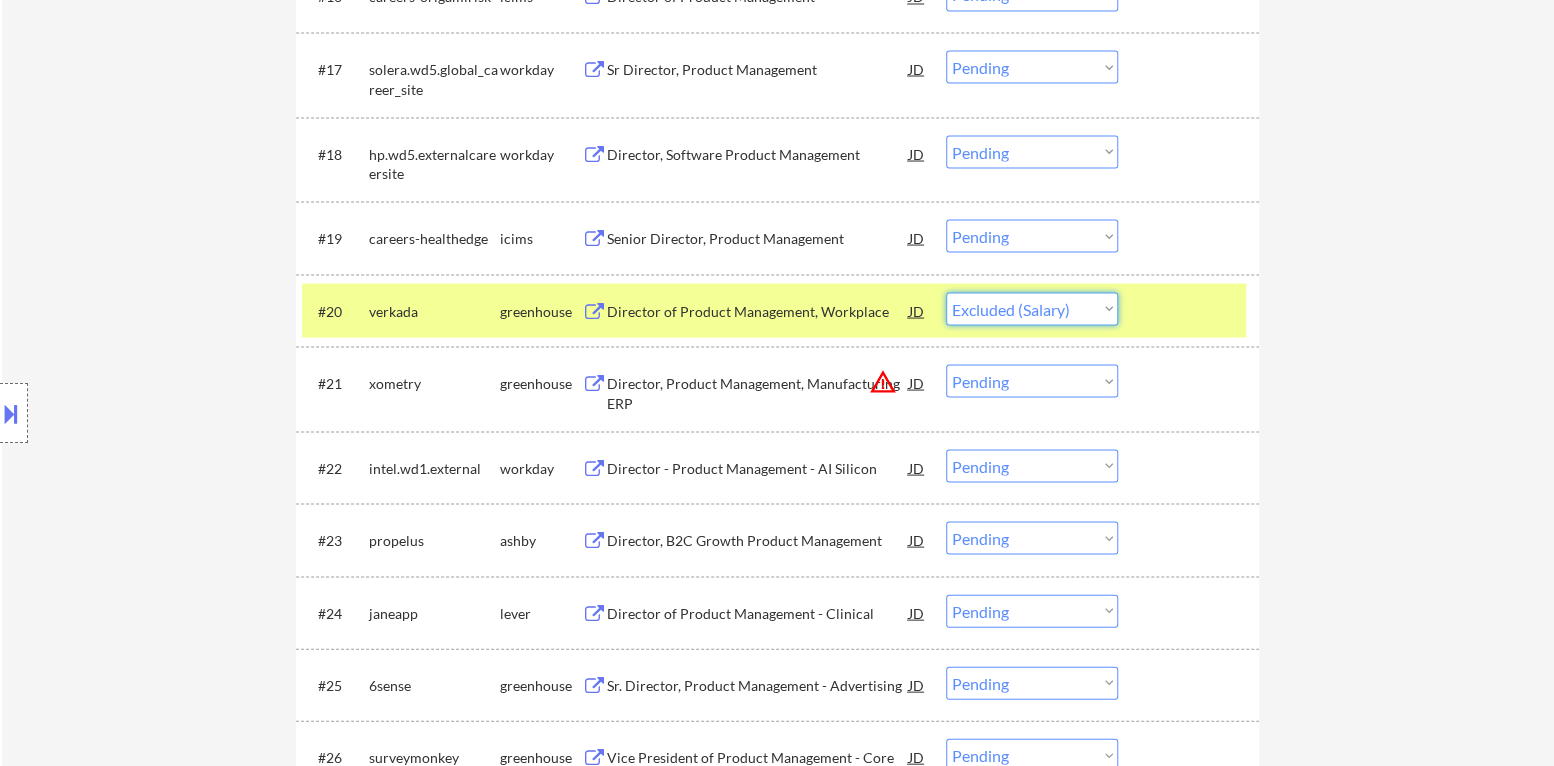 click on "Choose an option... Pending Applied Excluded (Questions) Excluded (Expired) Excluded (Location) Excluded (Bad Match) Excluded (Blocklist) Excluded (Salary) Excluded (Other)" at bounding box center [1032, 308] 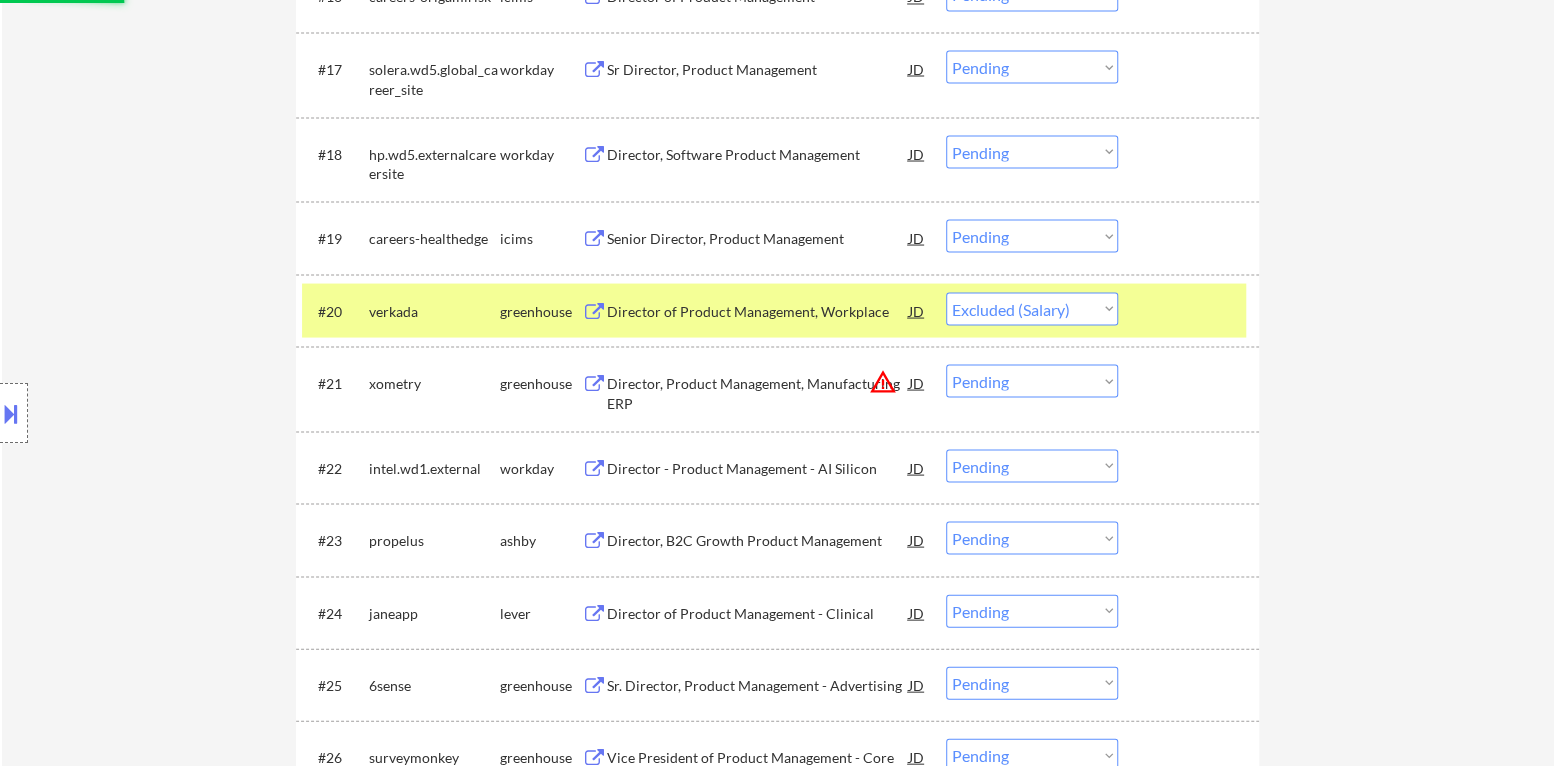 click at bounding box center (1191, 310) 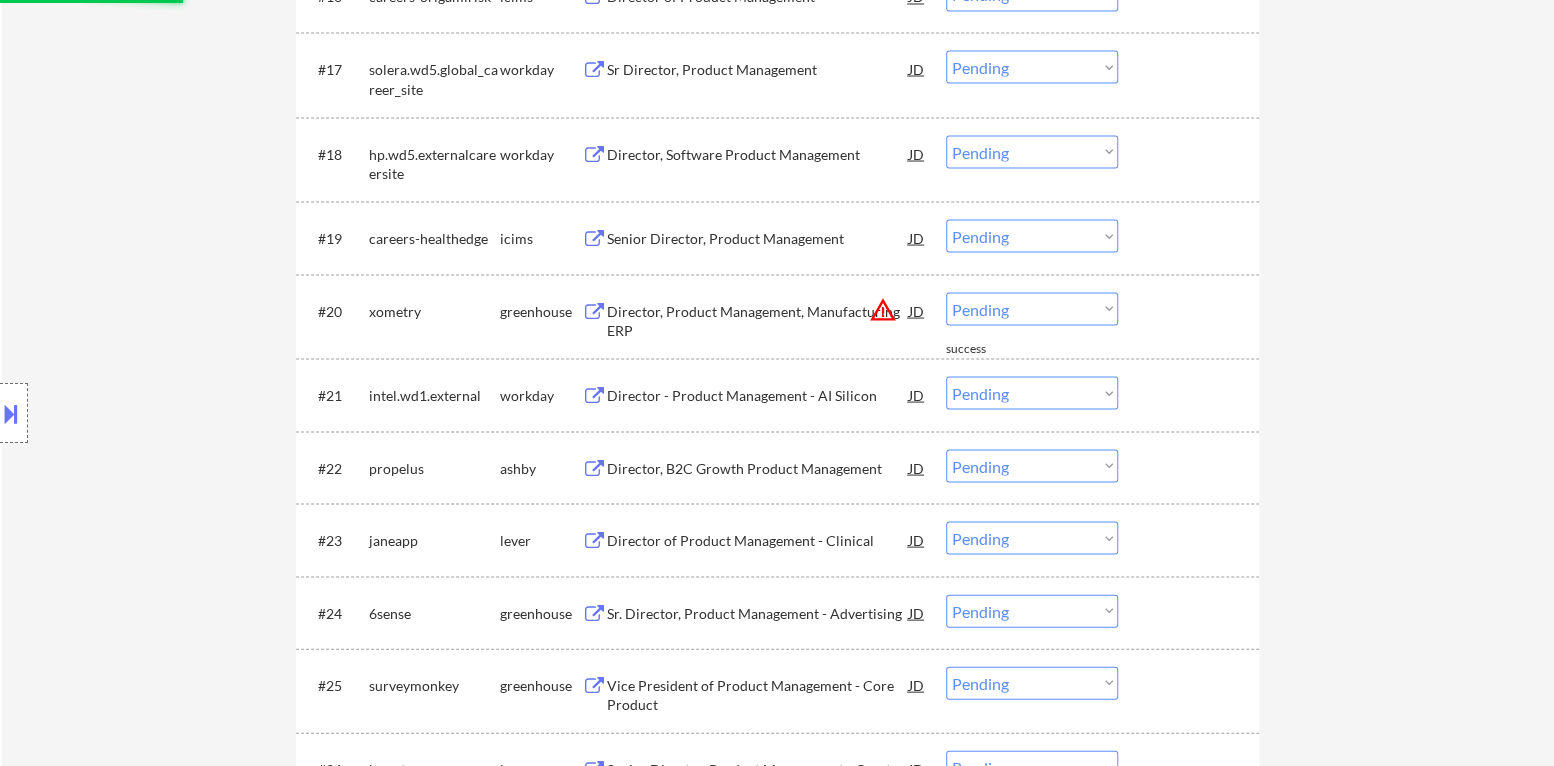 click on "warning_amber" at bounding box center (883, 309) 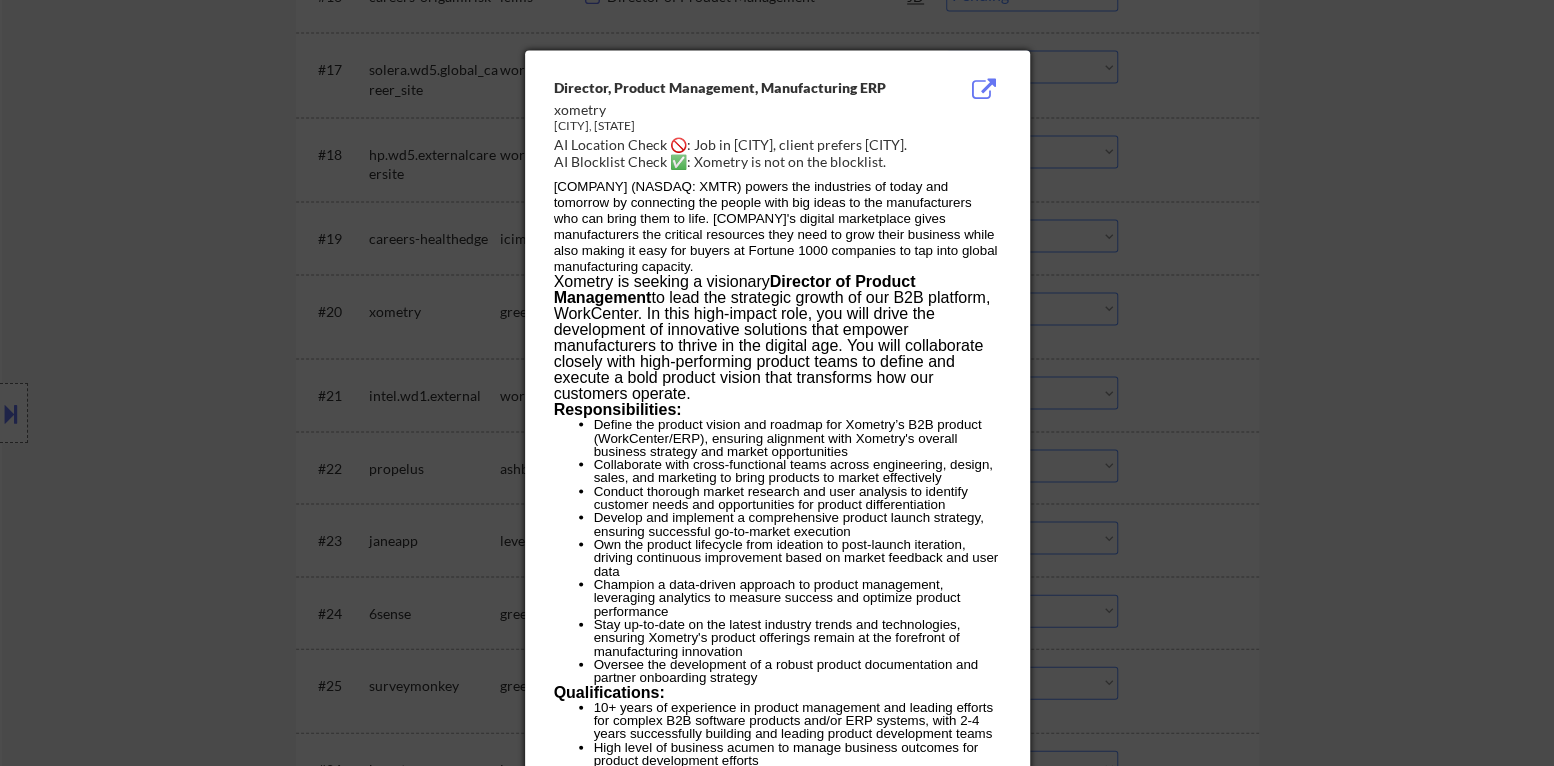click at bounding box center [777, 383] 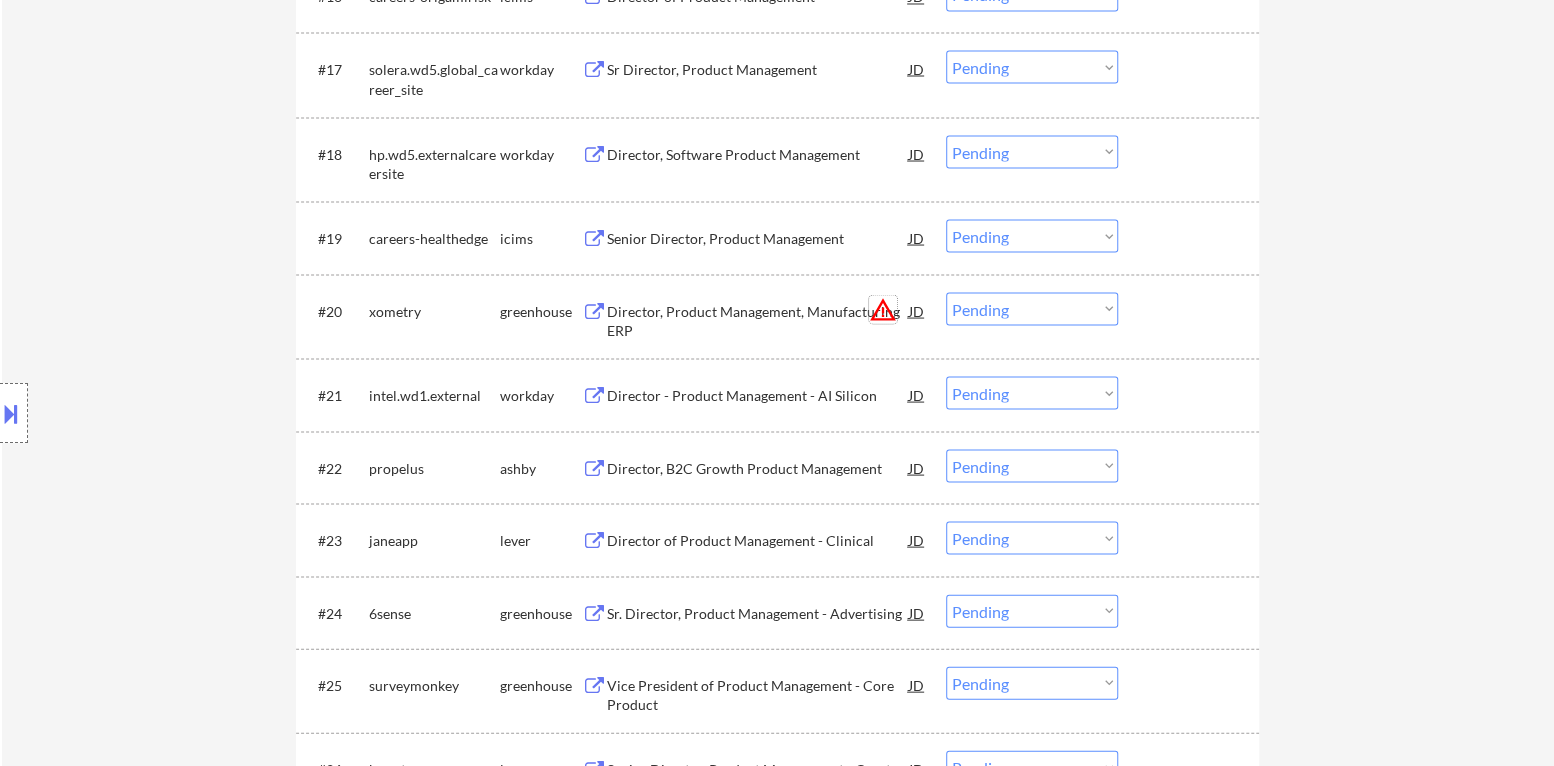 click on "warning_amber" at bounding box center (883, 309) 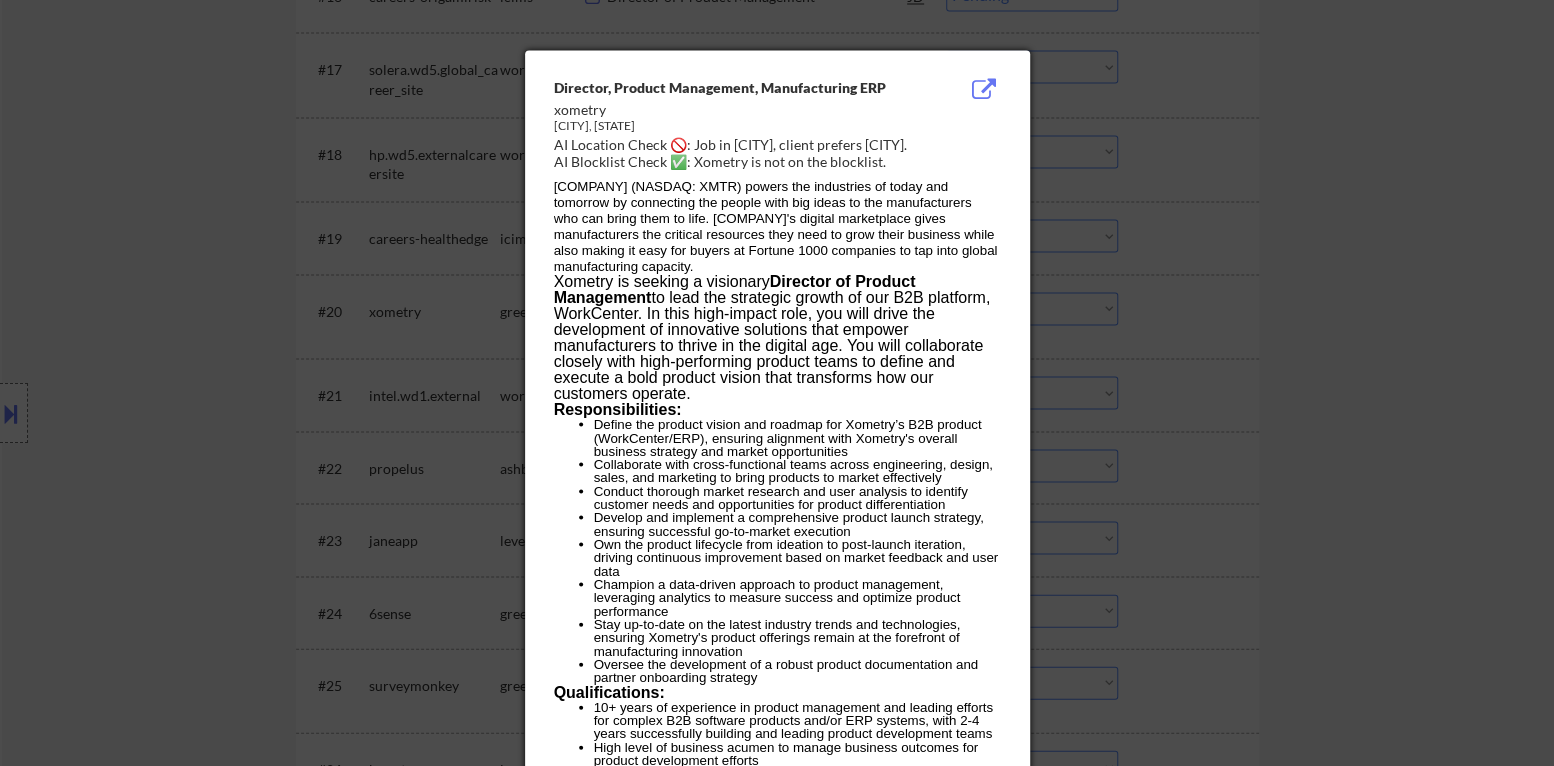 click at bounding box center [777, 383] 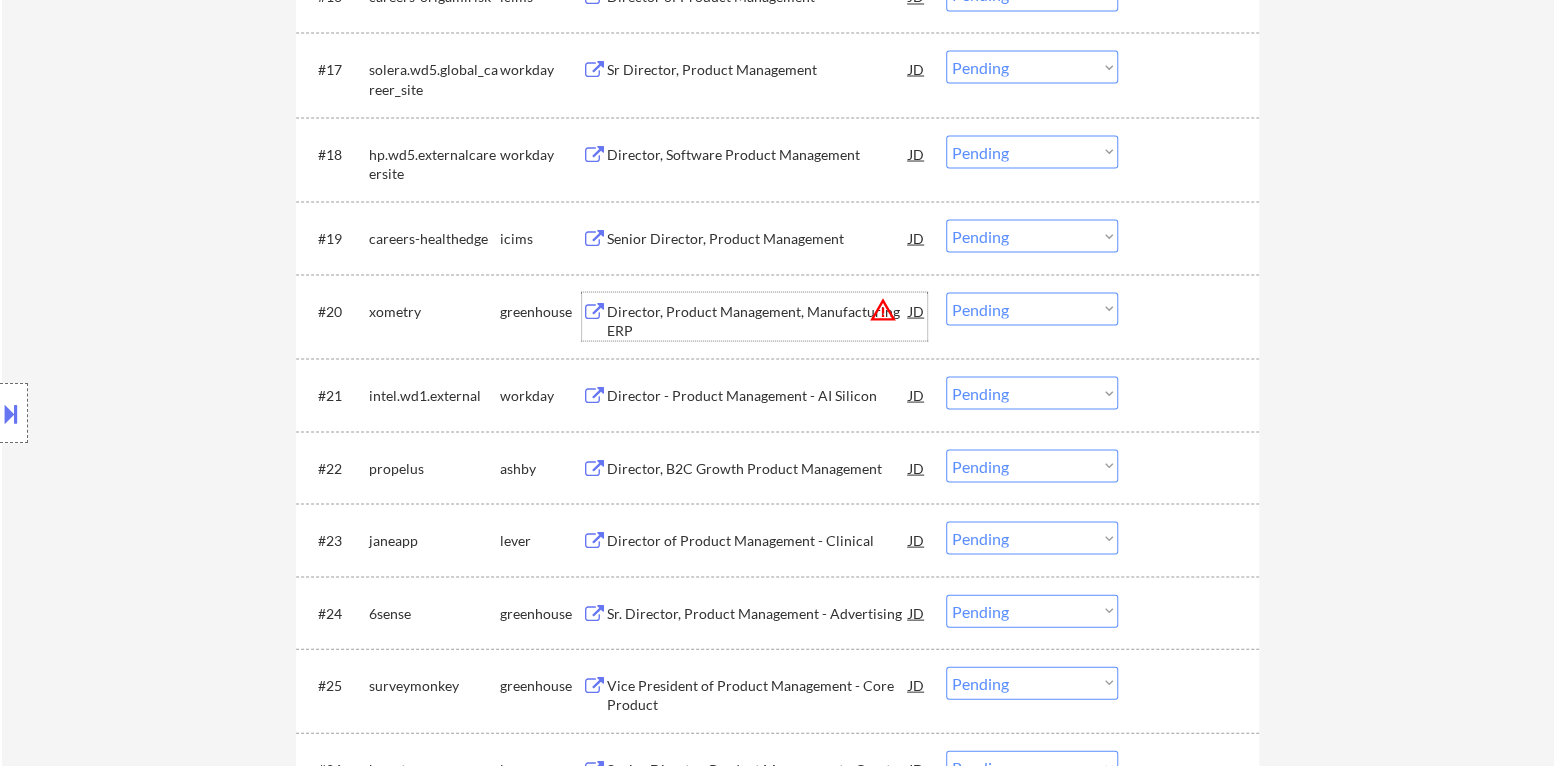 click on "Director, Product Management, Manufacturing ERP" at bounding box center (758, 320) 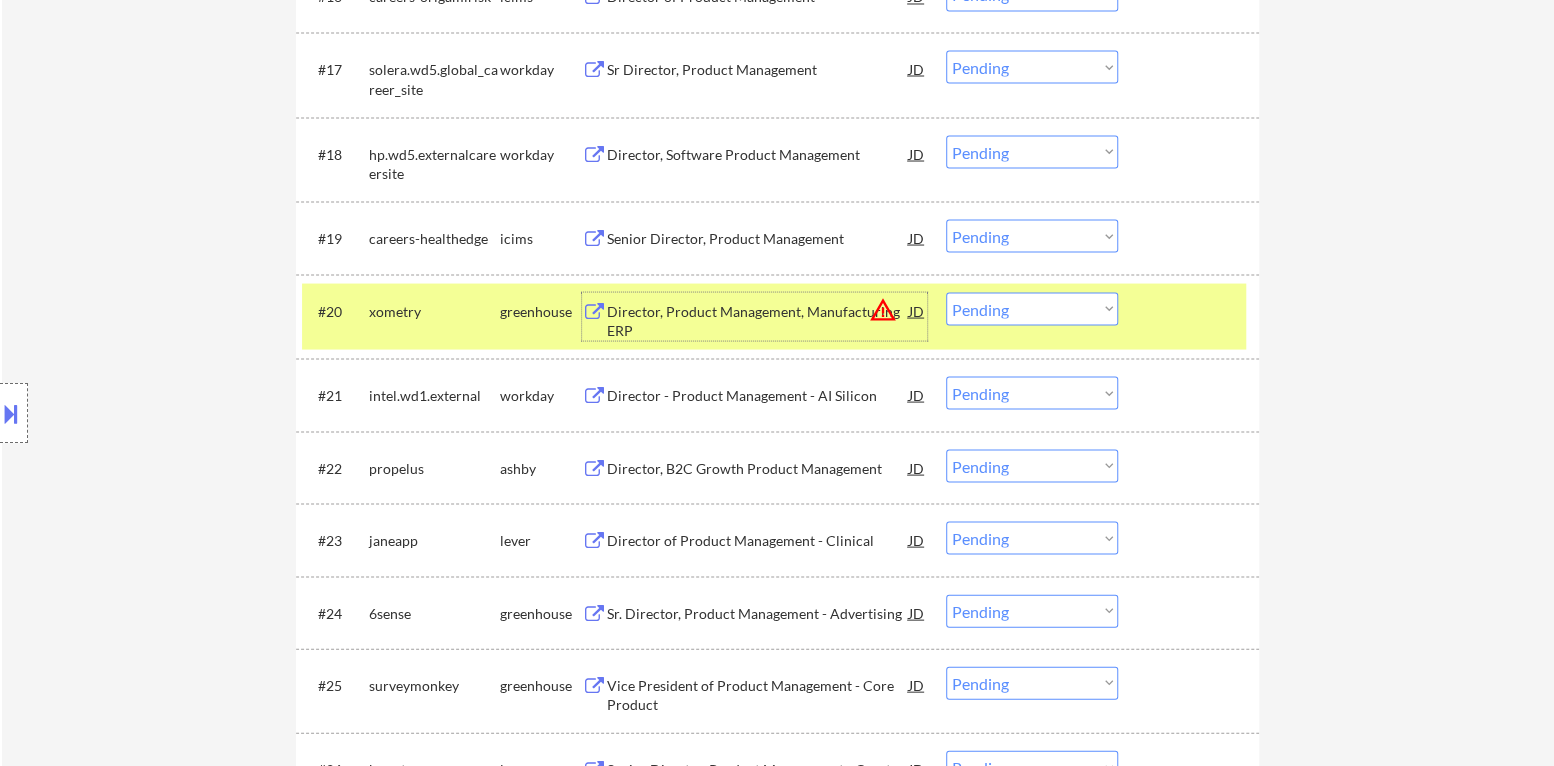 drag, startPoint x: 1049, startPoint y: 303, endPoint x: 1041, endPoint y: 322, distance: 20.615528 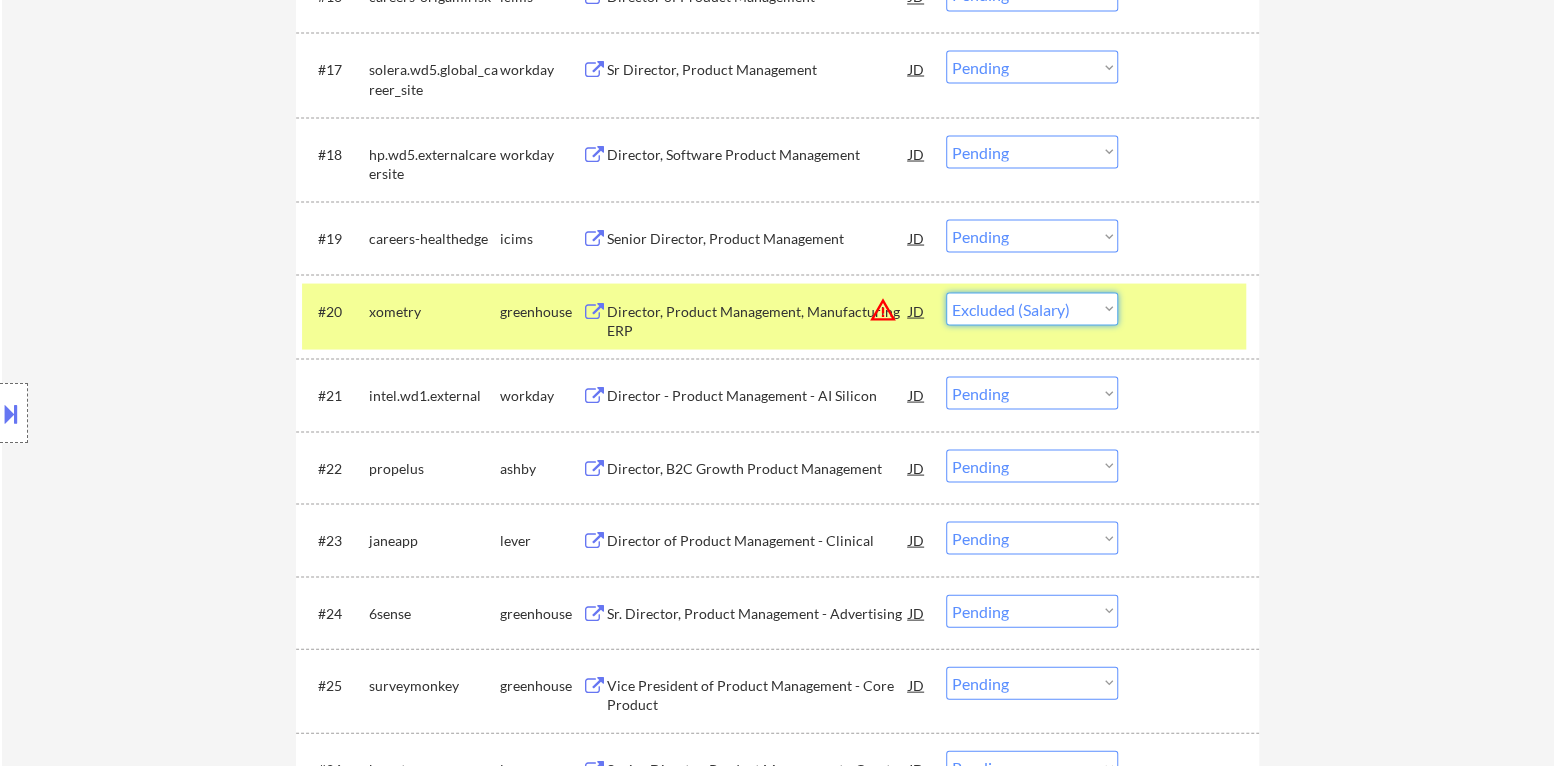 click on "Choose an option... Pending Applied Excluded (Questions) Excluded (Expired) Excluded (Location) Excluded (Bad Match) Excluded (Blocklist) Excluded (Salary) Excluded (Other)" at bounding box center (1032, 308) 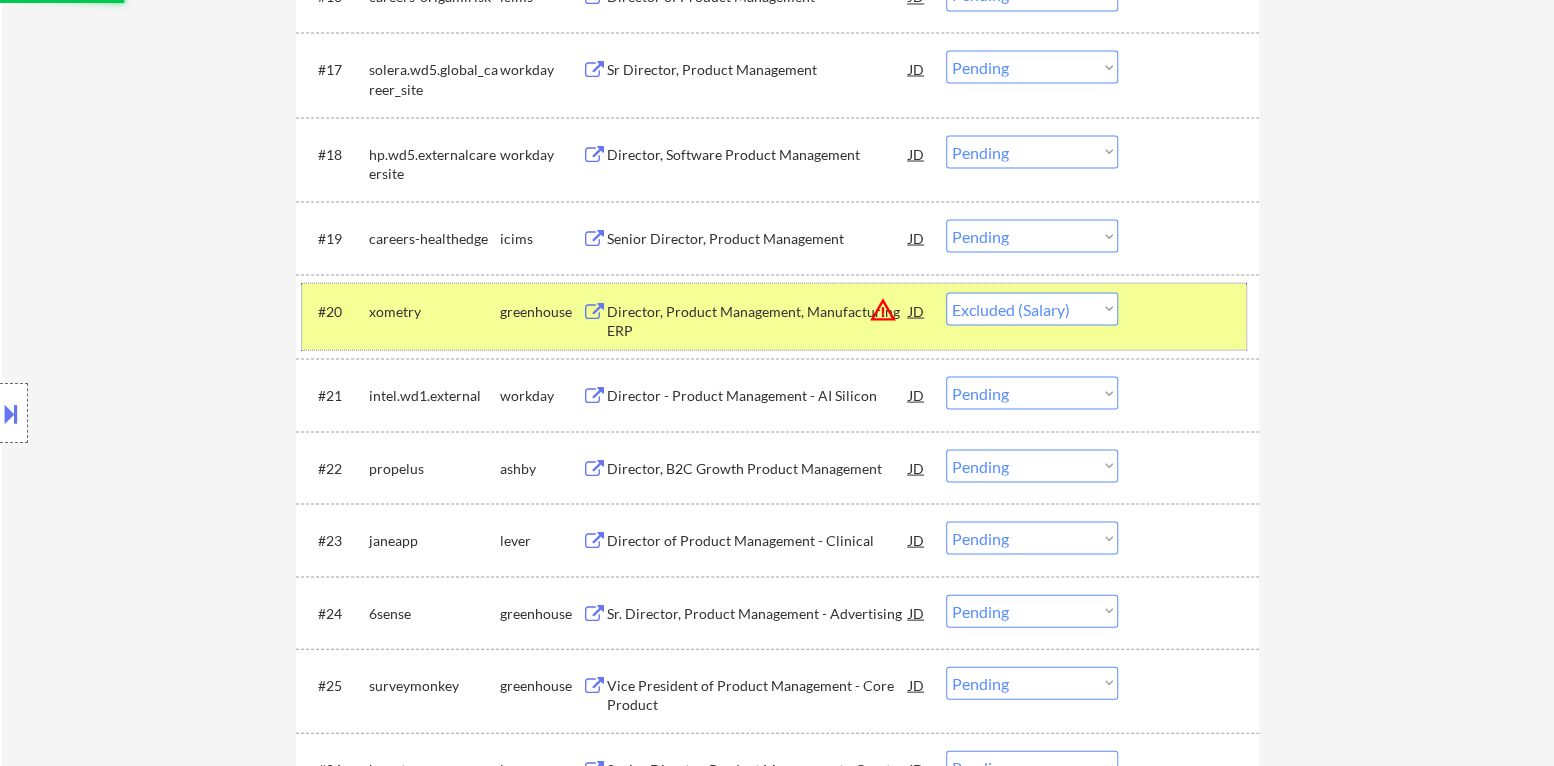 click on "#20 xometry greenhouse Director, Product Management, Manufacturing ERP JD warning_amber Choose an option... Pending Applied Excluded (Questions) Excluded (Expired) Excluded (Location) Excluded (Bad Match) Excluded (Blocklist) Excluded (Salary) Excluded (Other)" at bounding box center [774, 316] 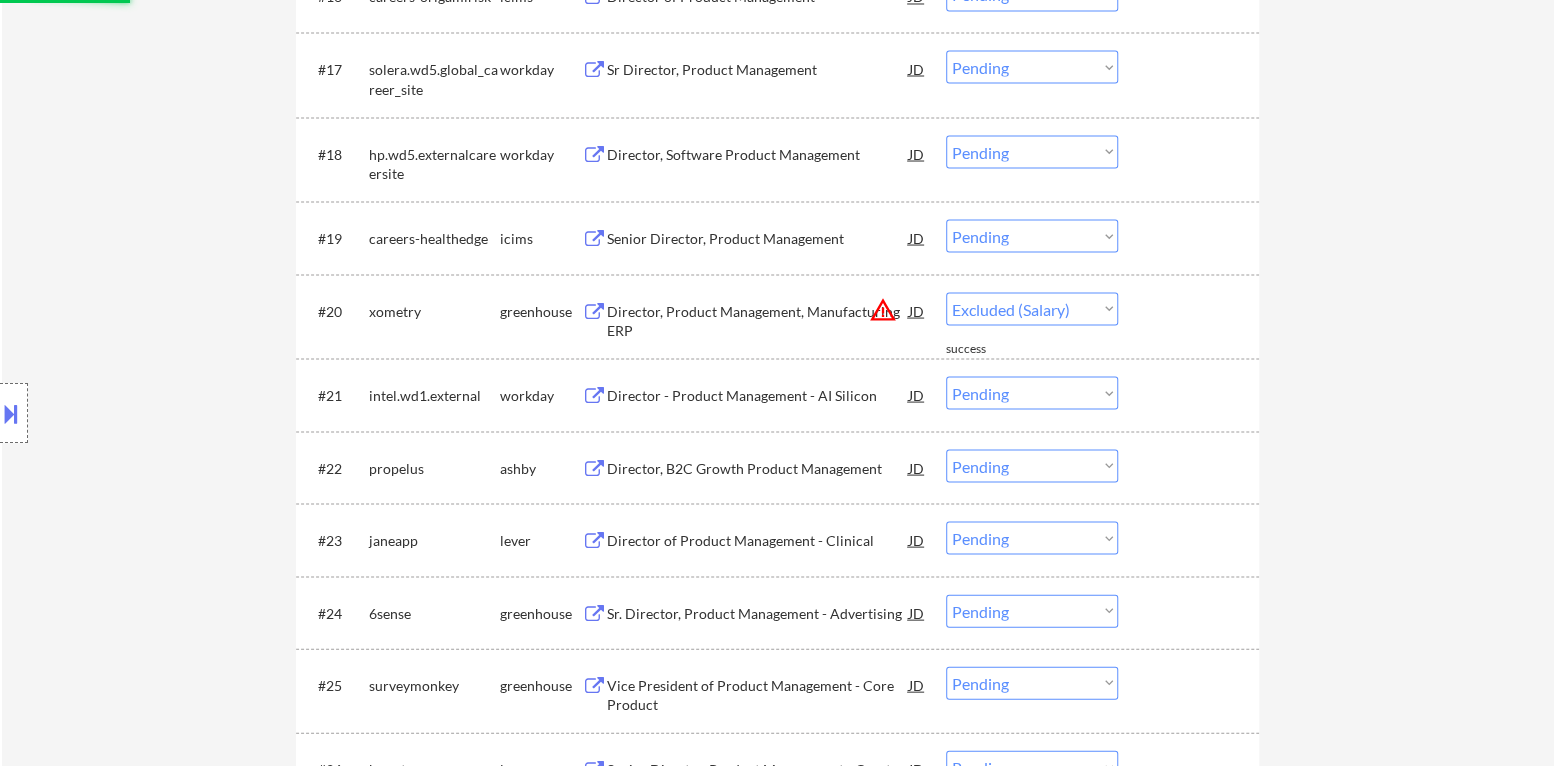select on ""pending"" 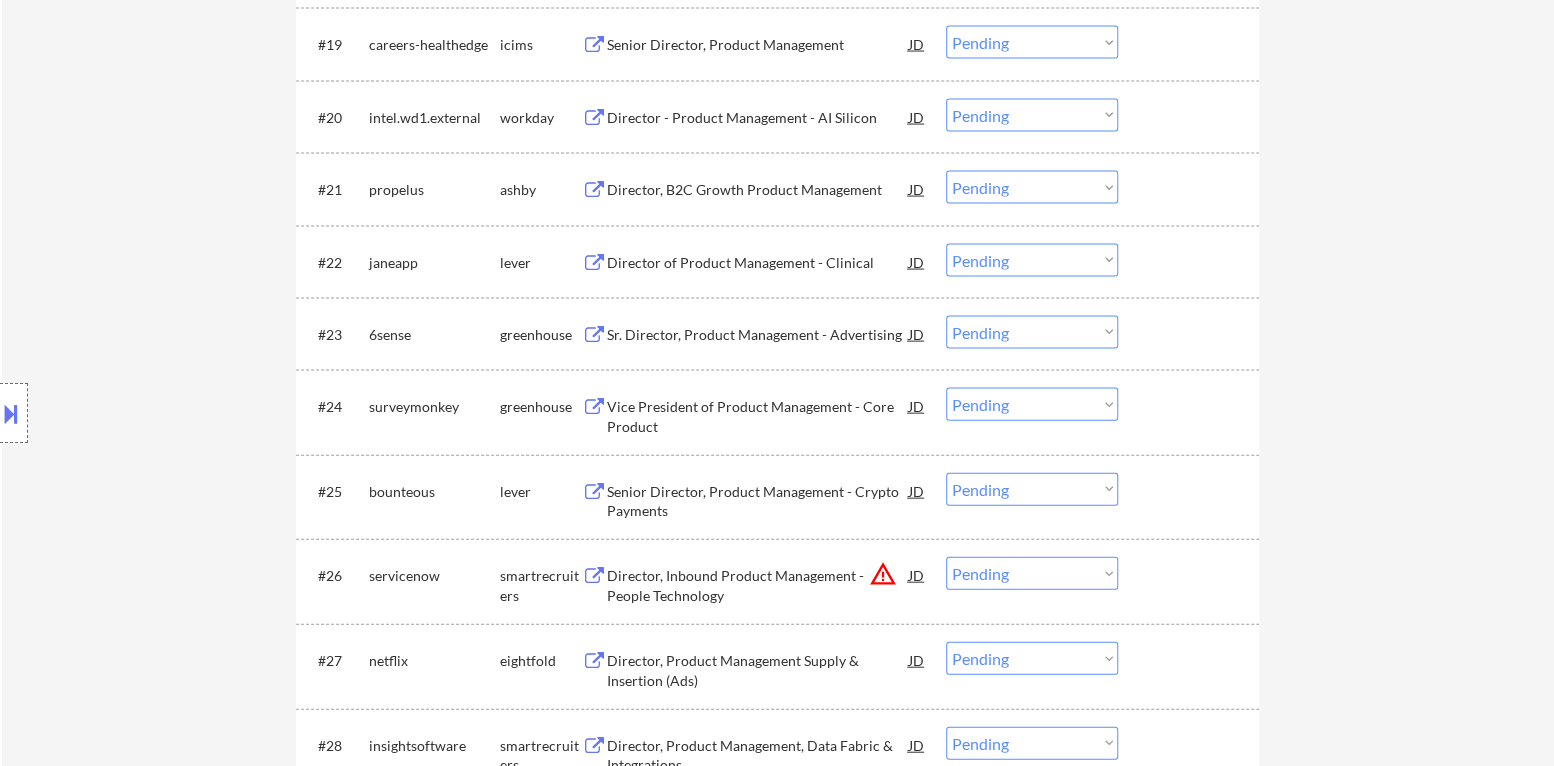 scroll, scrollTop: 2256, scrollLeft: 0, axis: vertical 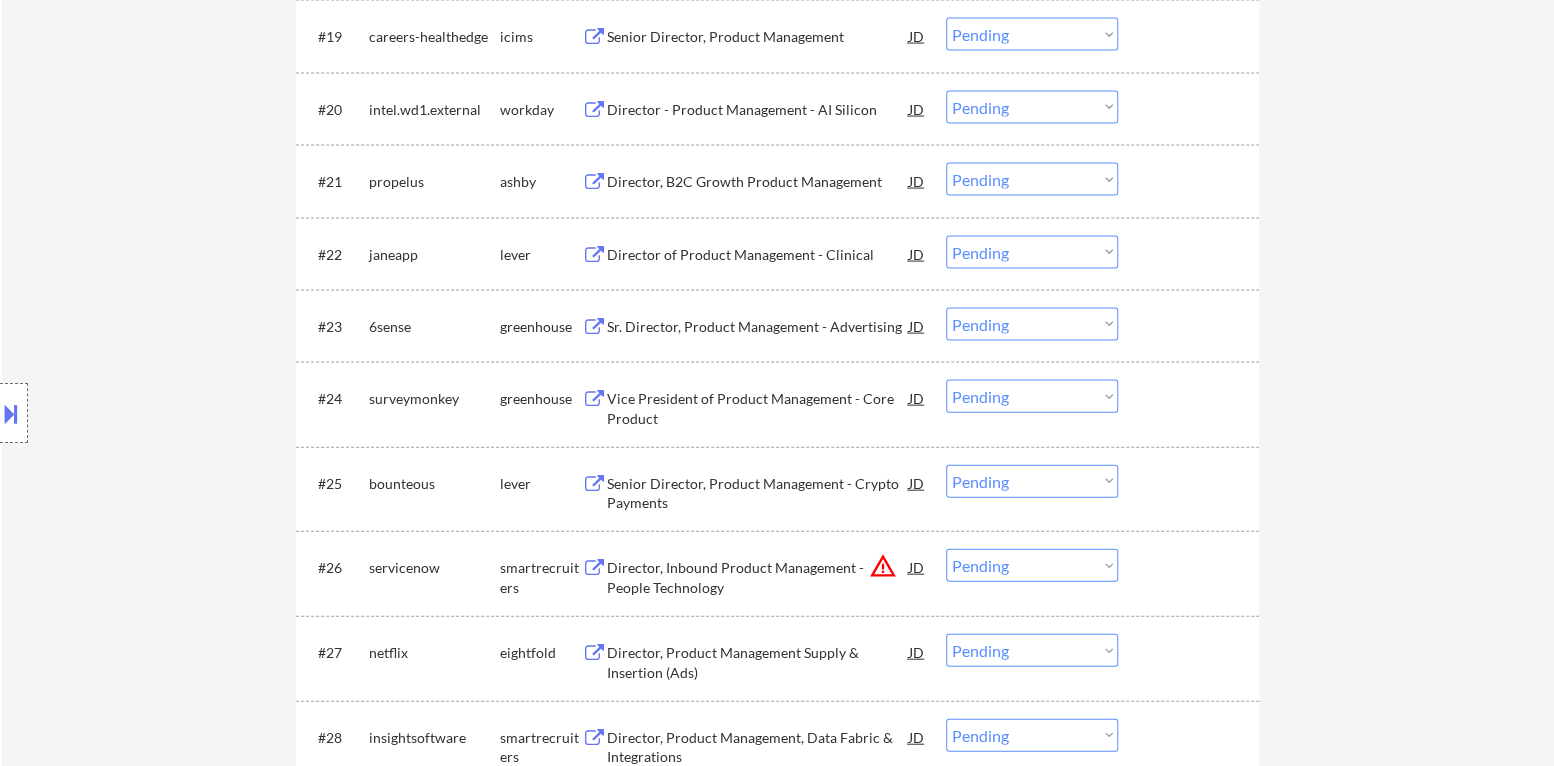 click on "Director, B2C Growth Product Management" at bounding box center (758, 182) 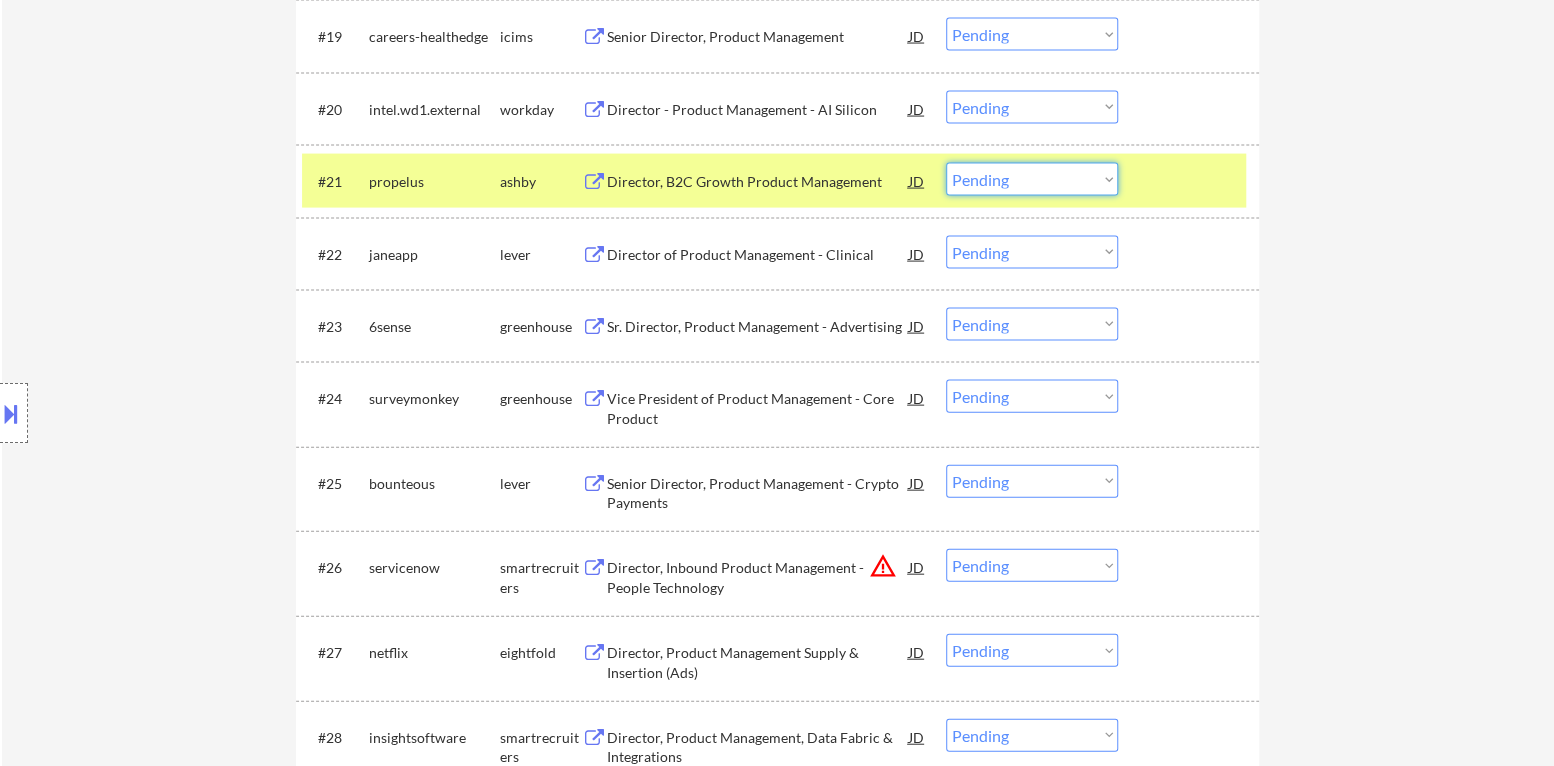 click on "Choose an option... Pending Applied Excluded (Questions) Excluded (Expired) Excluded (Location) Excluded (Bad Match) Excluded (Blocklist) Excluded (Salary) Excluded (Other)" at bounding box center [1032, 179] 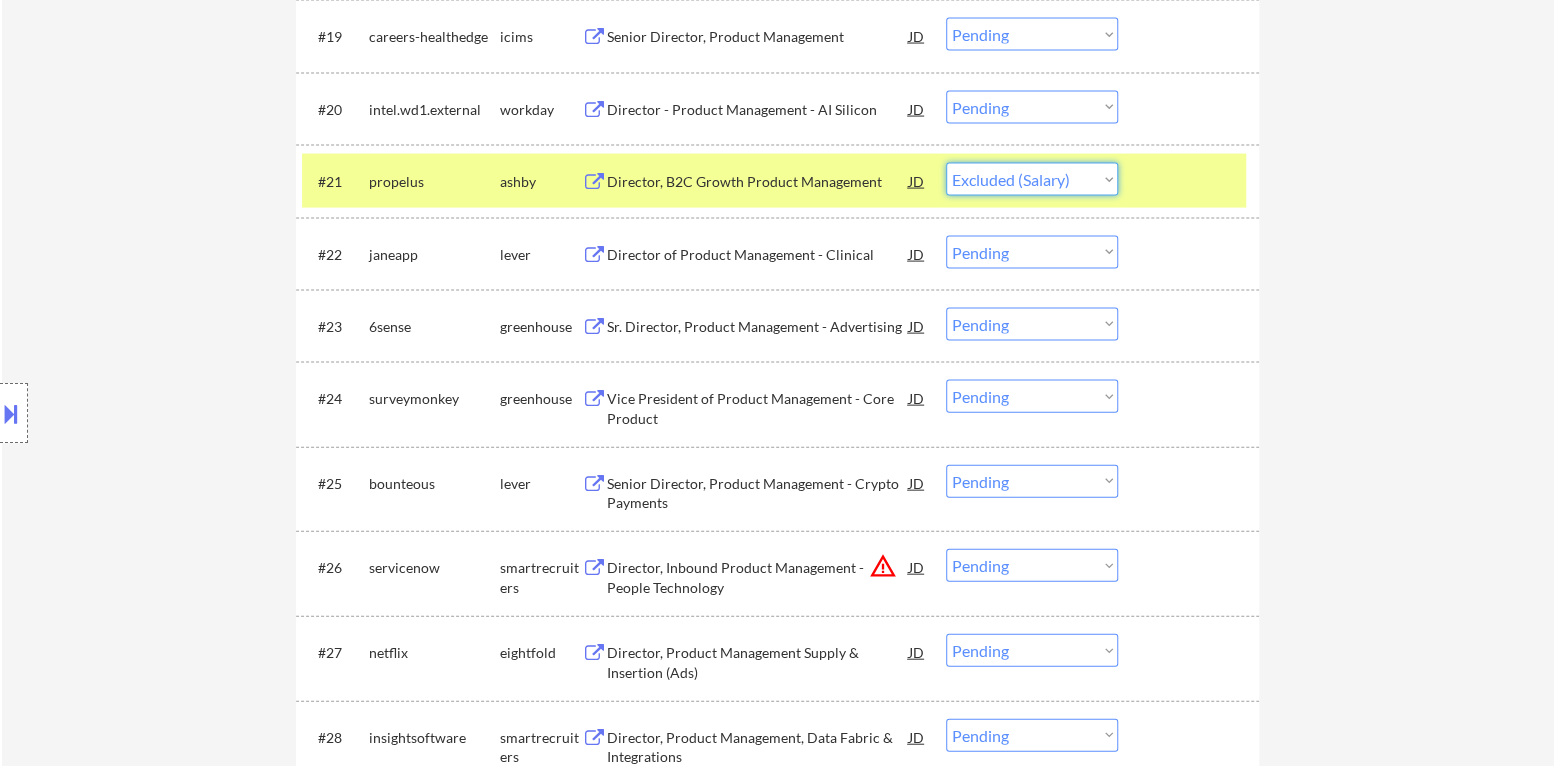 click on "Choose an option... Pending Applied Excluded (Questions) Excluded (Expired) Excluded (Location) Excluded (Bad Match) Excluded (Blocklist) Excluded (Salary) Excluded (Other)" at bounding box center [1032, 179] 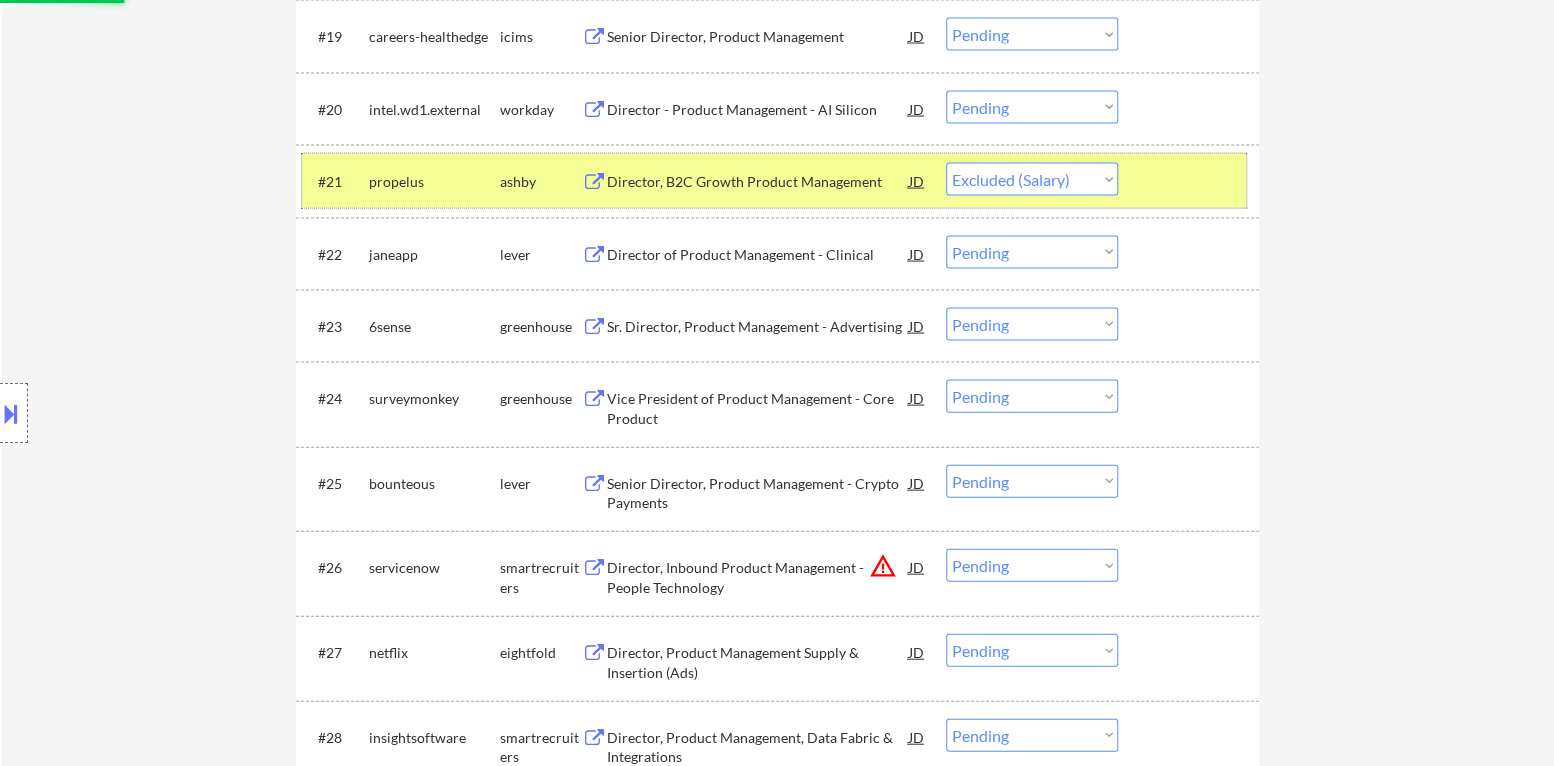 click at bounding box center (1191, 181) 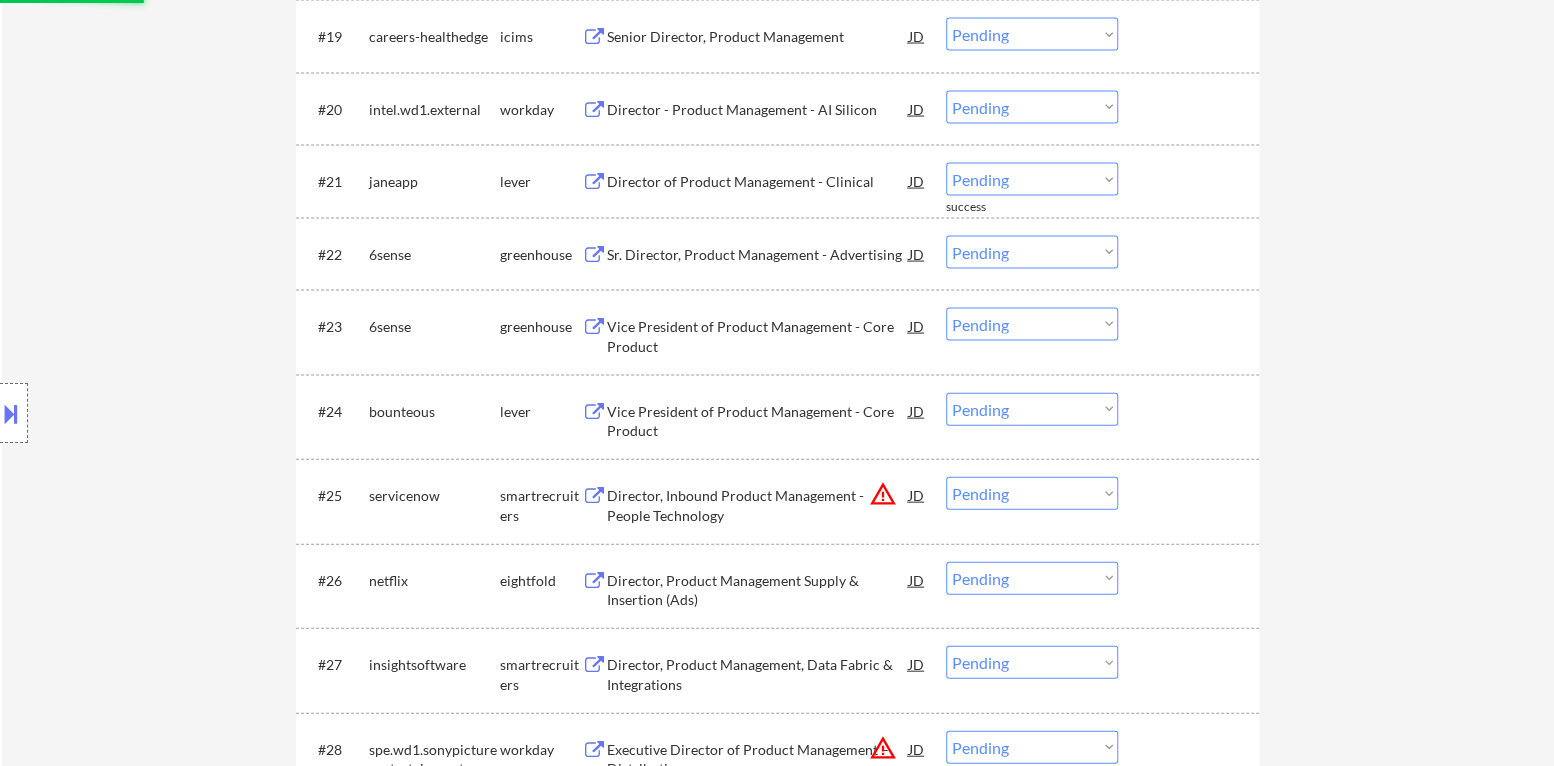 click on "Director of Product Management - Clinical" at bounding box center [758, 182] 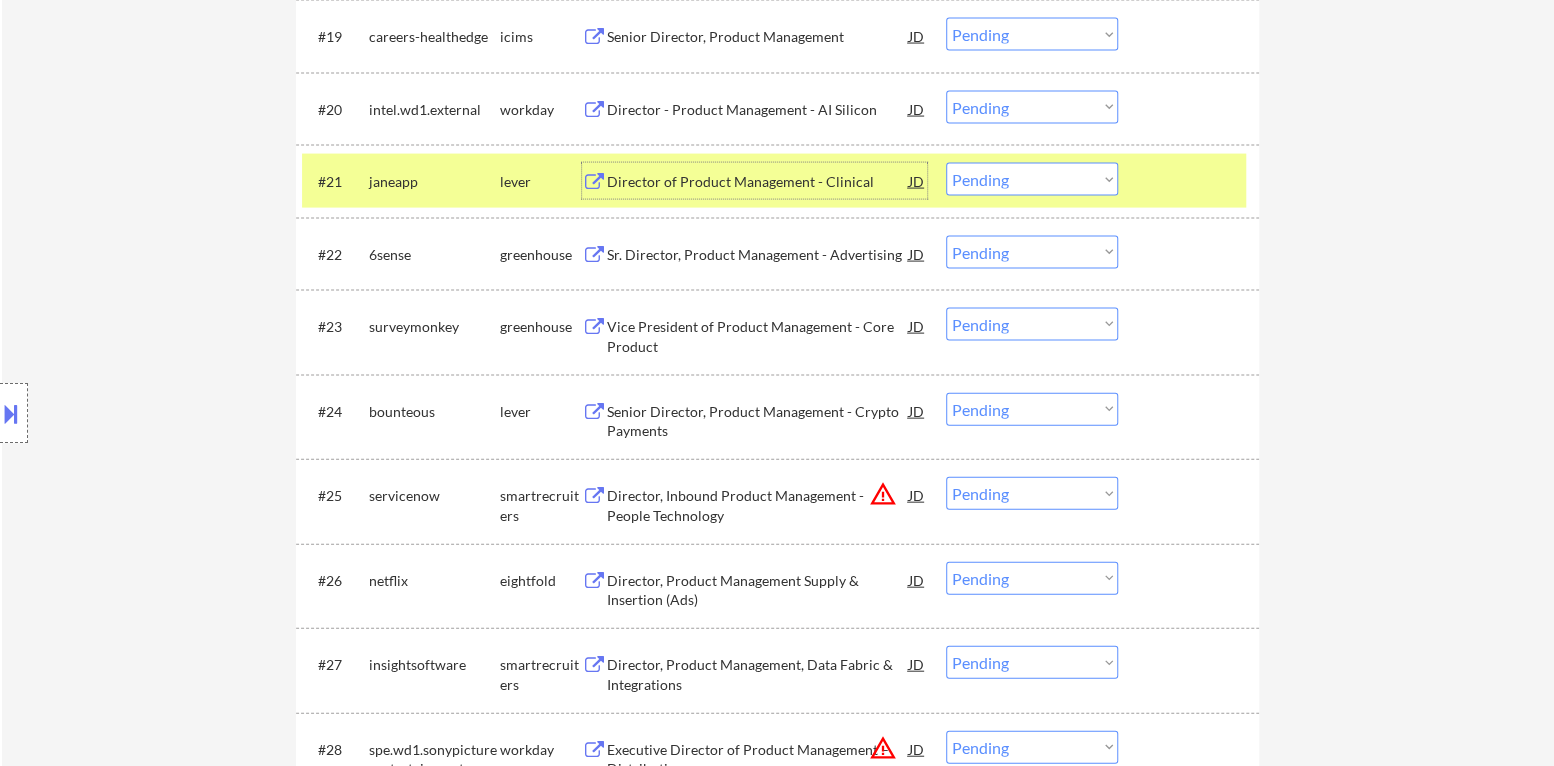 click on "Choose an option... Pending Applied Excluded (Questions) Excluded (Expired) Excluded (Location) Excluded (Bad Match) Excluded (Blocklist) Excluded (Salary) Excluded (Other)" at bounding box center [1032, 179] 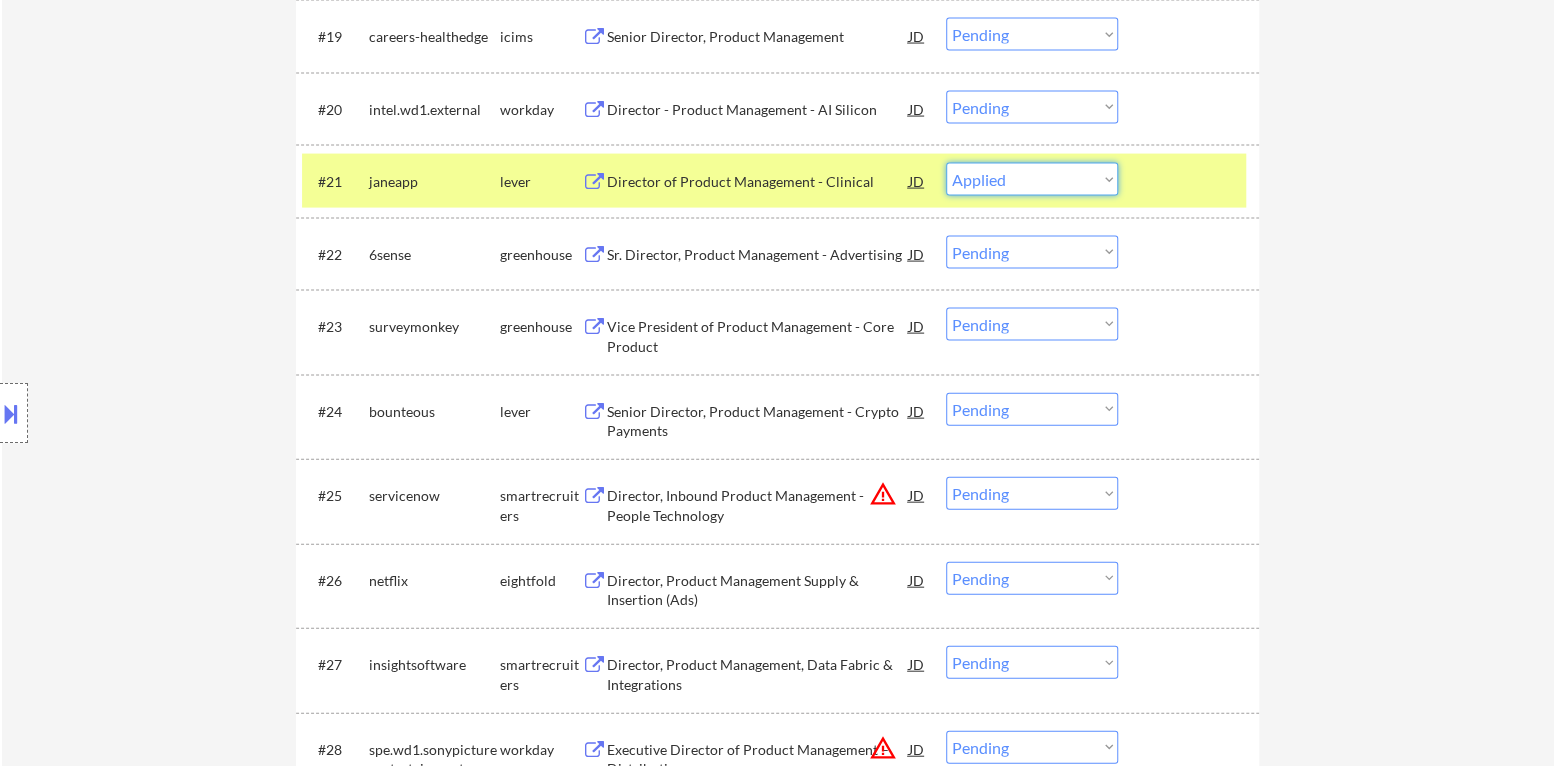 click on "Choose an option... Pending Applied Excluded (Questions) Excluded (Expired) Excluded (Location) Excluded (Bad Match) Excluded (Blocklist) Excluded (Salary) Excluded (Other)" at bounding box center (1032, 179) 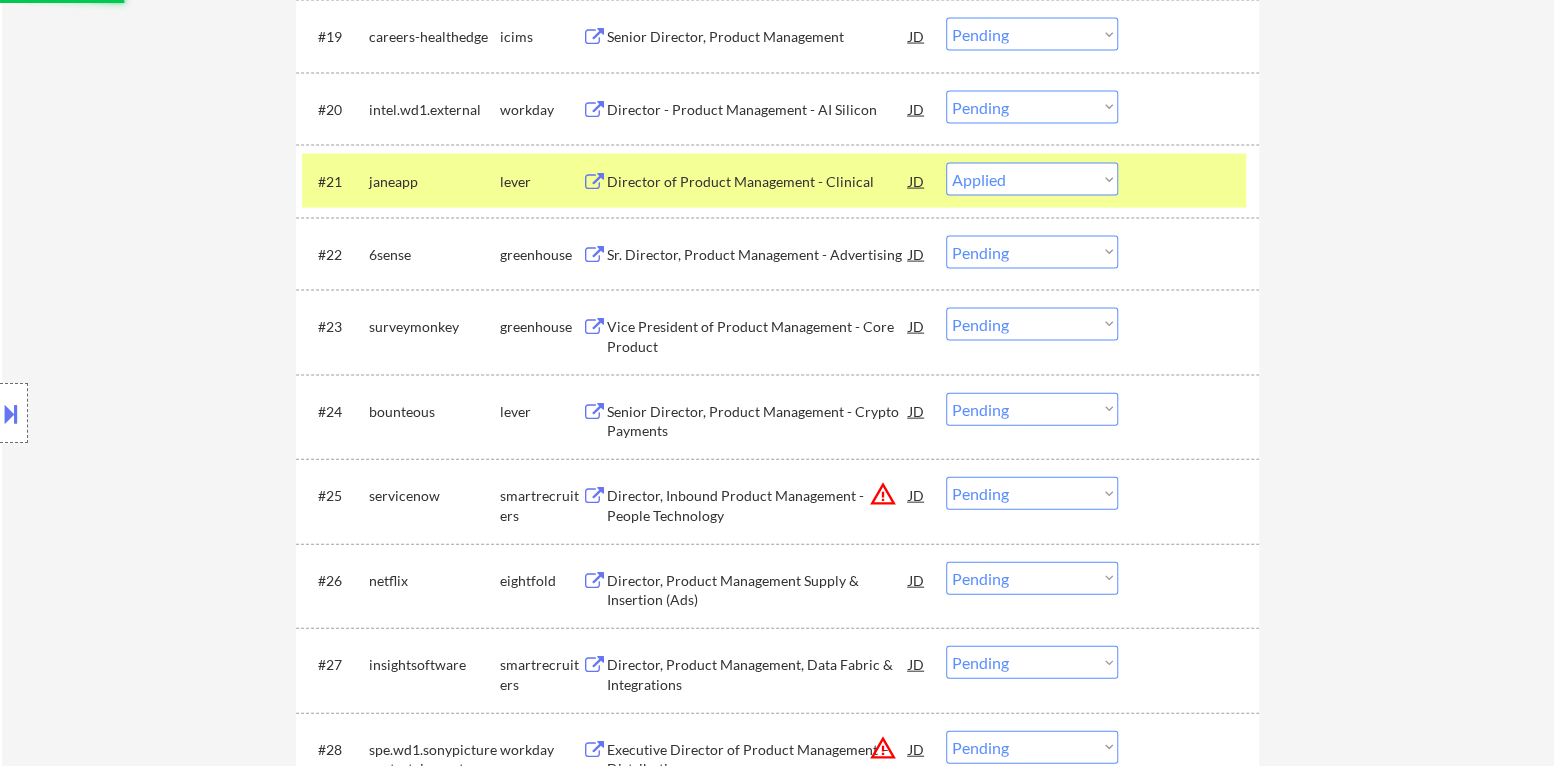 click at bounding box center [1191, 181] 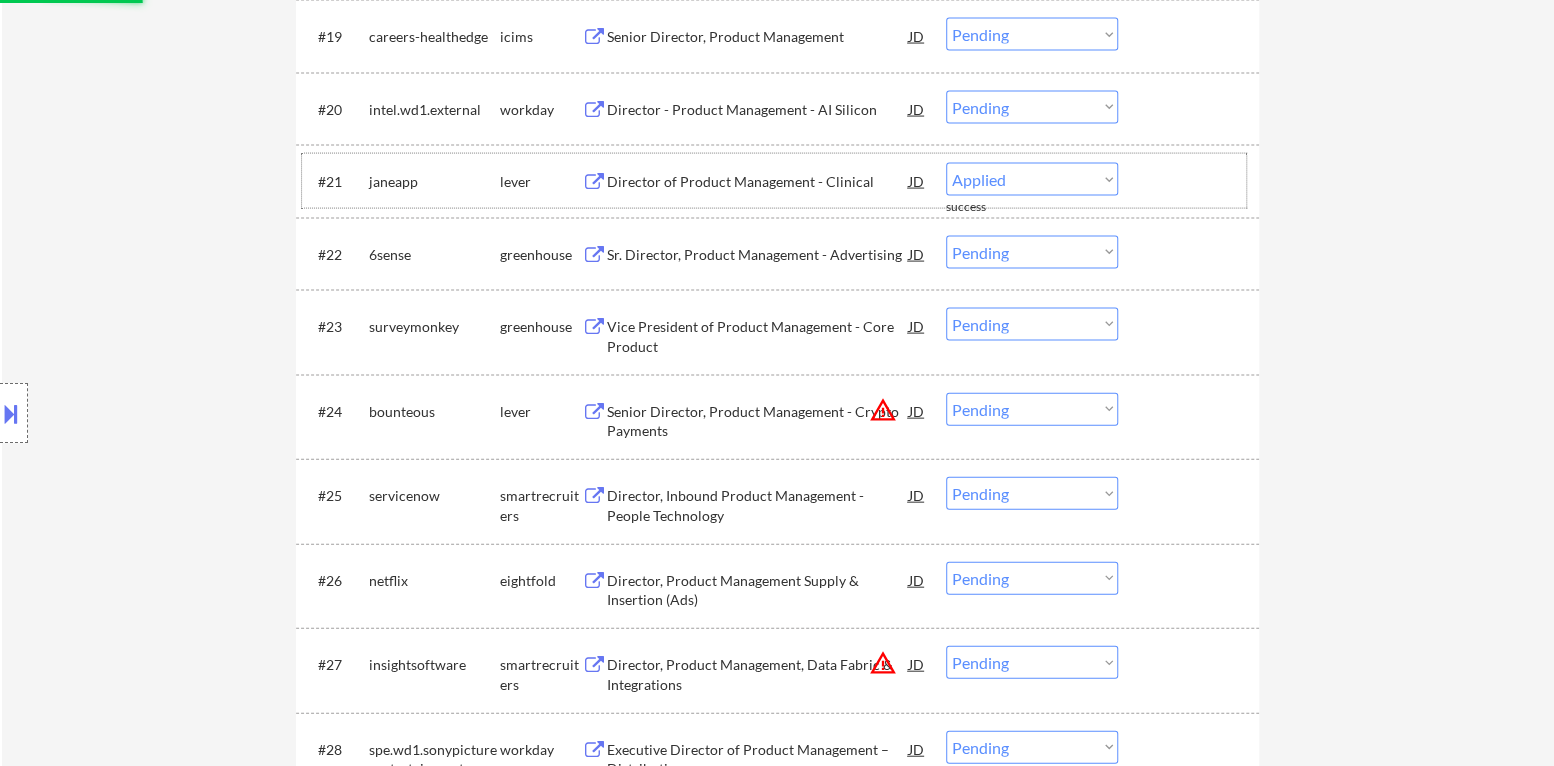 select on ""pending"" 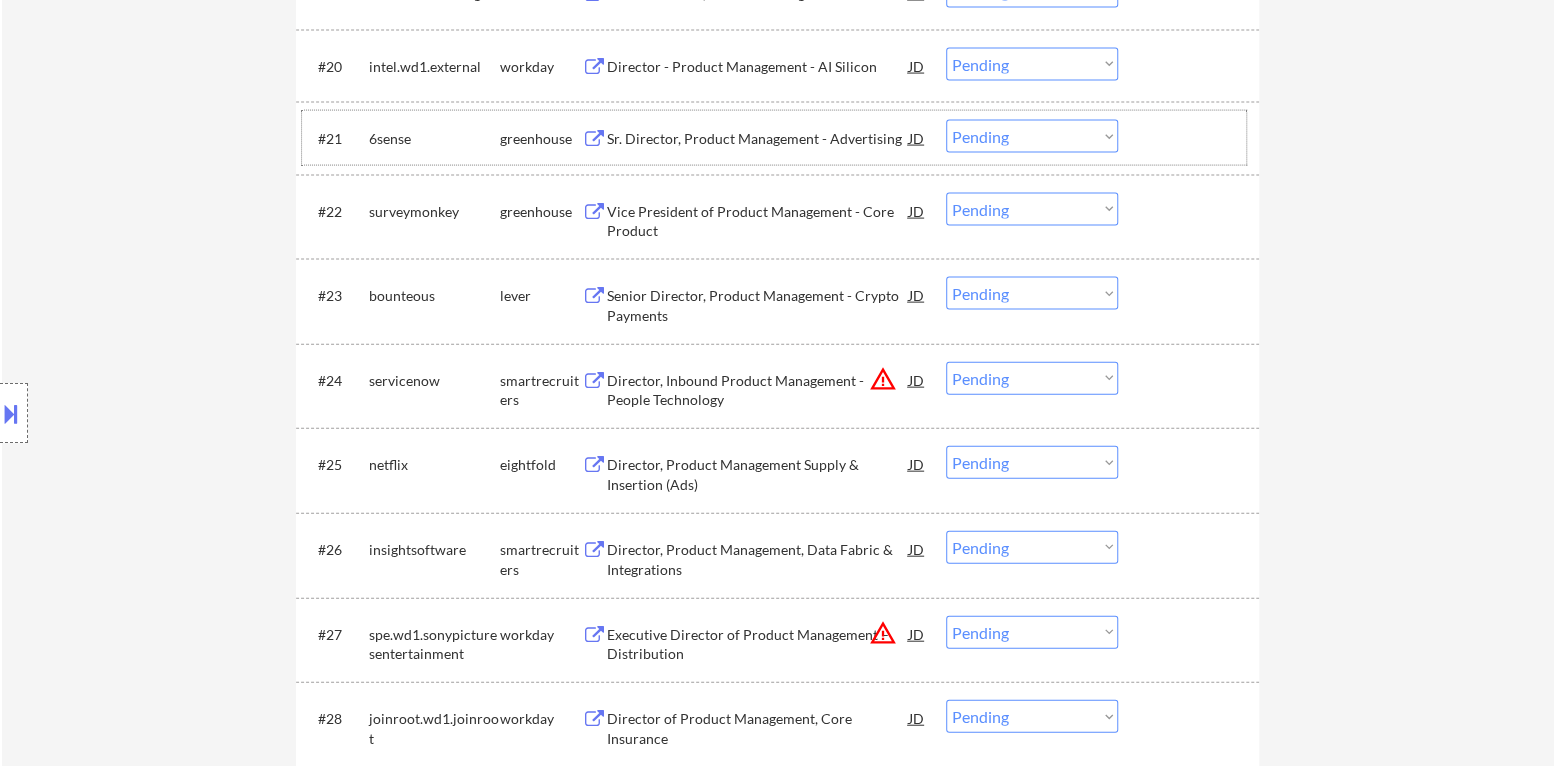 scroll, scrollTop: 2256, scrollLeft: 0, axis: vertical 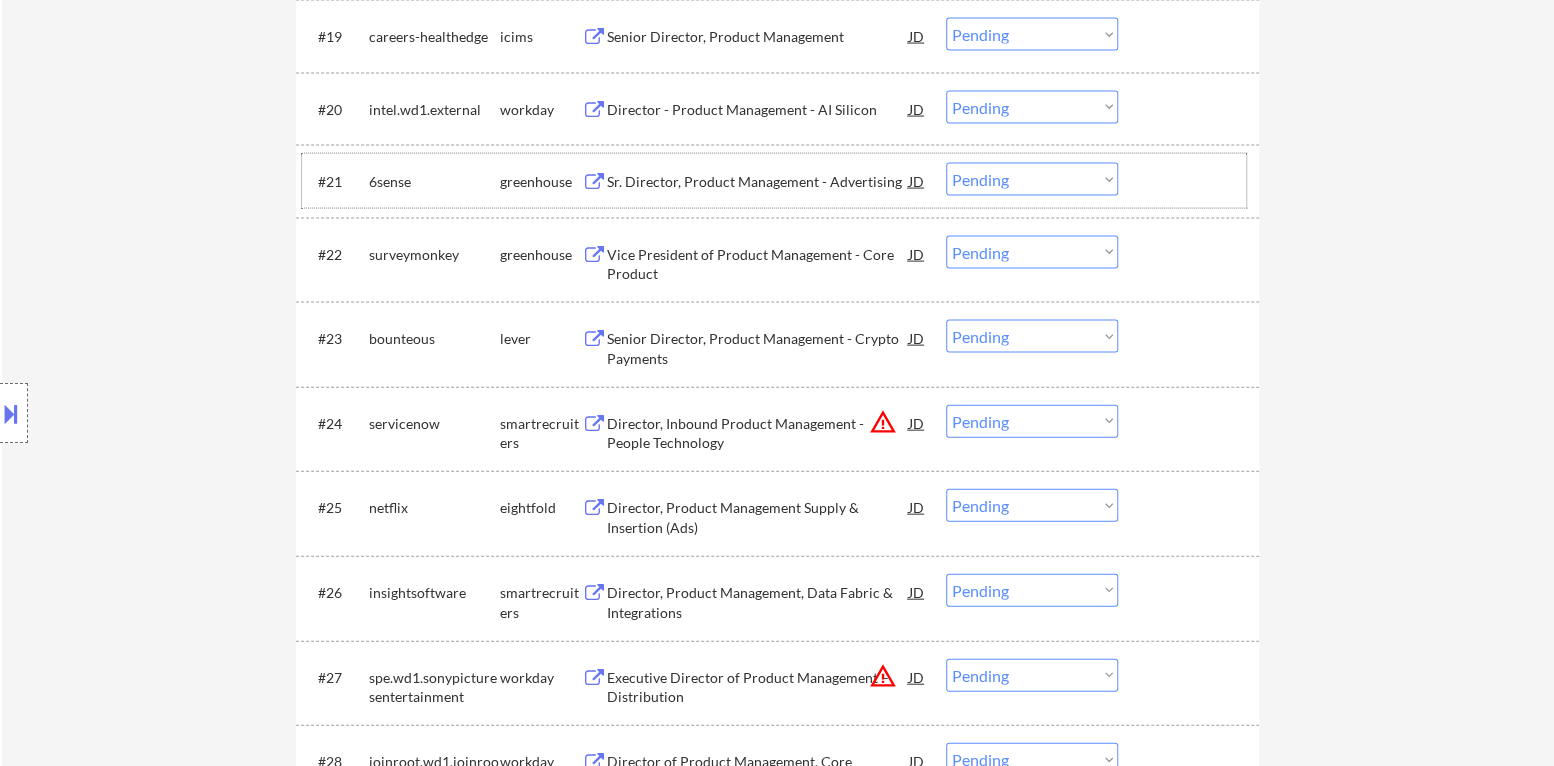 click on "Sr. Director, Product Management - Advertising" at bounding box center [758, 182] 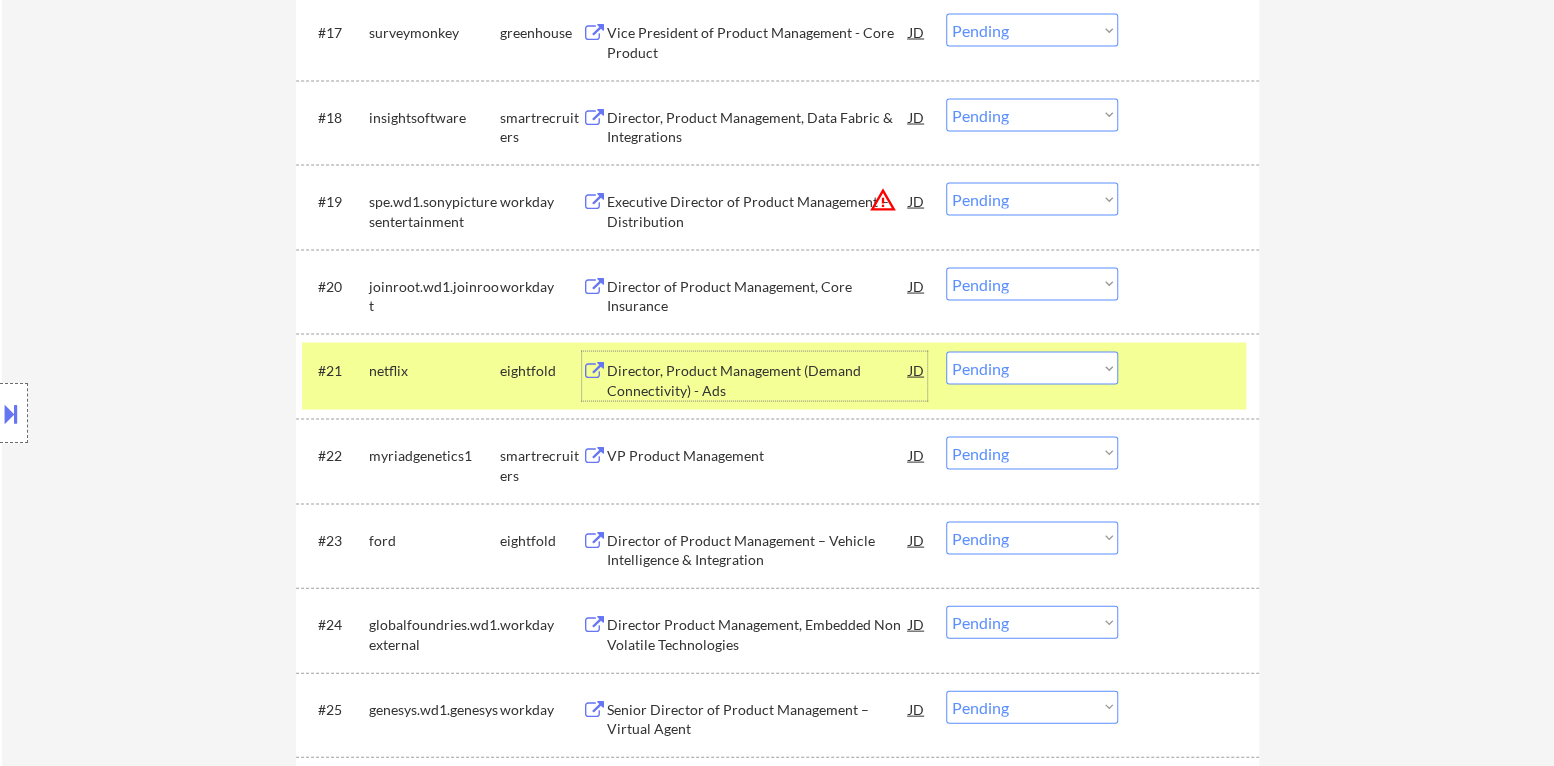 scroll, scrollTop: 2055, scrollLeft: 0, axis: vertical 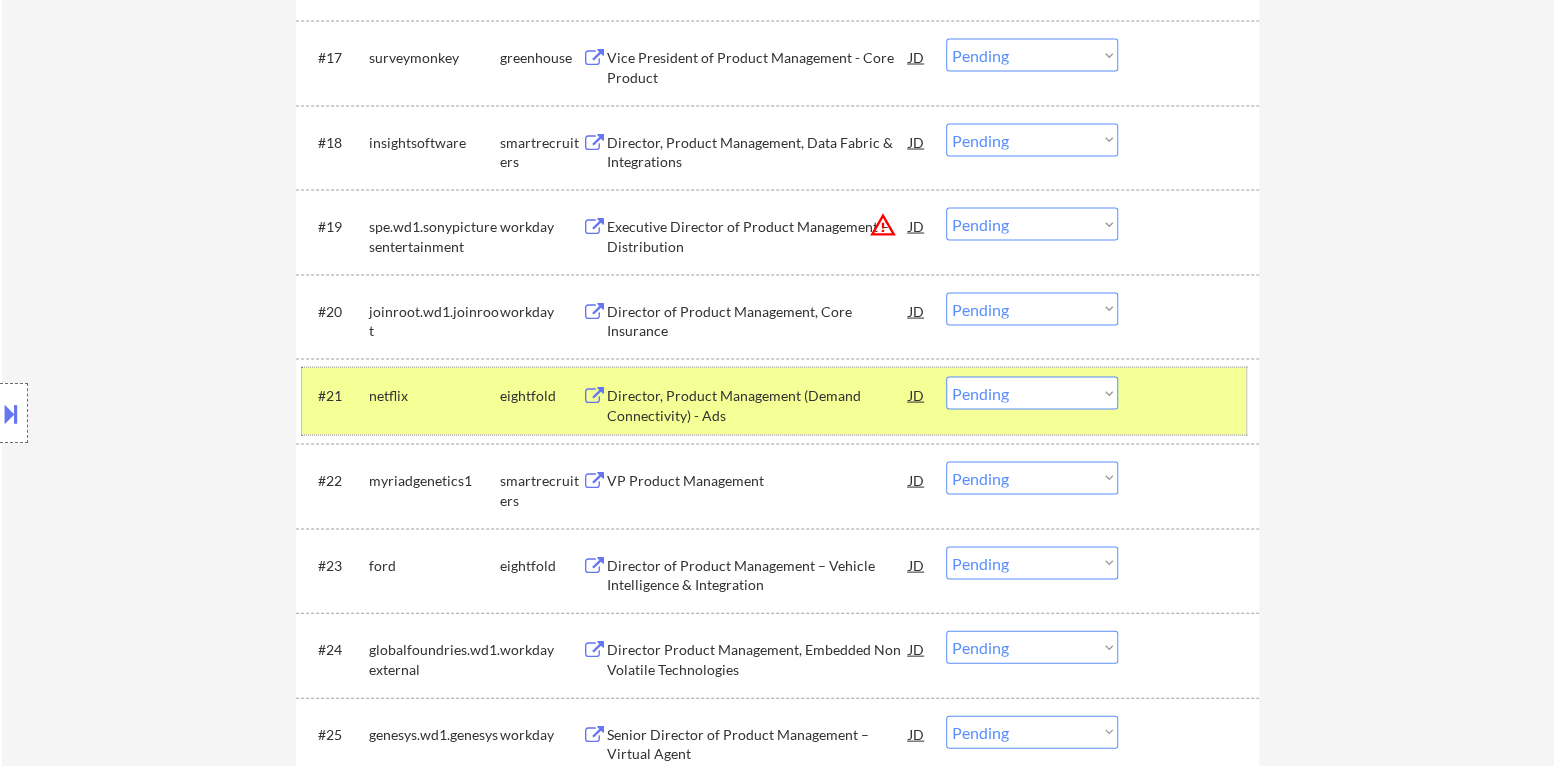 click at bounding box center [1191, 394] 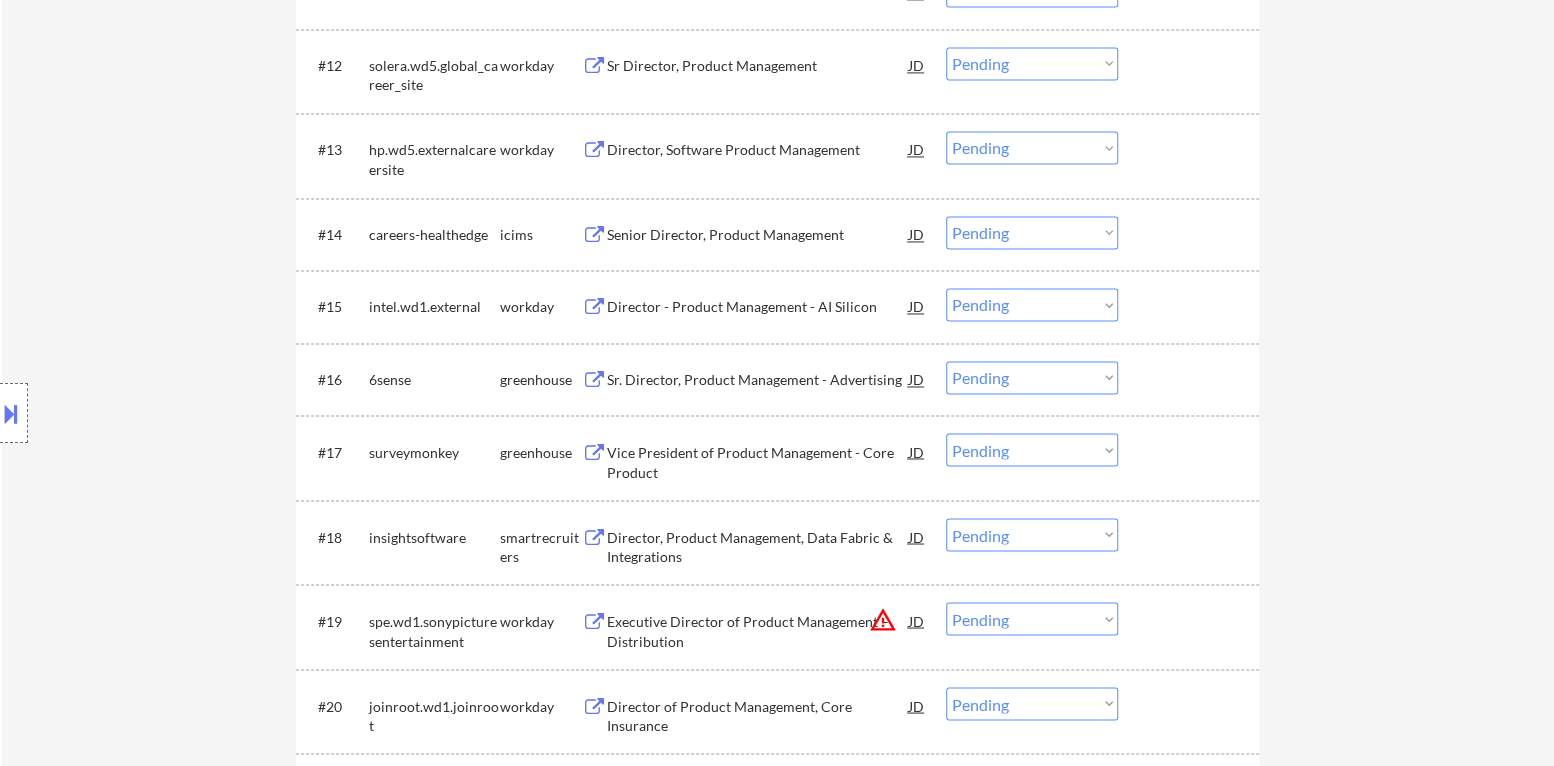 scroll, scrollTop: 1655, scrollLeft: 0, axis: vertical 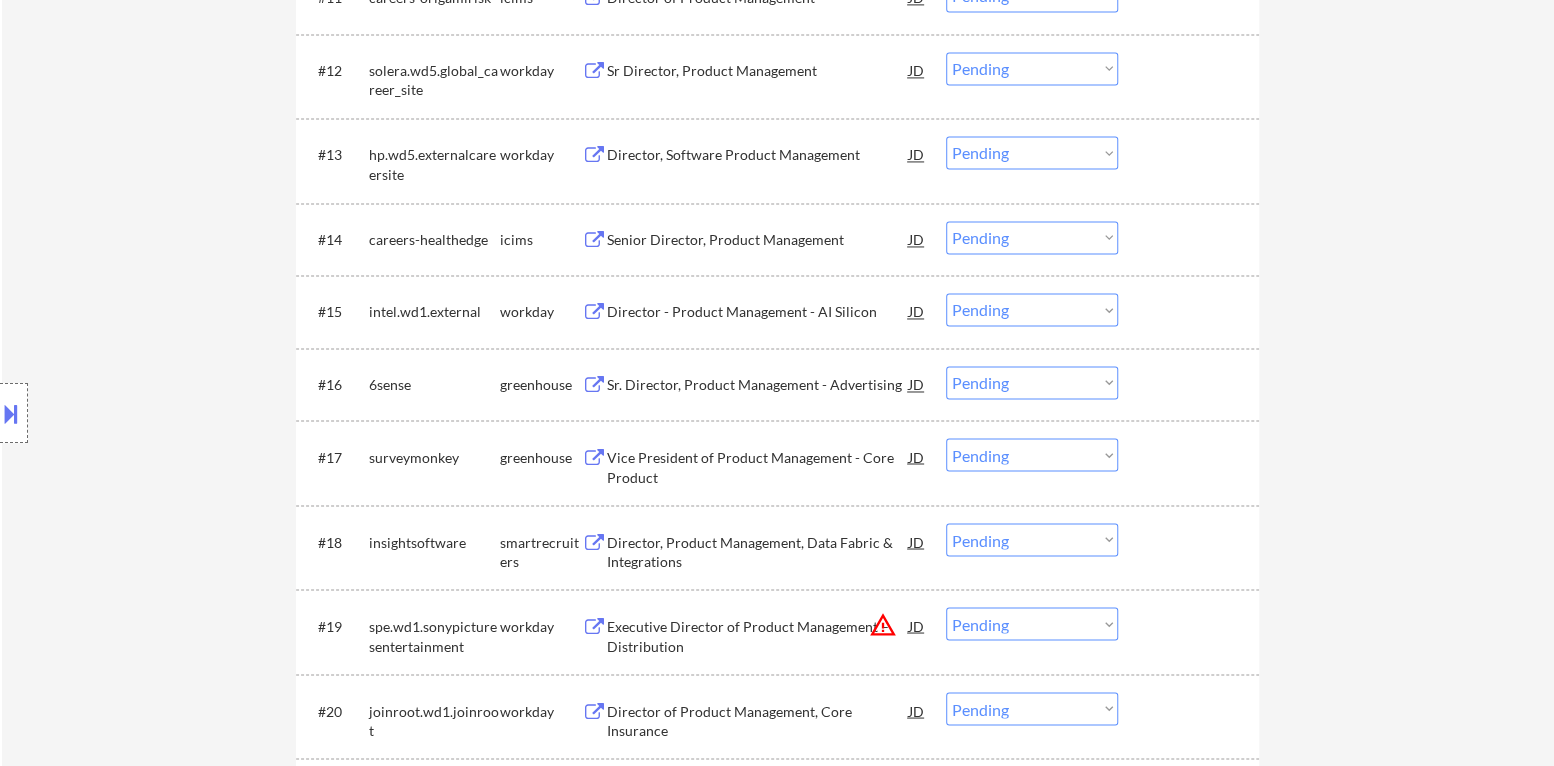 click on "Choose an option... Pending Applied Excluded (Questions) Excluded (Expired) Excluded (Location) Excluded (Bad Match) Excluded (Blocklist) Excluded (Salary) Excluded (Other)" at bounding box center (1032, 382) 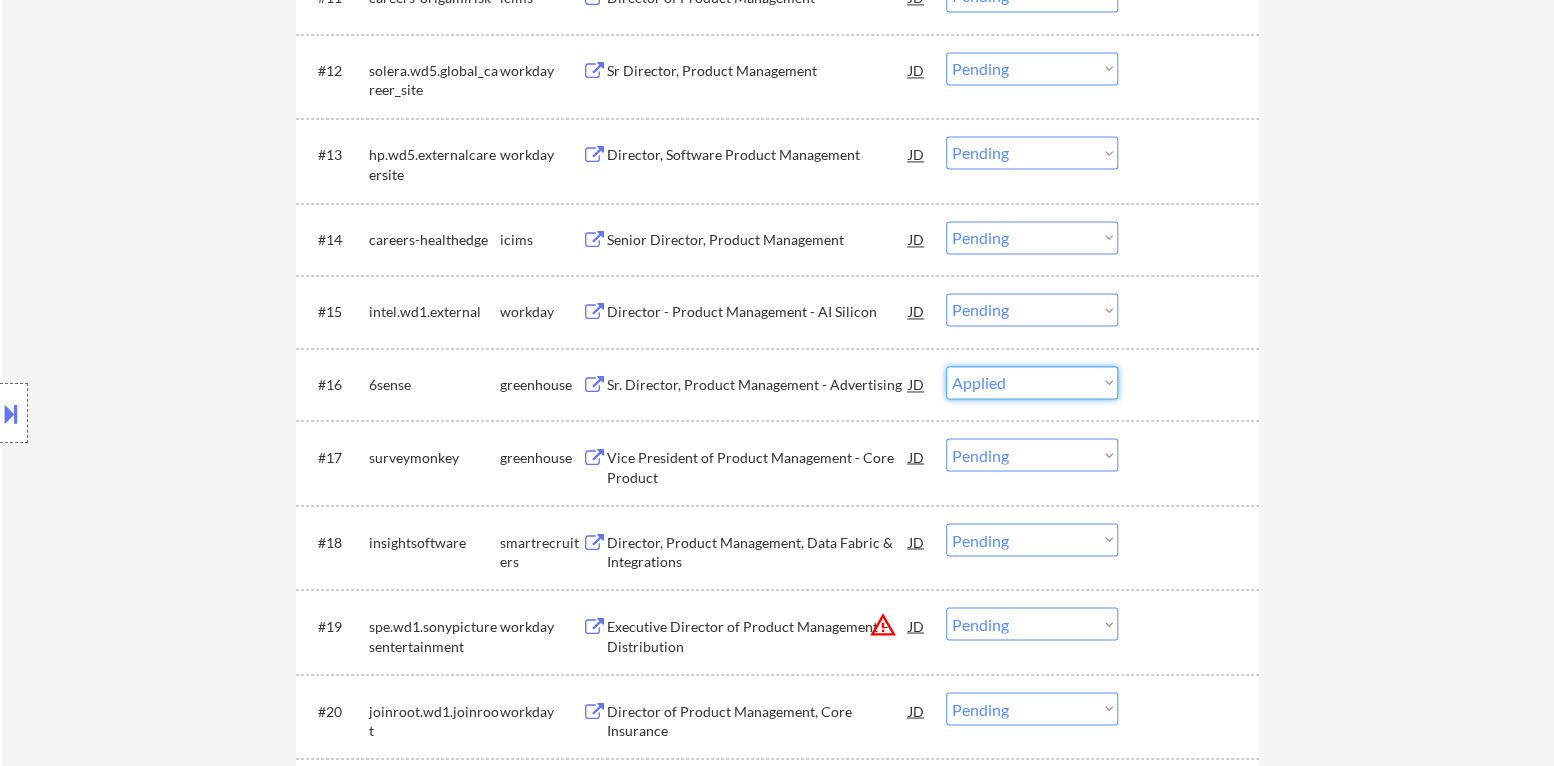 click on "Choose an option... Pending Applied Excluded (Questions) Excluded (Expired) Excluded (Location) Excluded (Bad Match) Excluded (Blocklist) Excluded (Salary) Excluded (Other)" at bounding box center [1032, 382] 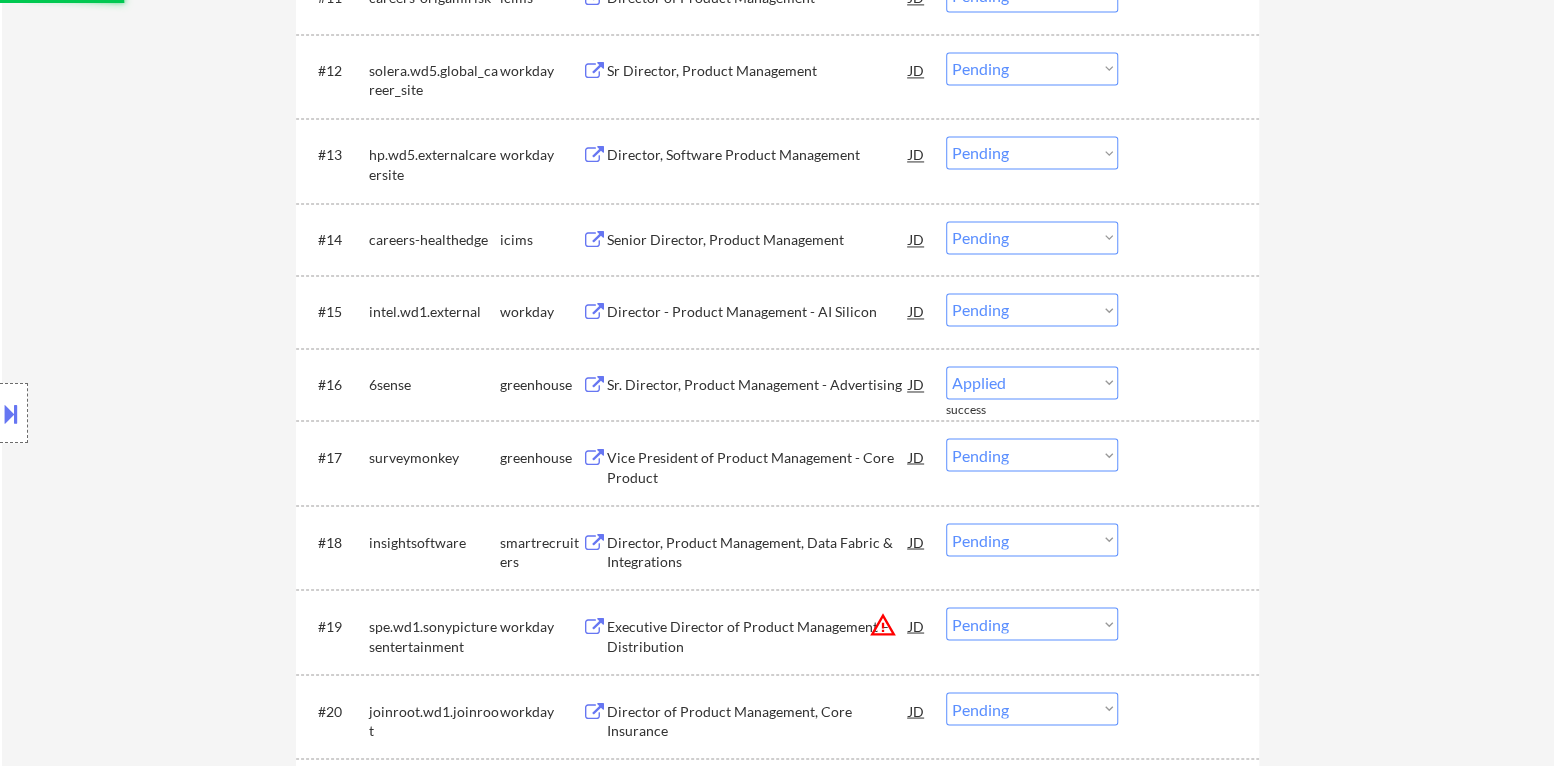 select on ""pending"" 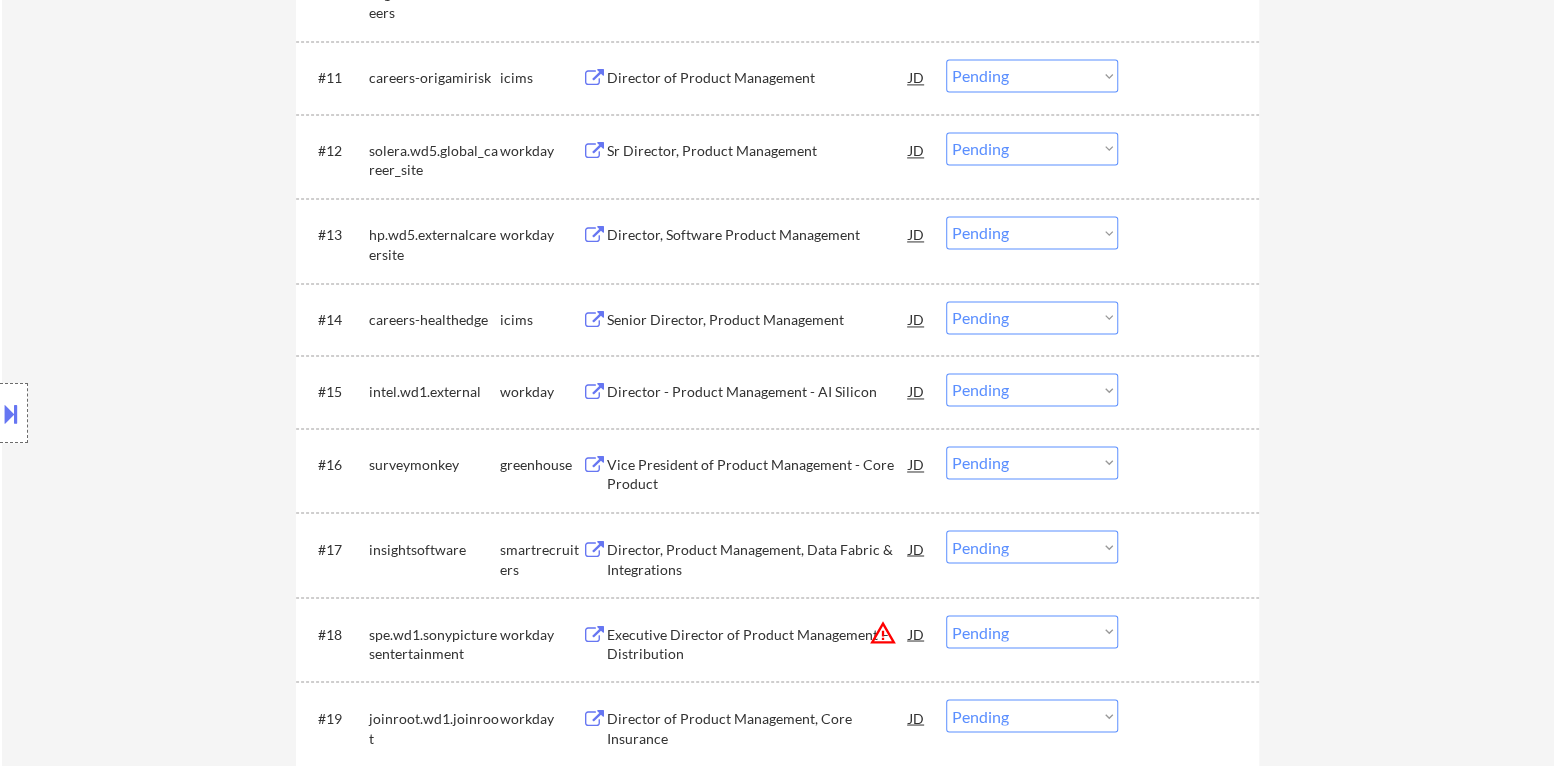 scroll, scrollTop: 1796, scrollLeft: 0, axis: vertical 